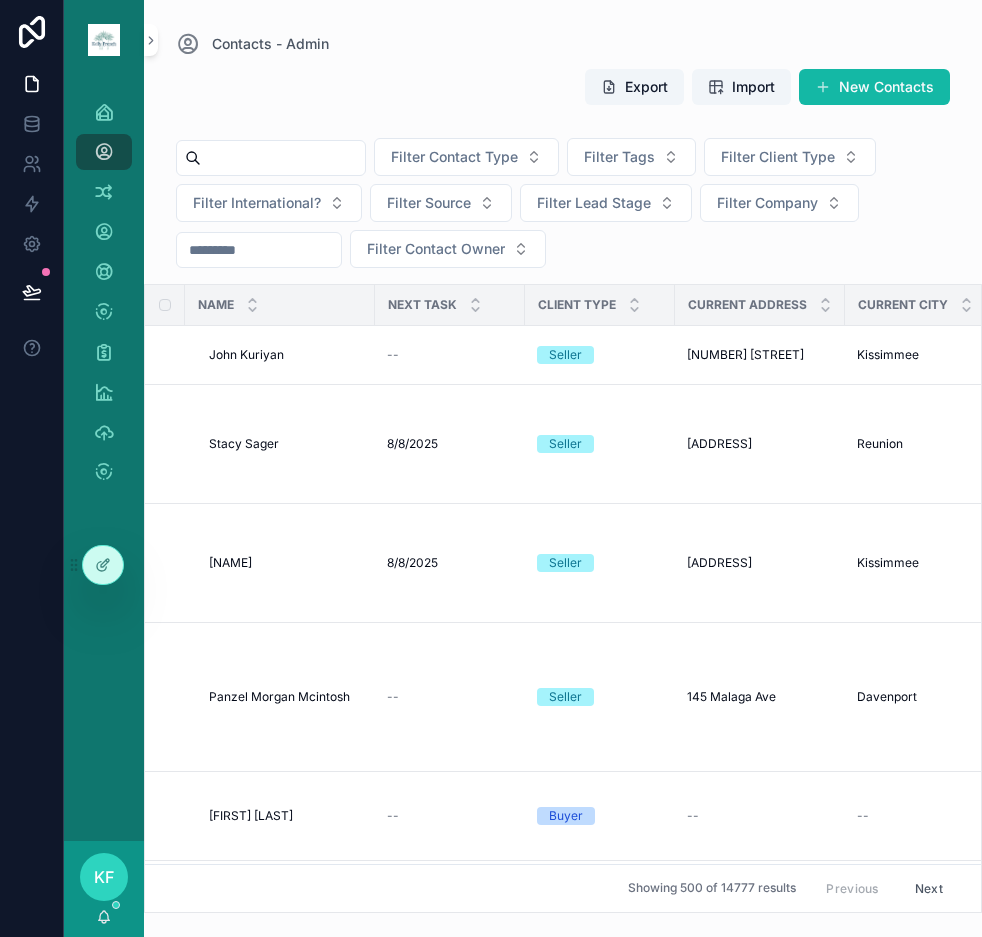 scroll, scrollTop: 0, scrollLeft: 0, axis: both 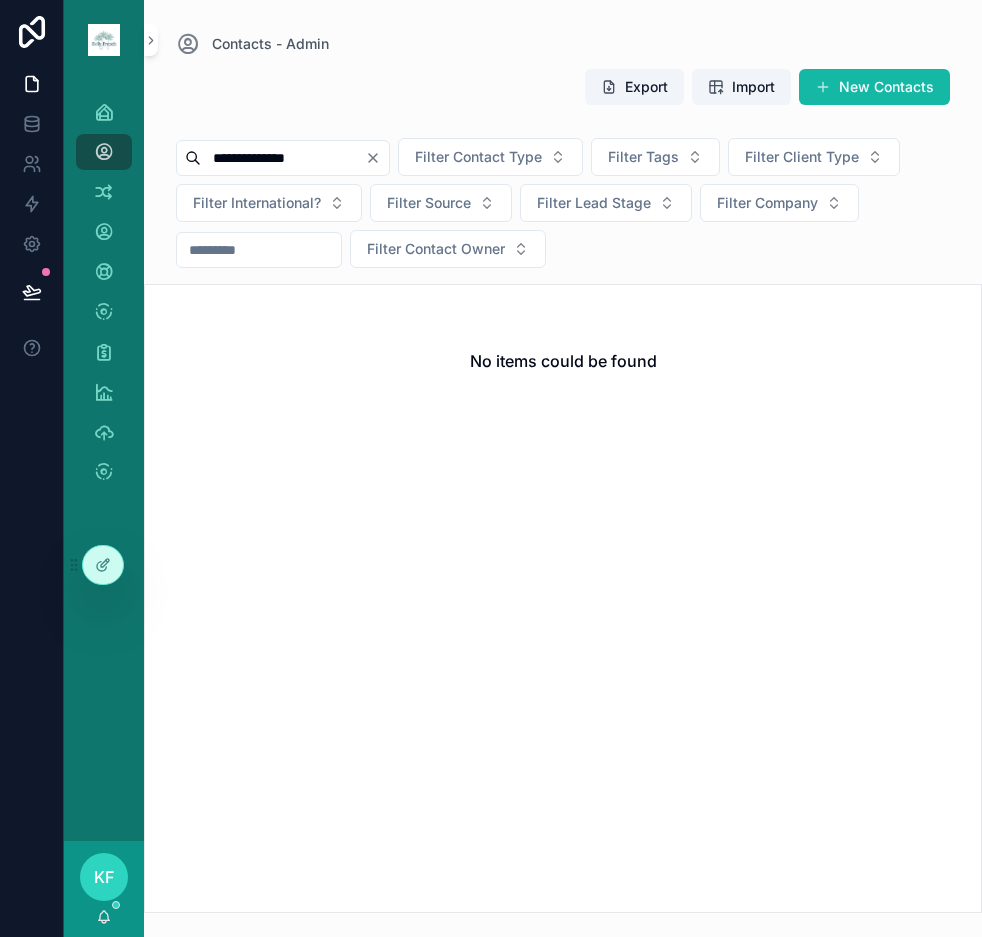 drag, startPoint x: 348, startPoint y: 159, endPoint x: -2, endPoint y: 139, distance: 350.57095 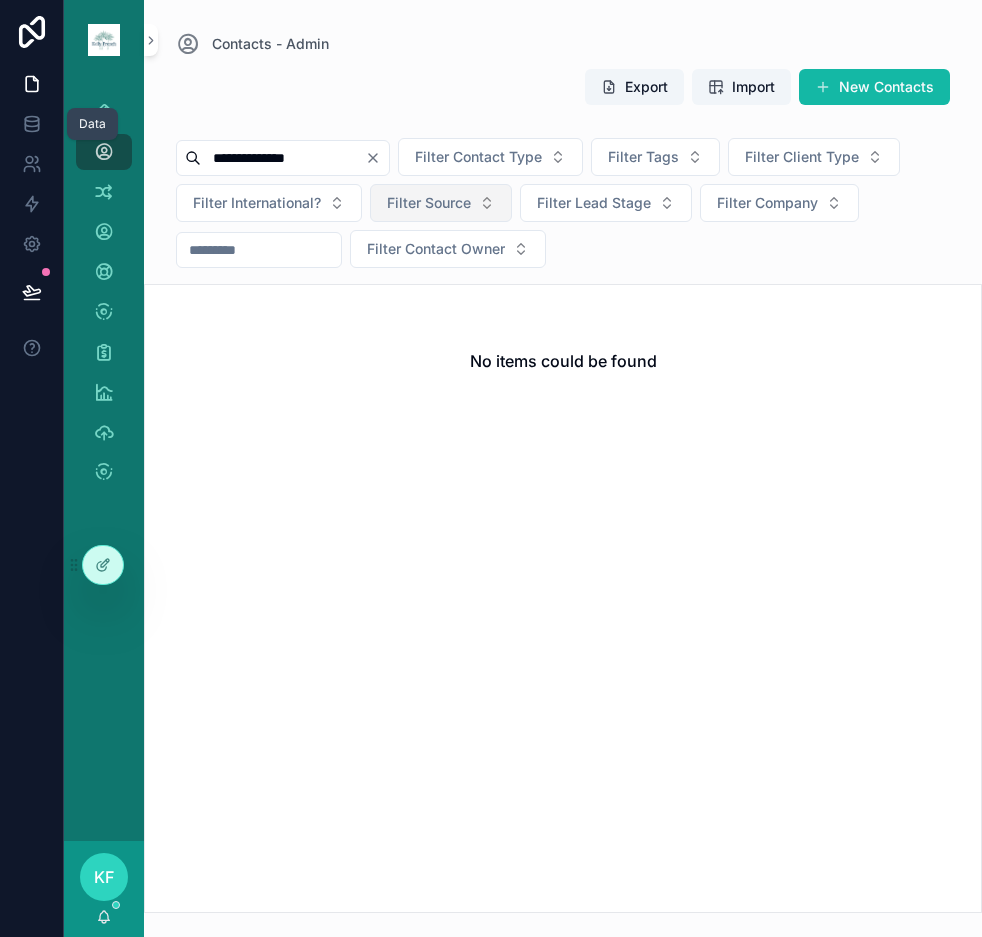 paste on "**********" 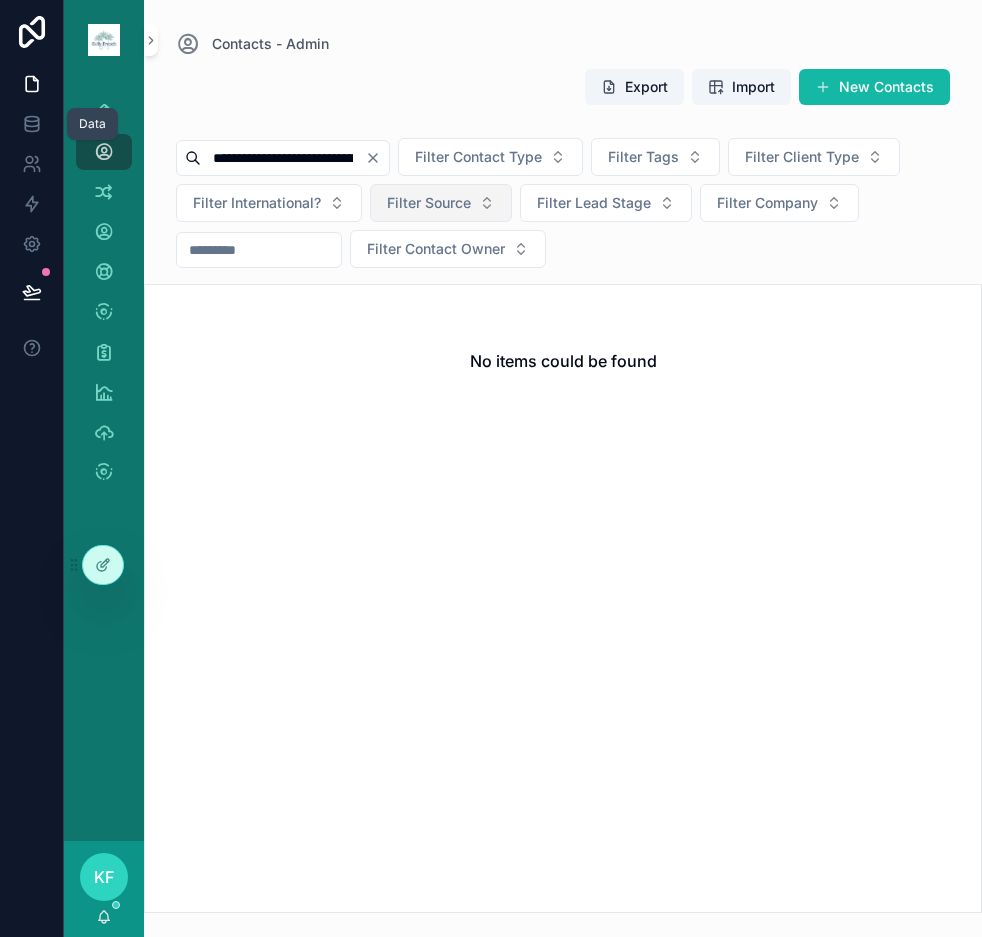 scroll, scrollTop: 0, scrollLeft: 109, axis: horizontal 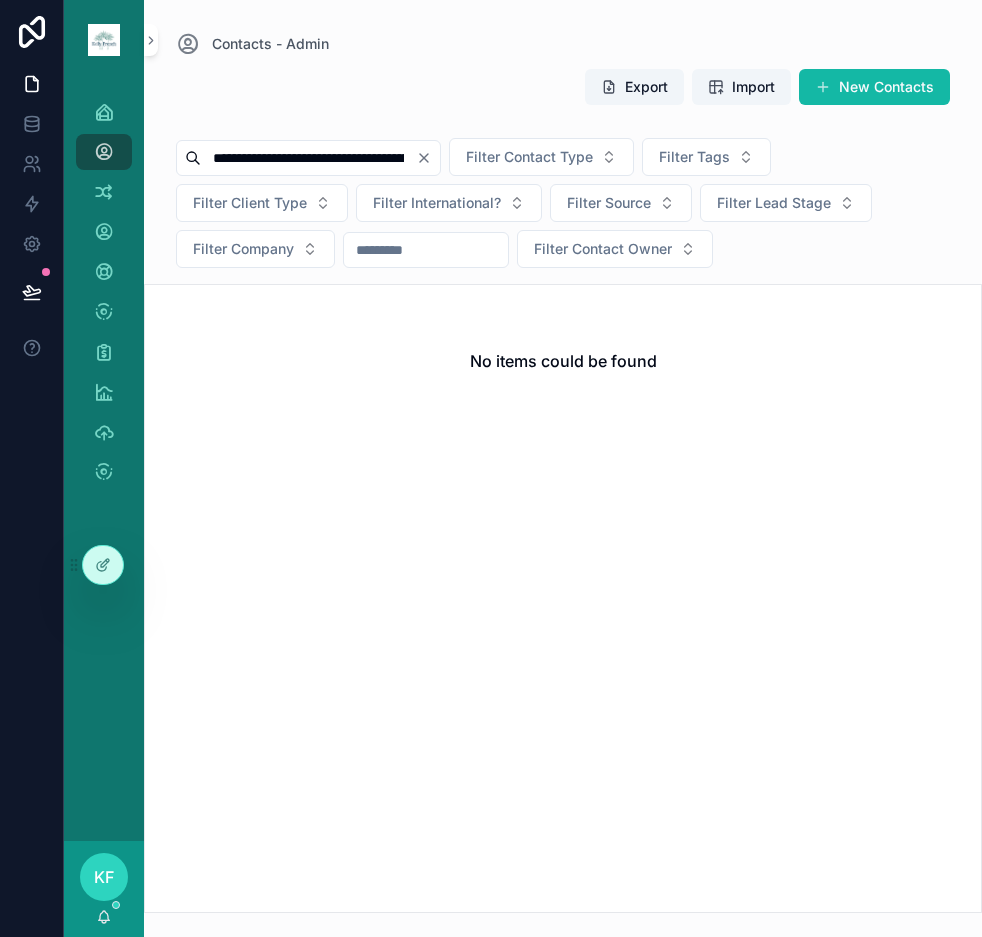 drag, startPoint x: 241, startPoint y: 164, endPoint x: -2, endPoint y: 141, distance: 244.08604 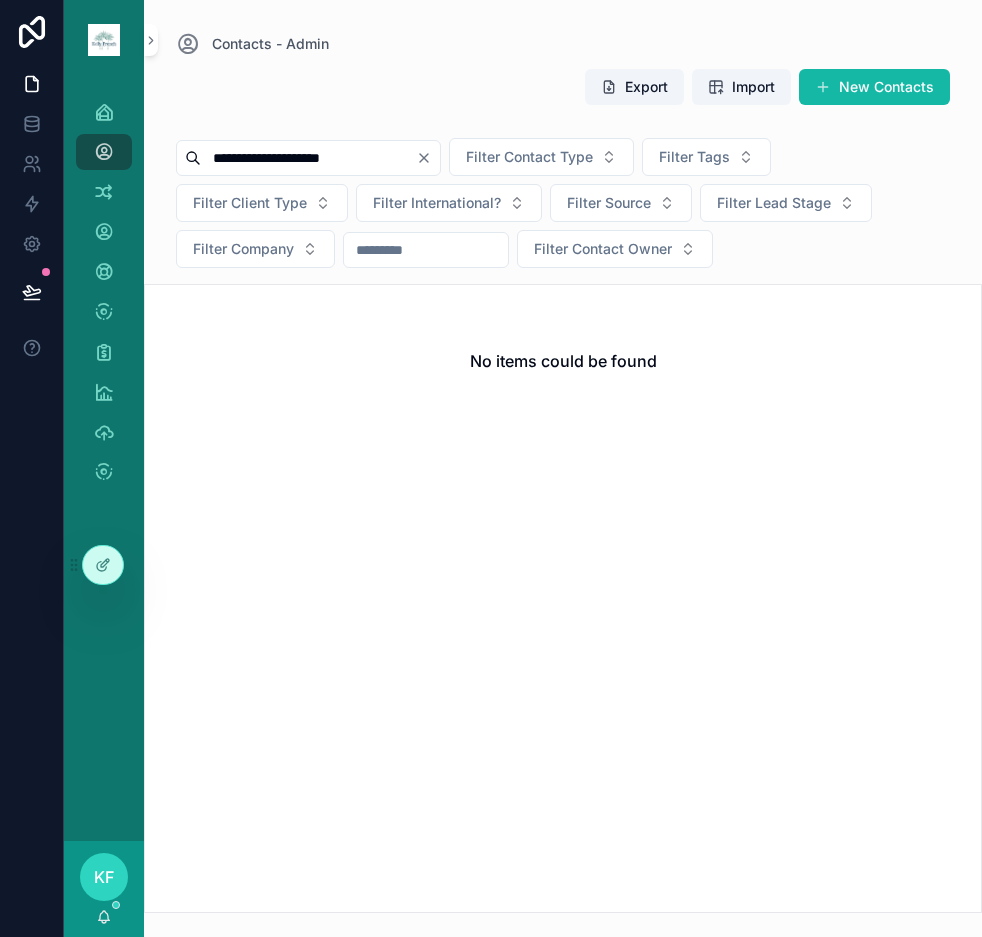 click on "**********" at bounding box center [308, 158] 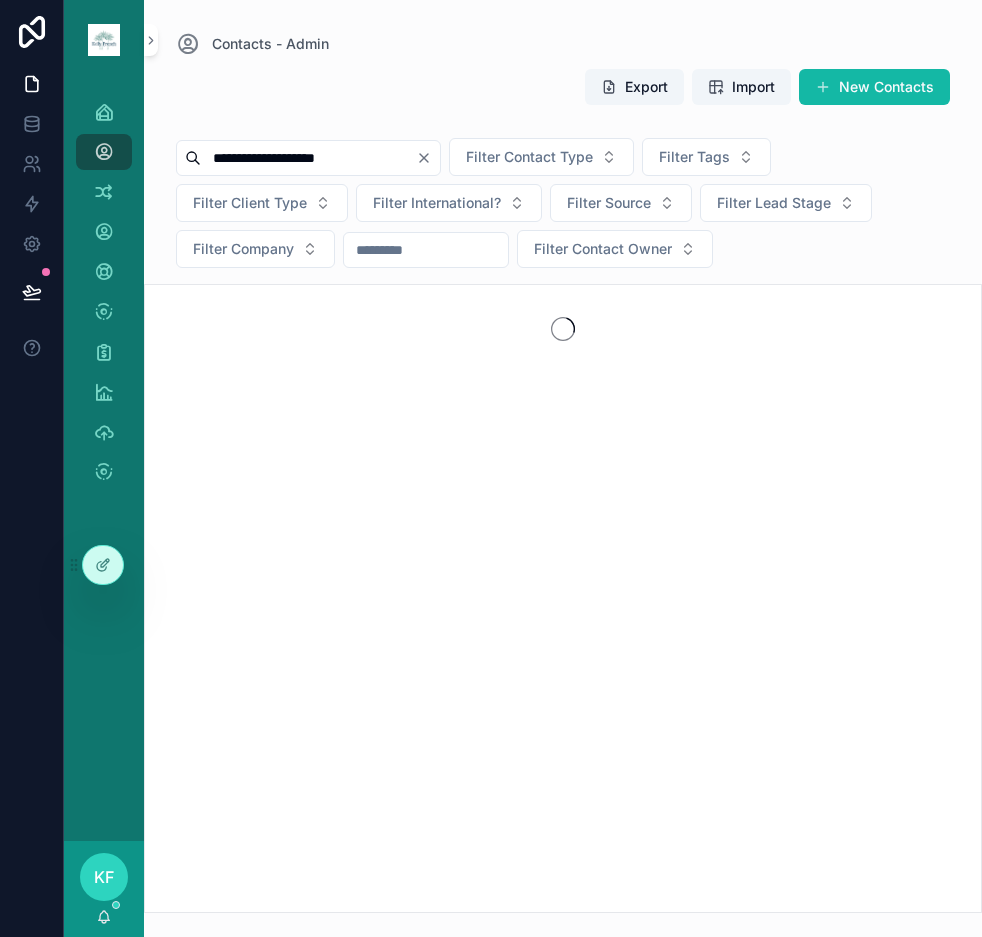 type on "**********" 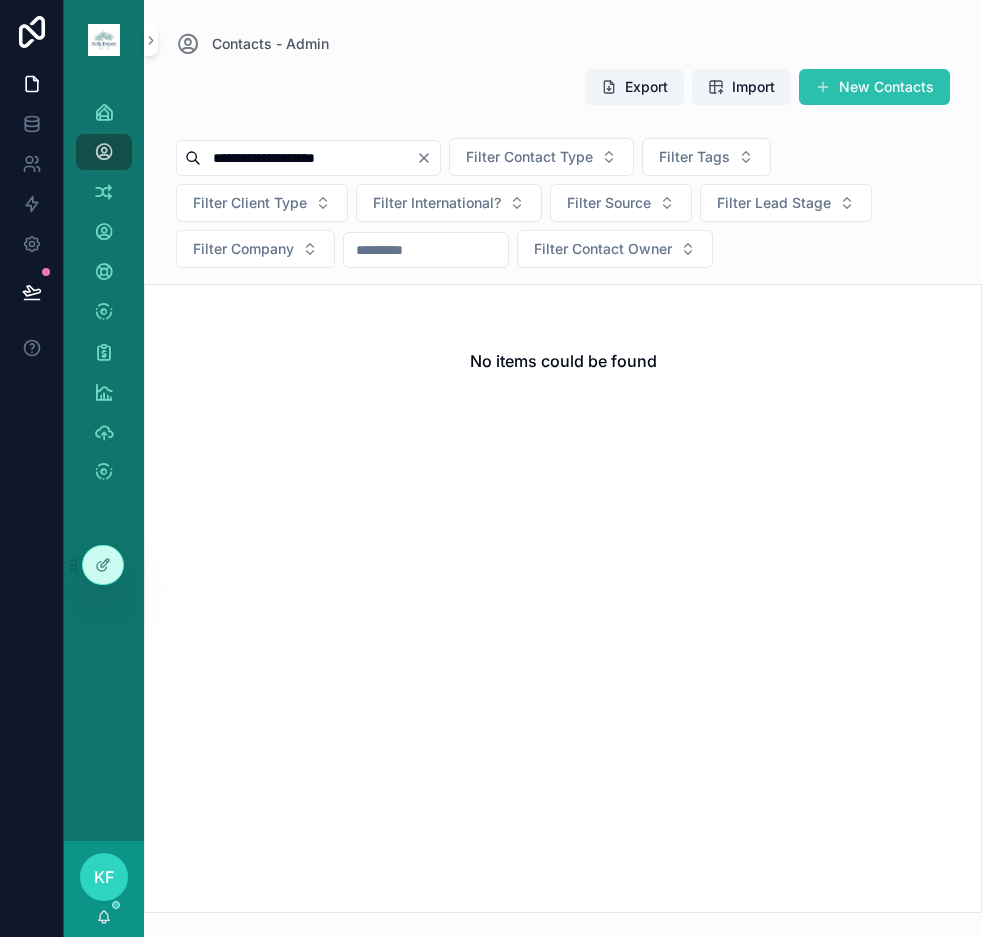 click on "New Contacts" at bounding box center [874, 87] 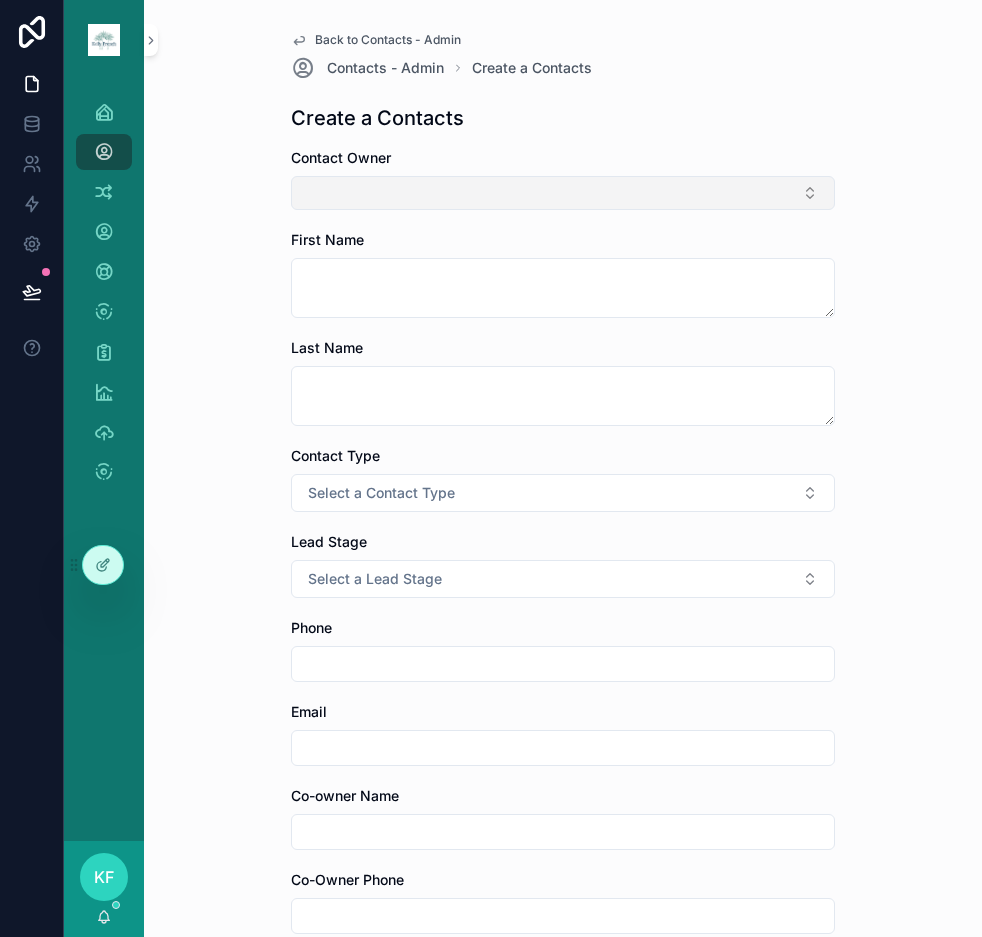 click at bounding box center [563, 193] 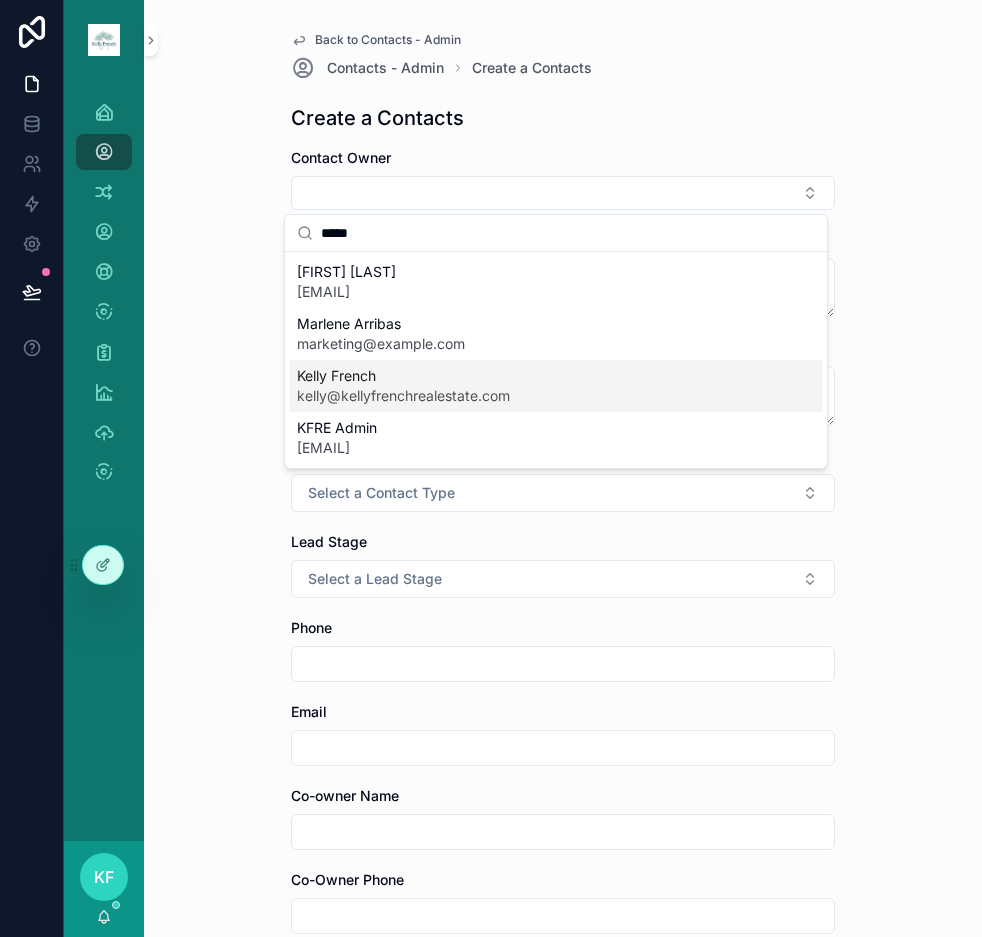 type on "*****" 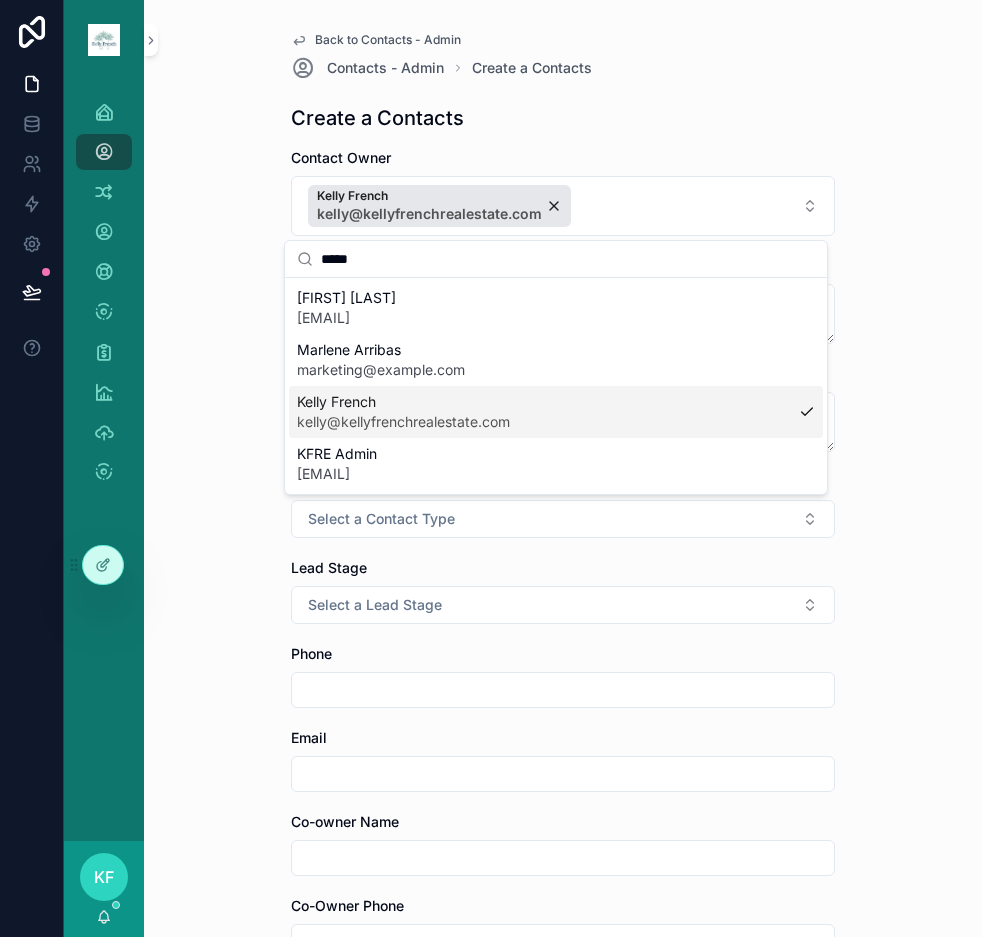 click on "[FIRST] [LAST] [EMAIL]" at bounding box center (556, 412) 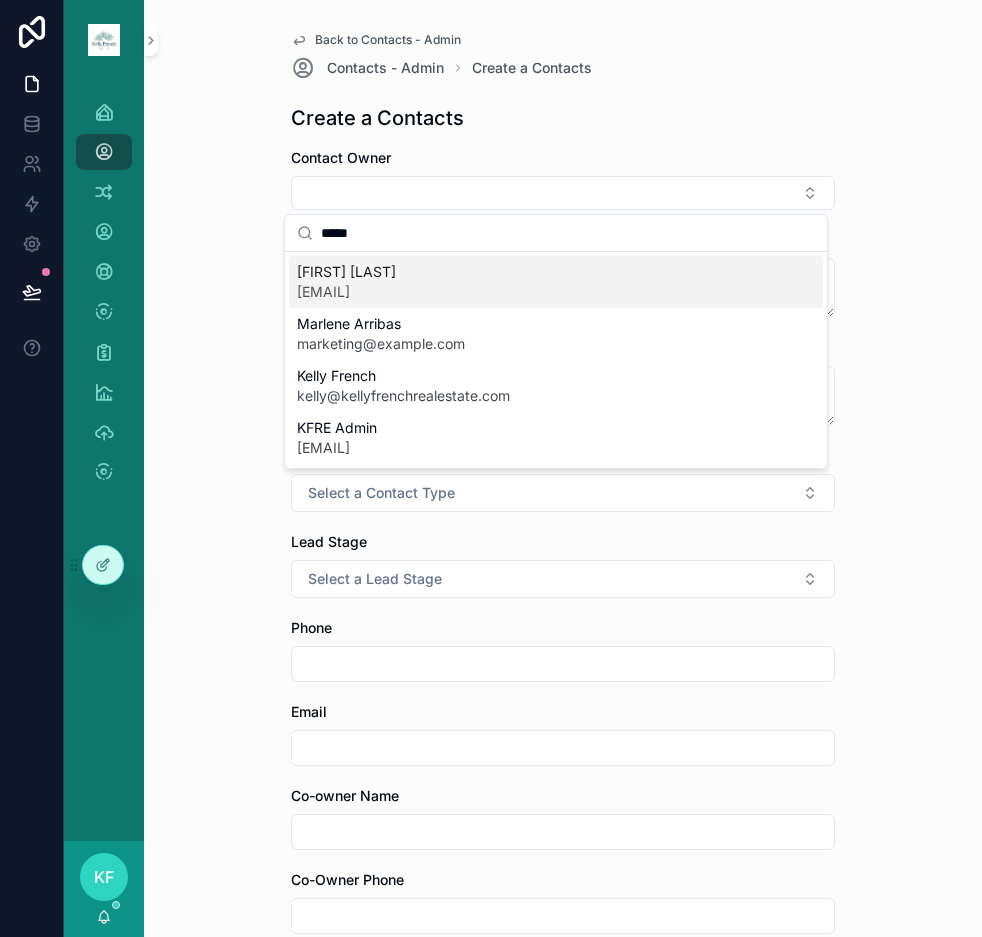 click on "Back to Contacts - Admin Contacts - Admin Create a Contacts Create a Contacts Contact Owner First Name Last Name Contact Type Select a Contact Type Lead Stage Select a Lead Stage Phone Email Co-owner Name Co-Owner Phone Co-Owner Email Property Address Property City Property State Select a Physical State Property Zip Tasks RPR URL Company Birthday Tags Next Task Override Email 2 Email 3 Email 4 Email 5 Notes Save" at bounding box center [563, 468] 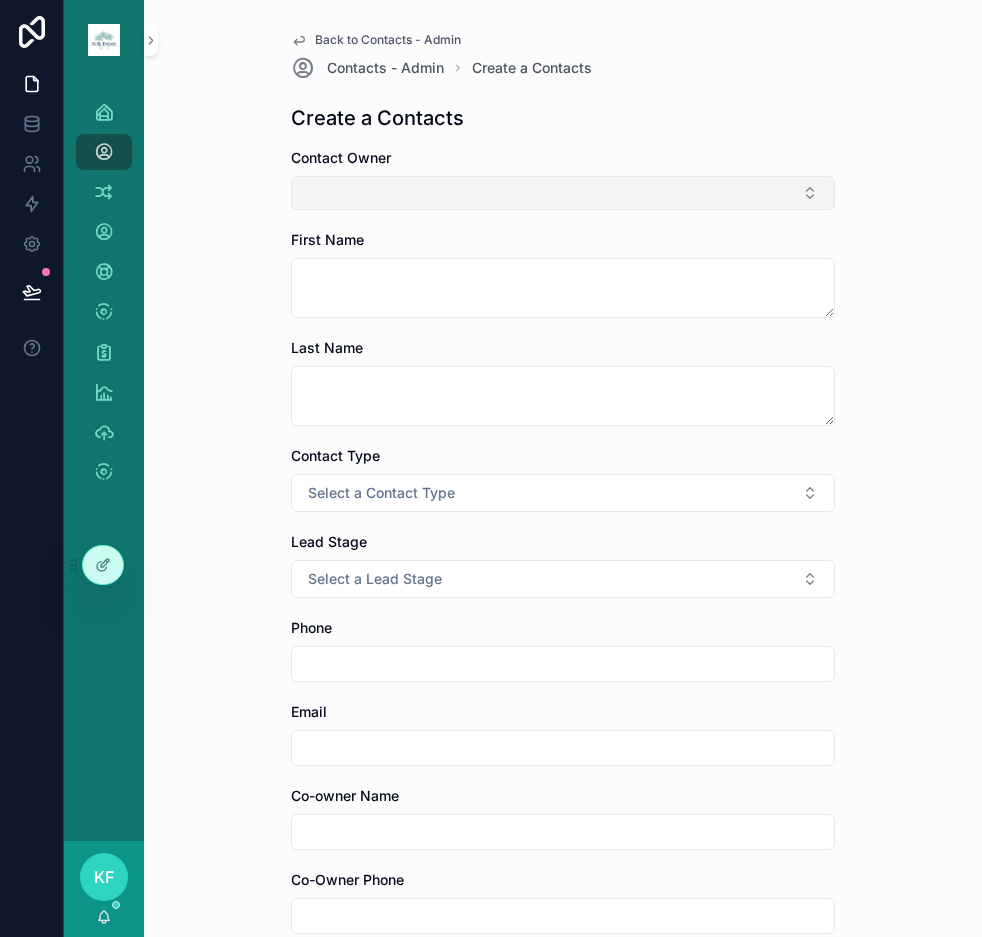 click at bounding box center (563, 193) 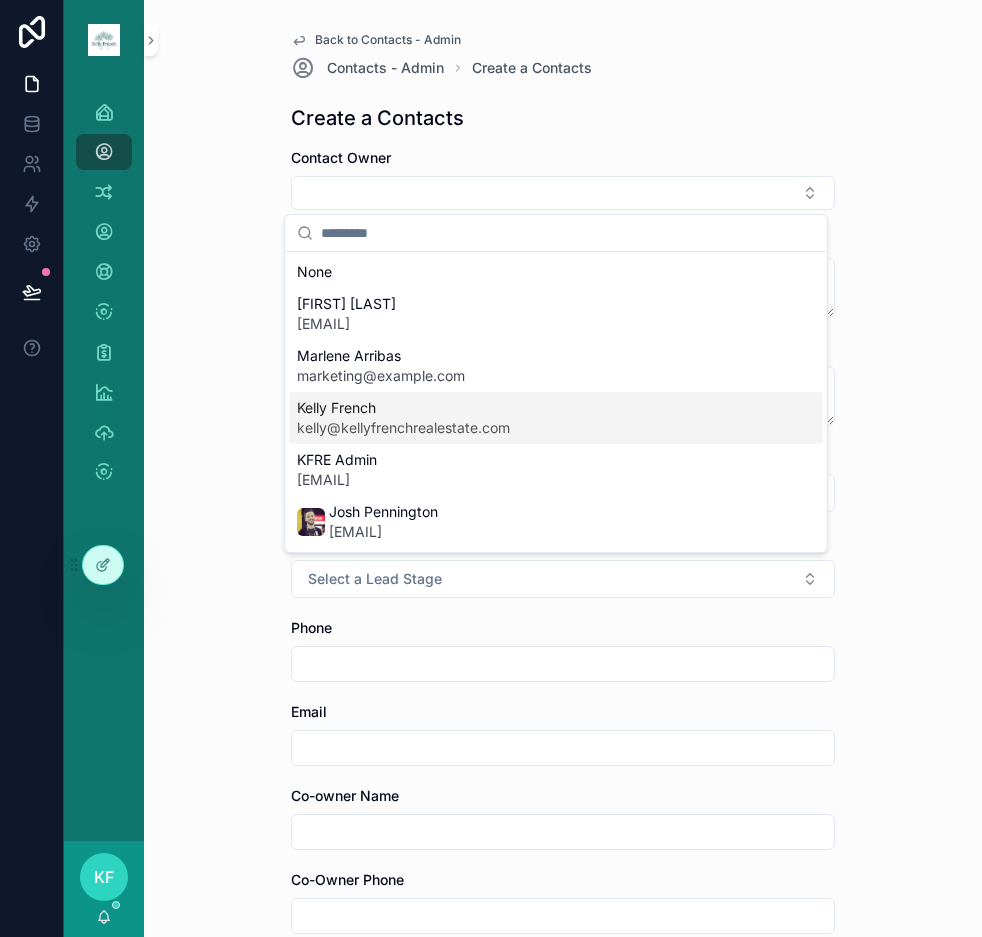 click on "Kelly French" at bounding box center (403, 408) 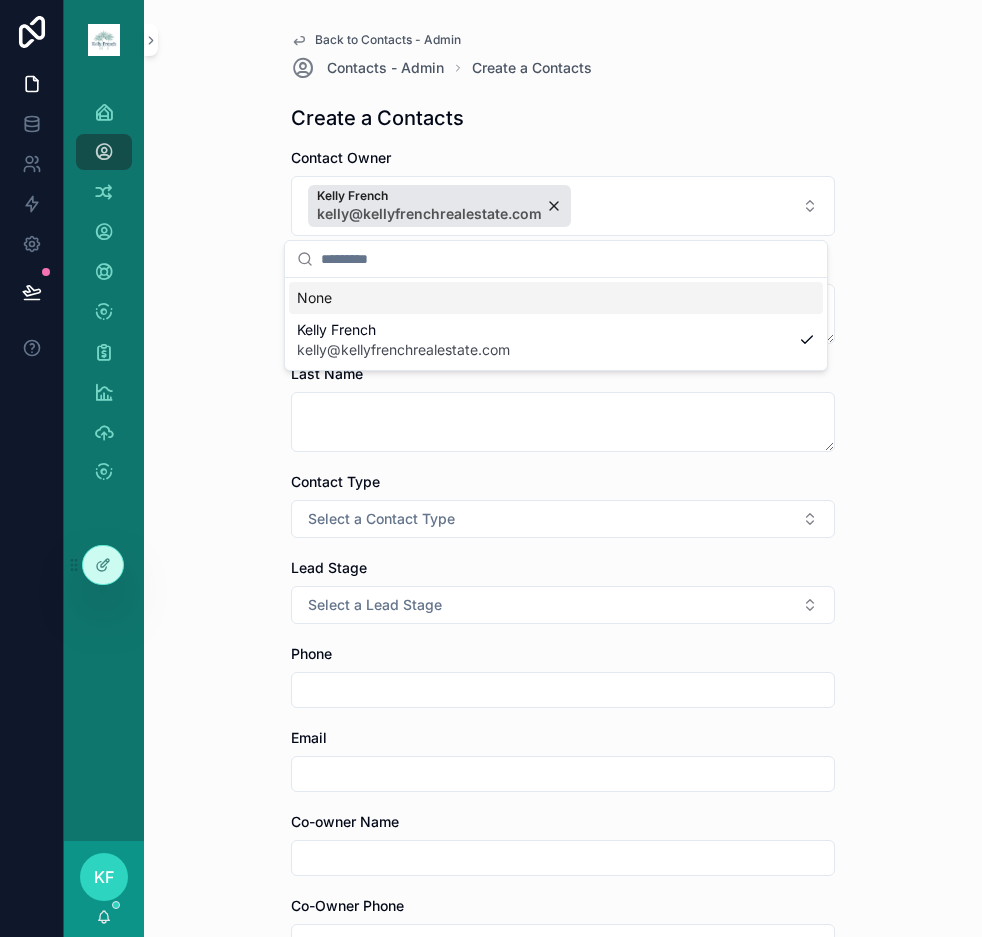 click on "Back to Contacts - Admin Contacts - Admin Create a Contacts Create a Contacts Contact Owner Kelly French kelly@kellyfrenchrealestate.com First Name [FIRST] Last Name [LAST] Contact Type Select a Contact Type Lead Stage Select a Lead Stage Phone Email [EMAIL] Co-owner Name Co-Owner Phone Co-Owner Email Property Address [ADDRESS] Property City [CITY] Property State Select a Physical State Property Zip [ZIP] Tasks RPR URL Company Birthday Tags Next Task Override Email 2 Email 3 Email 4 Email 5 Notes Save" at bounding box center [563, 468] 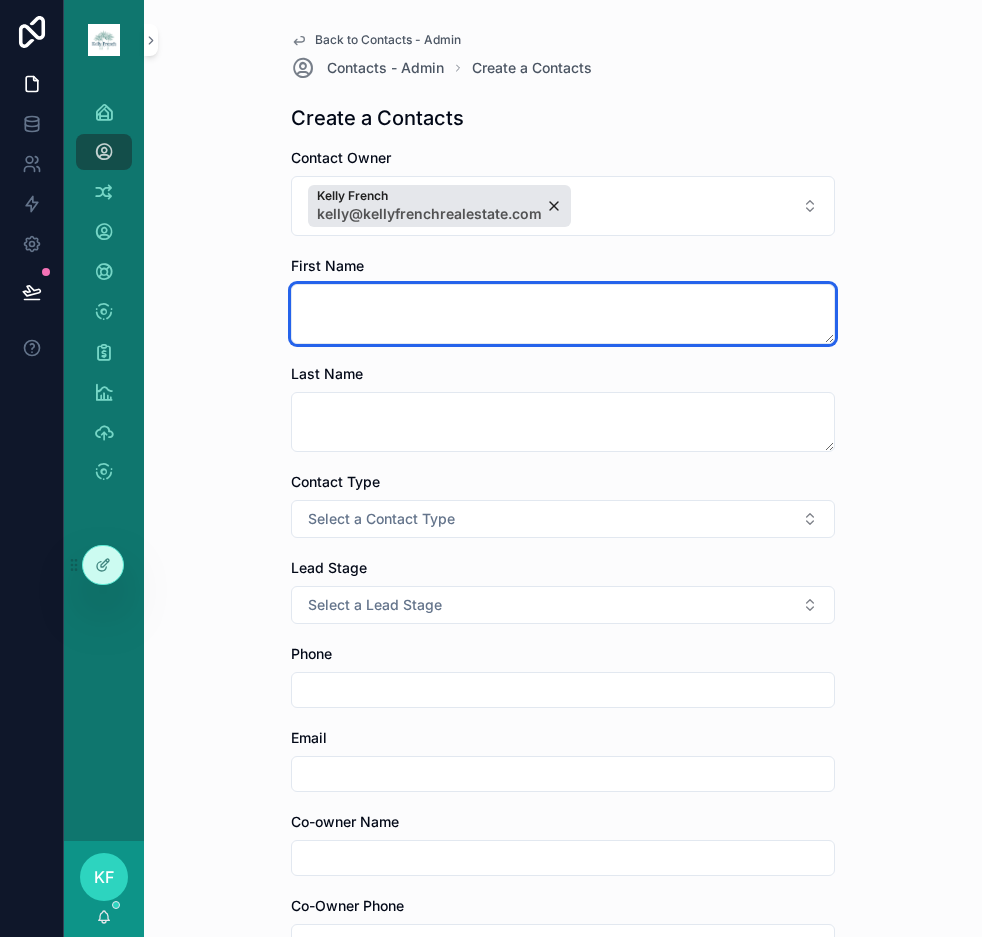 click at bounding box center [563, 314] 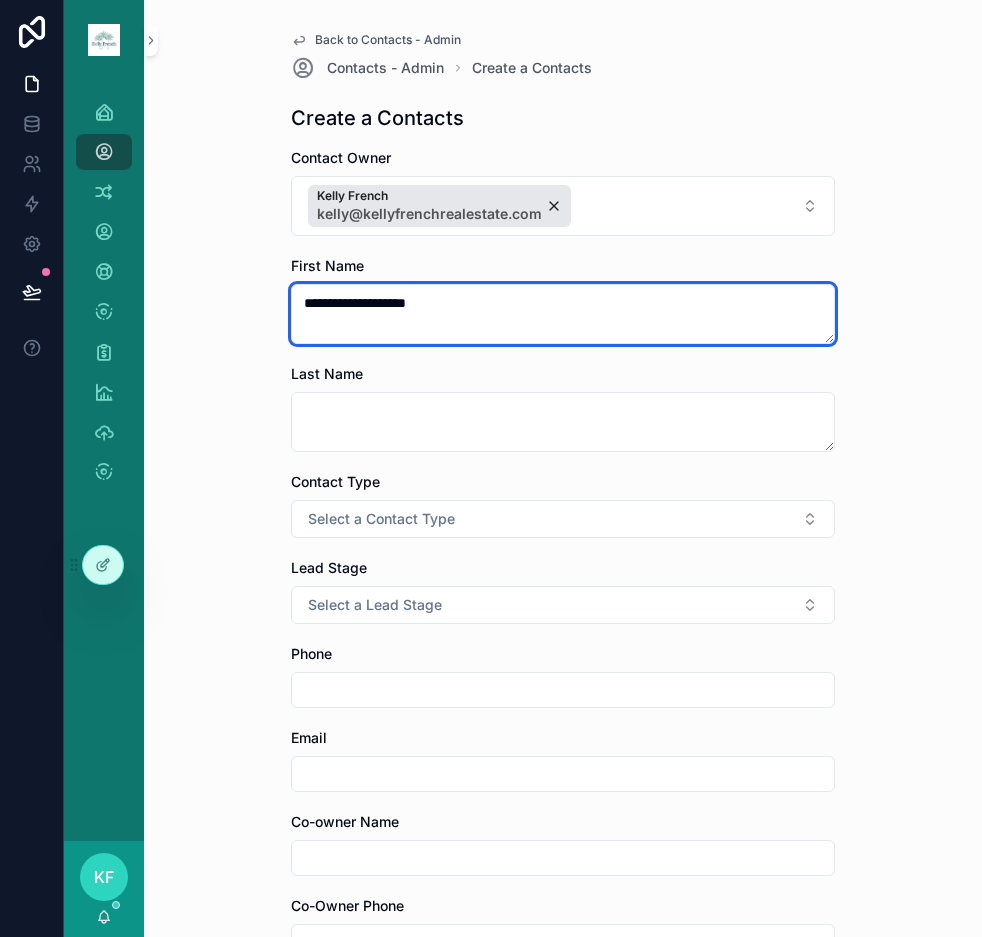 drag, startPoint x: 361, startPoint y: 311, endPoint x: 528, endPoint y: 305, distance: 167.10774 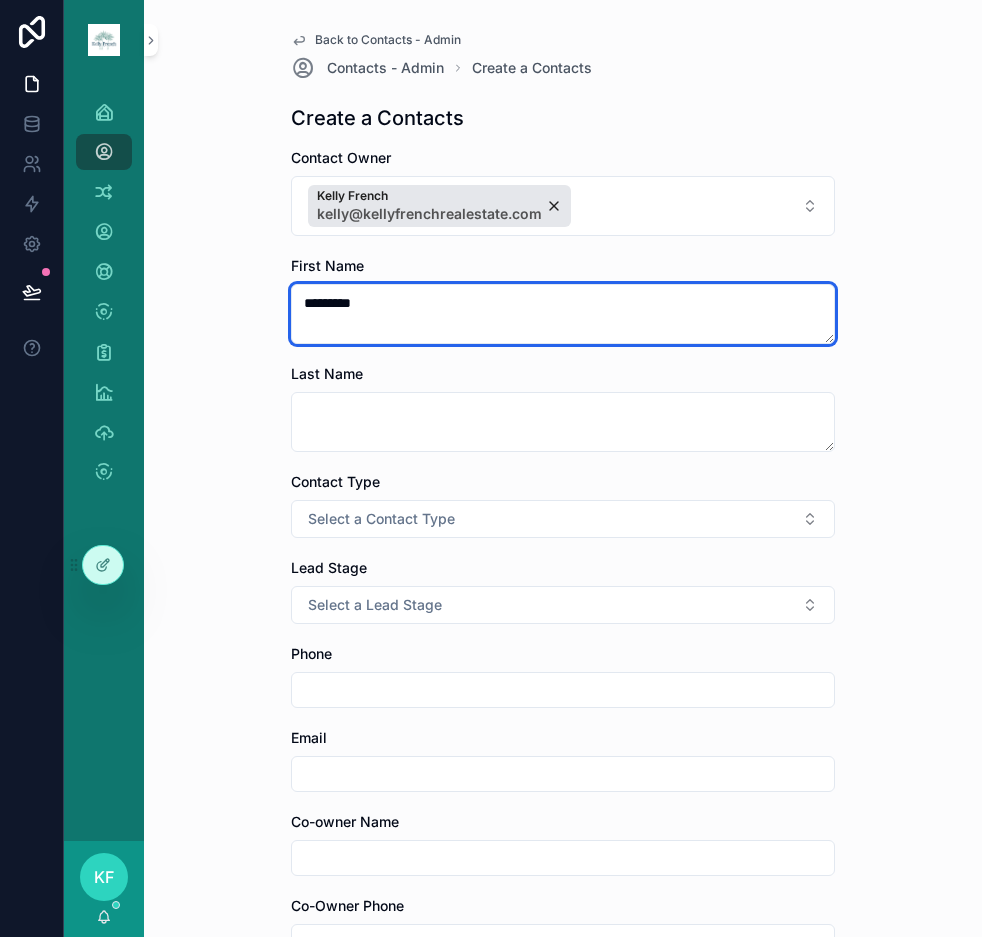 type on "********" 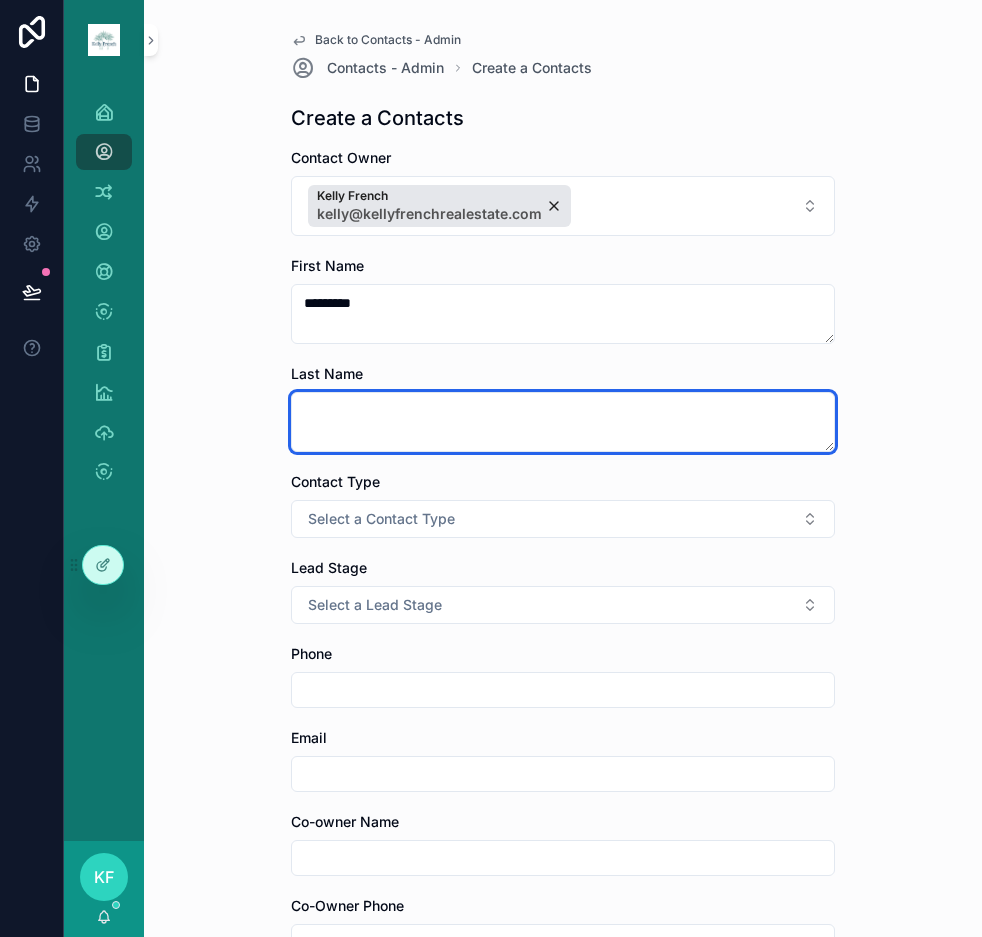 click at bounding box center (563, 422) 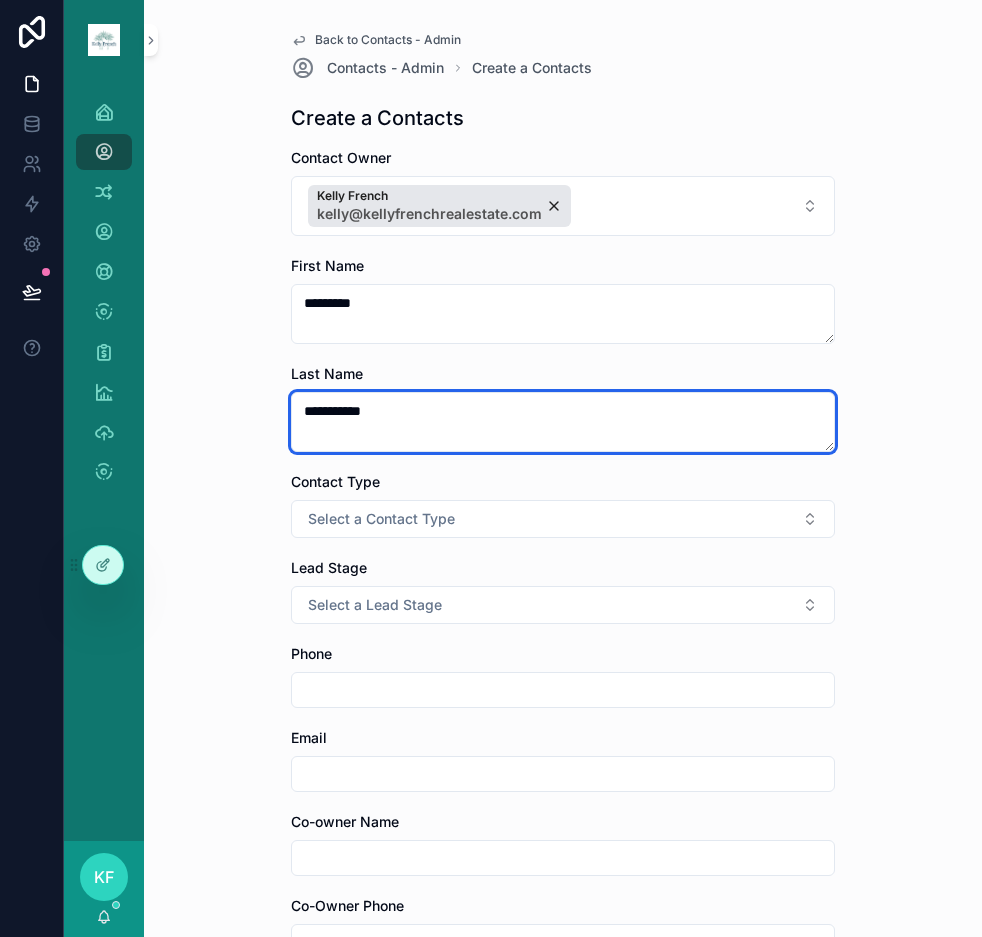 drag, startPoint x: 313, startPoint y: 407, endPoint x: 190, endPoint y: 389, distance: 124.3101 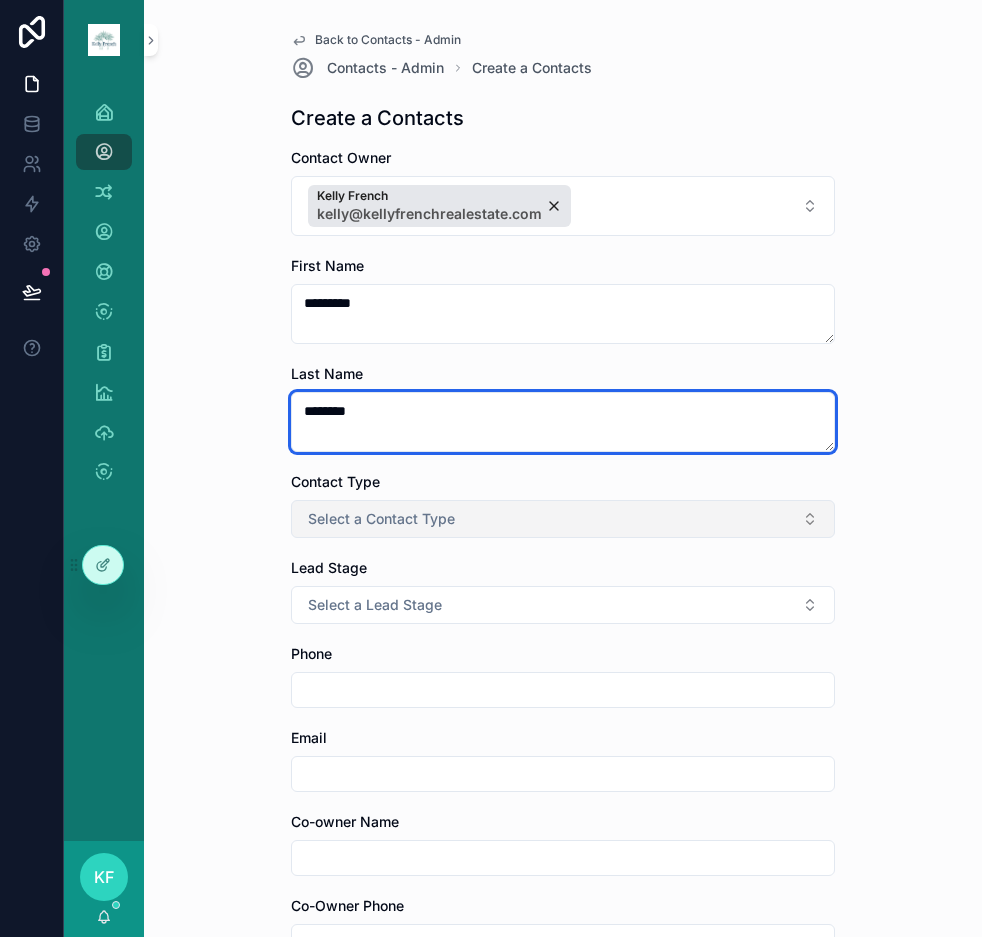 type on "********" 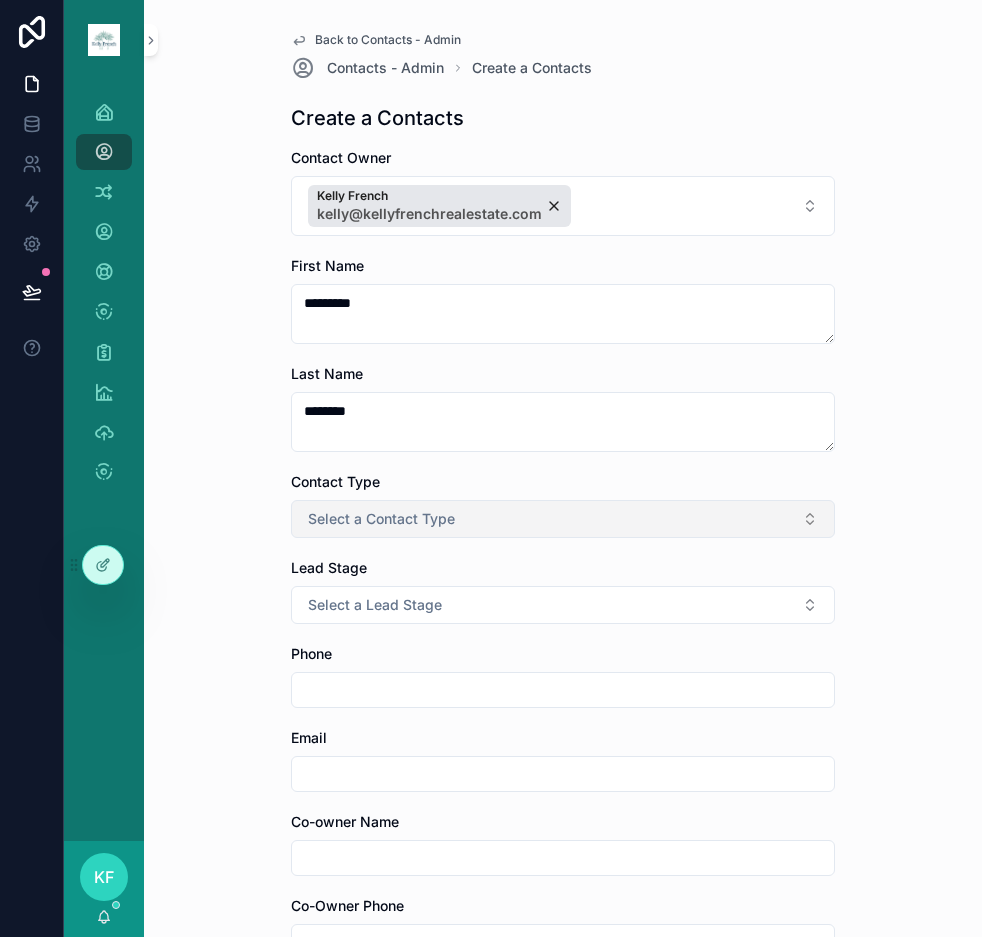 click on "Select a Contact Type" at bounding box center [563, 519] 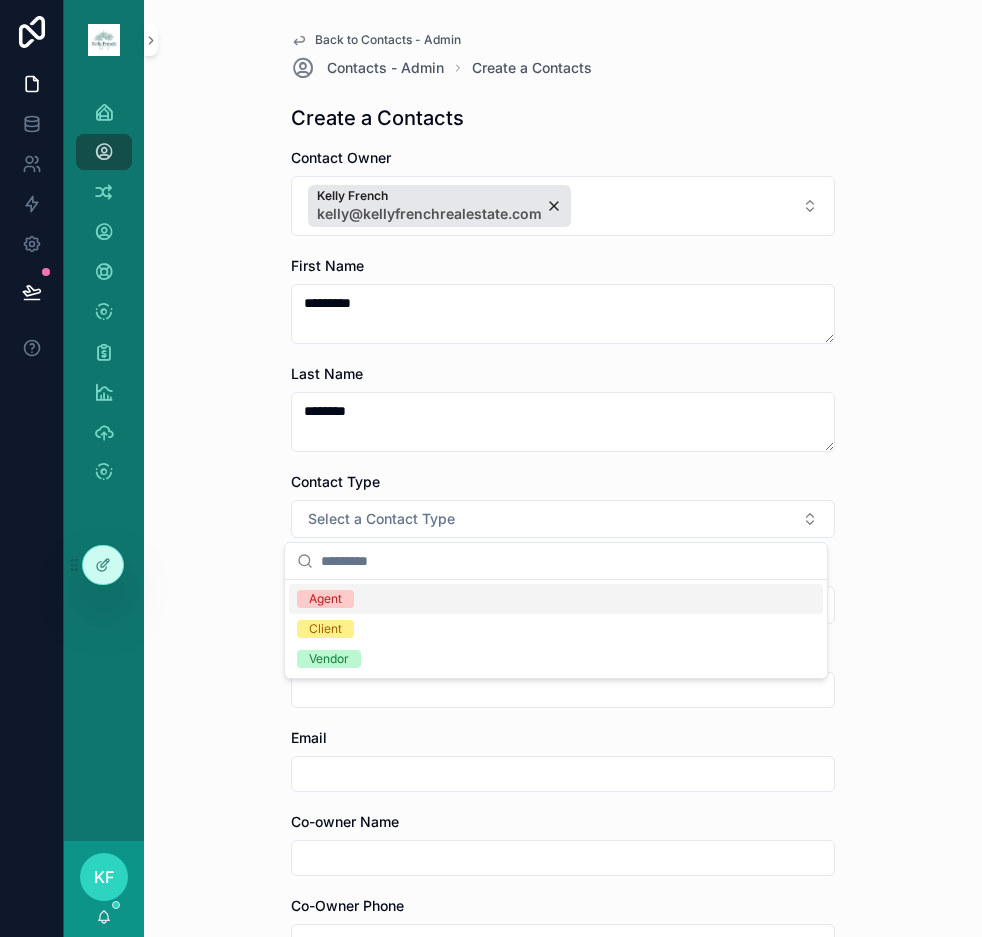 click on "Back to Contacts - Admin Contacts - Admin Create a Contacts Create a Contacts Contact Owner Kelly French kelly@kellyfrenchrealestate.com First Name [FIRST] Last Name [LAST] Contact Type Select a Contact Type Lead Stage Select a Lead Stage Phone Email [EMAIL] Co-owner Name Co-Owner Phone Co-Owner Email Property Address [ADDRESS] Property City [CITY] Property State Select a Physical State Property Zip [ZIP] Tasks RPR URL Company Birthday Tags Next Task Override Email 2 Email 3 Email 4 Email 5 Notes Save" at bounding box center (563, 468) 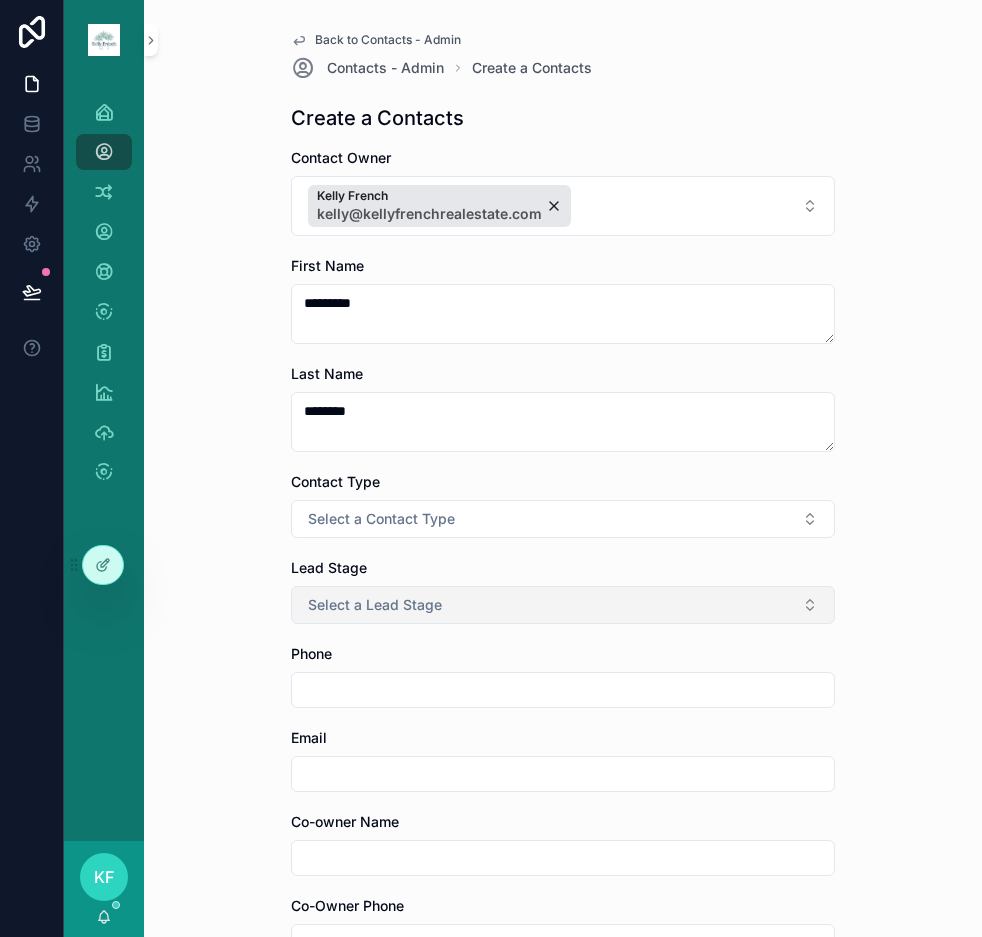 click on "Select a Lead Stage" at bounding box center (563, 605) 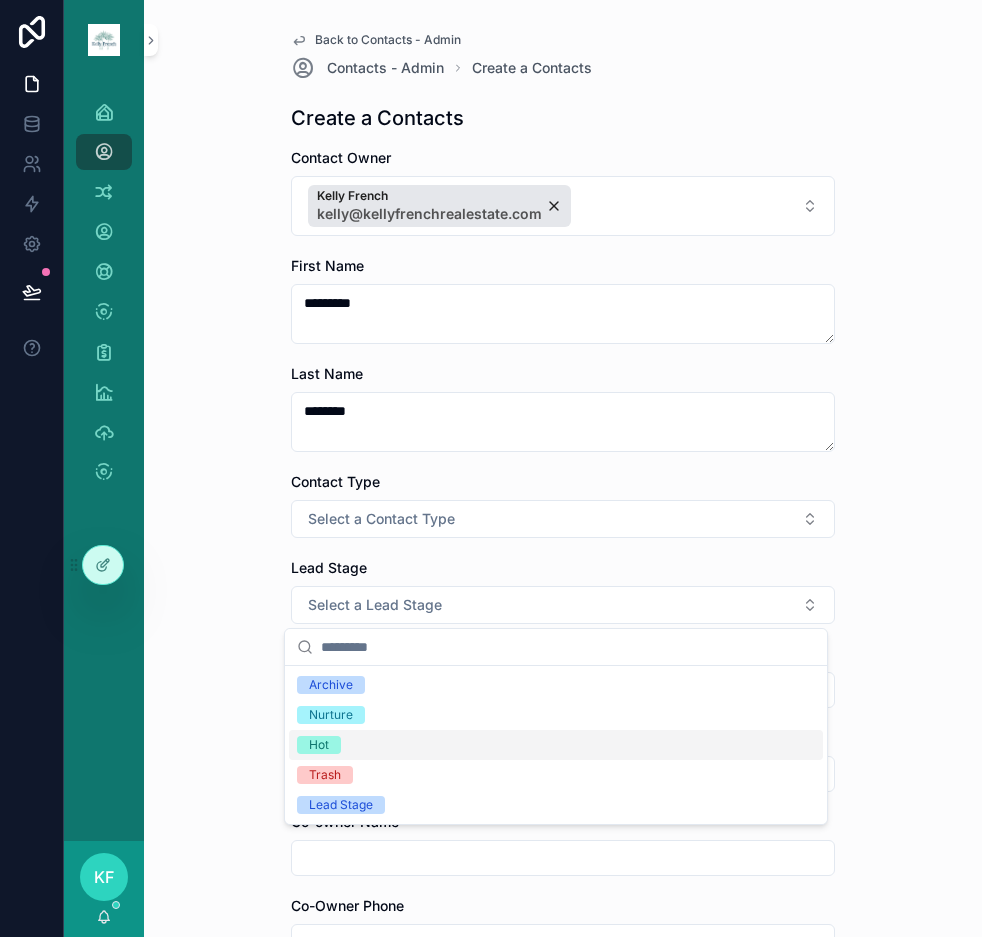 click on "Hot" at bounding box center [556, 745] 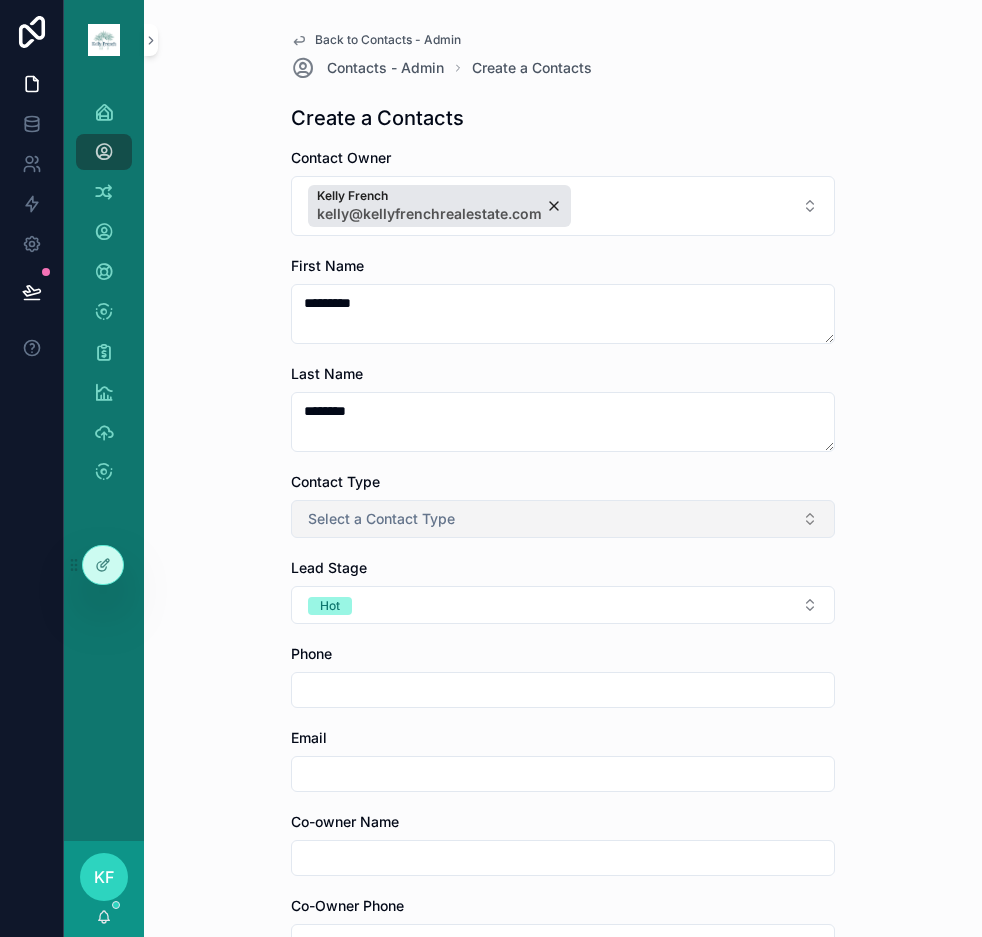 click on "Select a Contact Type" at bounding box center [563, 519] 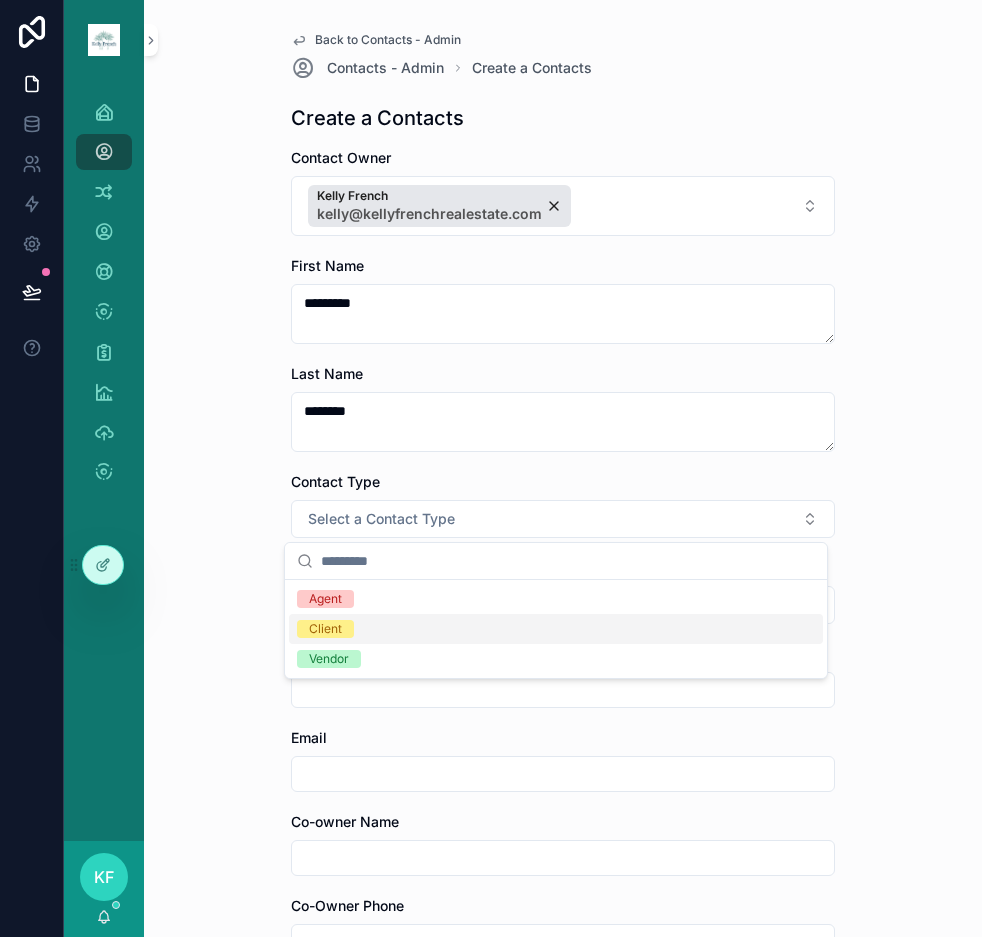 click on "Client" at bounding box center [556, 629] 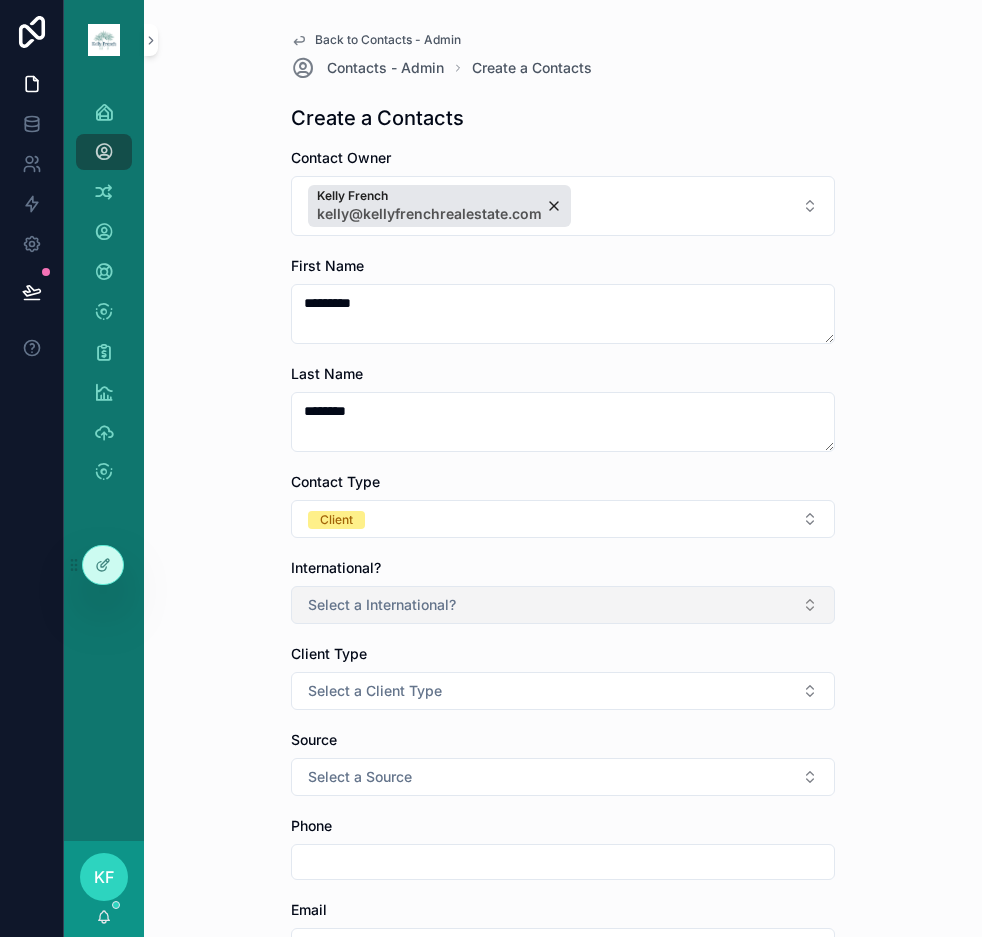 click on "Select a International?" at bounding box center [563, 605] 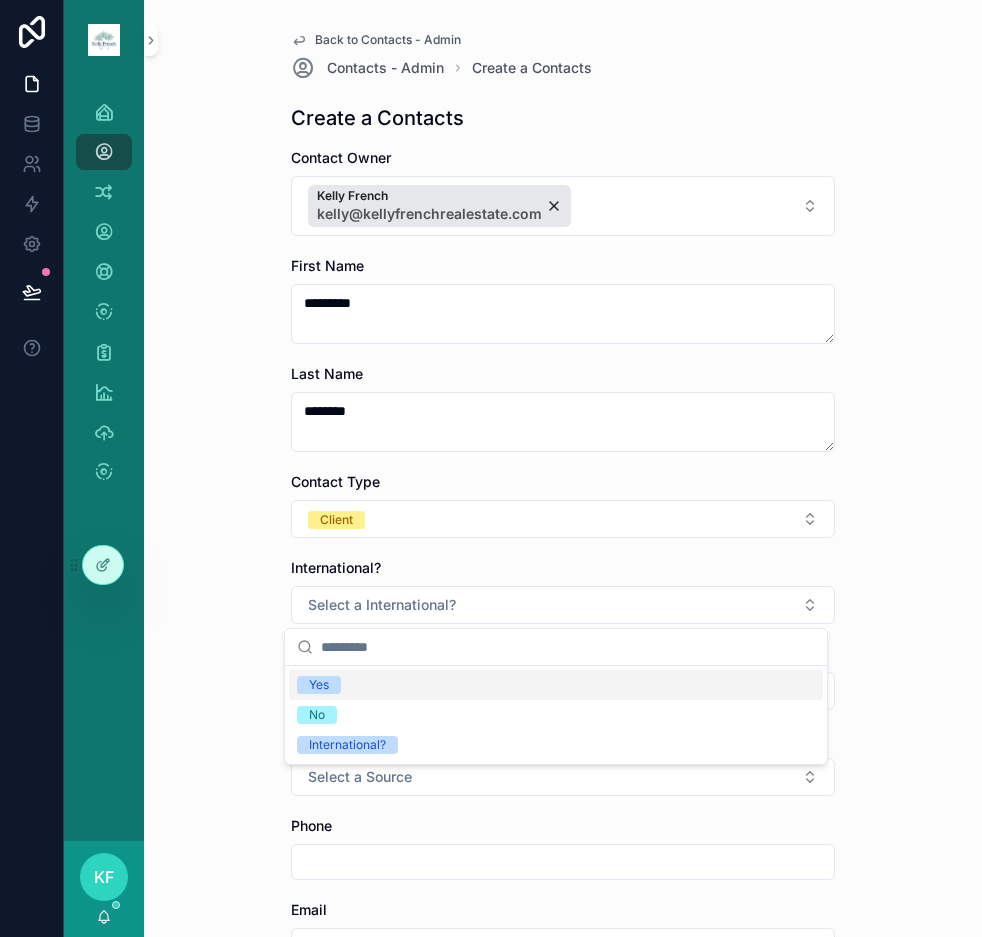 click on "Back to Contacts - Admin Contacts - Admin Create a Contacts Create a Contacts Contact Owner Kelly French [EMAIL] First Name ******** Last Name ******** Contact Type Client International? Select a International? Client Type Select a Client Type Source Select a Source Phone Email Co-owner Name Co-Owner Phone Co-Owner Email Property Address Property City Property State Select a Physical State Property Zip Tasks RPR URL Company Birthday Tags Next Task Override Email 2 Email 3 Email 4 Email 5 Notes Save" at bounding box center [563, 468] 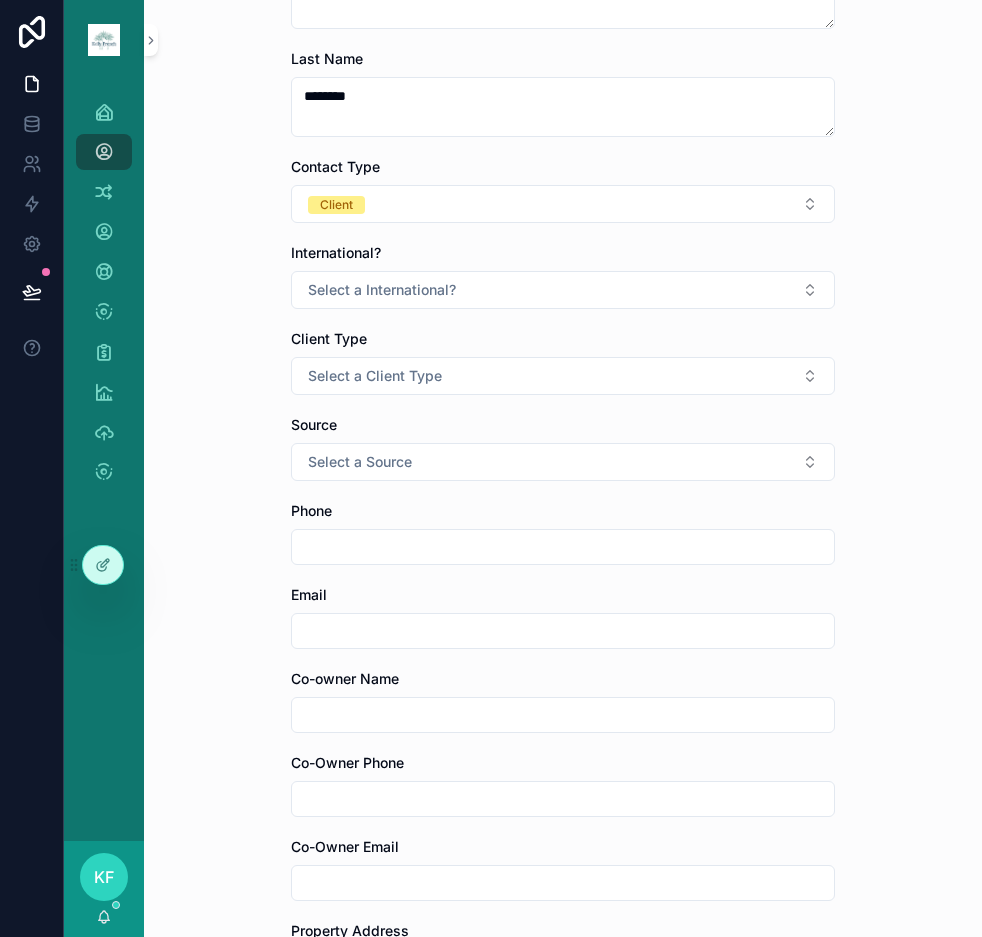 scroll, scrollTop: 333, scrollLeft: 0, axis: vertical 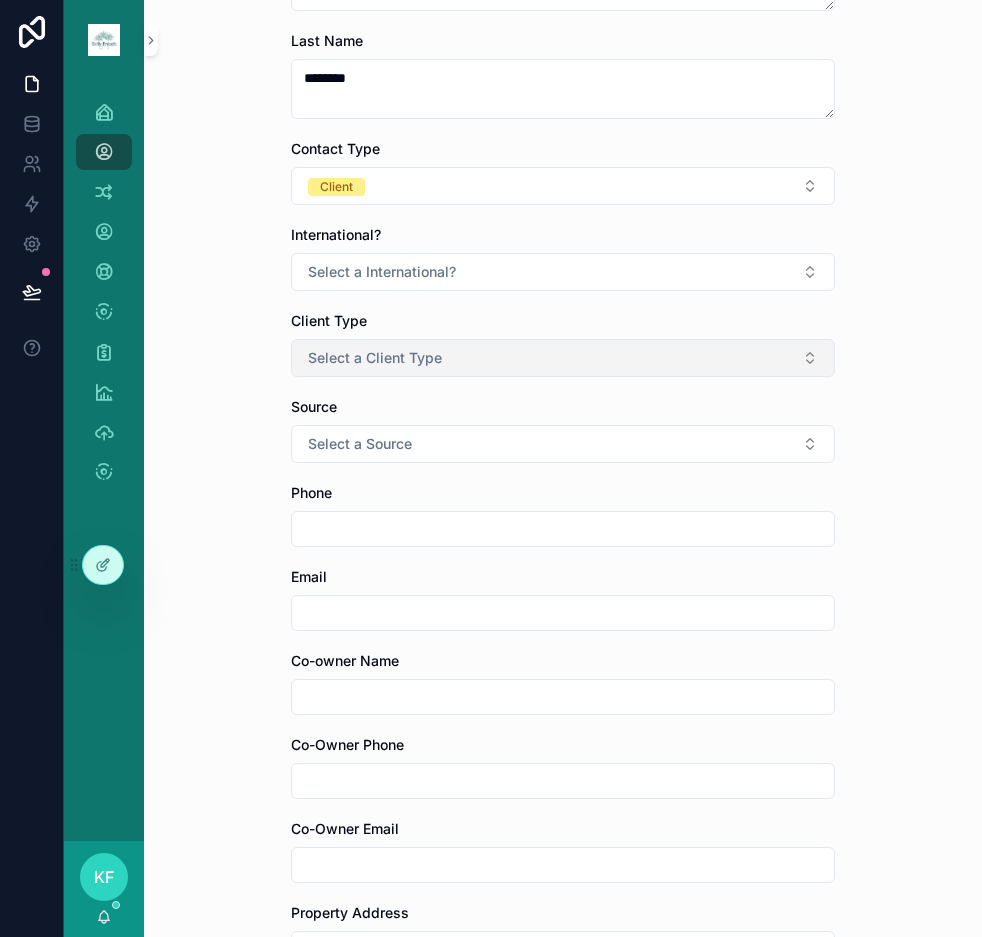 click on "Select a Client Type" at bounding box center (563, 358) 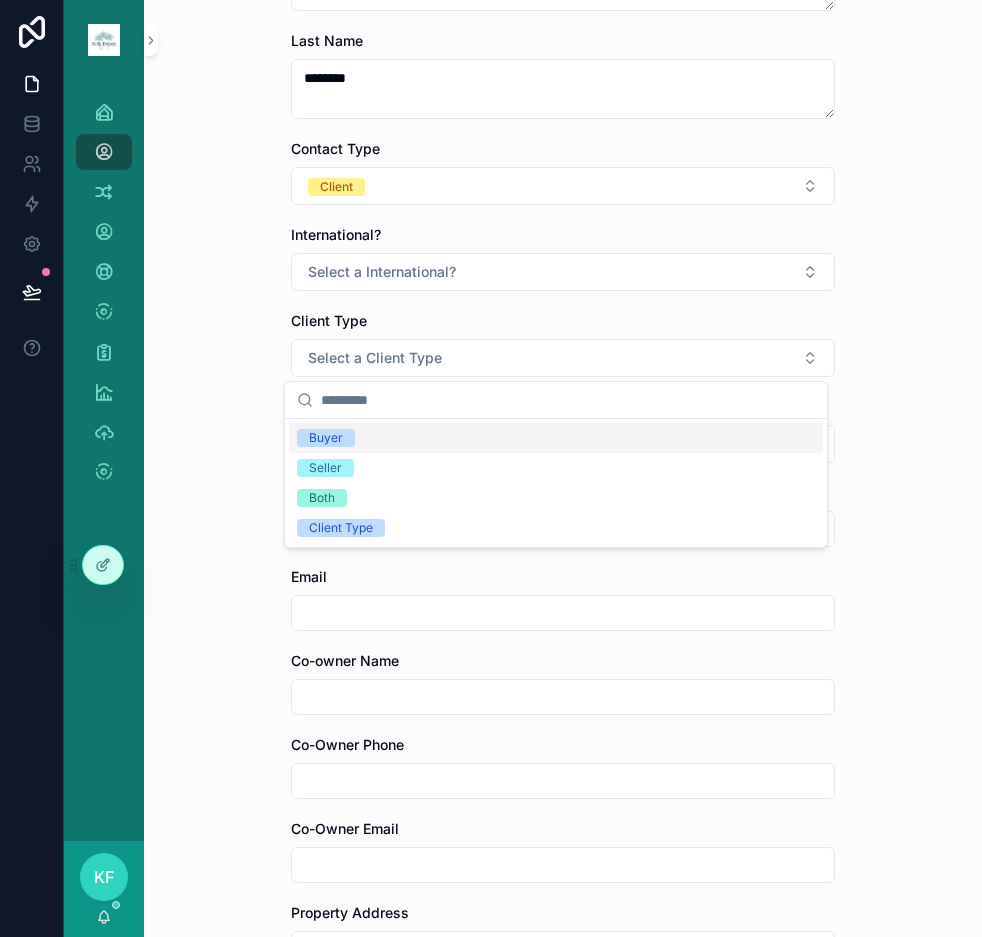 click on "Buyer" at bounding box center [556, 438] 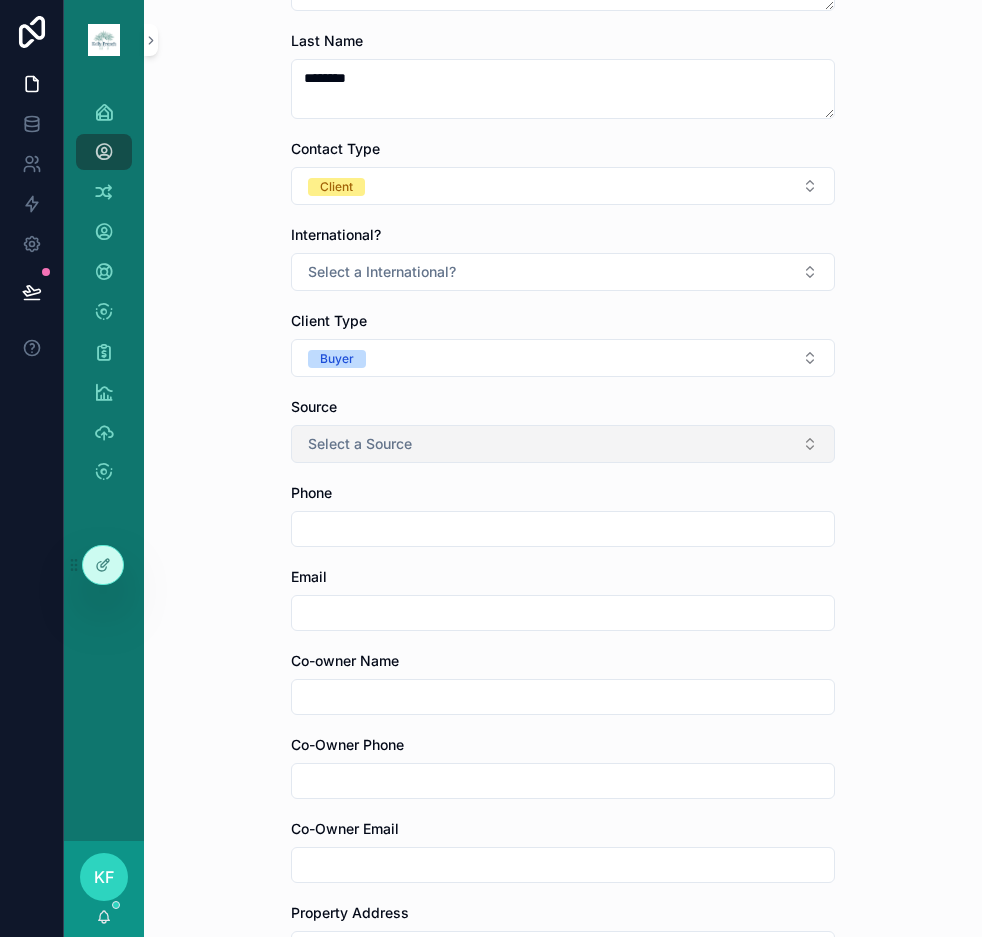 click on "Select a Source" at bounding box center (563, 444) 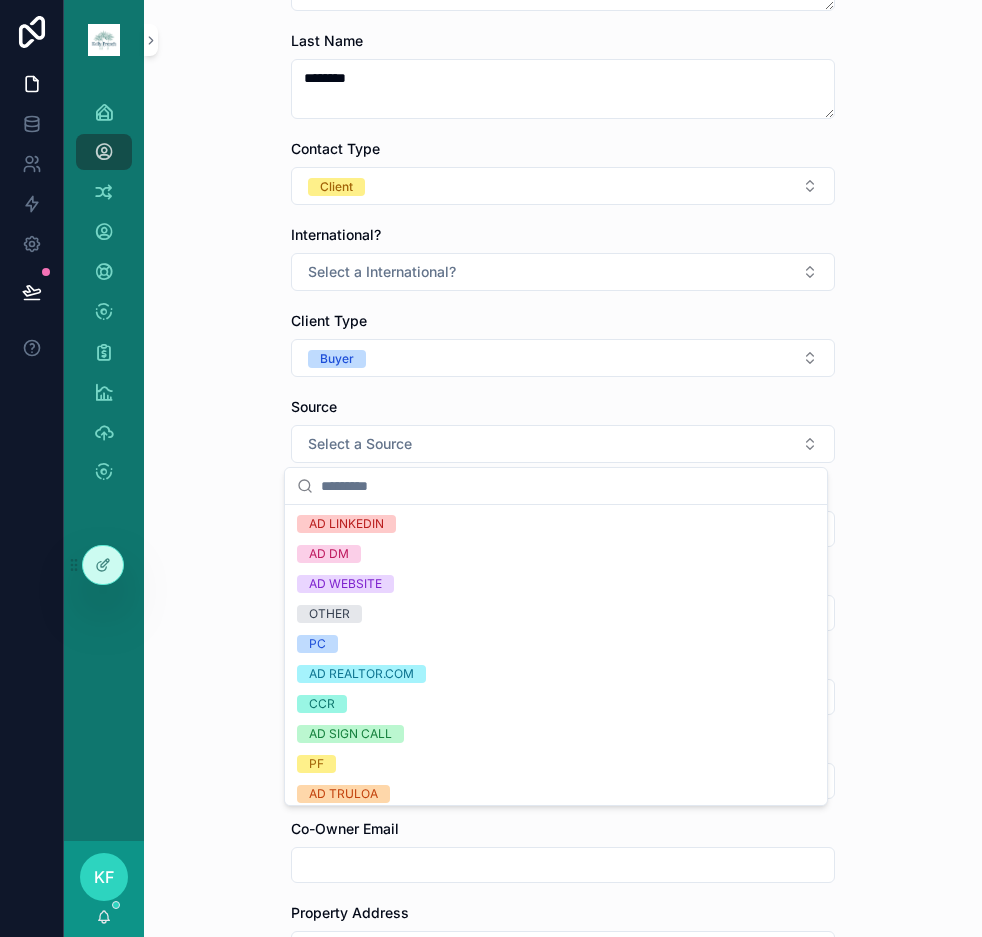 scroll, scrollTop: 170, scrollLeft: 0, axis: vertical 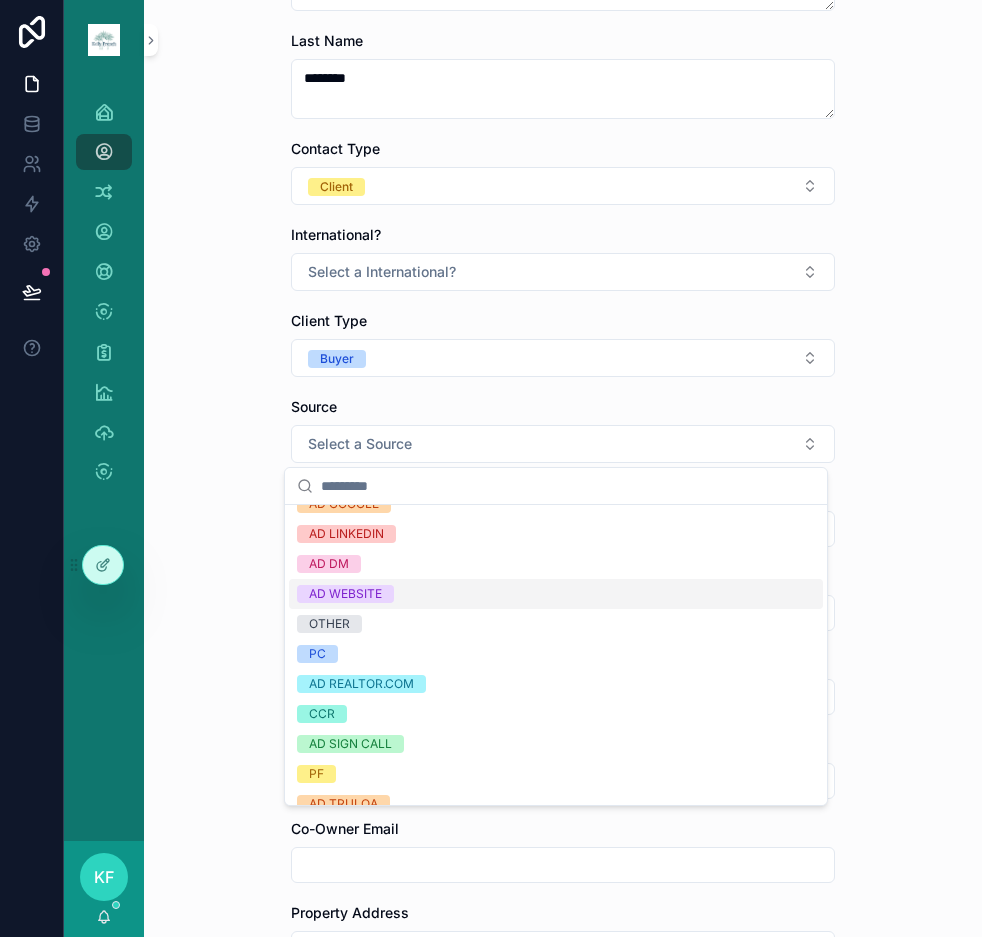 click on "AD WEBSITE" at bounding box center (345, 594) 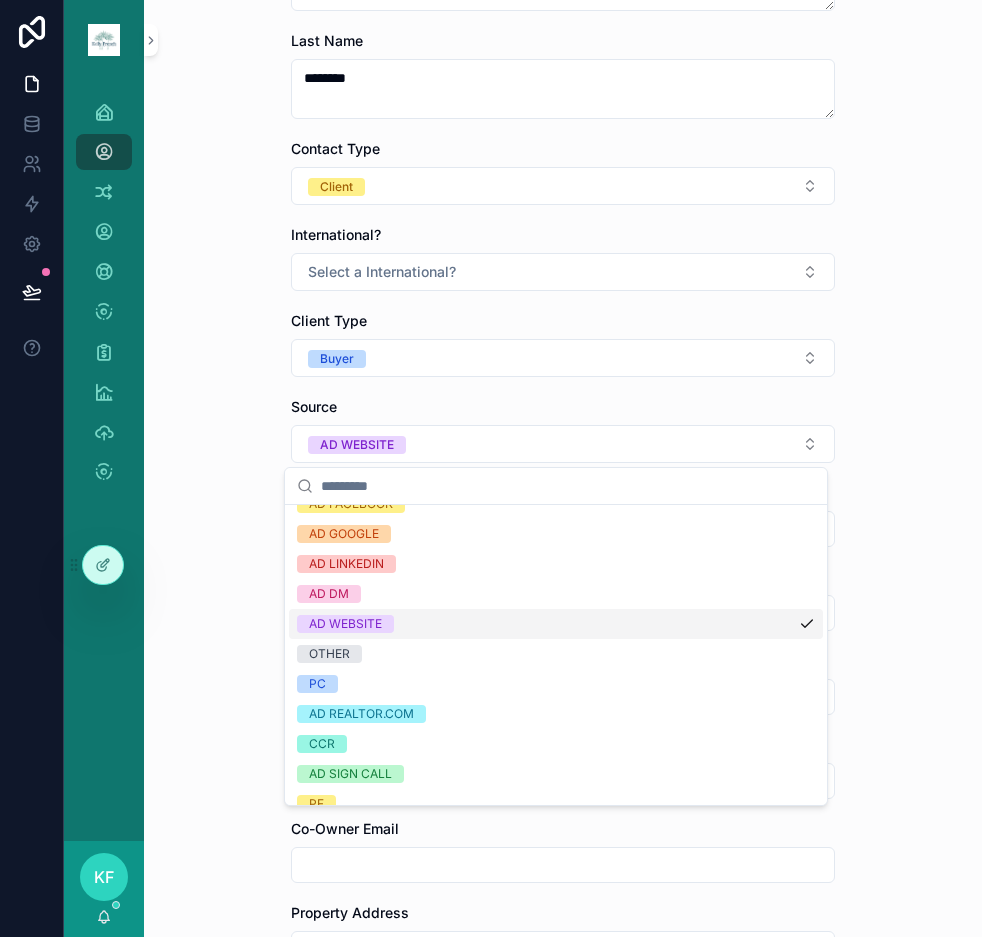 scroll, scrollTop: 200, scrollLeft: 0, axis: vertical 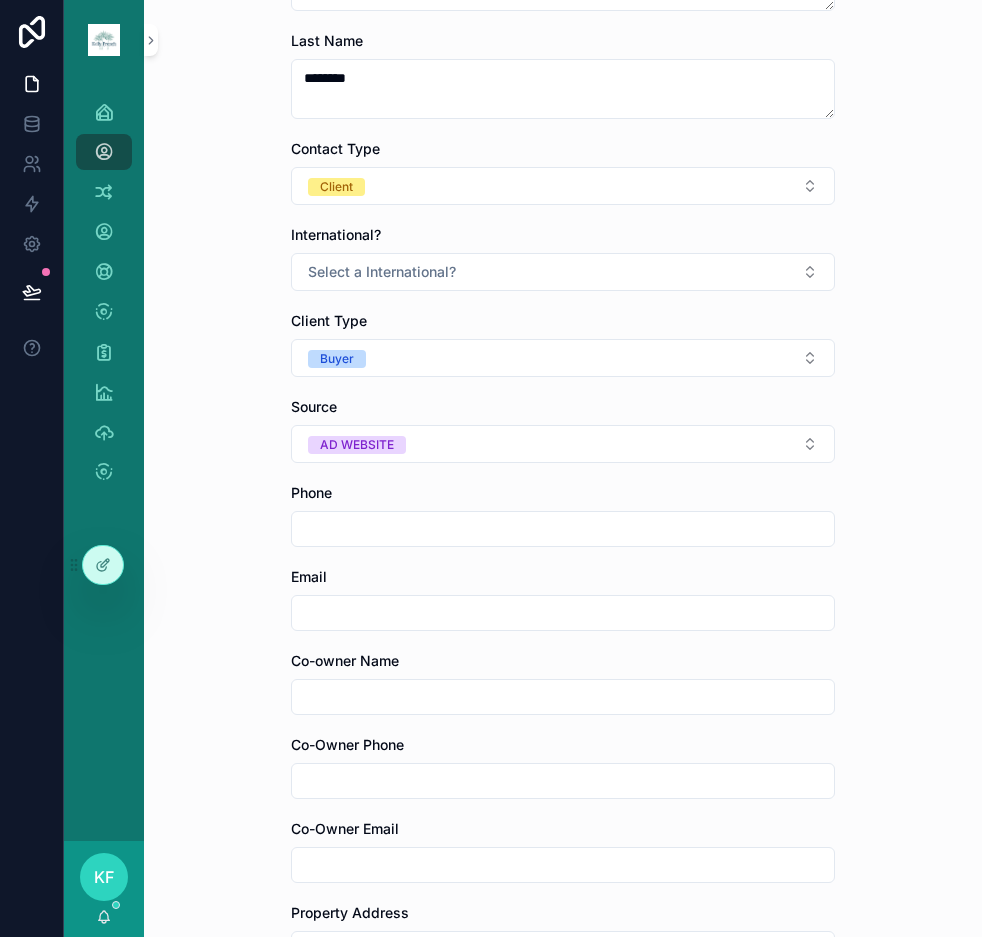 click at bounding box center (563, 529) 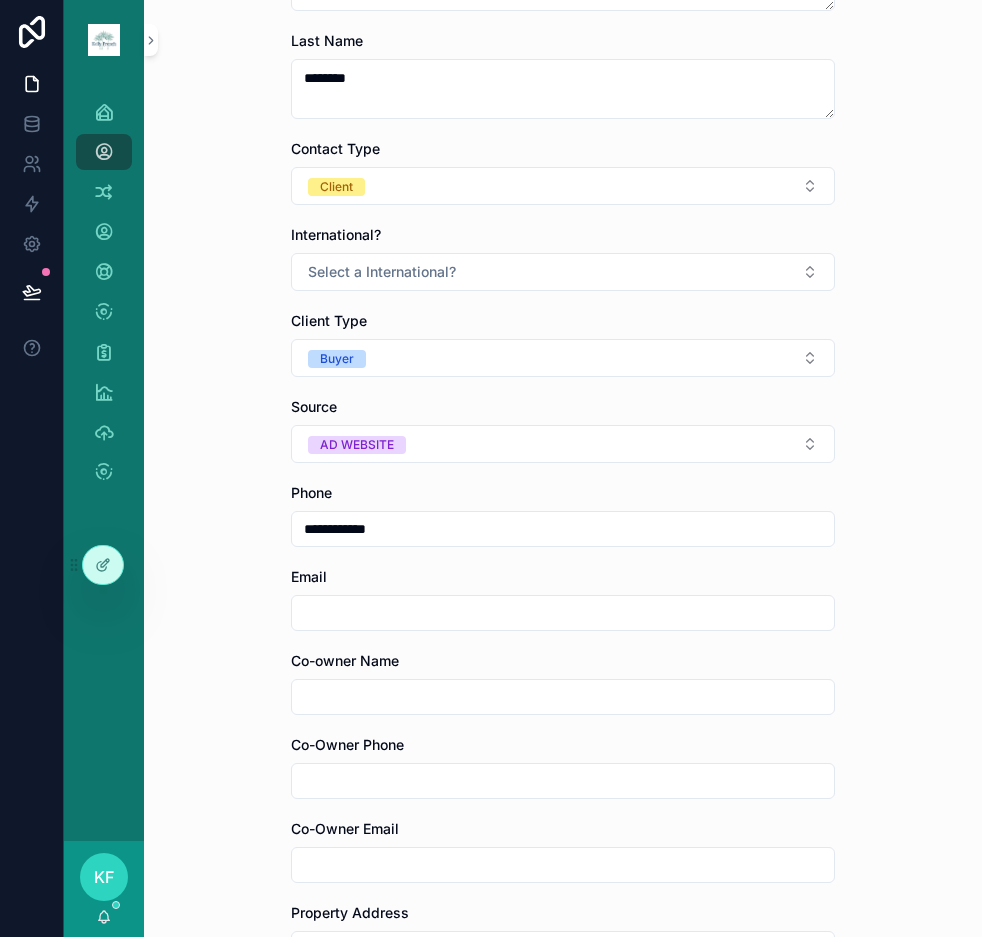 click on "**********" at bounding box center (563, 529) 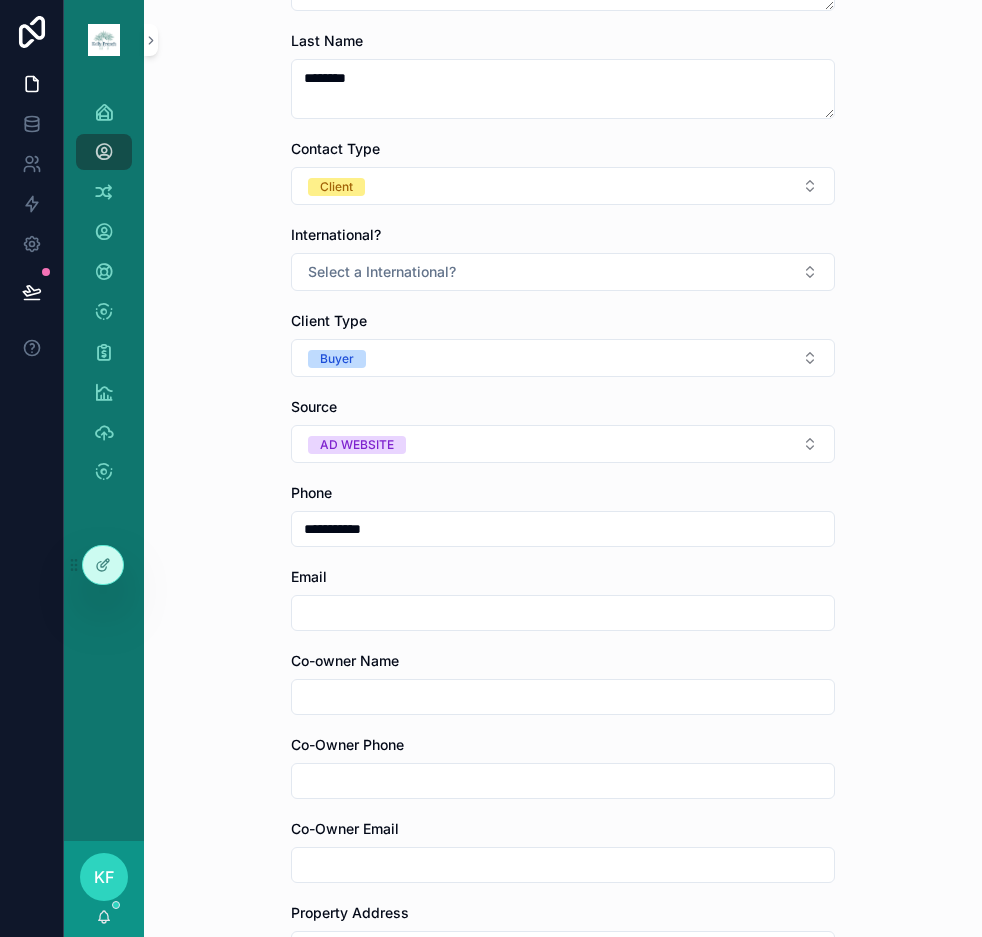 click on "**********" at bounding box center (563, 529) 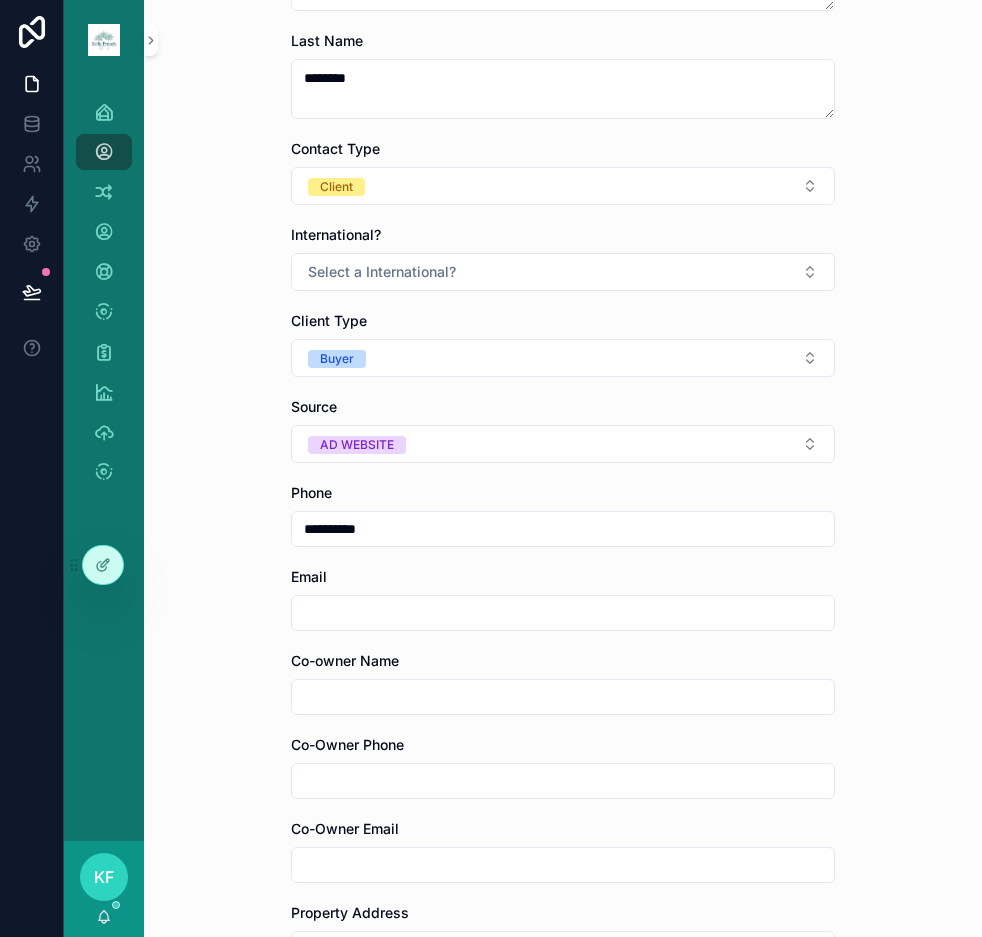 type on "**********" 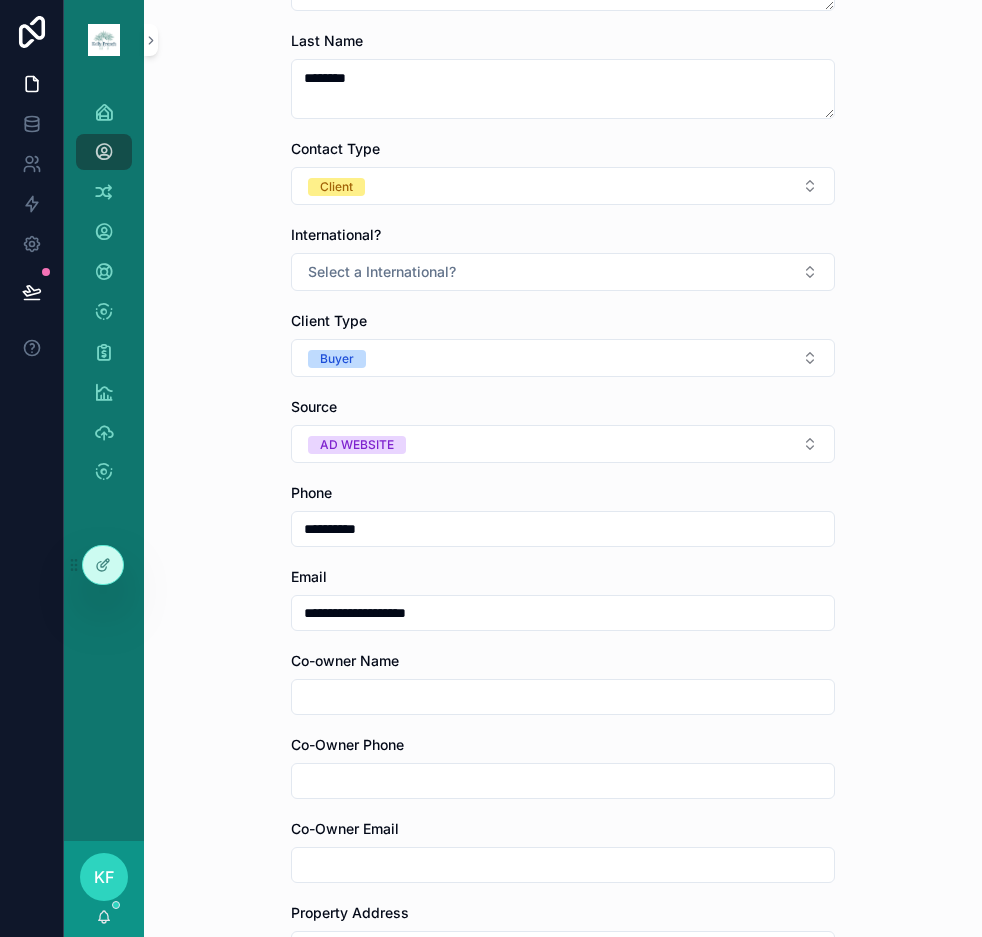 type on "**********" 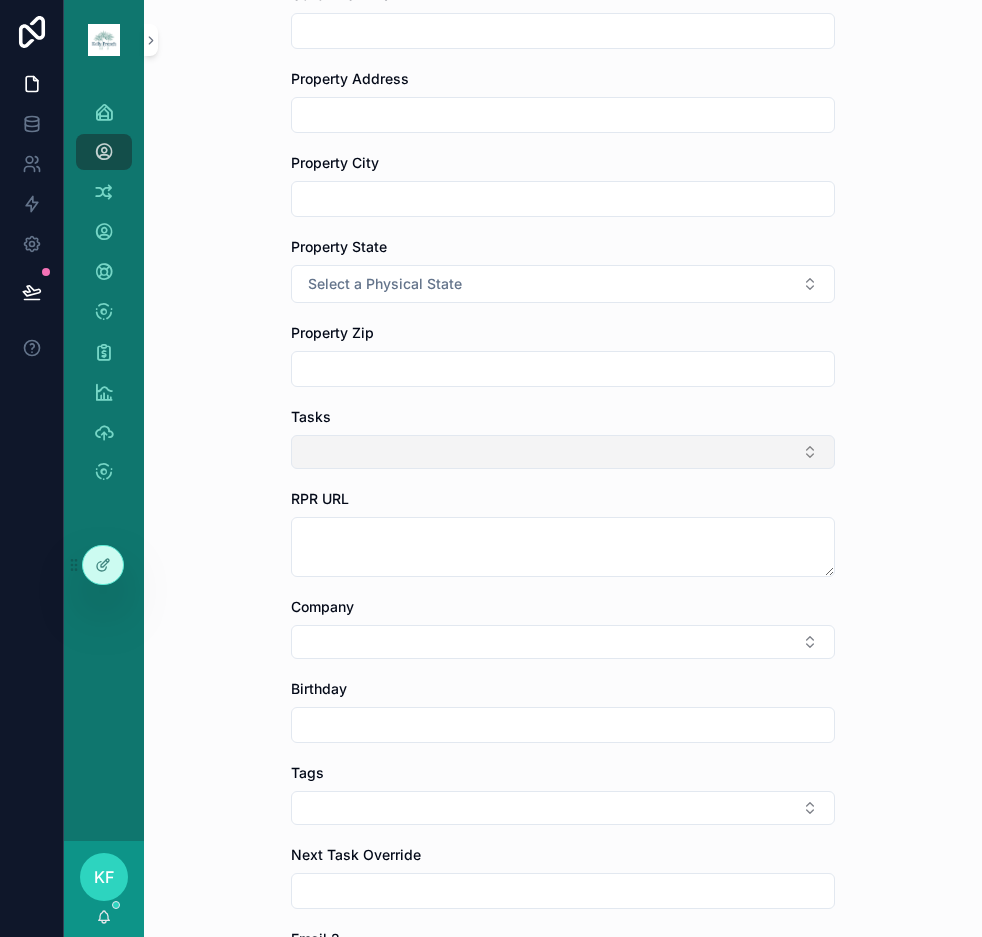 scroll, scrollTop: 1500, scrollLeft: 0, axis: vertical 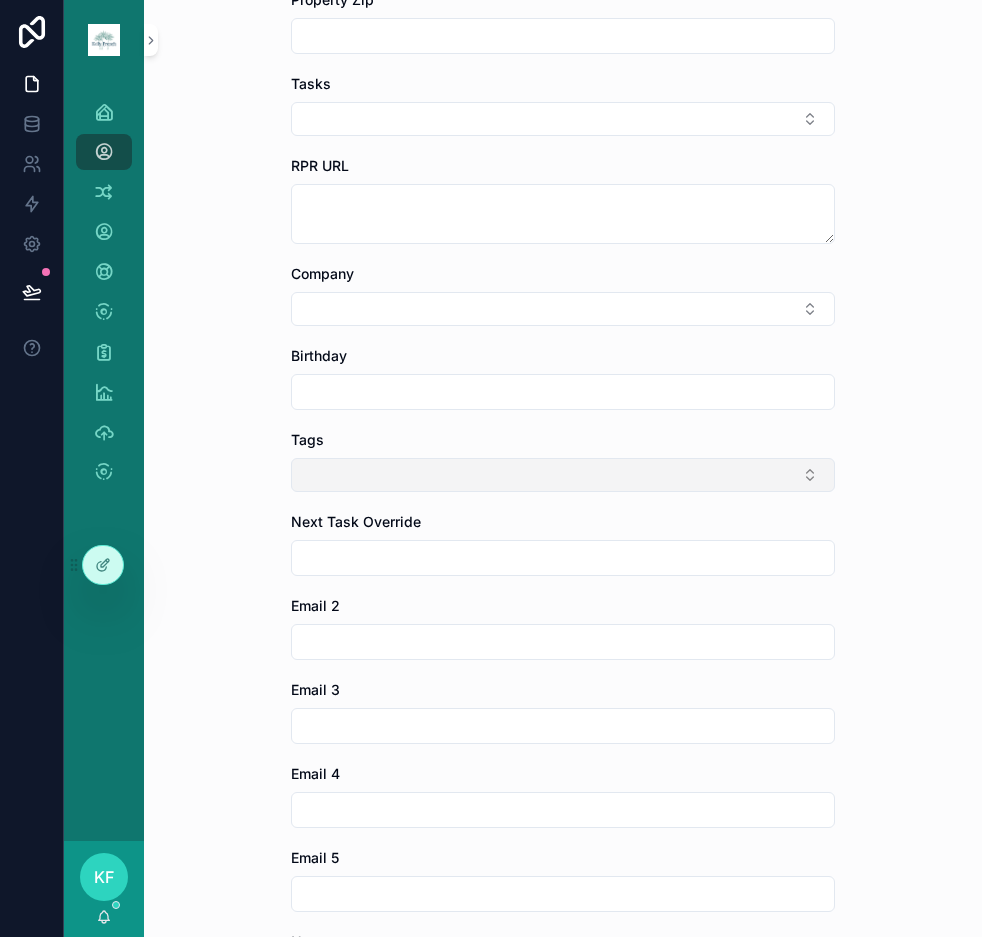 click at bounding box center [563, 475] 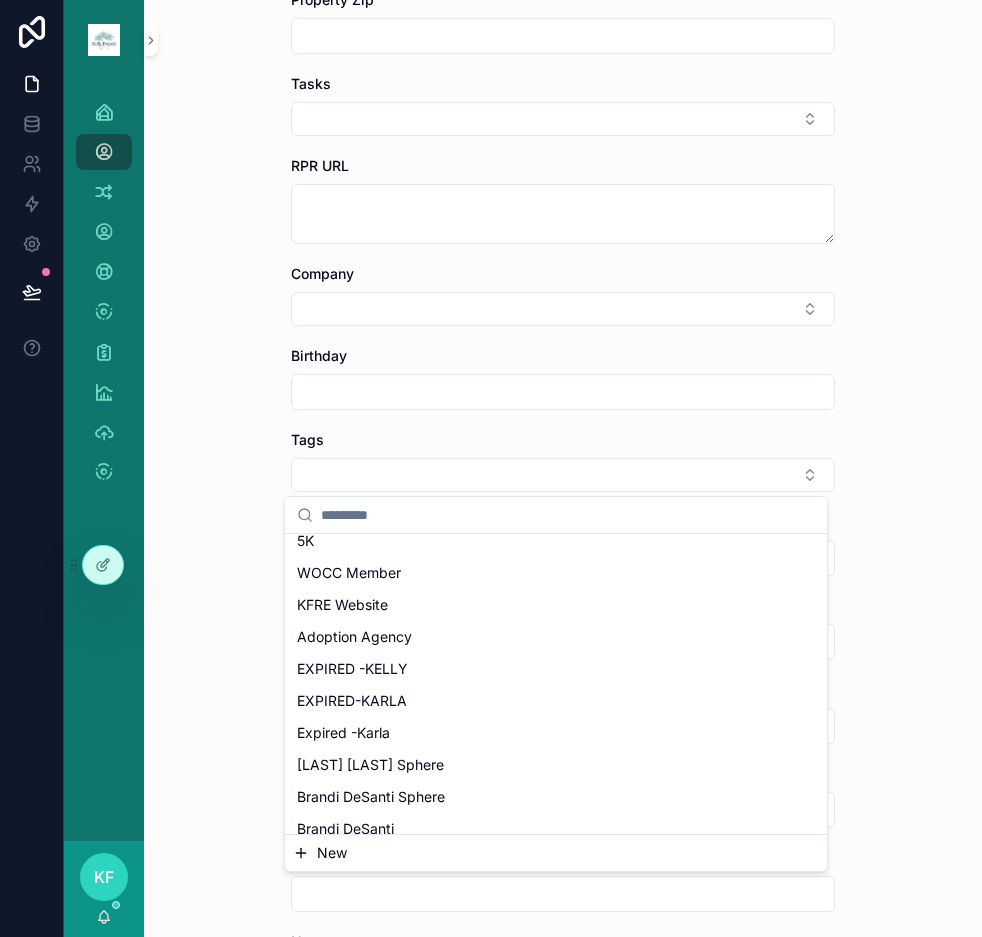 scroll, scrollTop: 1167, scrollLeft: 0, axis: vertical 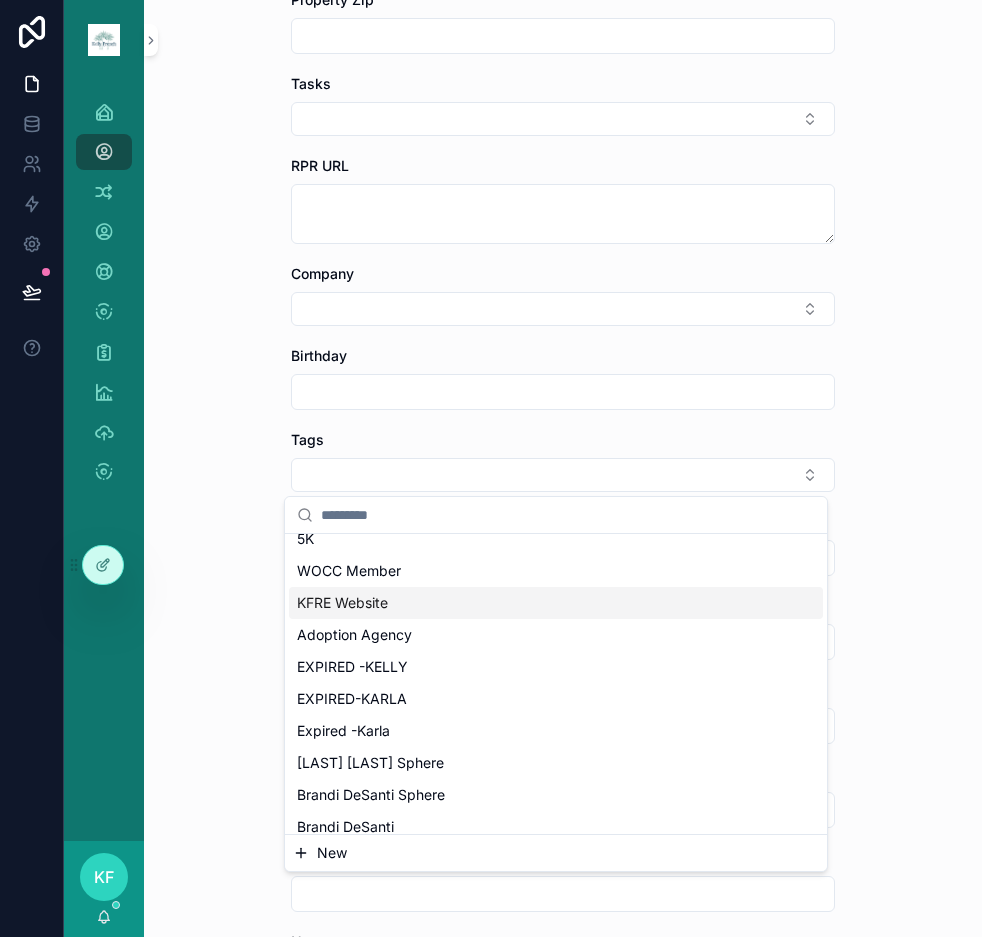 click on "KFRE Website" at bounding box center [556, 603] 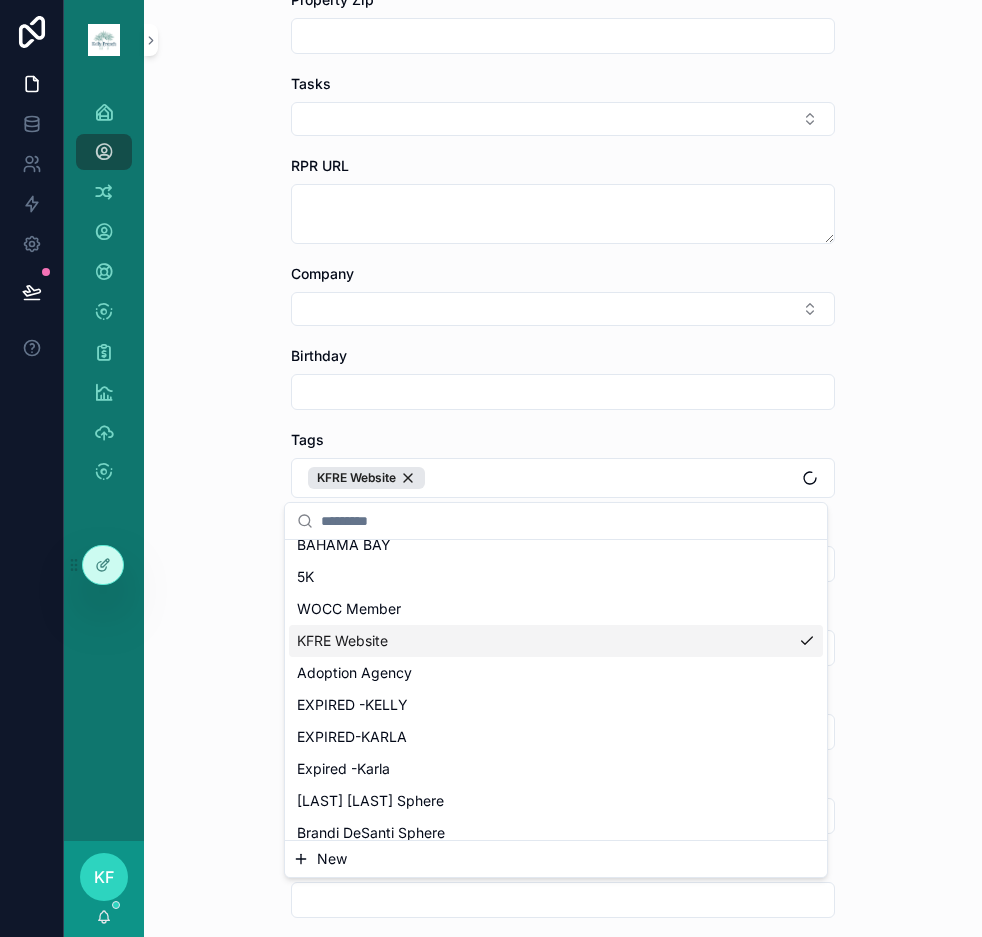 scroll, scrollTop: 1199, scrollLeft: 0, axis: vertical 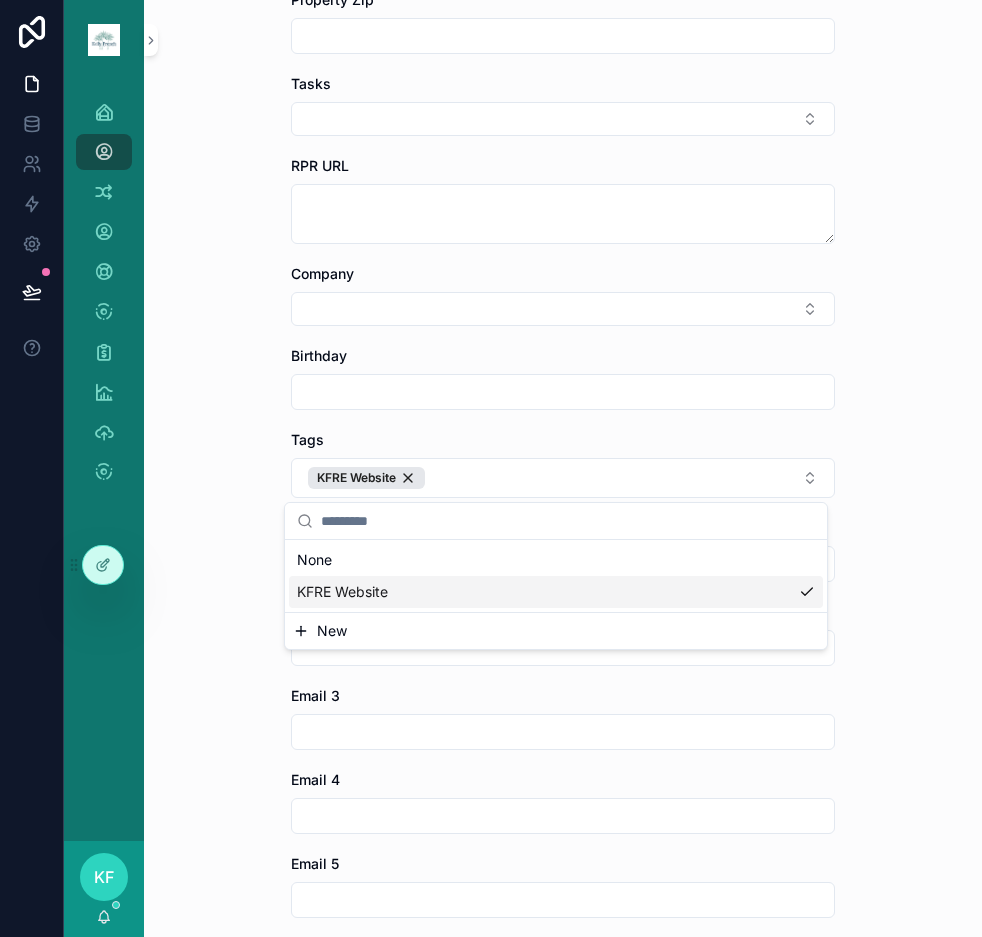 click on "**********" at bounding box center (563, 468) 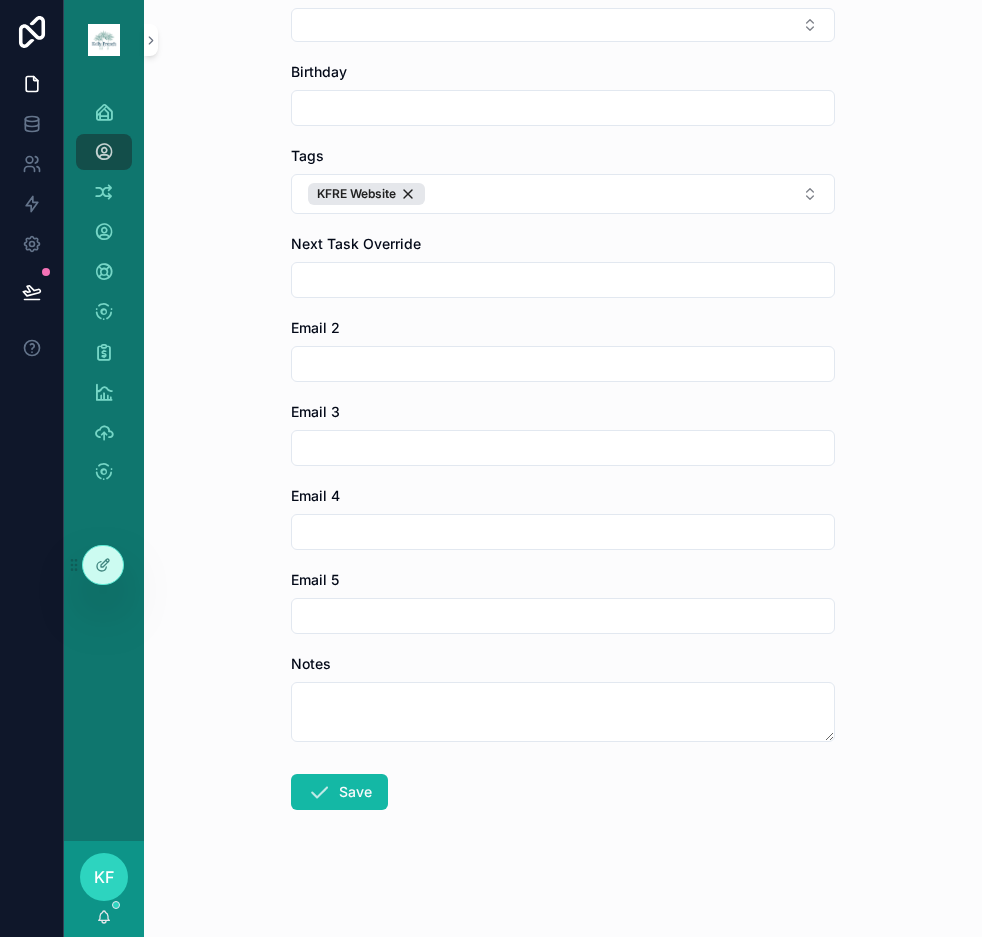 scroll, scrollTop: 1785, scrollLeft: 0, axis: vertical 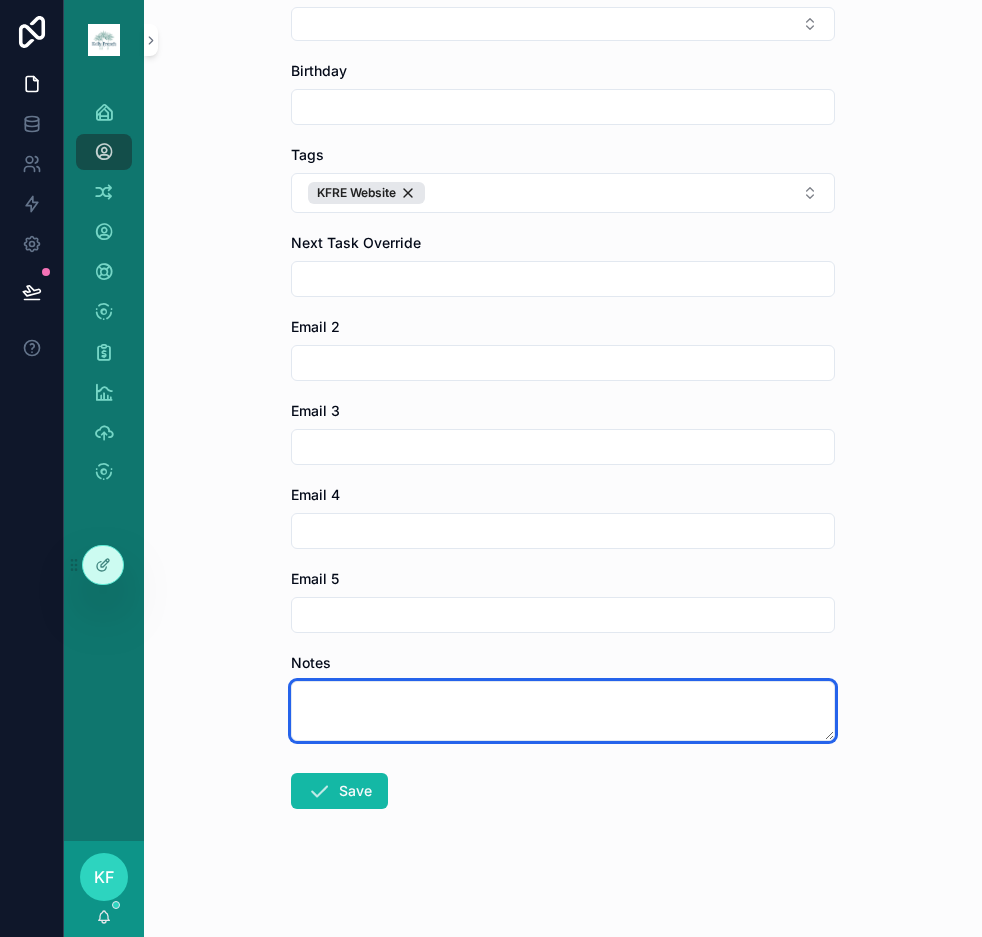 click at bounding box center (563, 711) 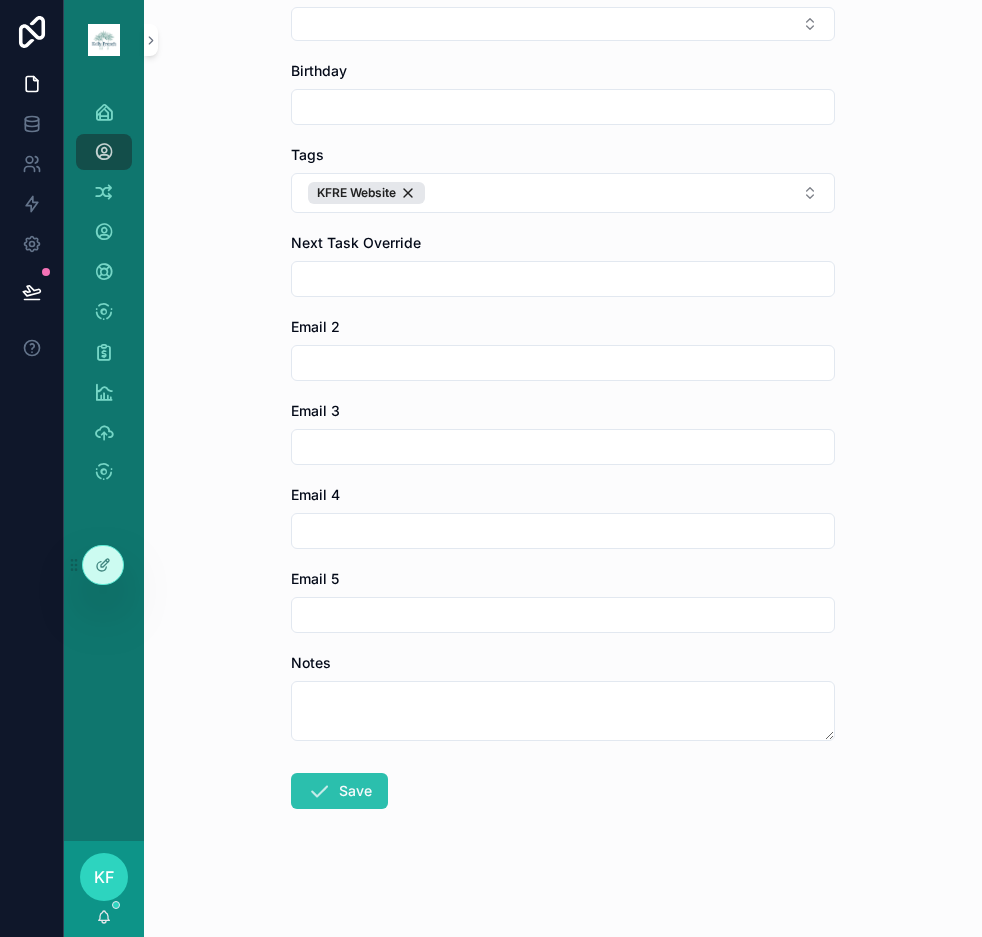 click on "Save" at bounding box center [339, 791] 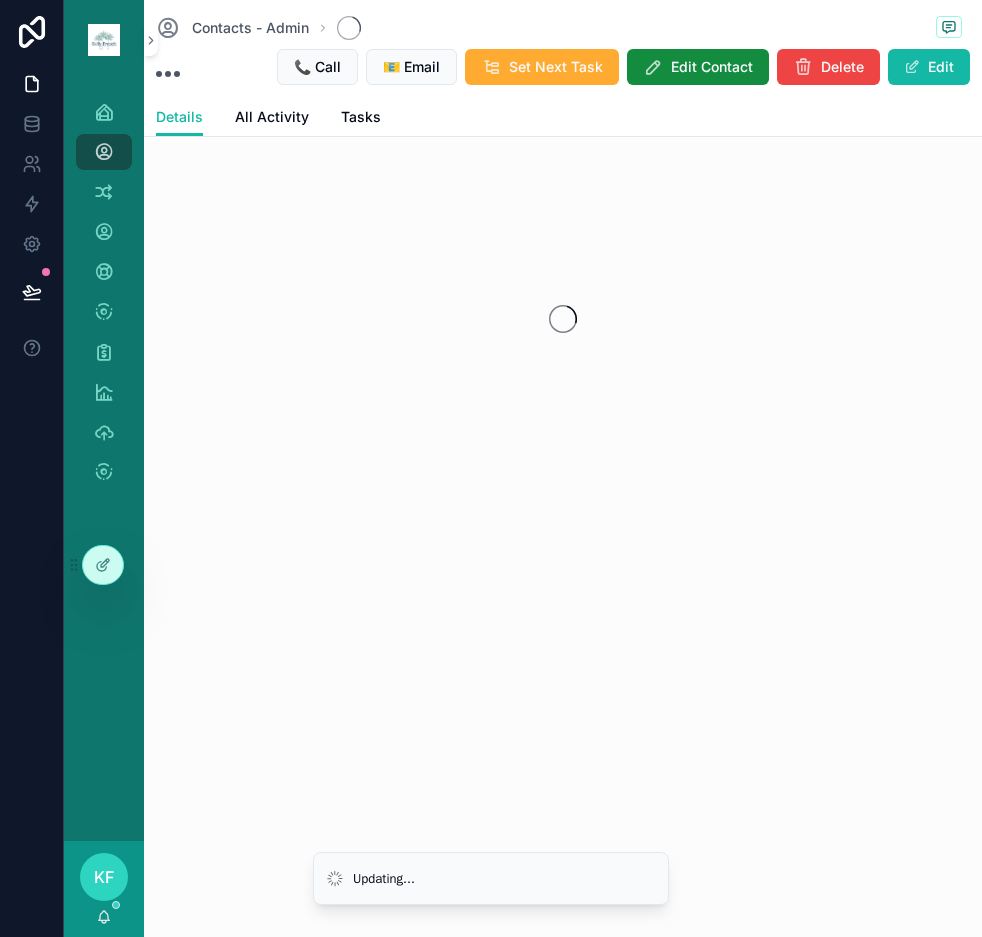 scroll, scrollTop: 0, scrollLeft: 0, axis: both 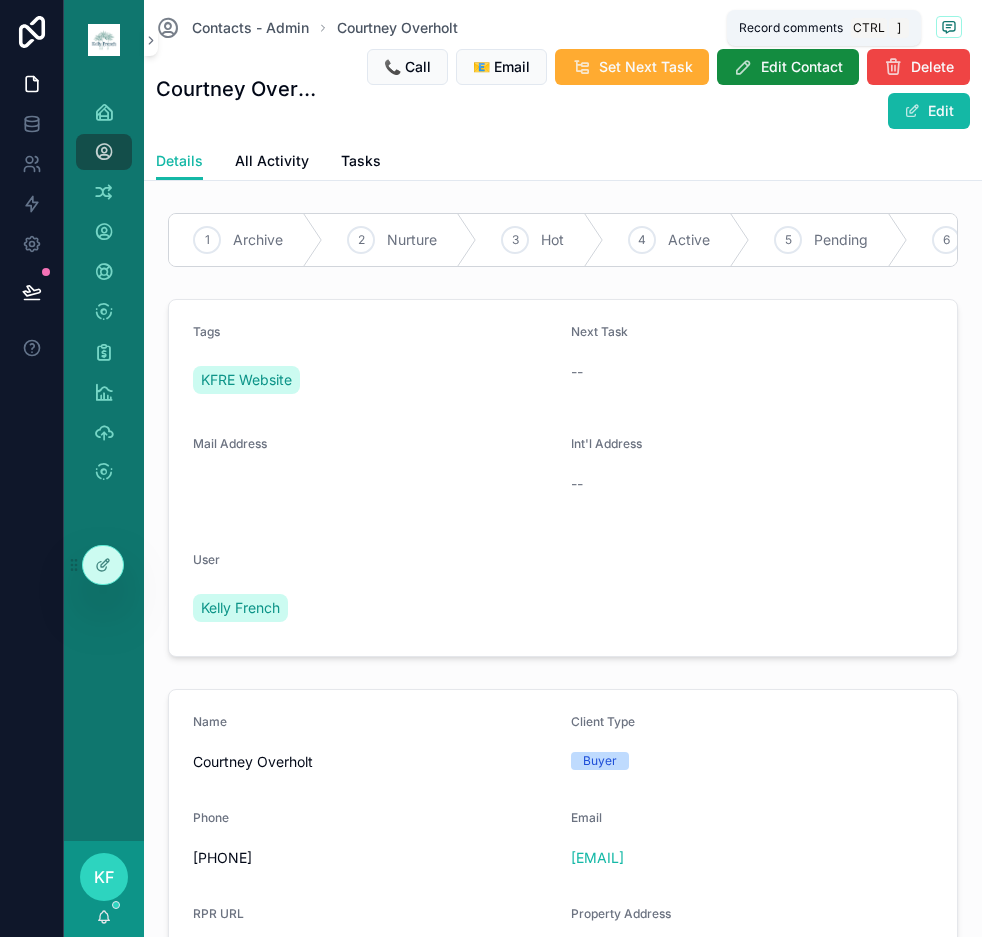 click 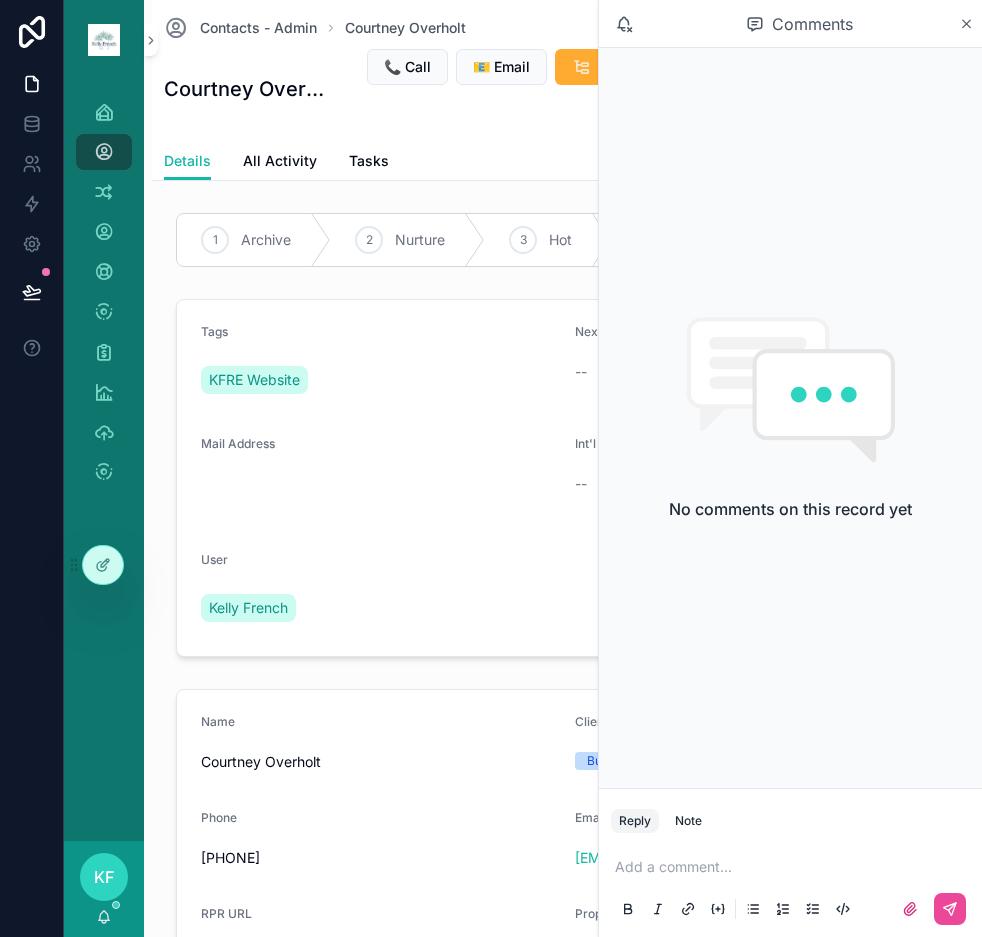click at bounding box center [794, 867] 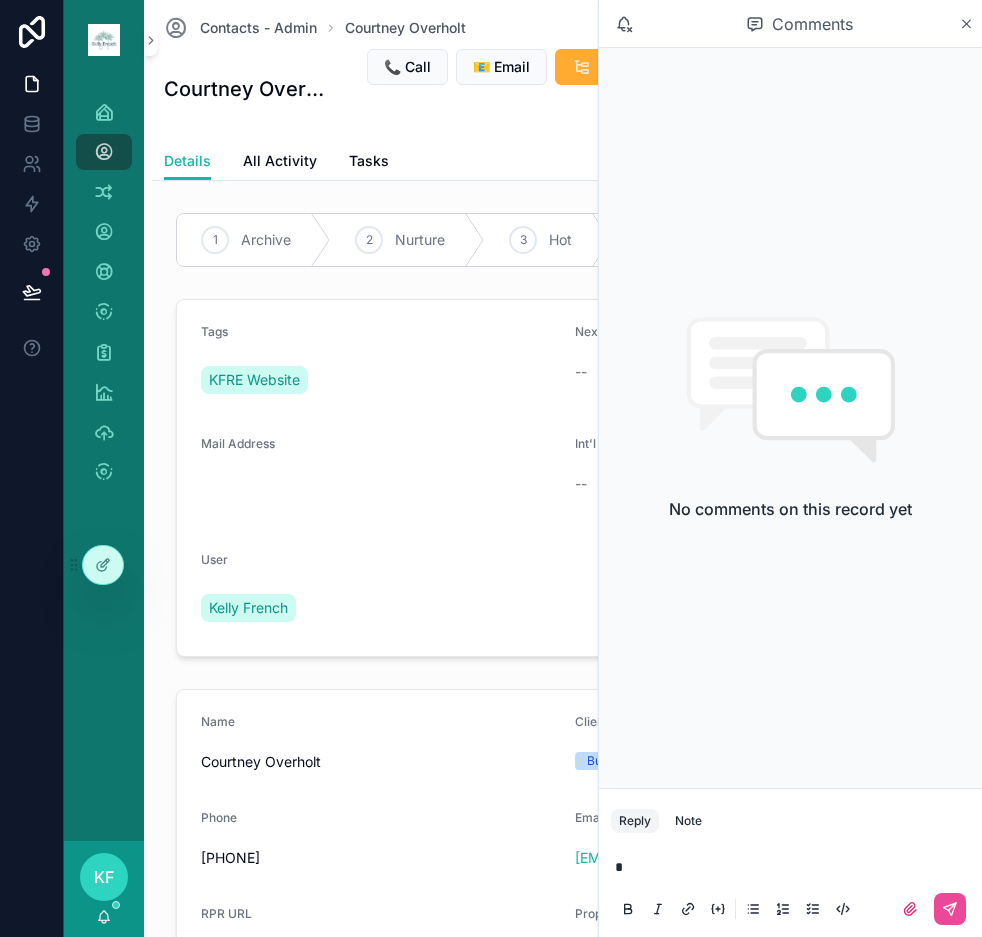 type 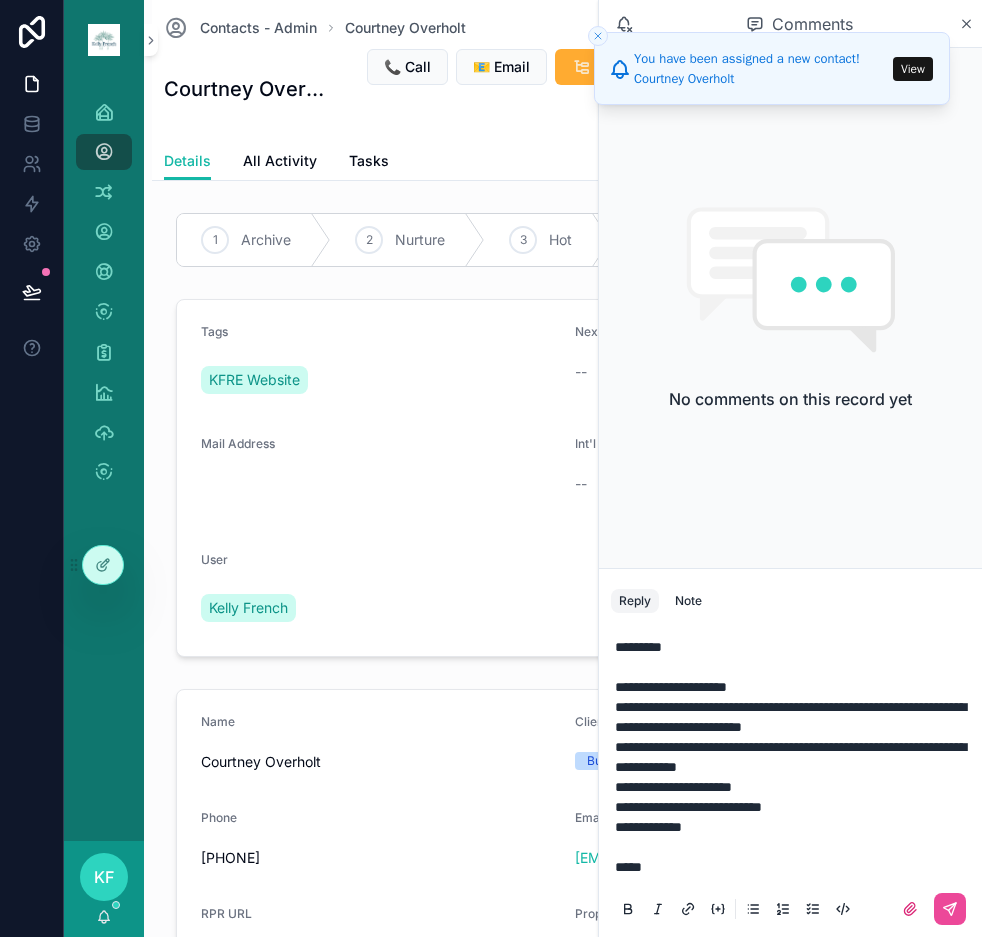 click on "**********" at bounding box center (794, 667) 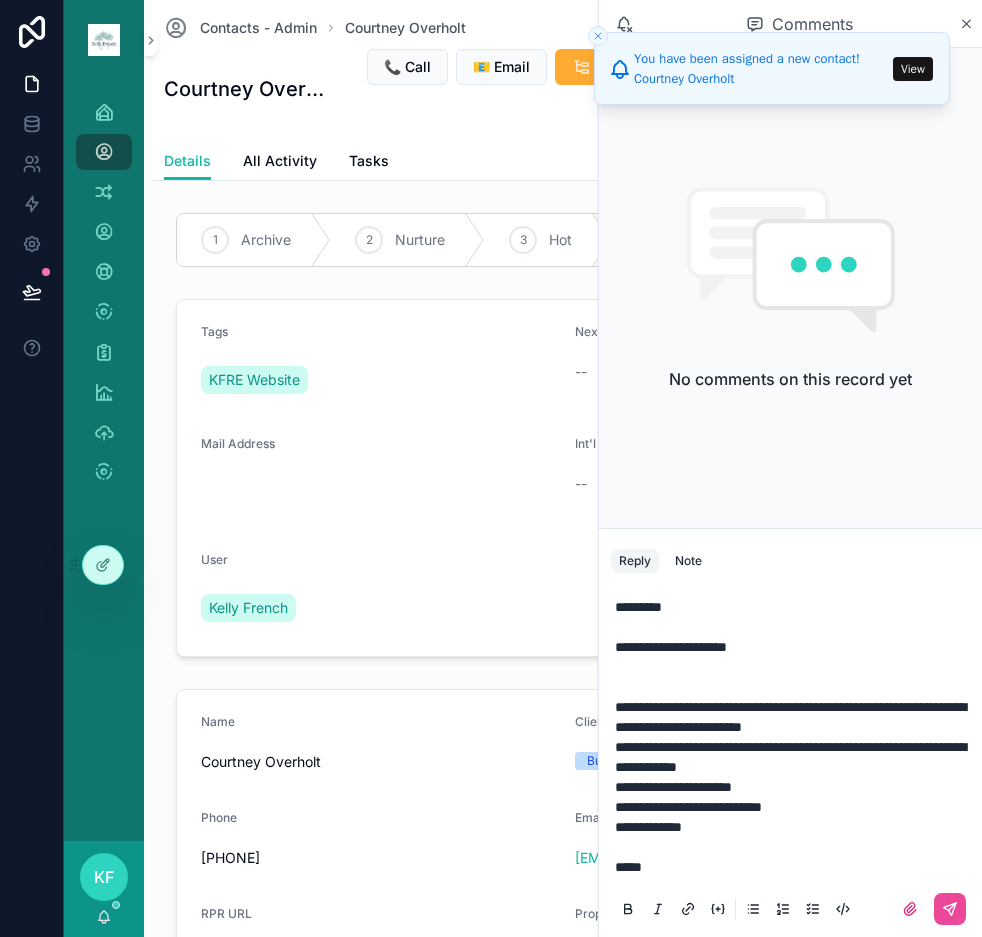 click on "**********" at bounding box center [794, 757] 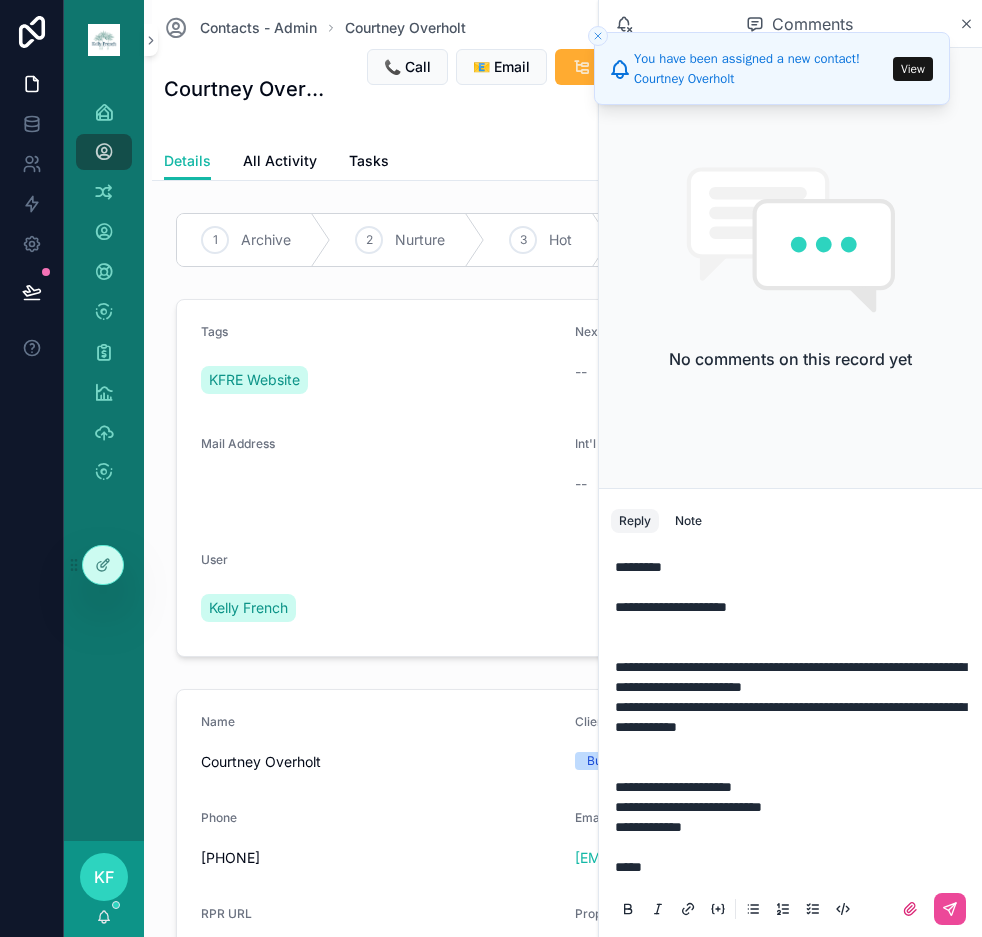 click on "**********" at bounding box center (794, 807) 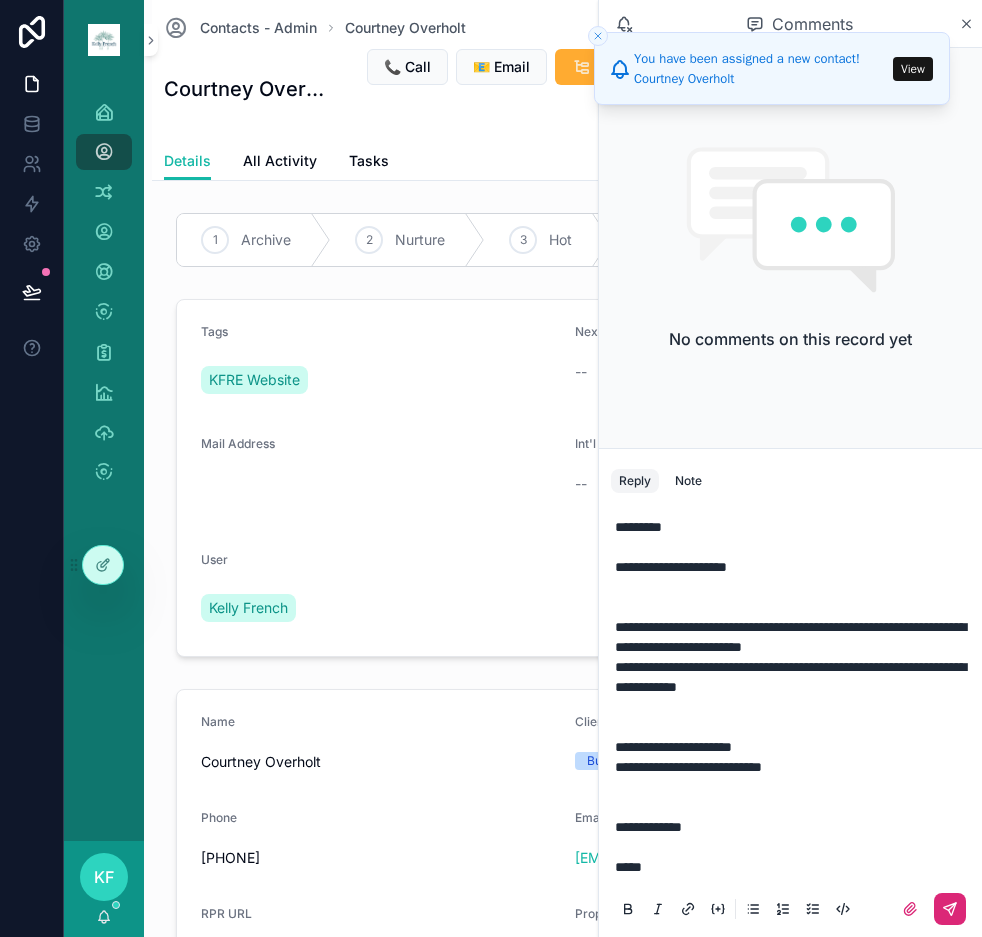 click 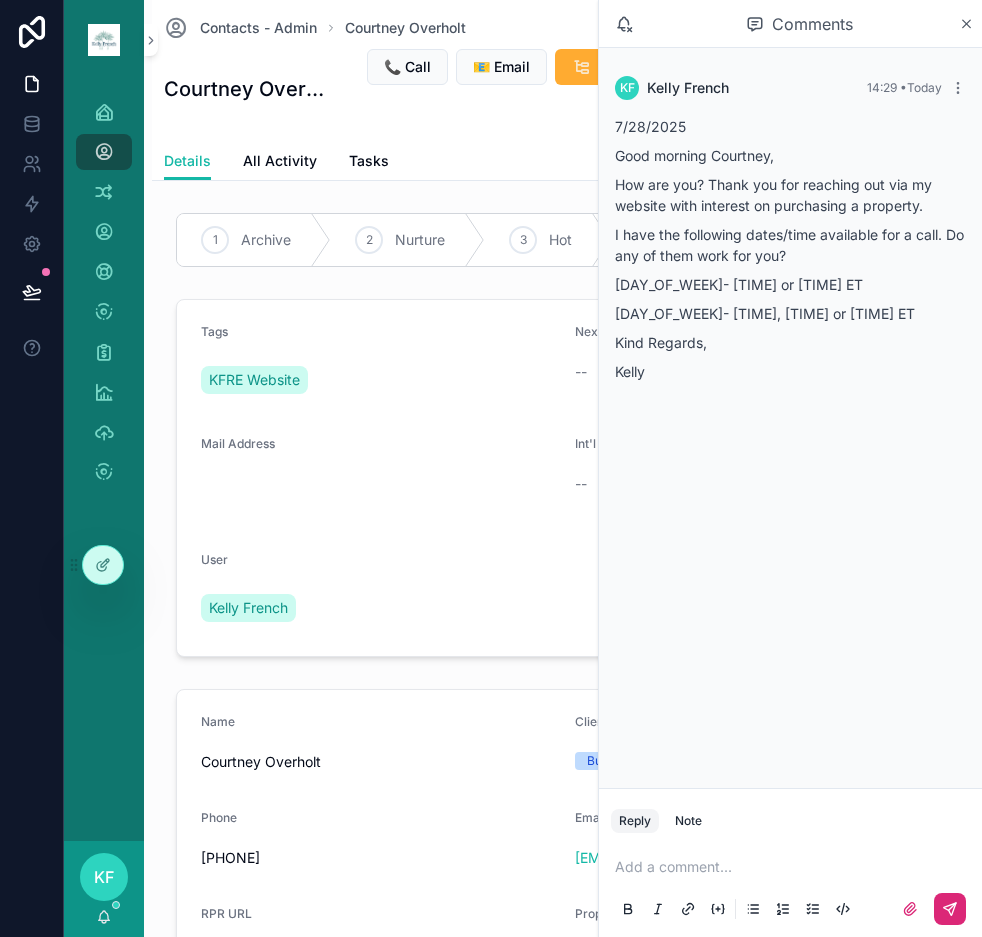 drag, startPoint x: 847, startPoint y: 878, endPoint x: 882, endPoint y: 862, distance: 38.483765 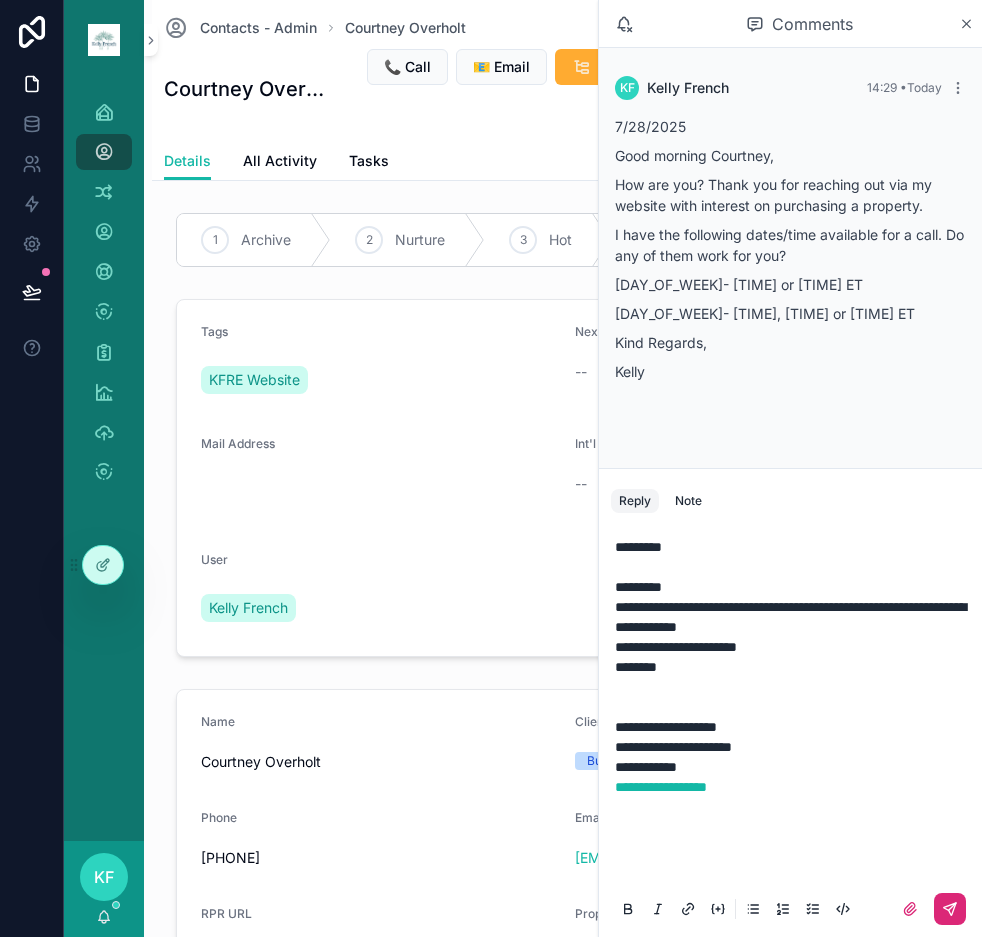 click at bounding box center [950, 909] 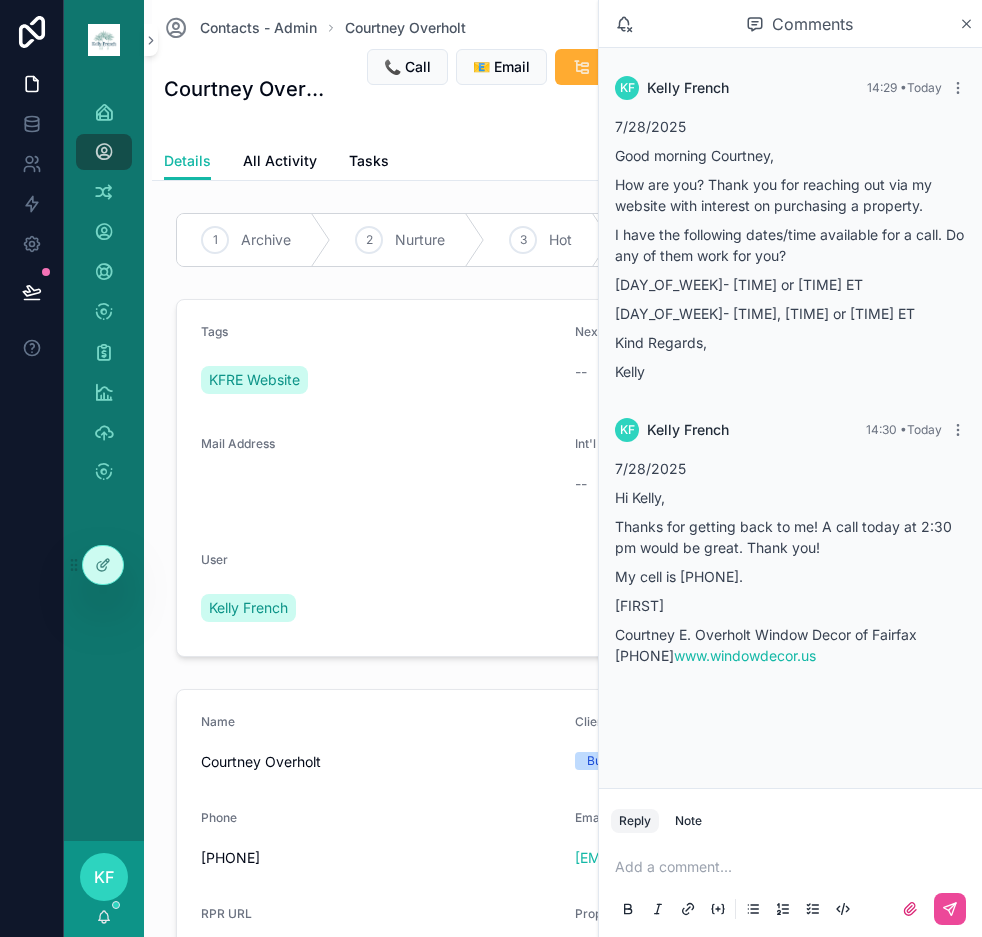 click on "Add a comment..." at bounding box center [790, 887] 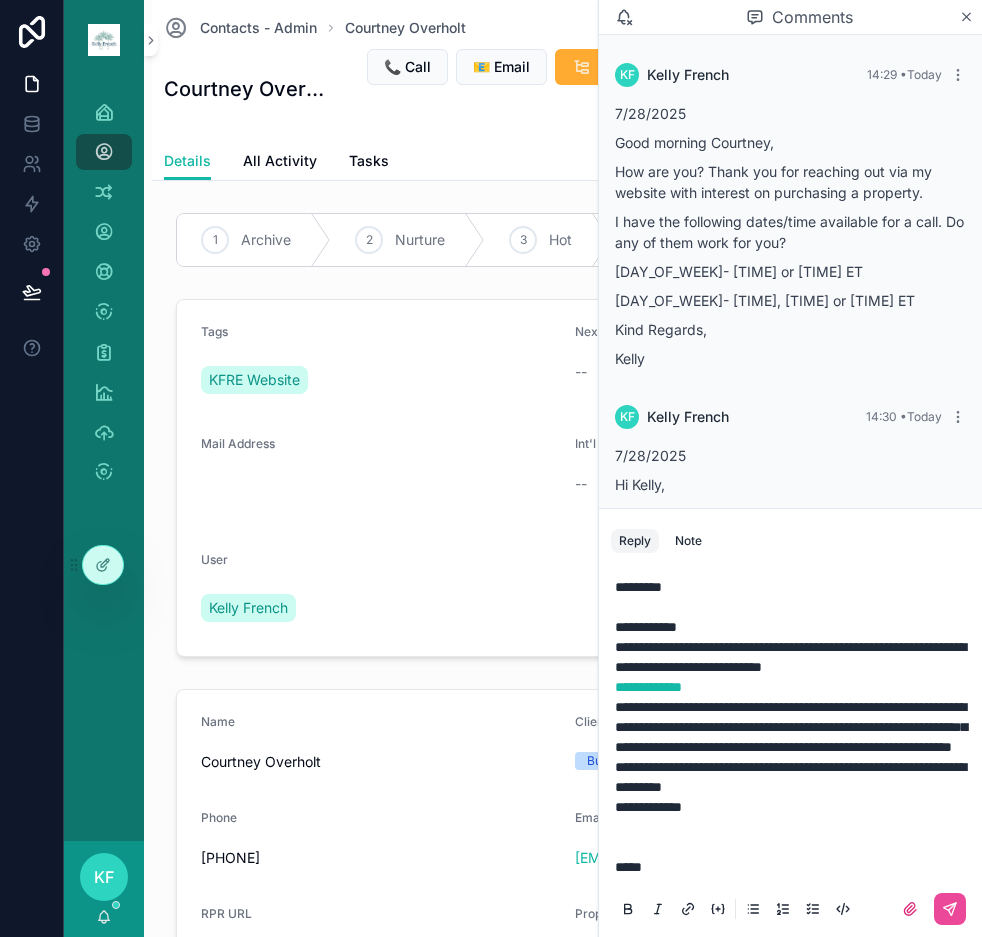 click on "*****" at bounding box center [628, 867] 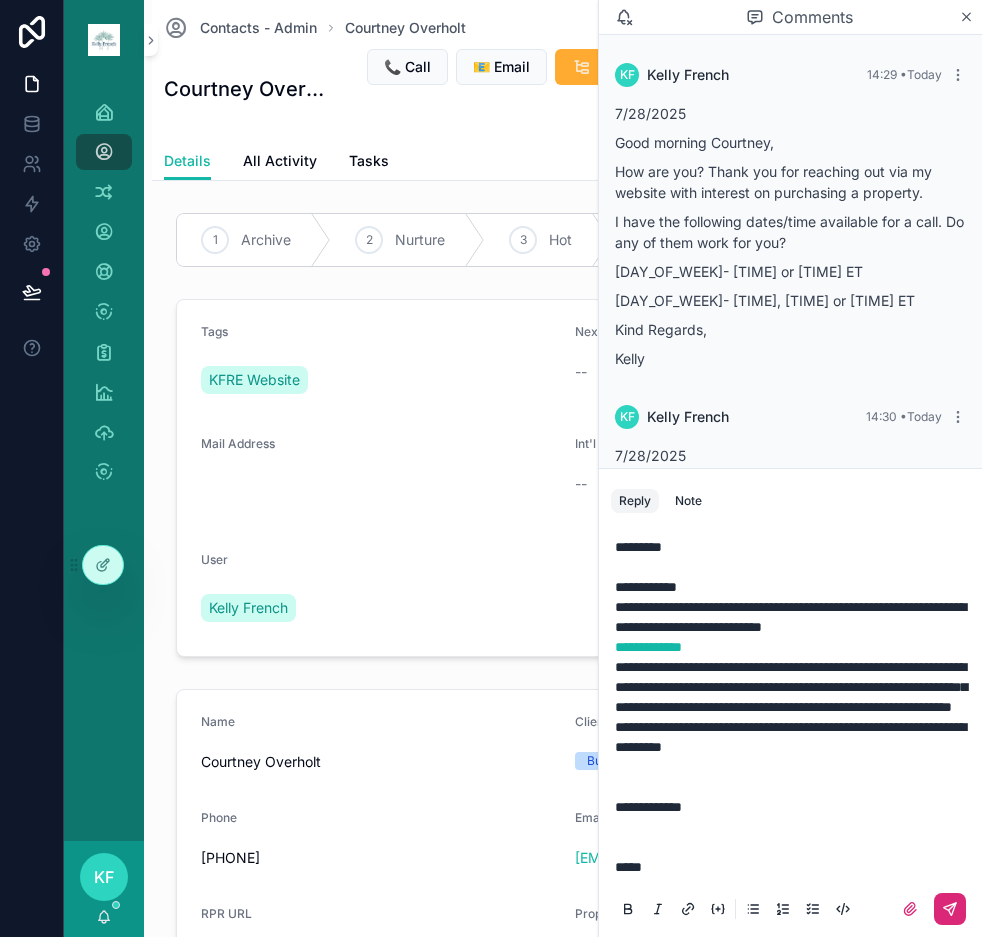 click at bounding box center [950, 909] 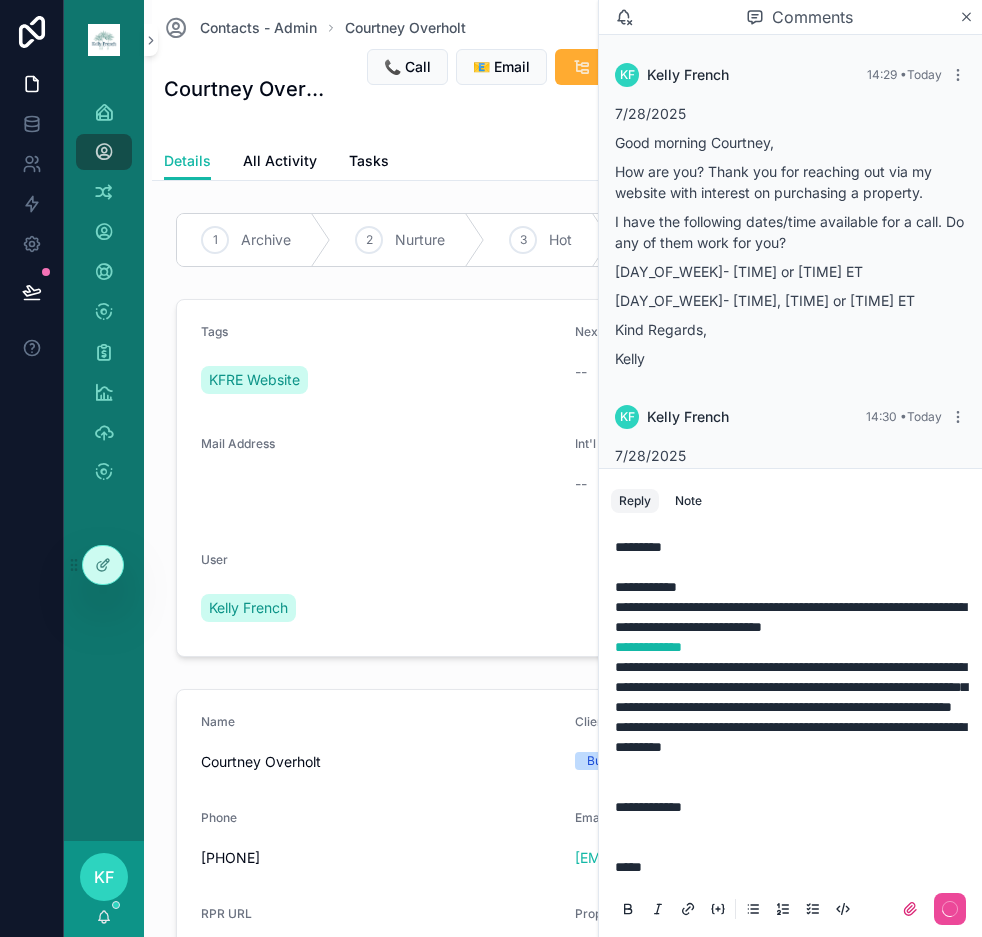 scroll, scrollTop: 327, scrollLeft: 0, axis: vertical 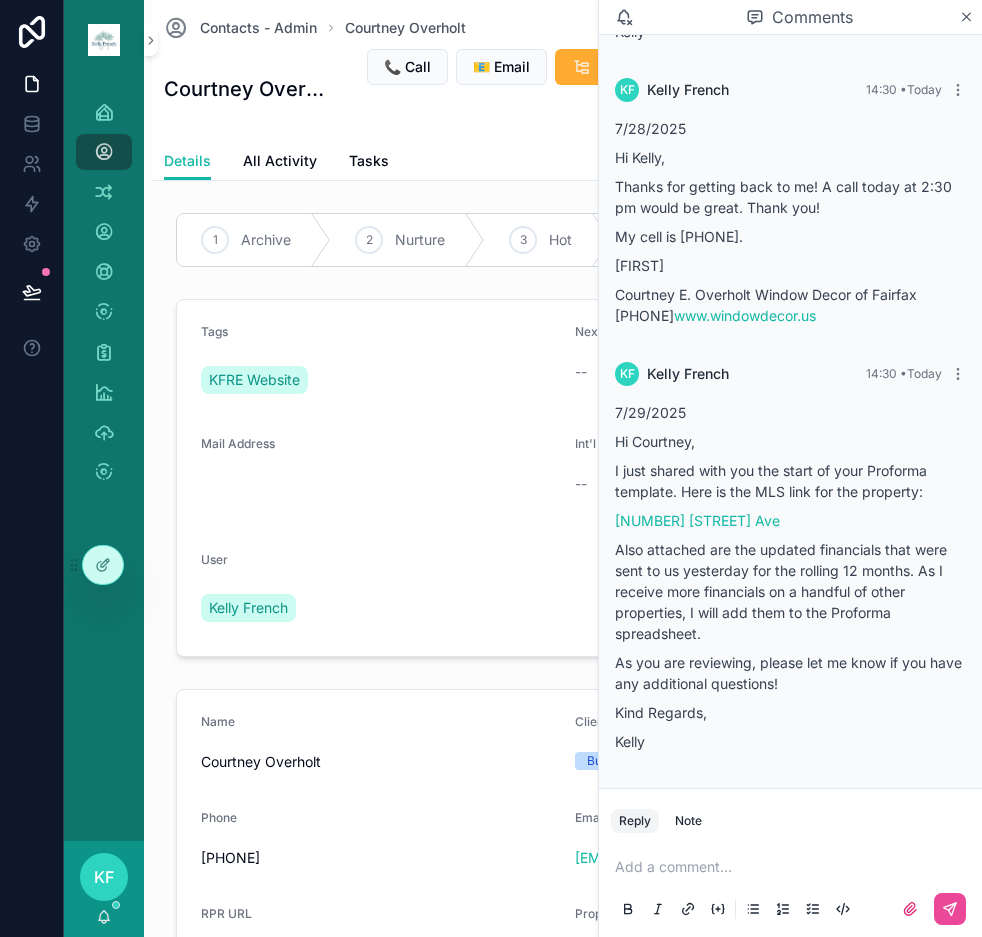 click at bounding box center (794, 867) 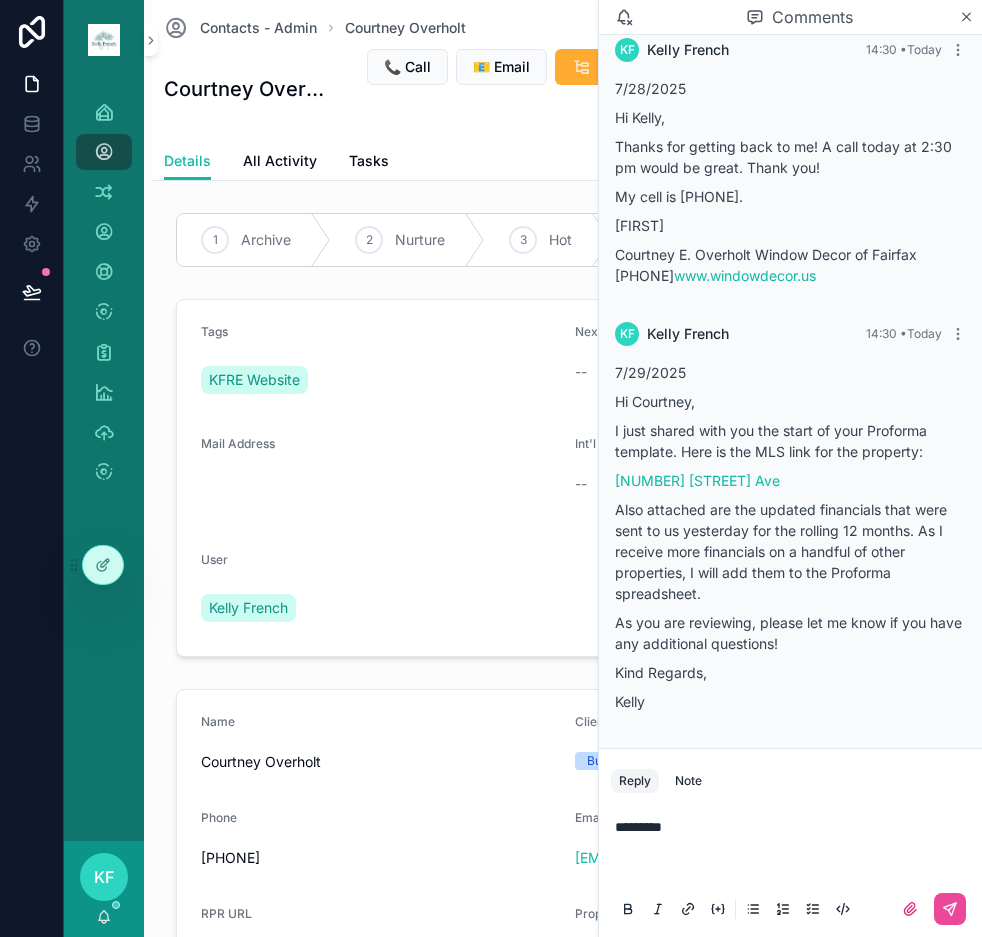 scroll, scrollTop: 426, scrollLeft: 0, axis: vertical 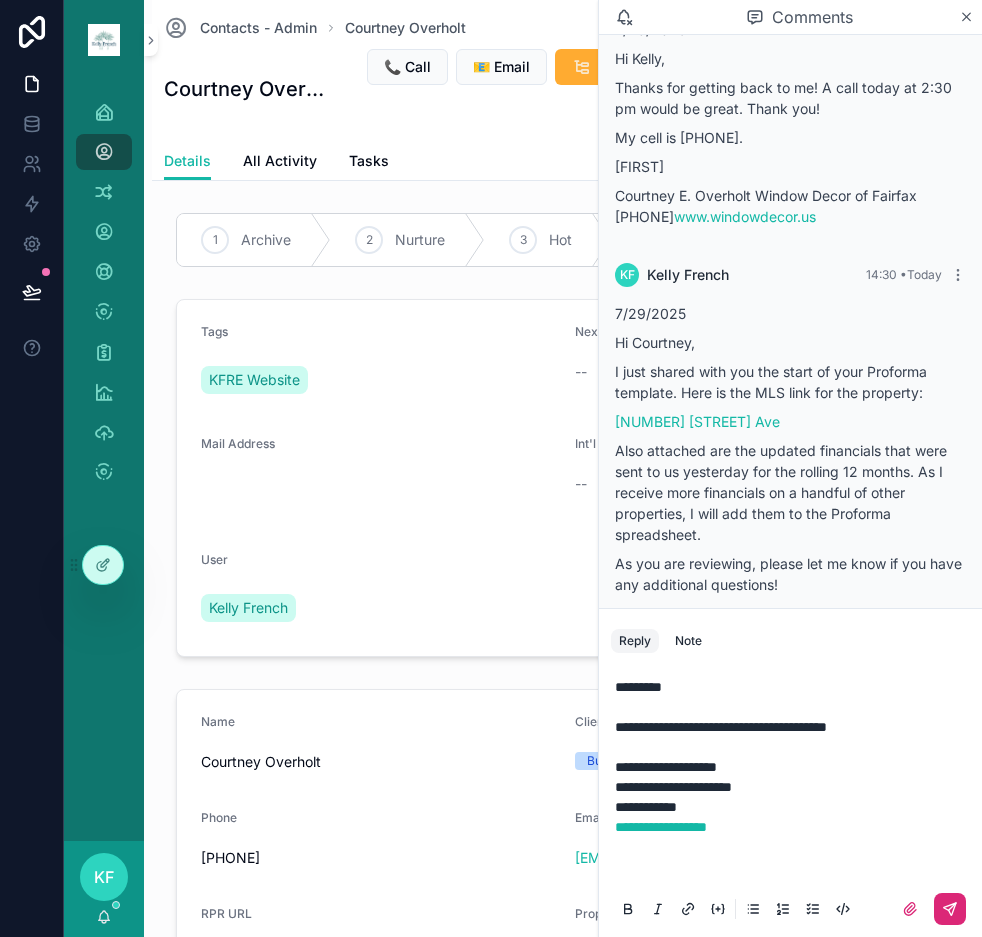 click at bounding box center [950, 909] 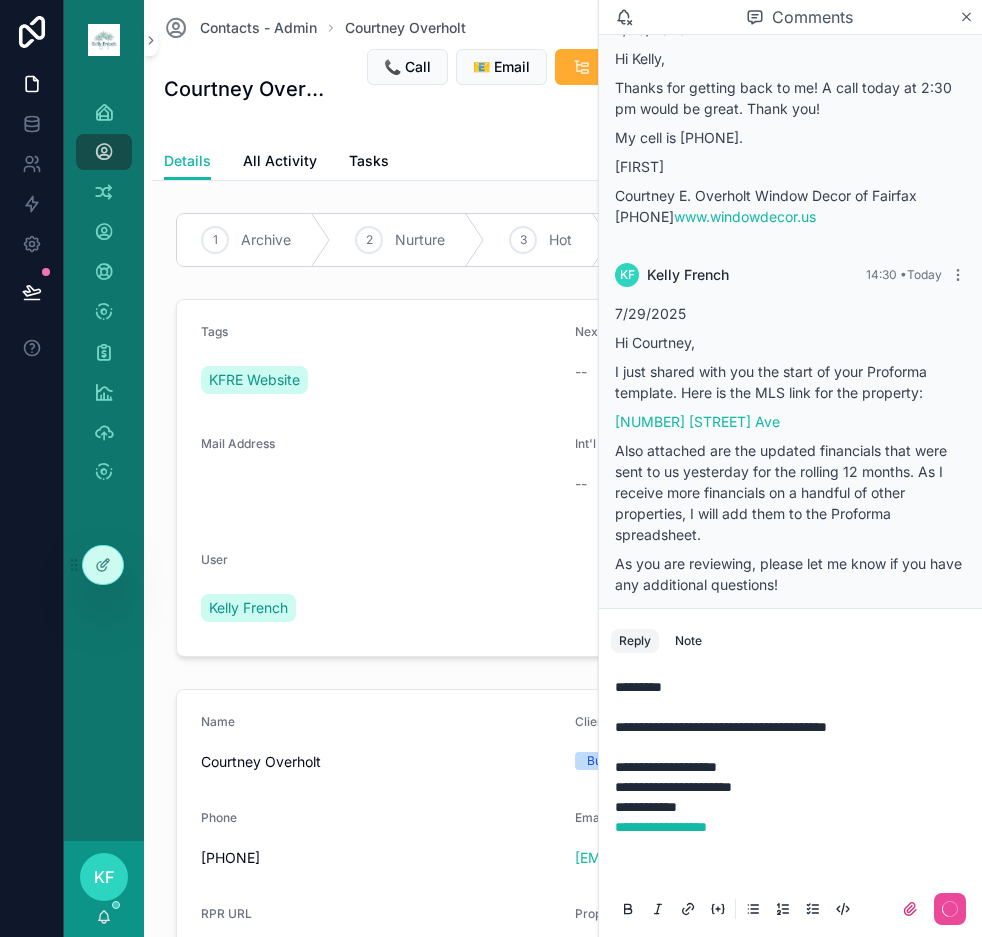 scroll, scrollTop: 503, scrollLeft: 0, axis: vertical 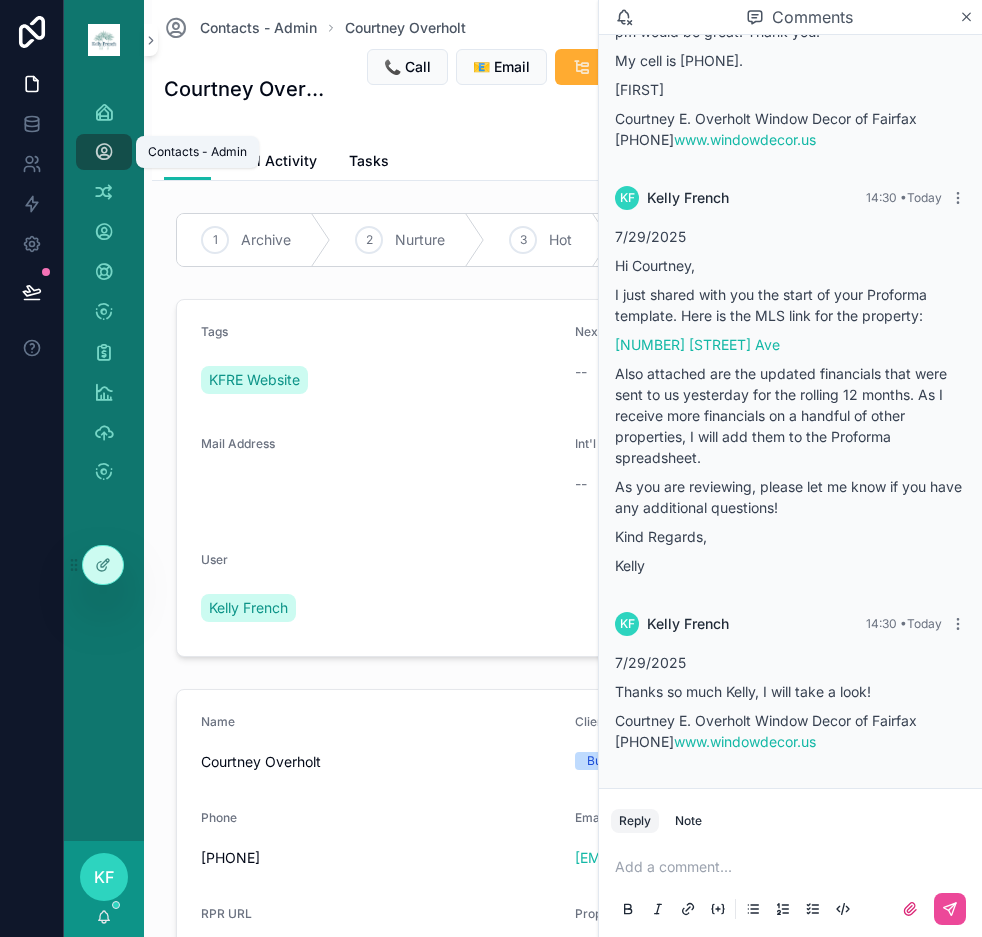 click on "Contacts - Admin" at bounding box center [104, 152] 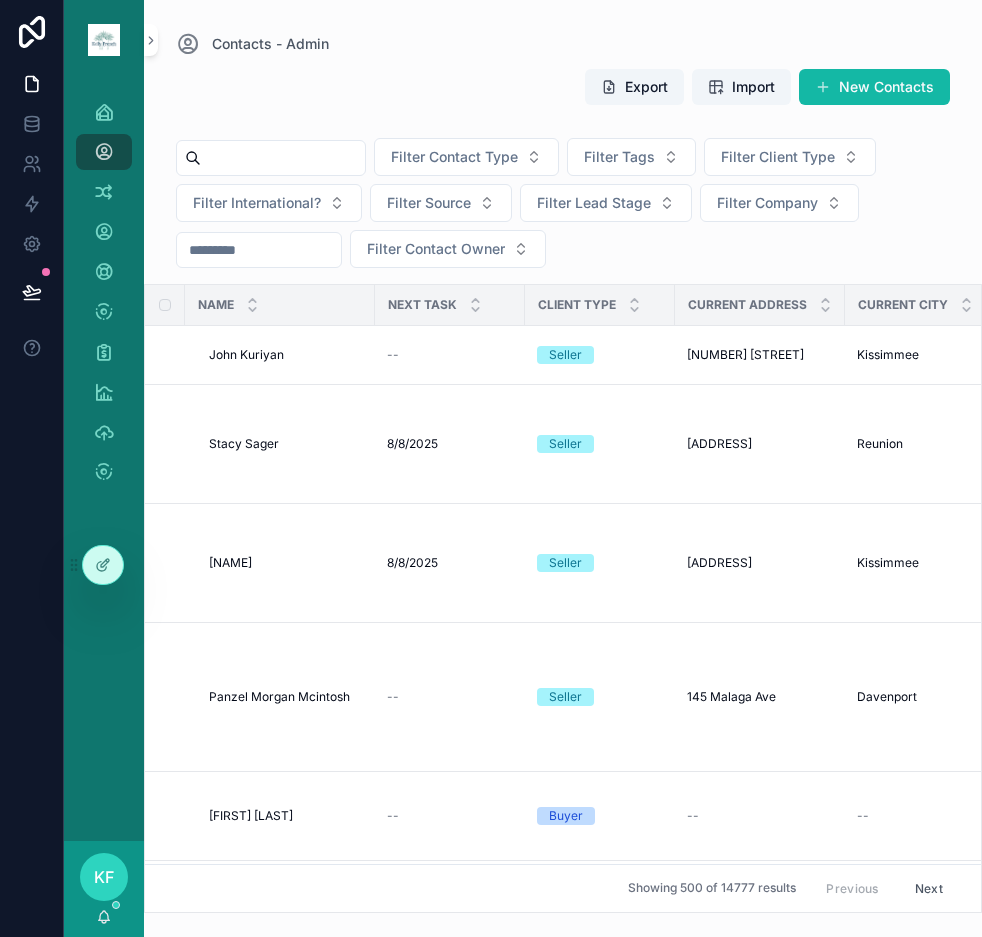 click at bounding box center (283, 158) 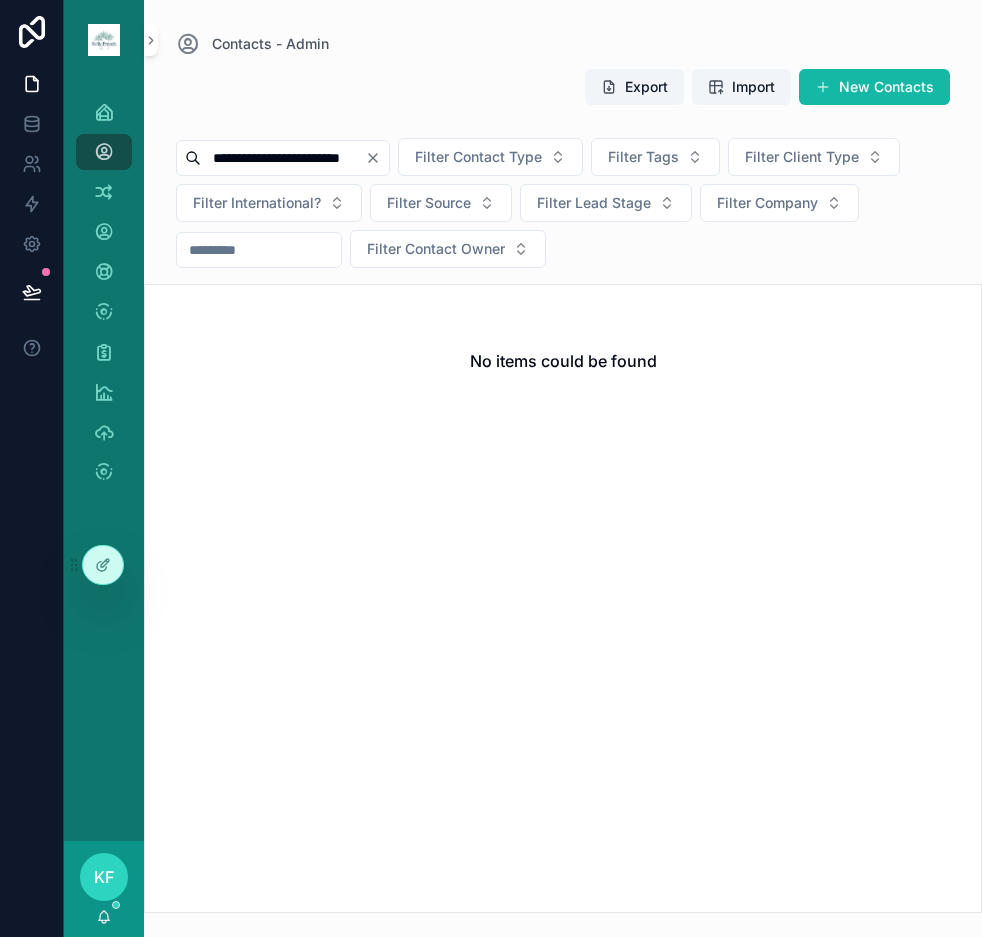 drag, startPoint x: 400, startPoint y: 165, endPoint x: -2, endPoint y: 110, distance: 405.745 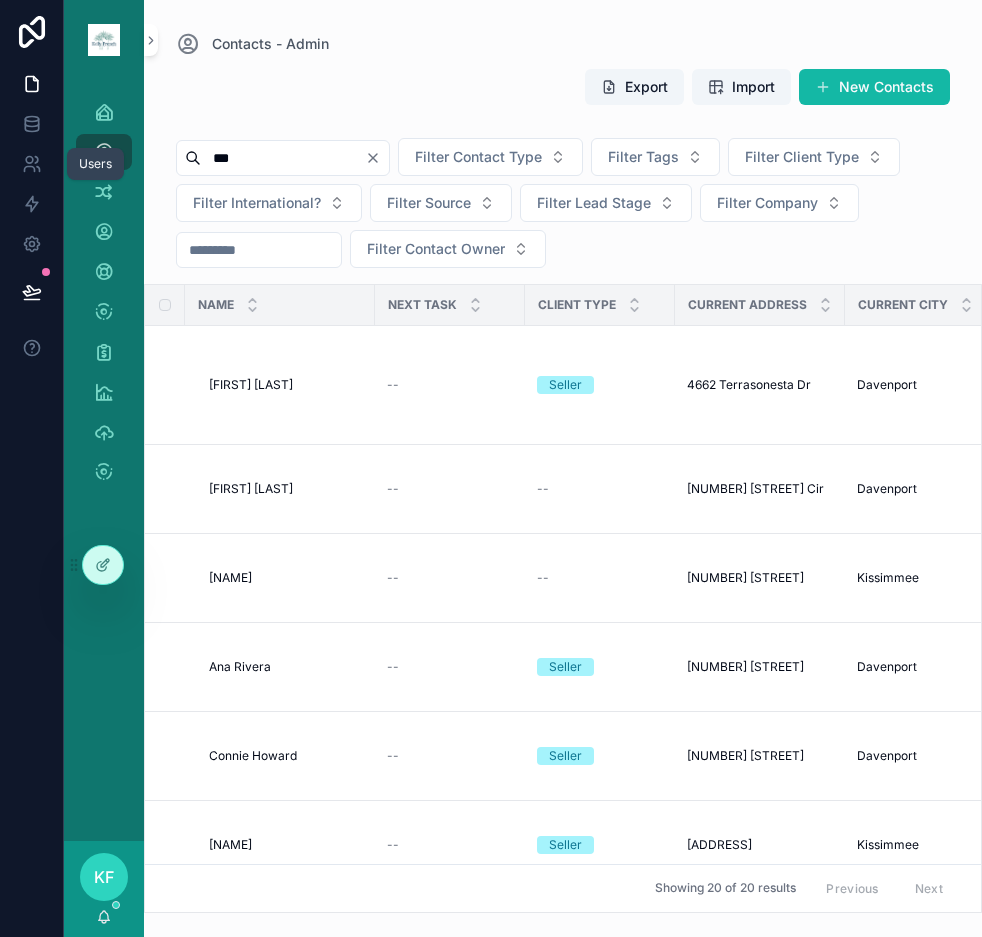 drag, startPoint x: 314, startPoint y: 162, endPoint x: -2, endPoint y: 141, distance: 316.69702 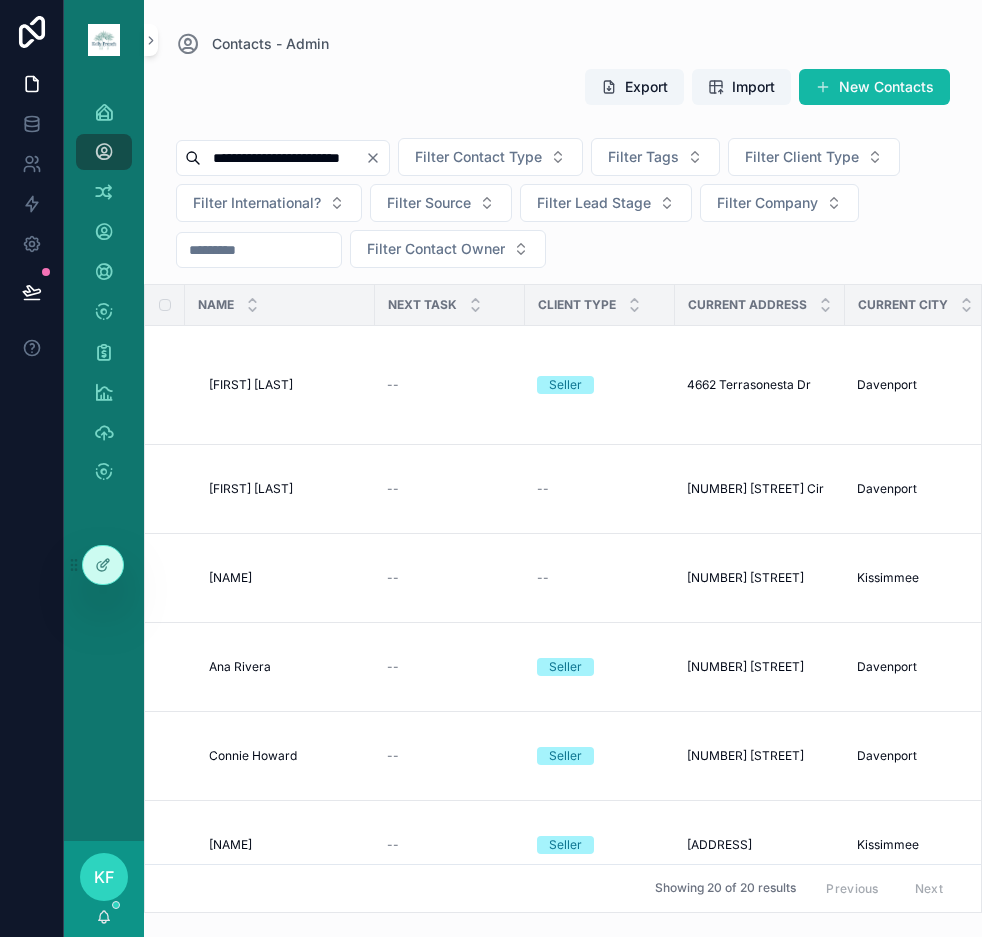 type on "**********" 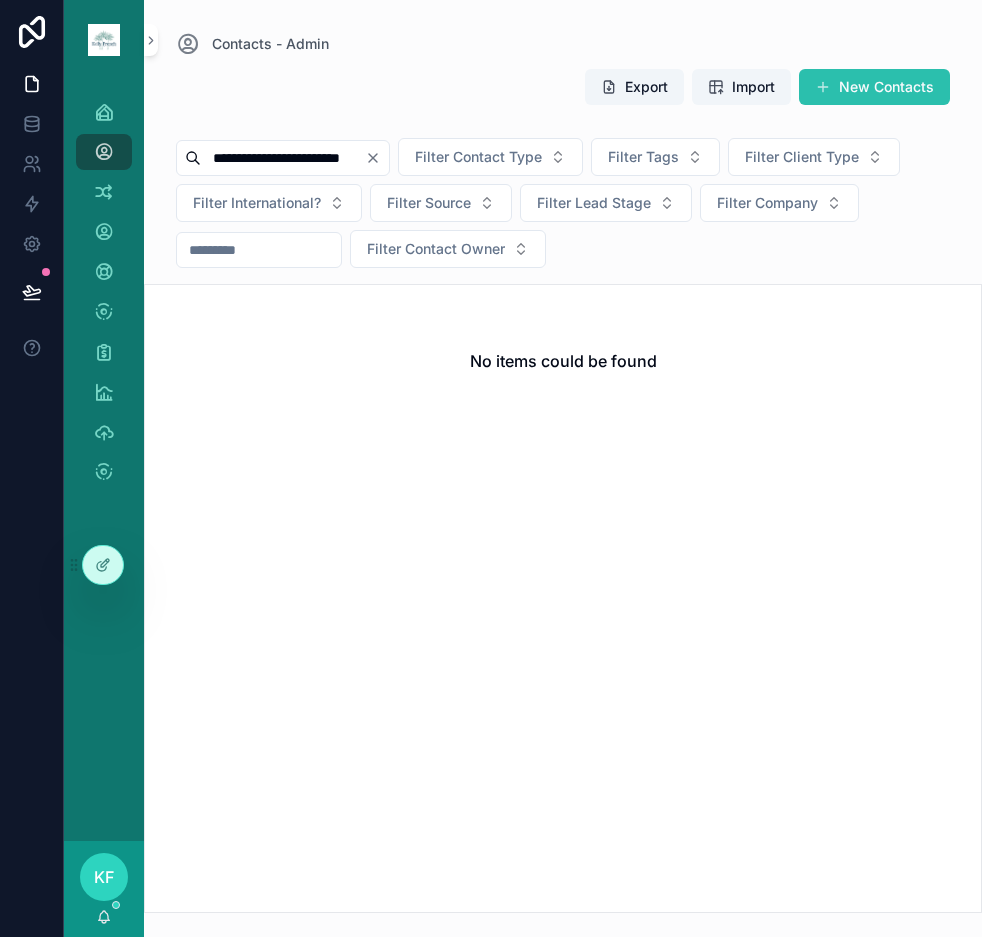 click on "New Contacts" at bounding box center [874, 87] 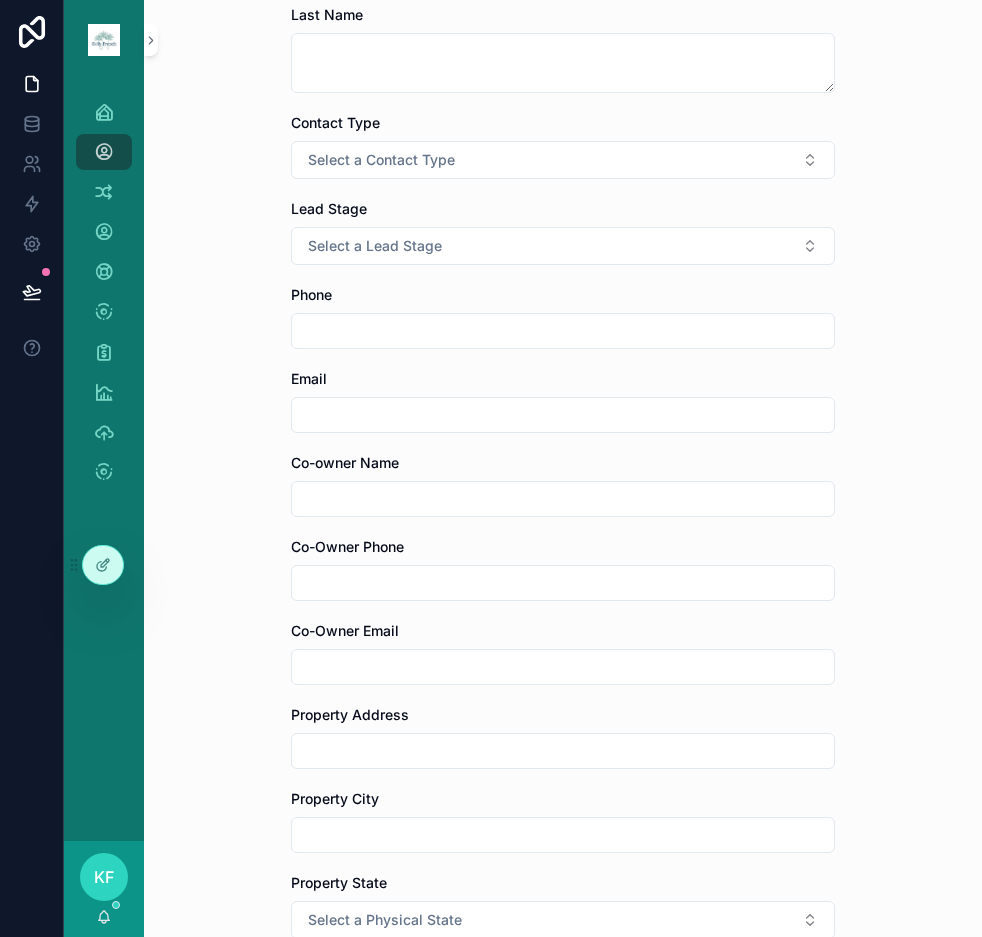 scroll, scrollTop: 0, scrollLeft: 0, axis: both 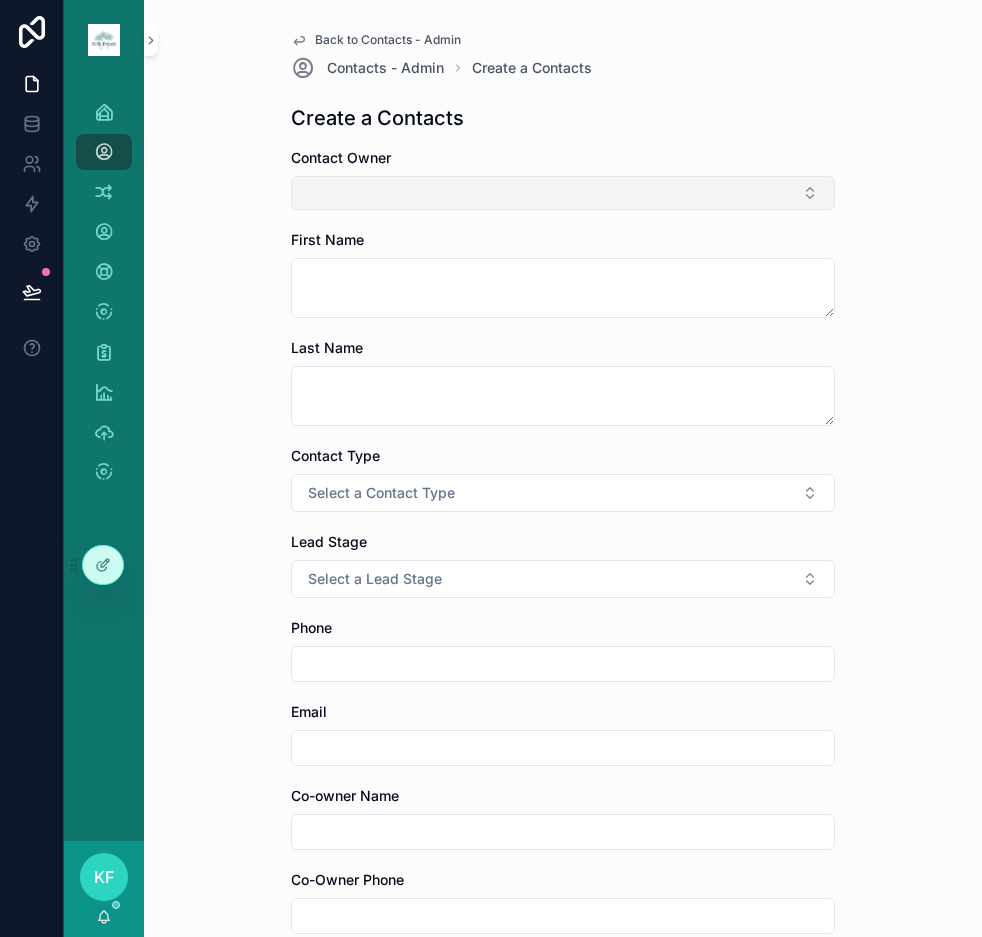 click at bounding box center [563, 193] 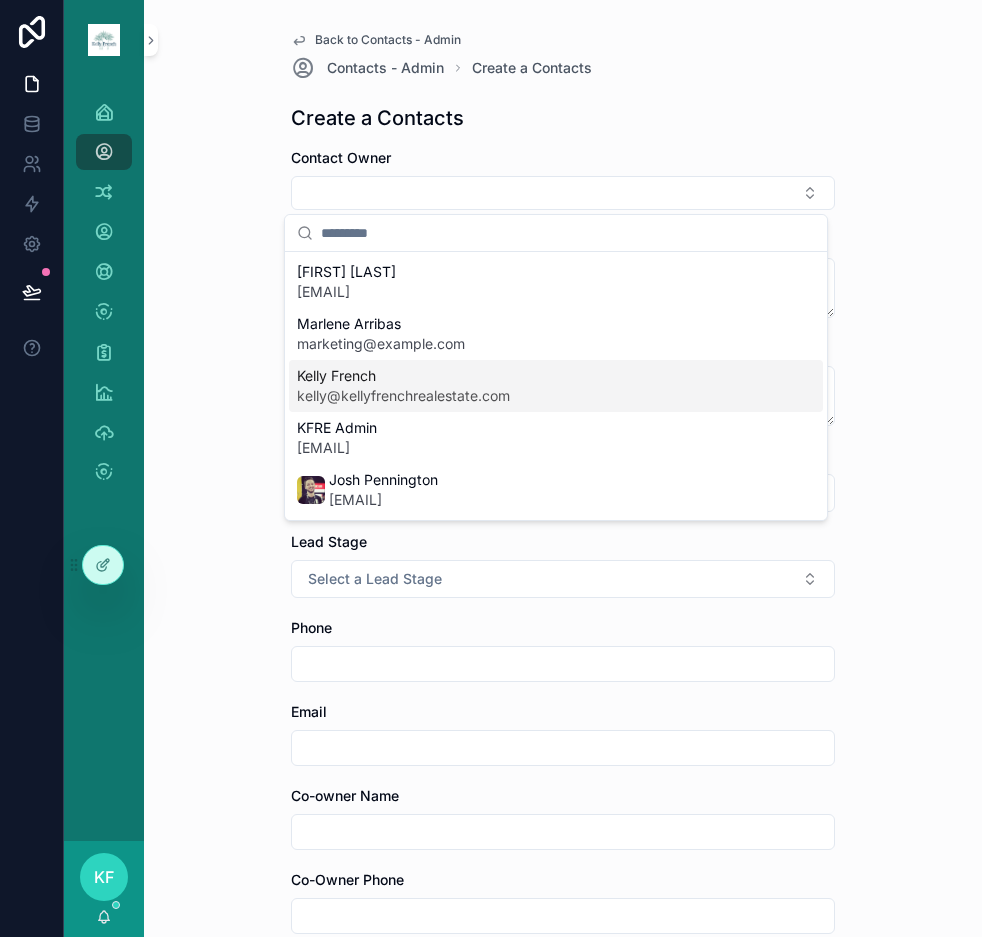 click on "kelly@kellyfrenchrealestate.com" at bounding box center [403, 396] 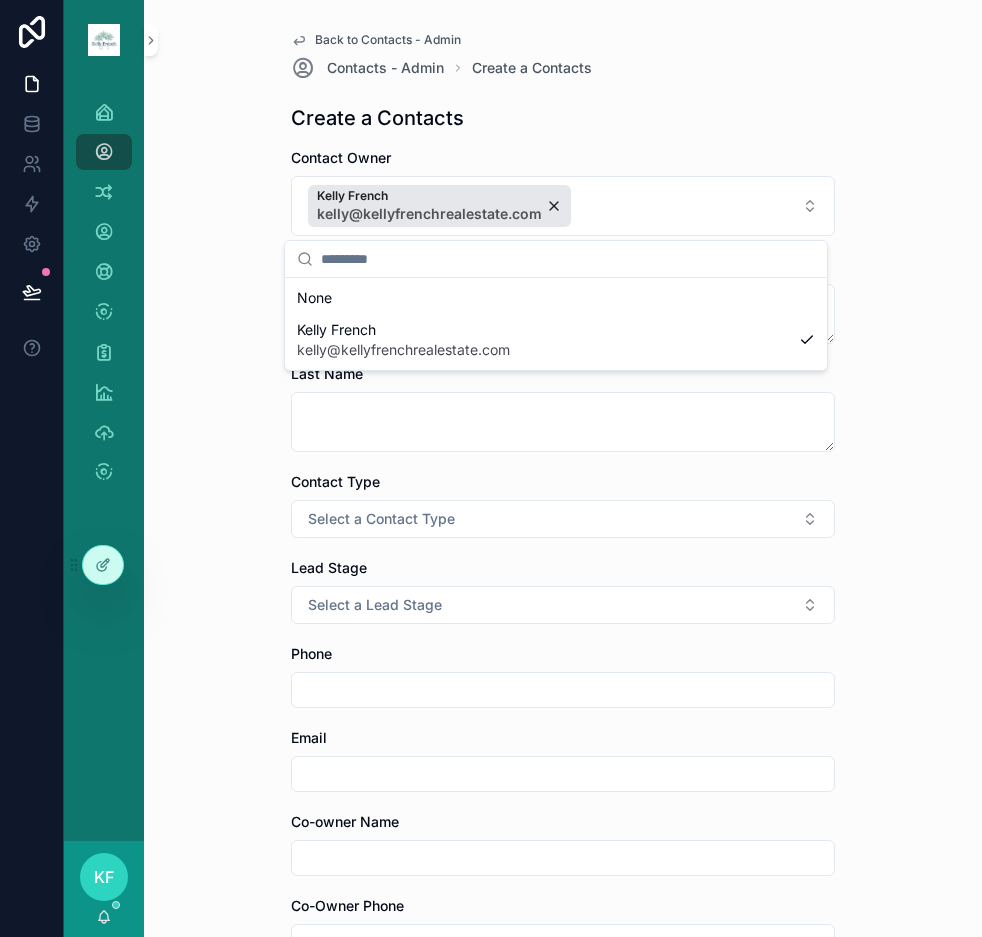 click on "Back to Contacts - Admin Contacts - Admin Create a Contacts Create a Contacts Contact Owner Kelly French kelly@kellyfrenchrealestate.com First Name [FIRST] Last Name [LAST] Contact Type Select a Contact Type Lead Stage Select a Lead Stage Phone Email [EMAIL] Co-owner Name Co-Owner Phone Co-Owner Email Property Address [ADDRESS] Property City [CITY] Property State Select a Physical State Property Zip [ZIP] Tasks RPR URL Company Birthday Tags Next Task Override Email 2 Email 3 Email 4 Email 5 Notes Save" at bounding box center [563, 468] 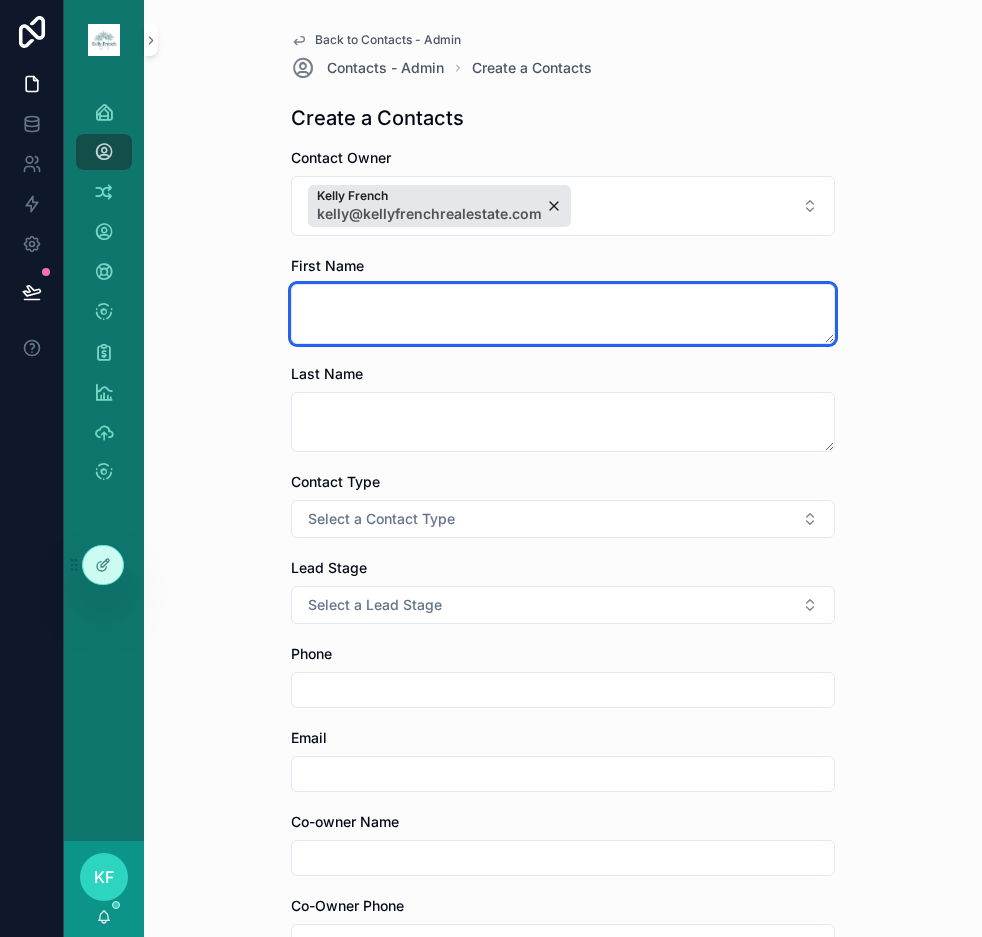 click at bounding box center [563, 314] 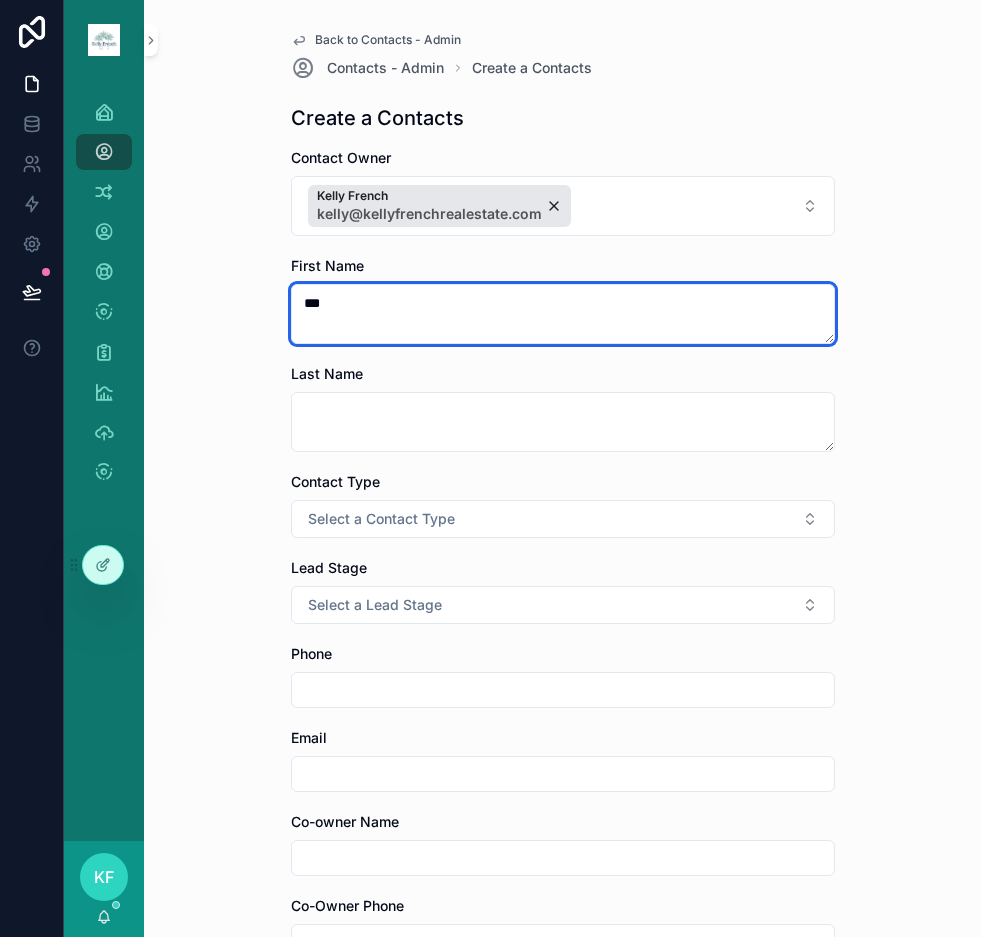 type on "***" 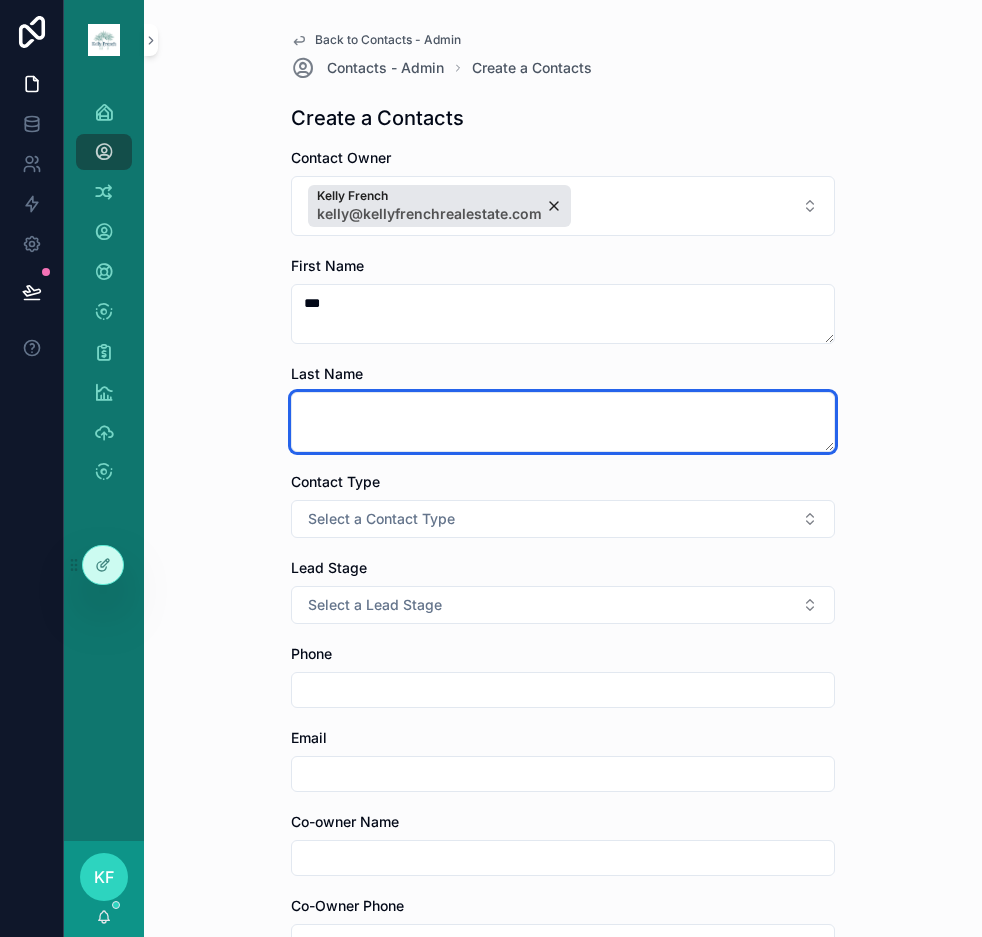 click at bounding box center (563, 422) 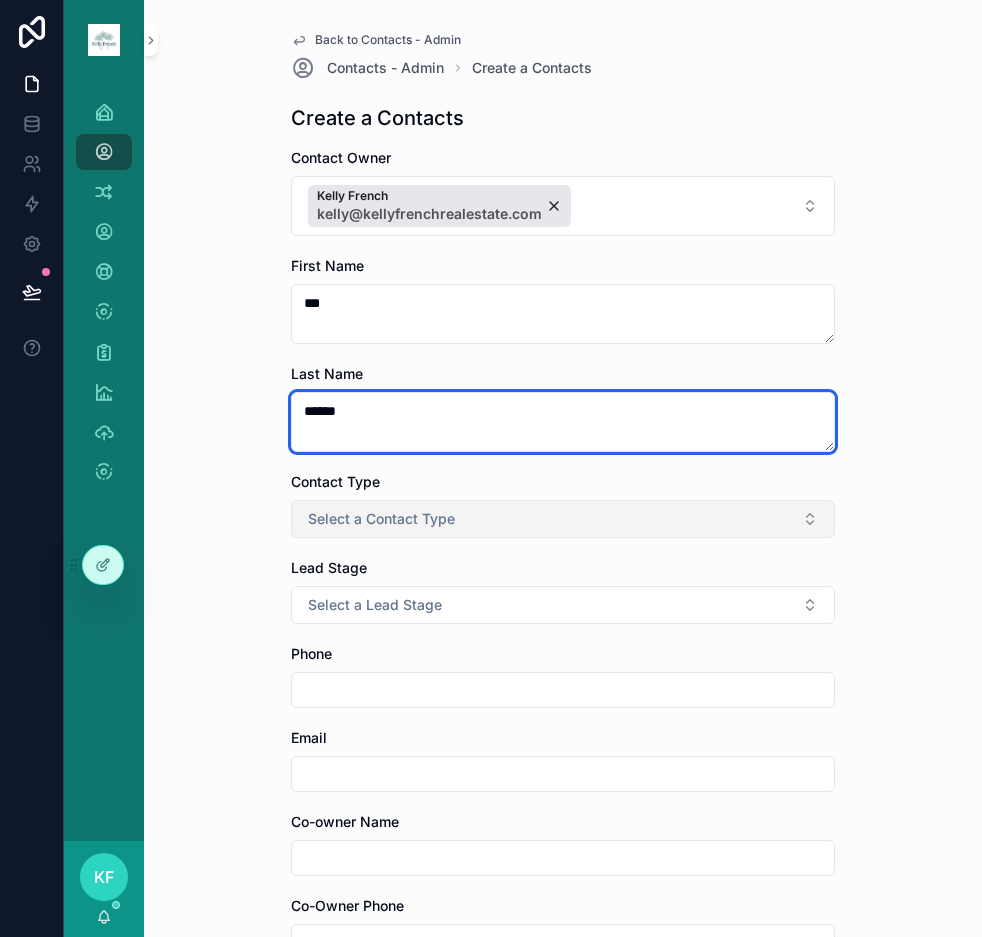 type on "*****" 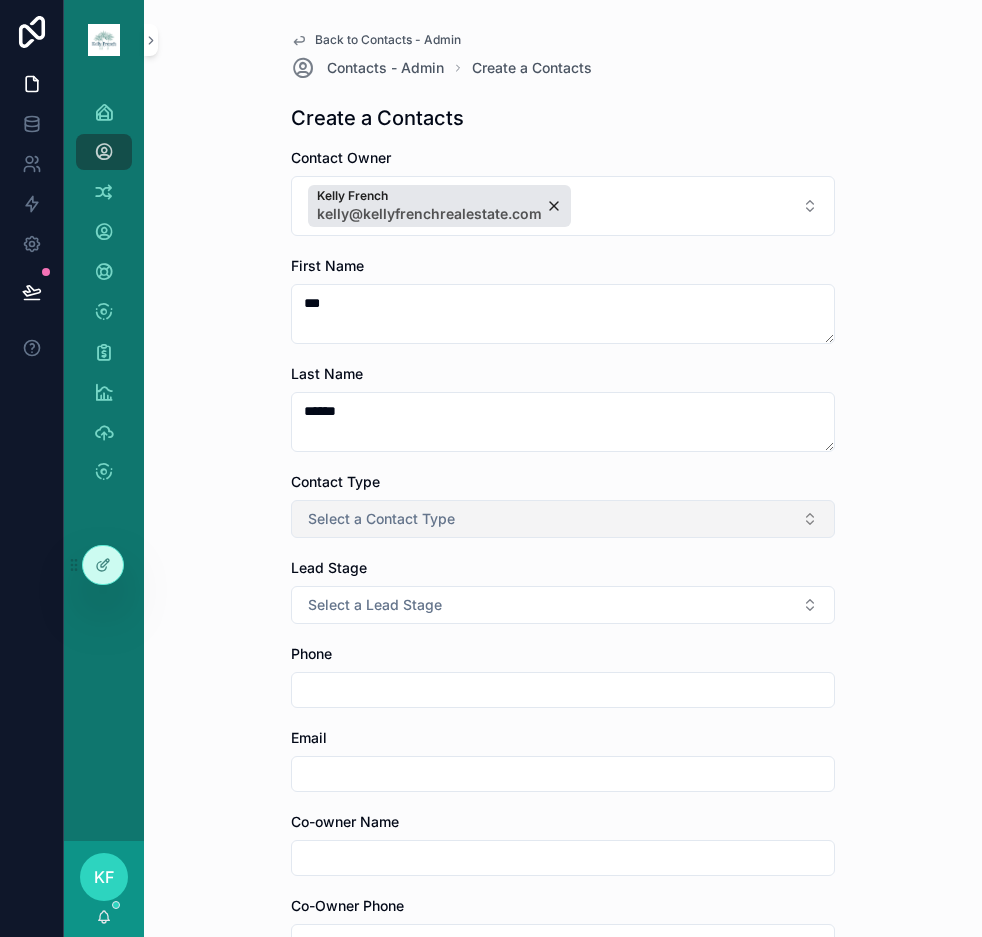 click on "Select a Contact Type" at bounding box center (563, 519) 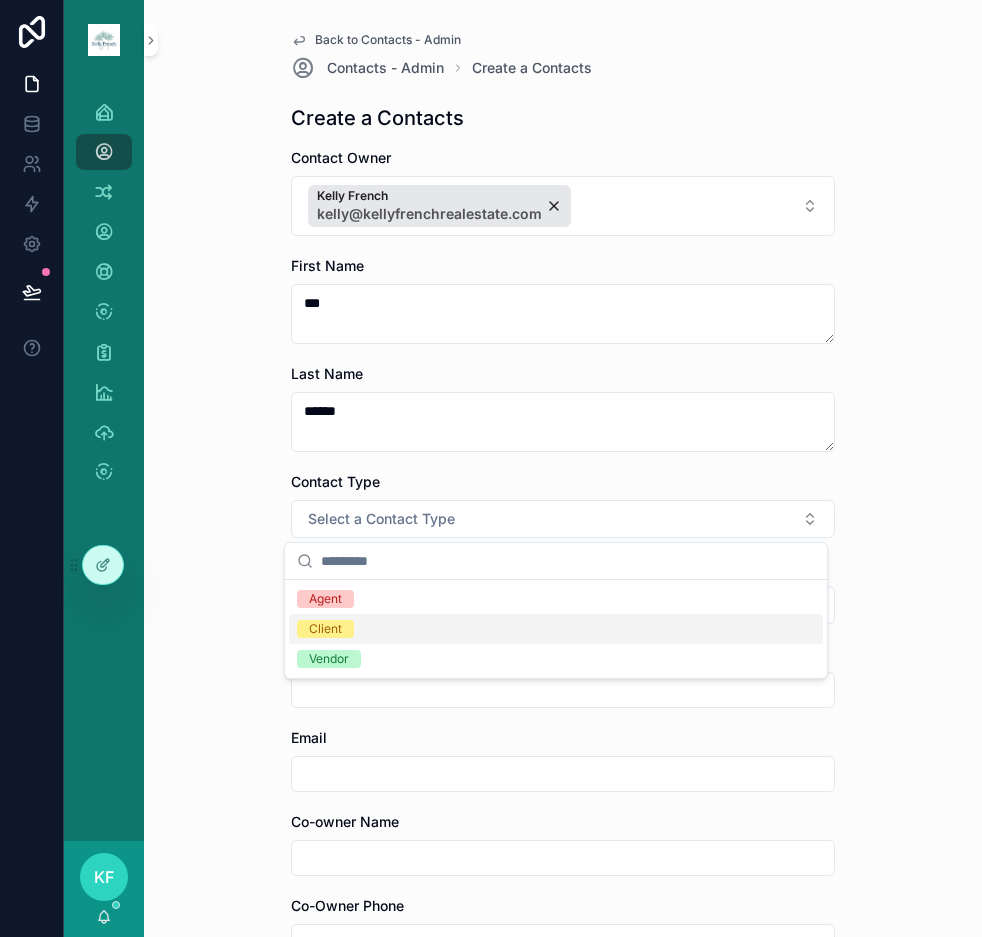 click on "Client" at bounding box center (556, 629) 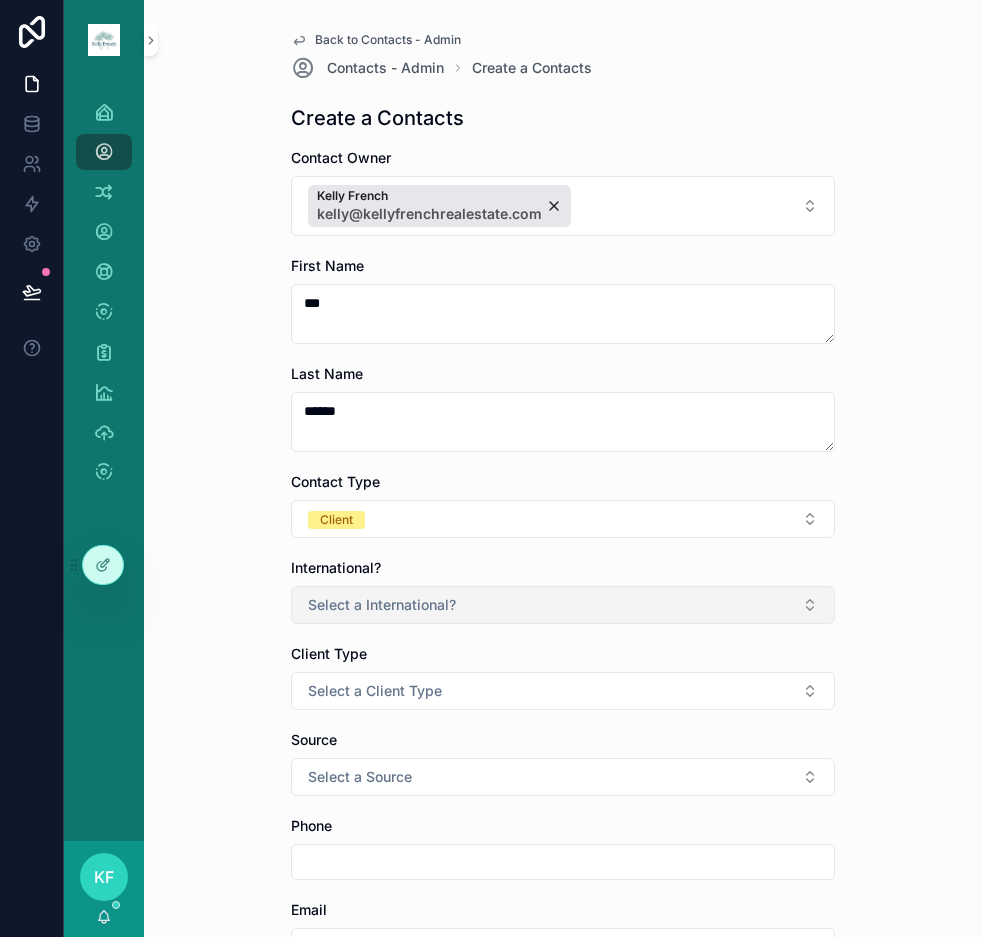 click on "Select a International?" at bounding box center (563, 605) 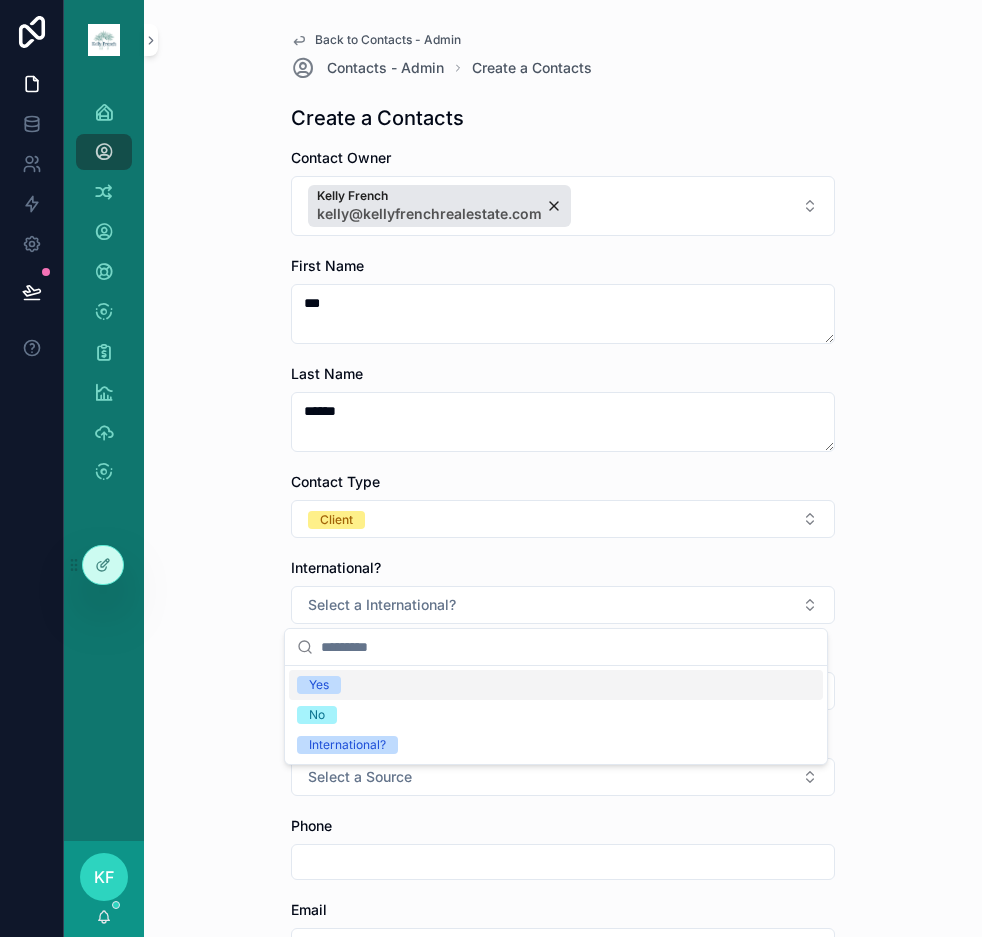 click on "Create a Contacts Create a Contacts Contact Owner Kelly French kelly@kellyfrenchrealestate.com First Name [FIRST] Last Name [LAST] Contact Type Client International? Select a International? Client Type Select a Client Type Source Select a Source Phone Email [EMAIL] Co-owner Name Co-Owner Phone Co-Owner Email Property Address [ADDRESS] Property City [CITY] Property State Select a Physical State Property Zip [ZIP] Tasks RPR URL Company Birthday Tags Next Task Override Email 2 Email 3 Email 4 Email 5 Notes Save" at bounding box center [563, 468] 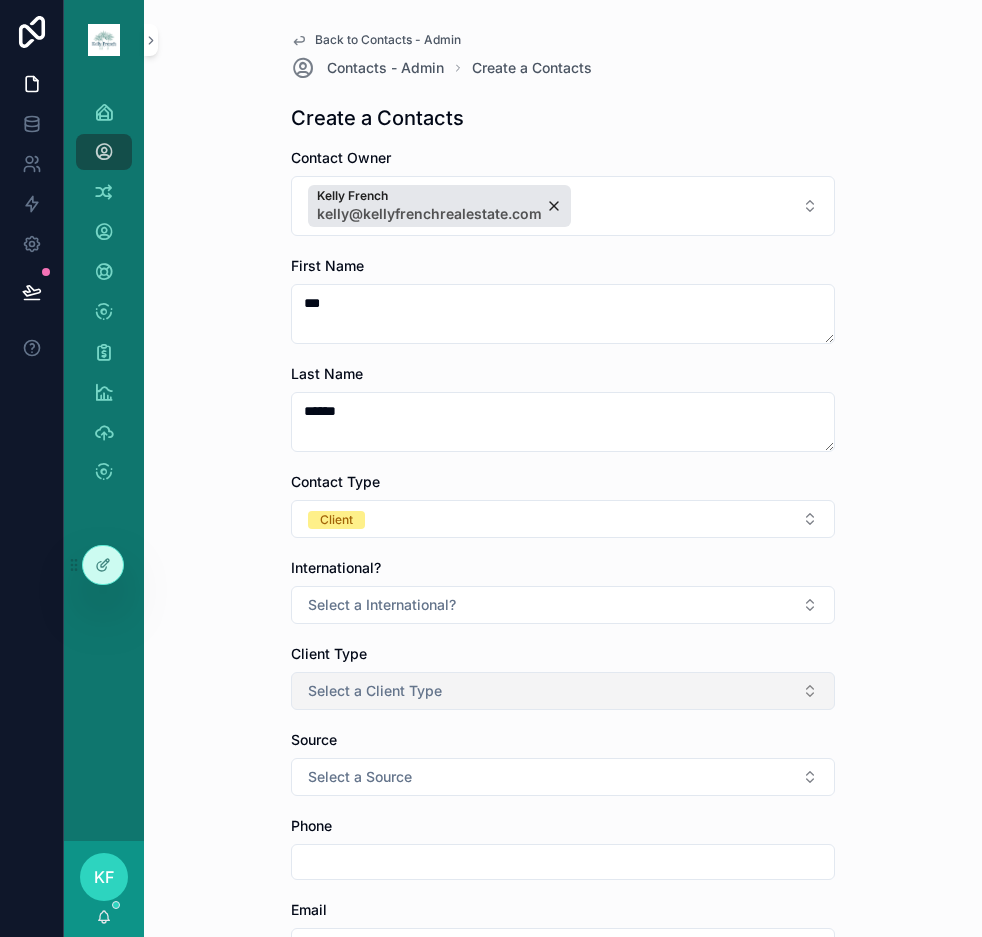 click on "Select a Client Type" at bounding box center [563, 691] 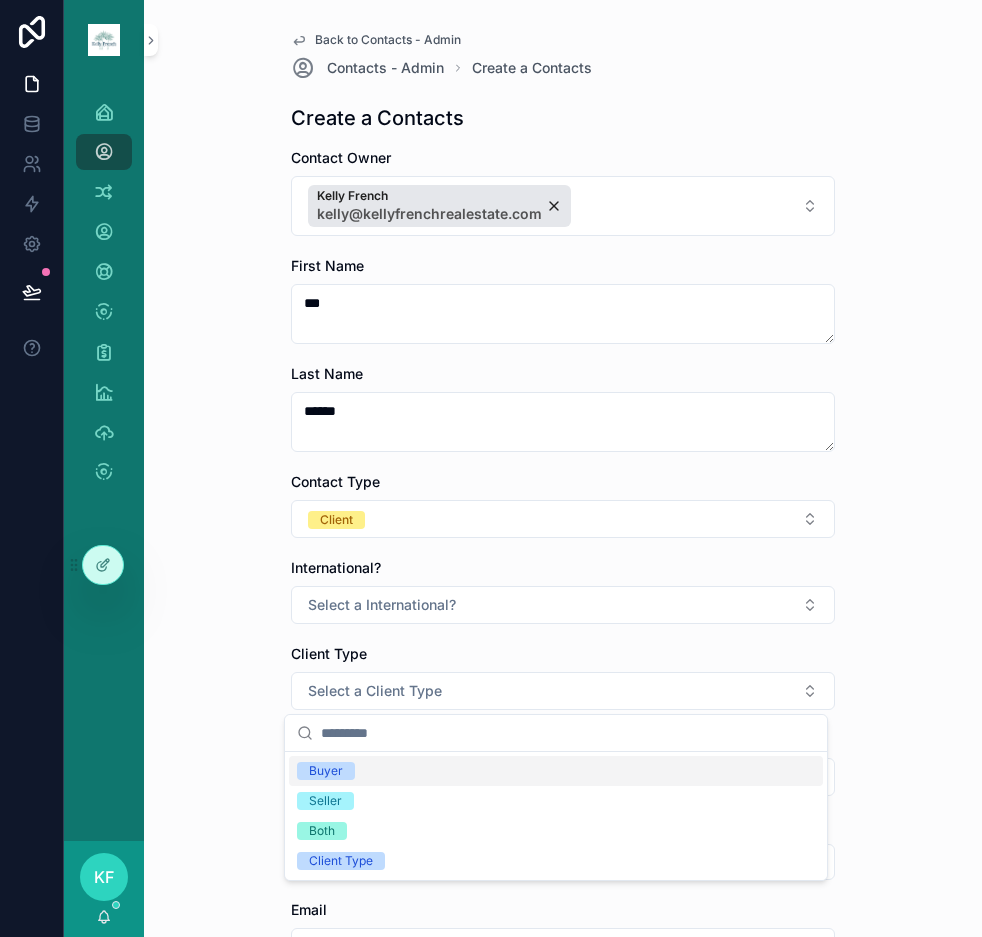 click on "Buyer" at bounding box center [556, 771] 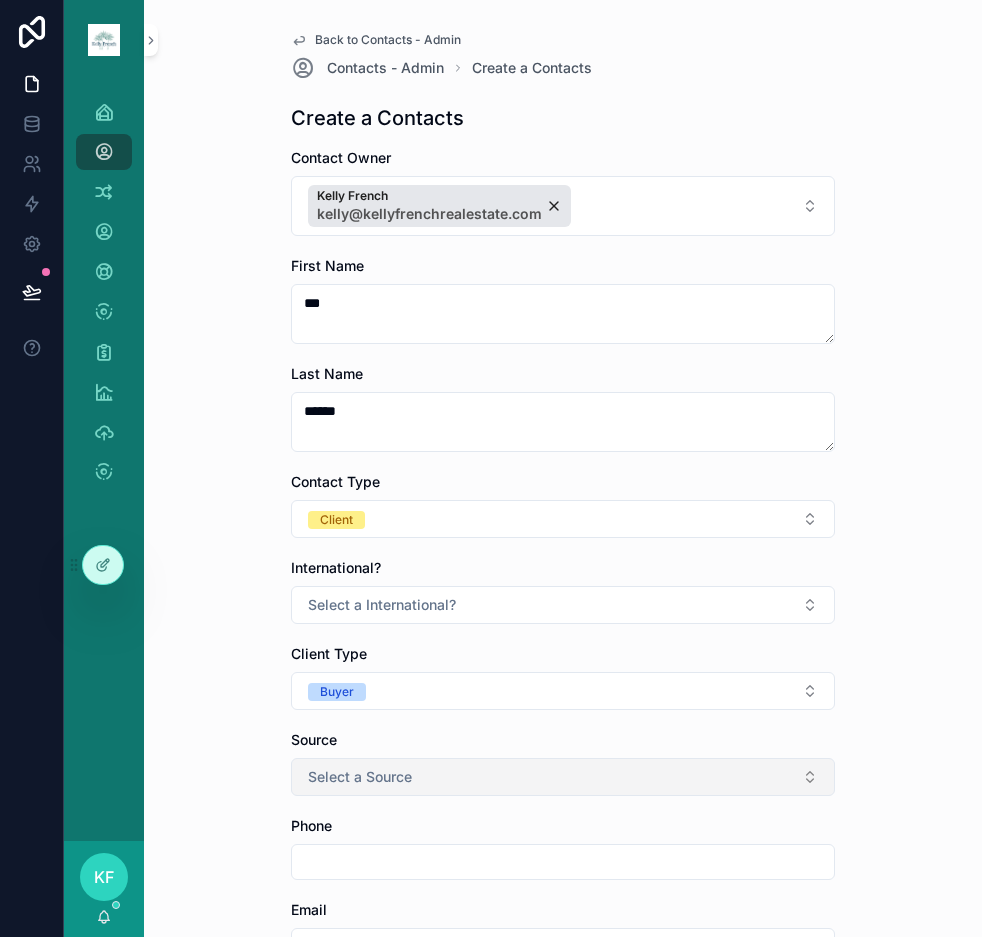 click on "Select a Source" at bounding box center [563, 777] 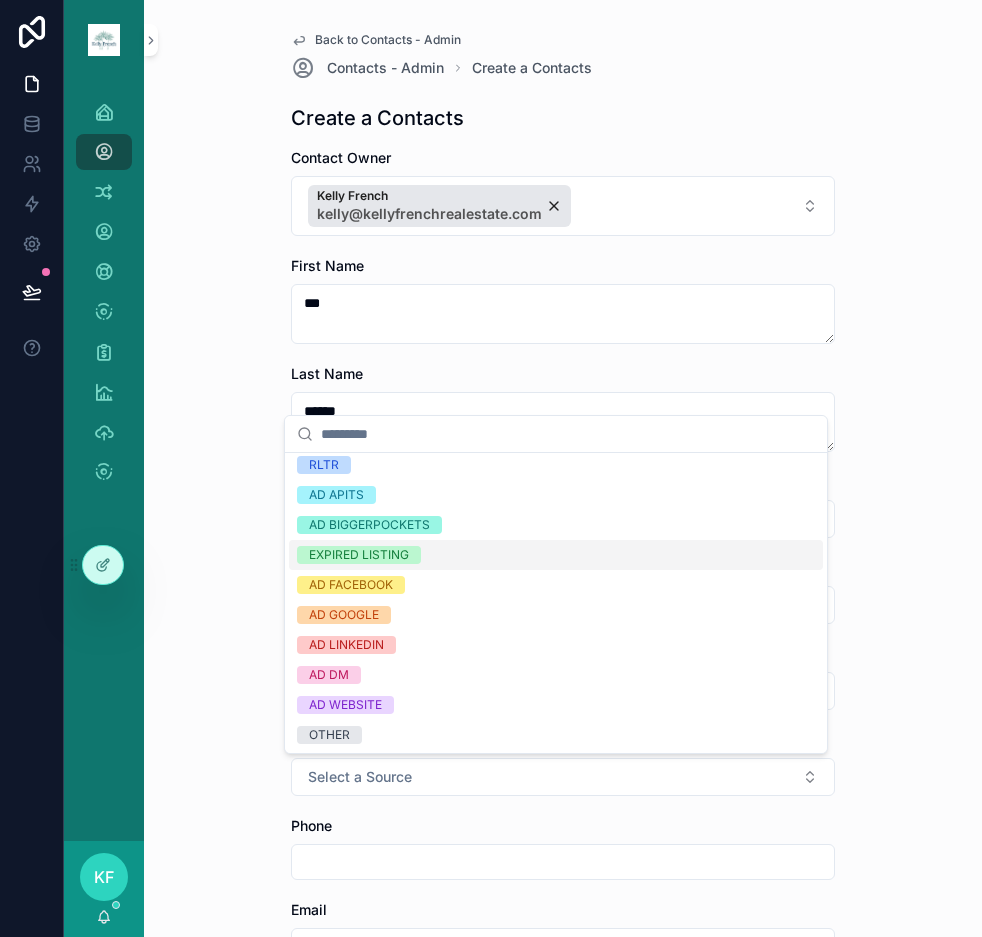 scroll, scrollTop: 0, scrollLeft: 0, axis: both 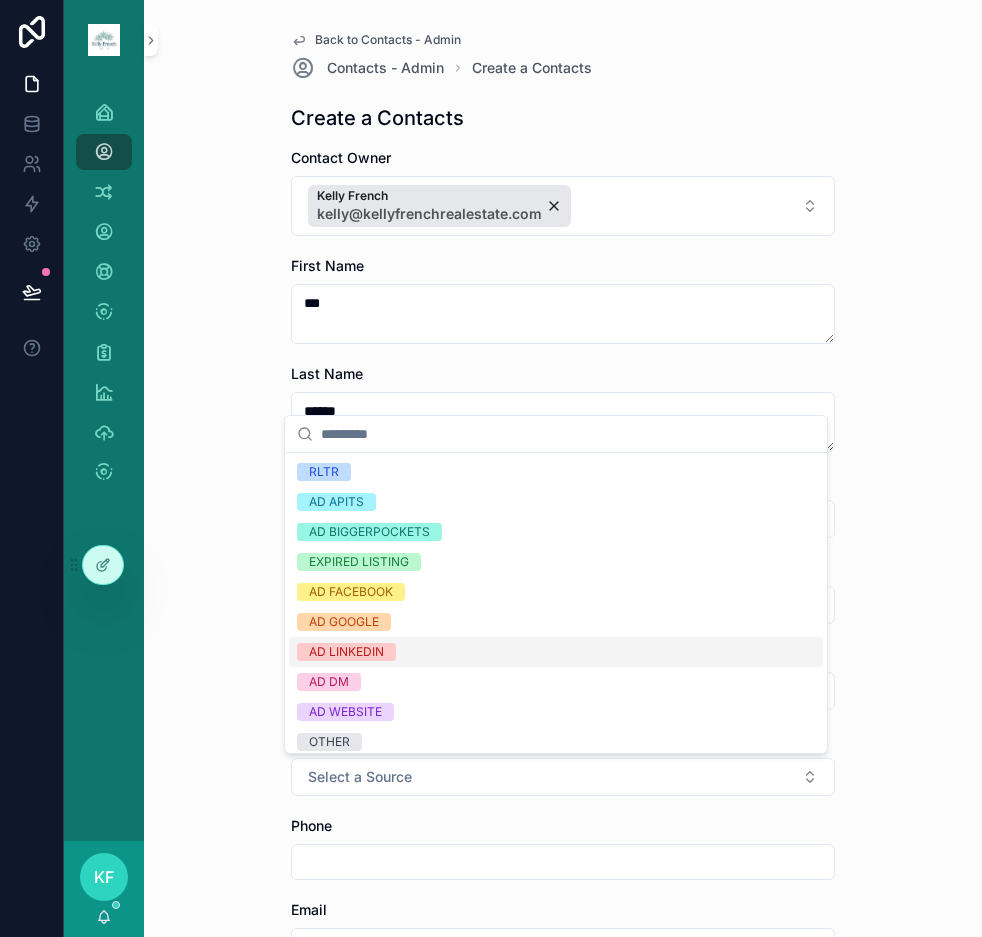 click on "Back to Contacts - Admin Contacts - Admin Create a Contacts Create a Contacts Contact Owner [FIRST] [LAST] [EMAIL] First Name *** Last Name *** Contact Type Client International? Select a International? Client Type Buyer Source Select a Source Phone Email Co-owner Name Co-Owner Phone Co-Owner Email Property Address Property City Property State Select a Physical State Property Zip Tasks RPR URL Company Birthday Tags Next Task Override Email 2 Email 3 Email 4 Email 5 Notes Save" at bounding box center [563, 468] 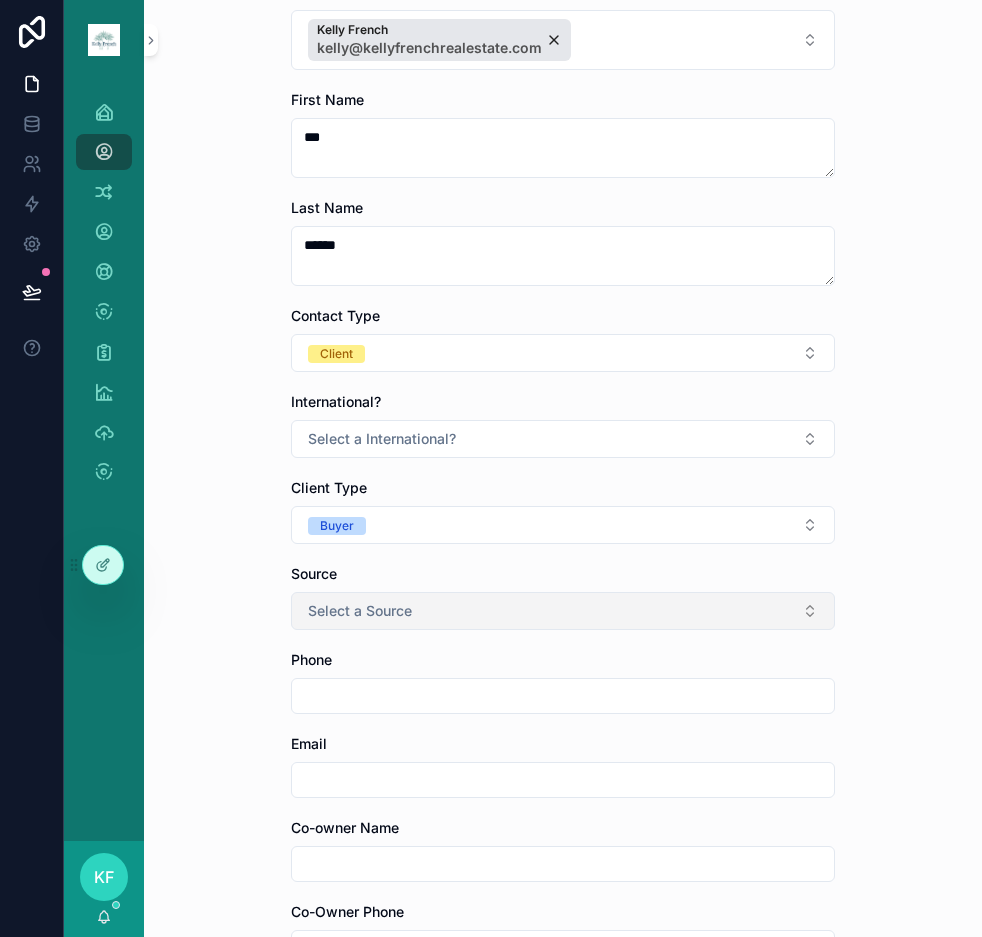 scroll, scrollTop: 167, scrollLeft: 0, axis: vertical 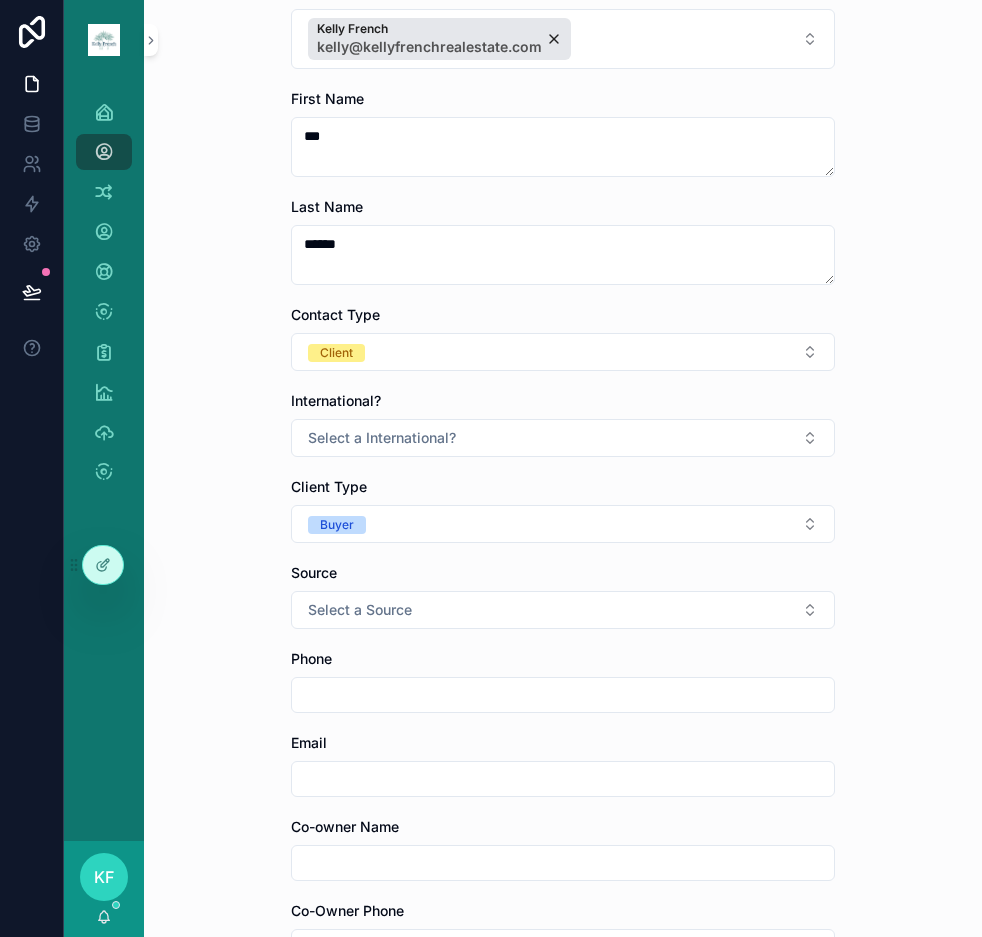 click at bounding box center (563, 695) 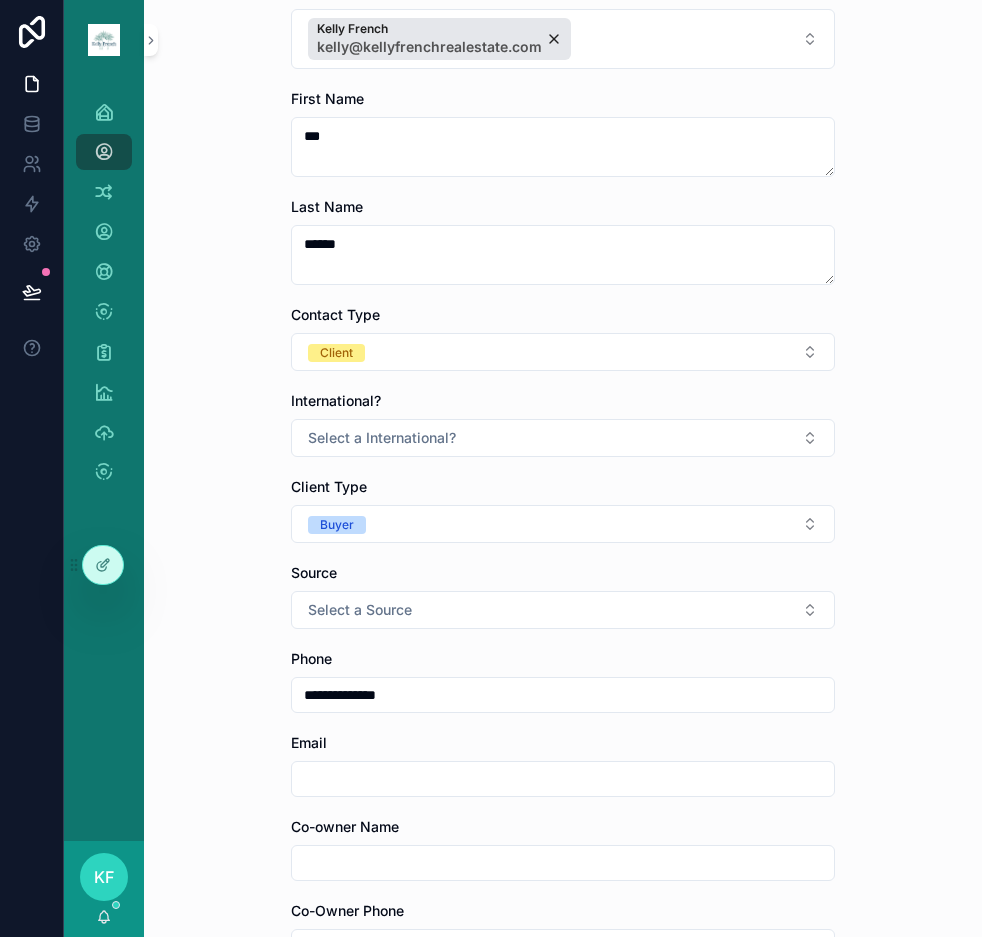 type on "**********" 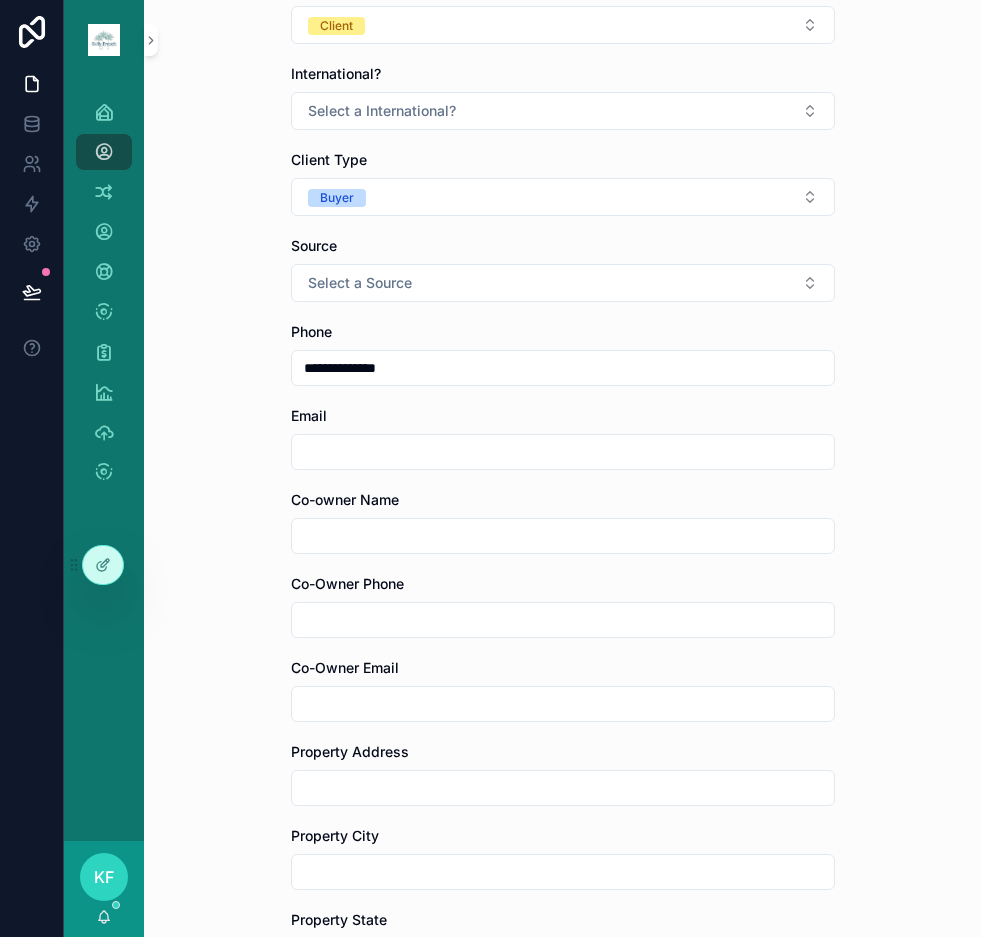scroll, scrollTop: 500, scrollLeft: 0, axis: vertical 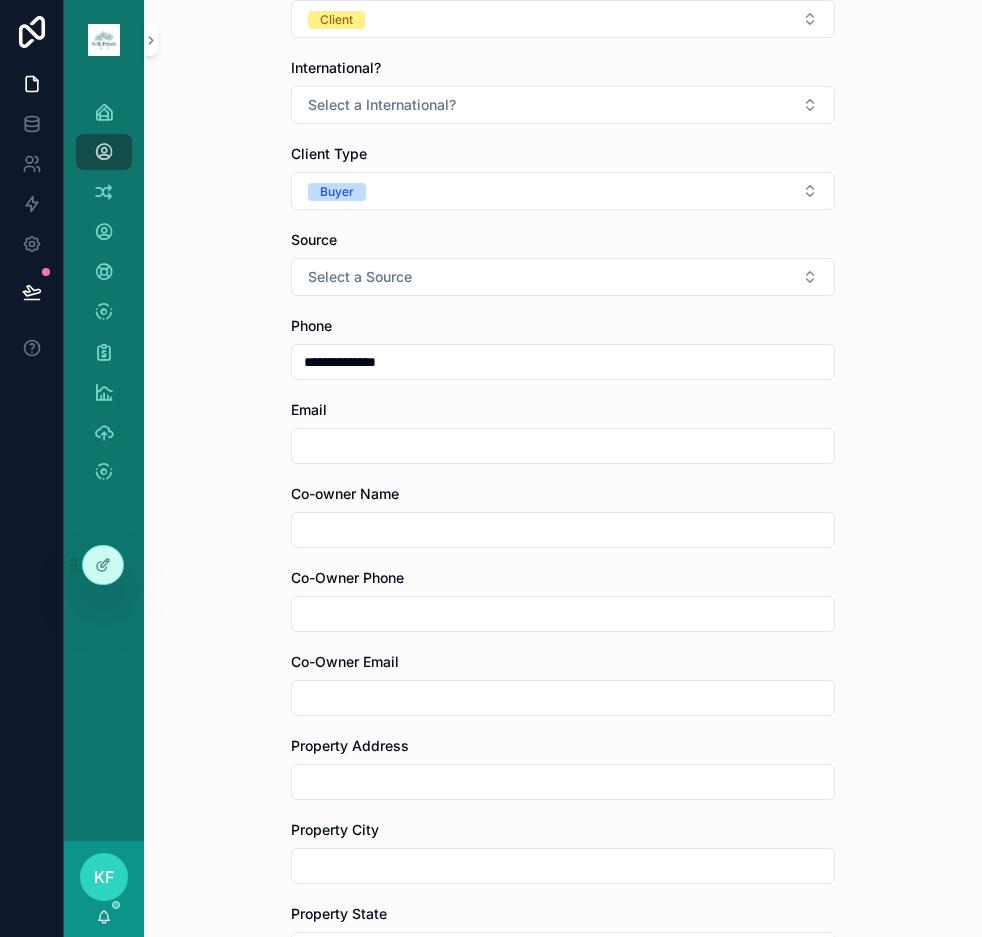 click at bounding box center (563, 446) 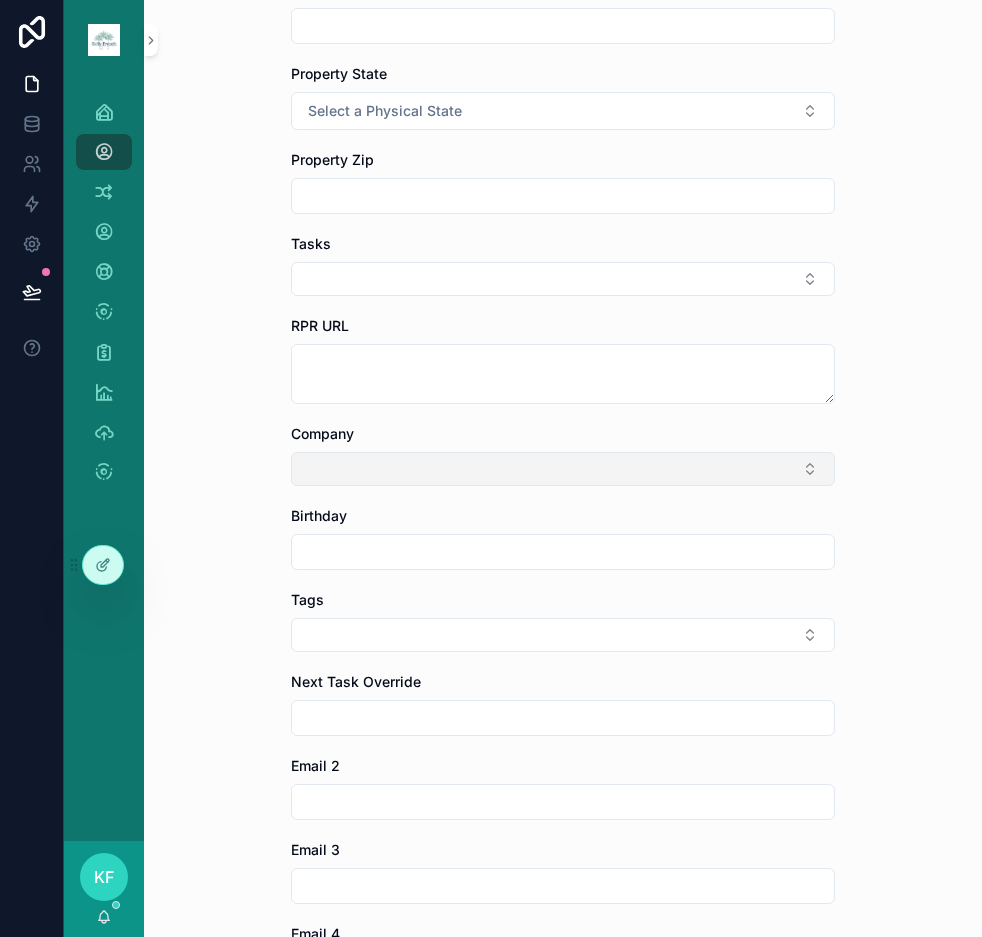 scroll, scrollTop: 1500, scrollLeft: 0, axis: vertical 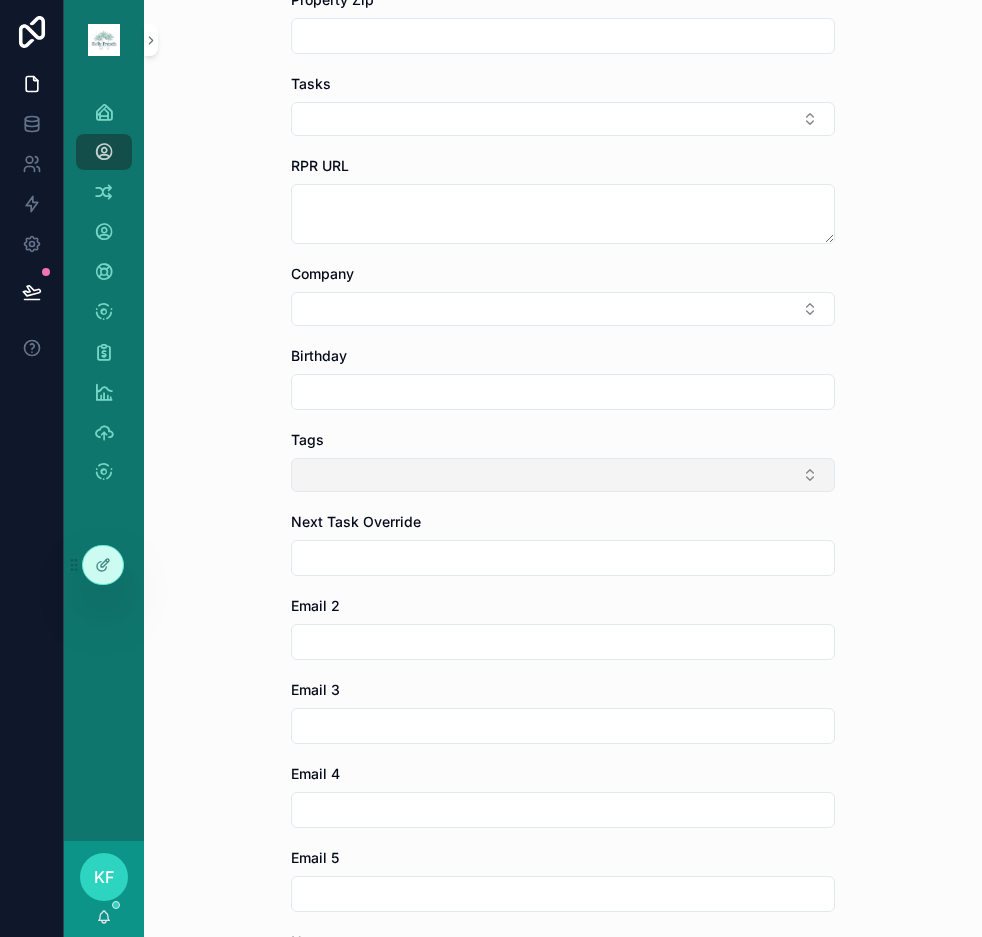 type on "**********" 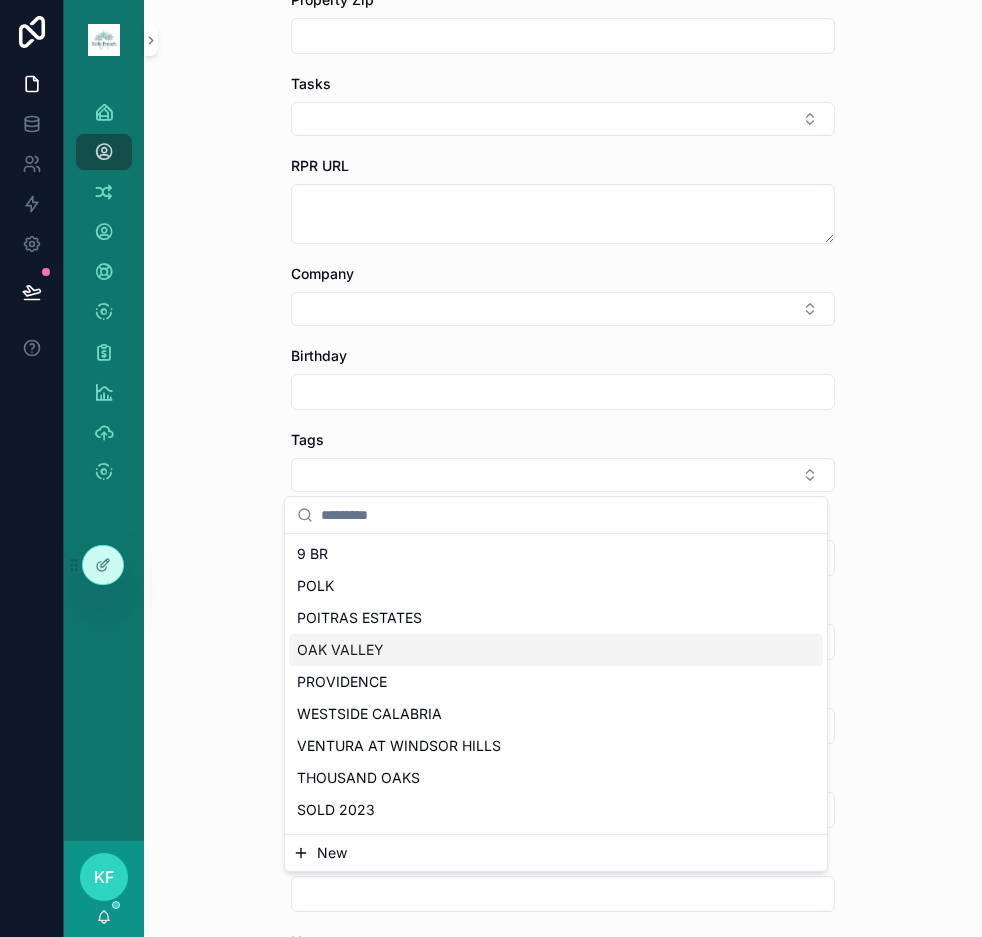 scroll, scrollTop: 3789, scrollLeft: 0, axis: vertical 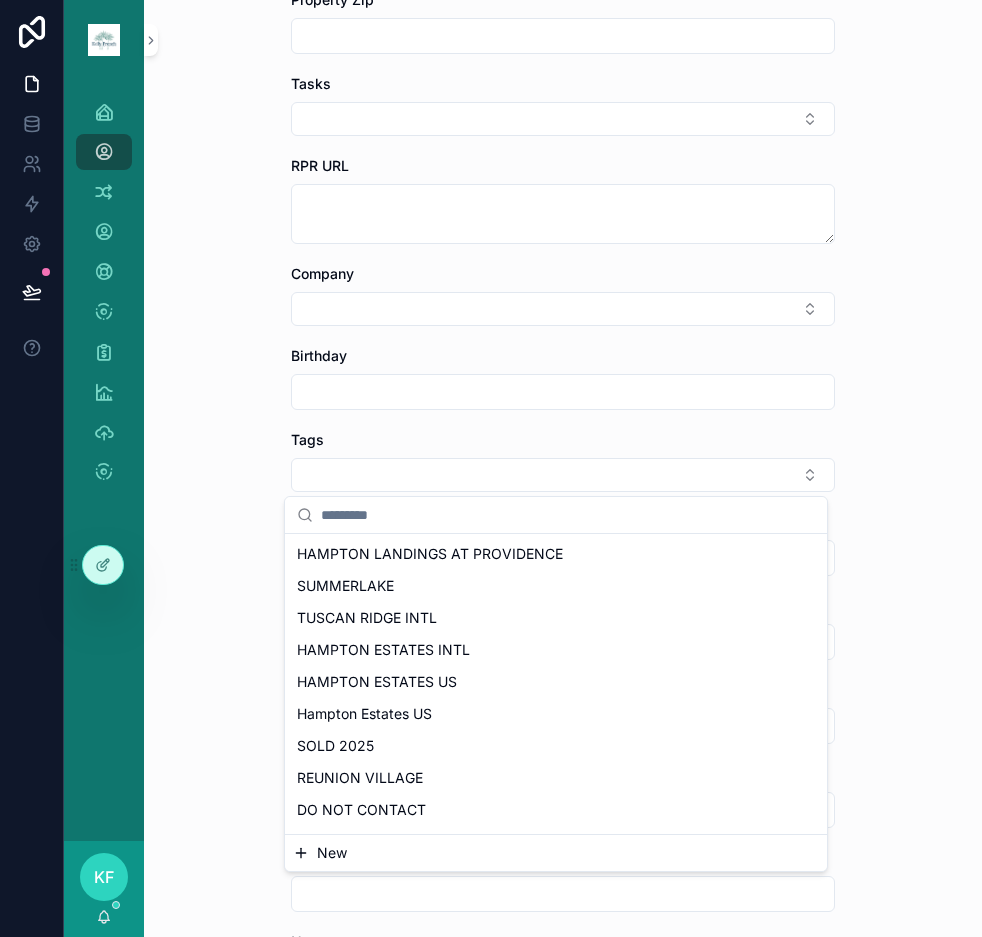 click on "**********" at bounding box center (563, 468) 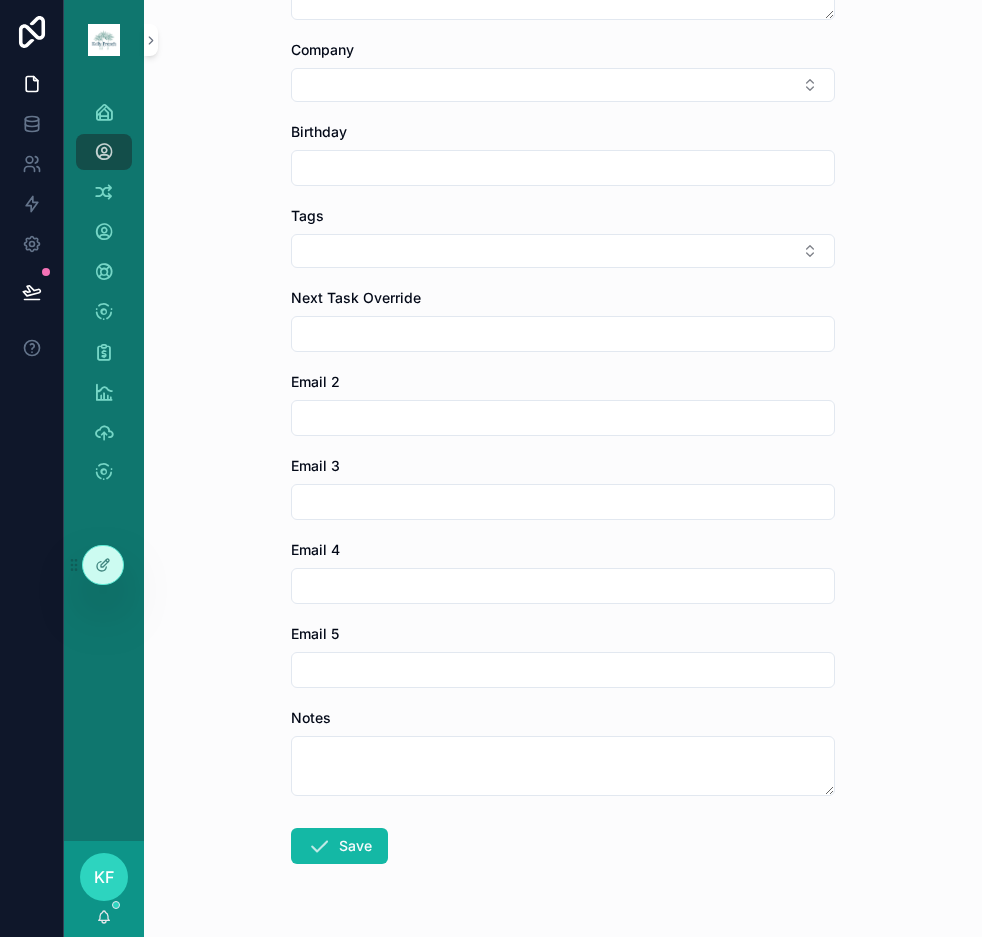 scroll, scrollTop: 1779, scrollLeft: 0, axis: vertical 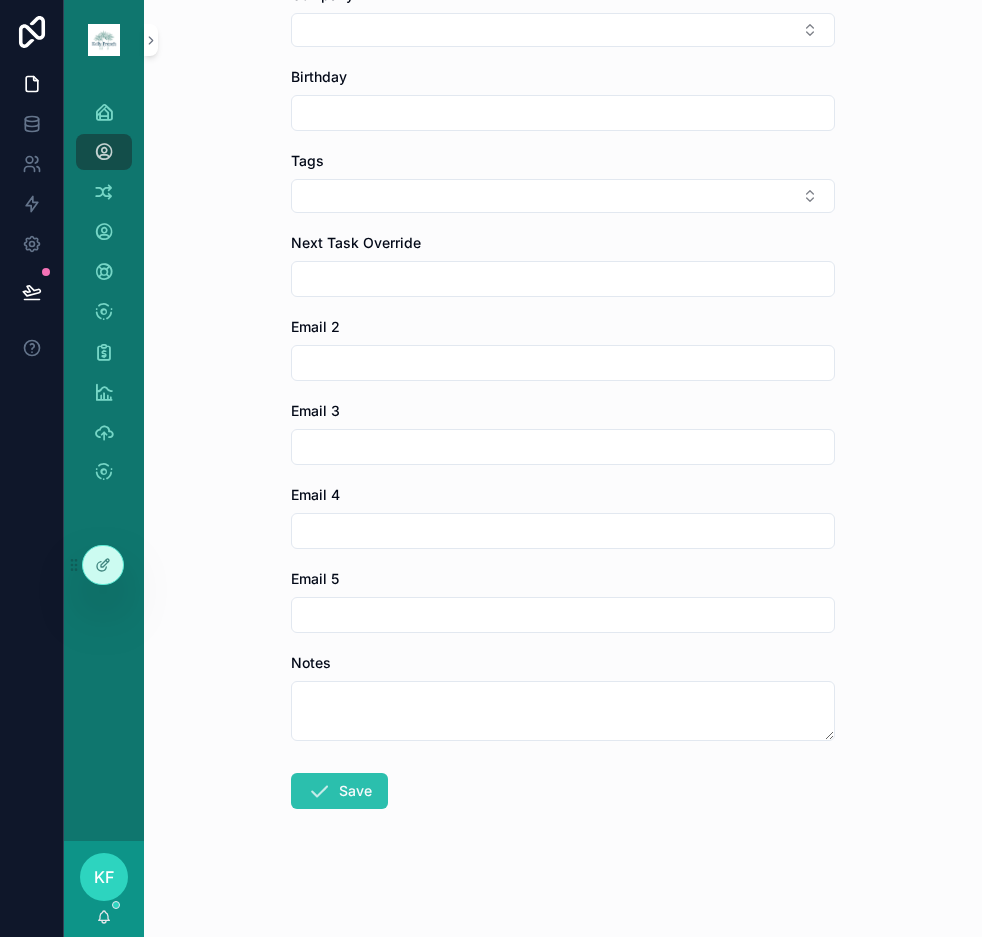 click on "Save" at bounding box center (339, 791) 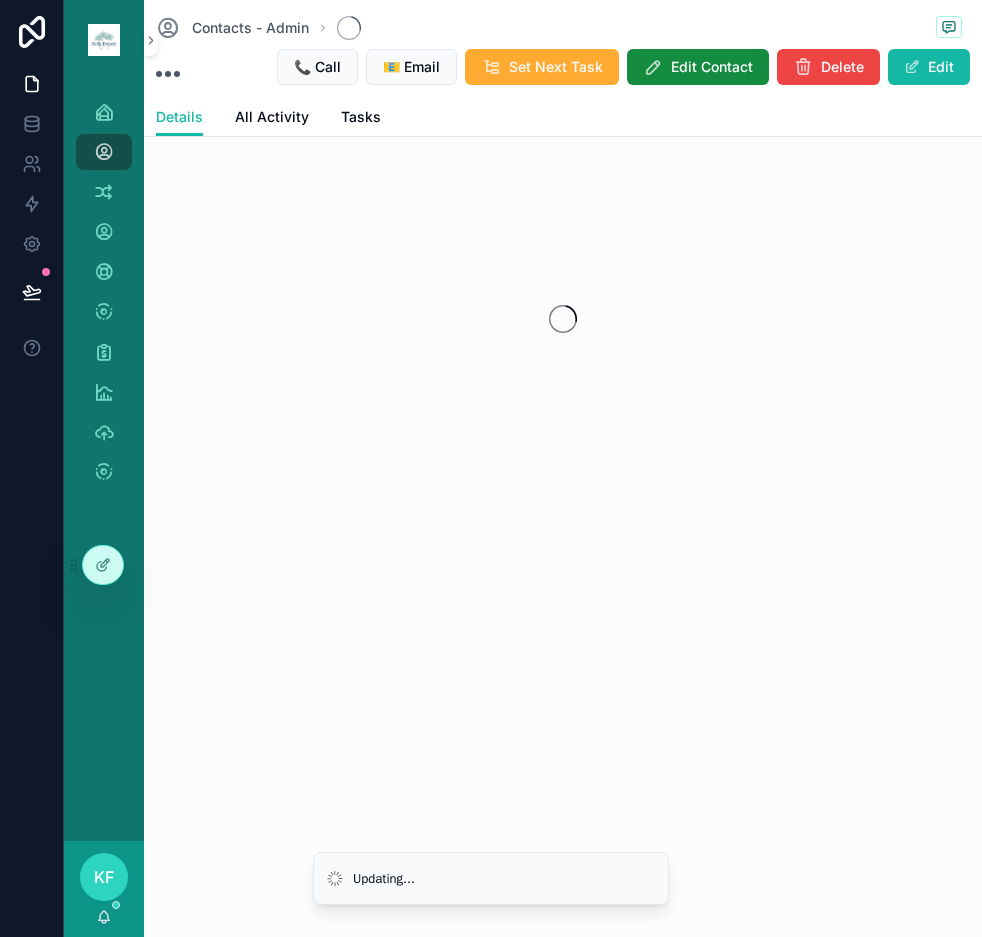 scroll, scrollTop: 0, scrollLeft: 0, axis: both 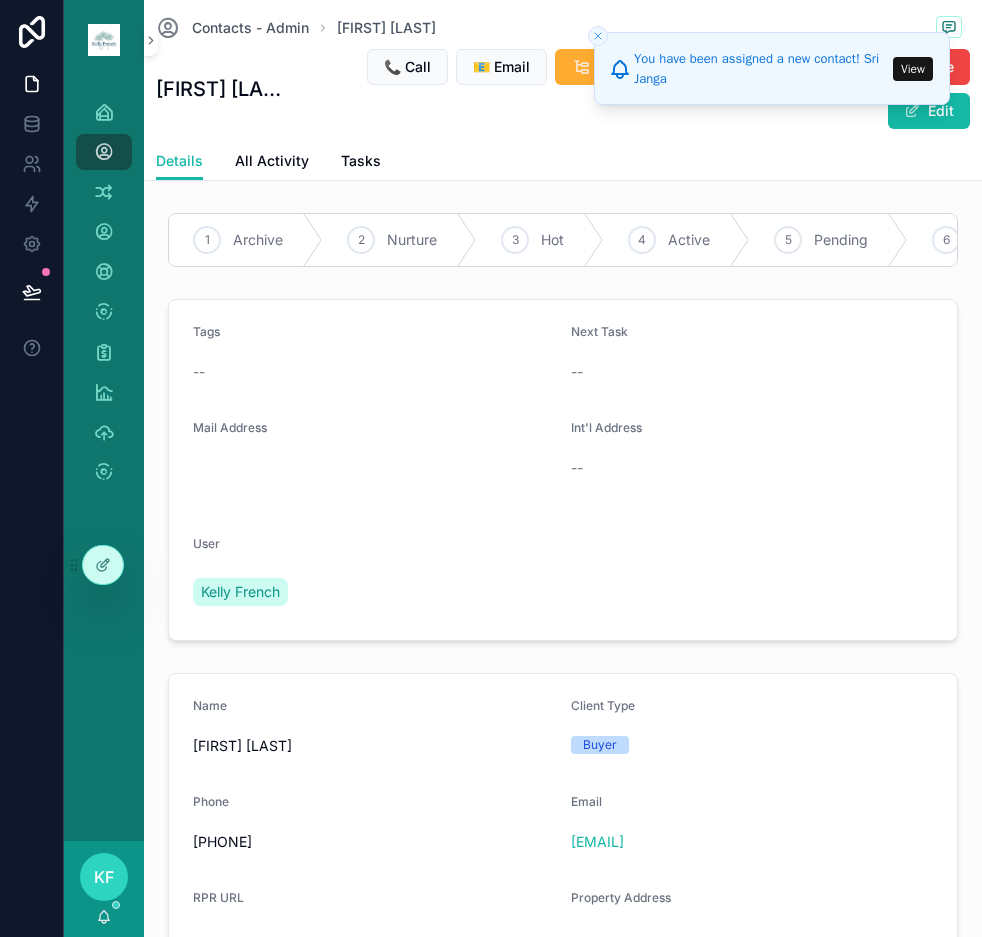 click on "View" at bounding box center (913, 69) 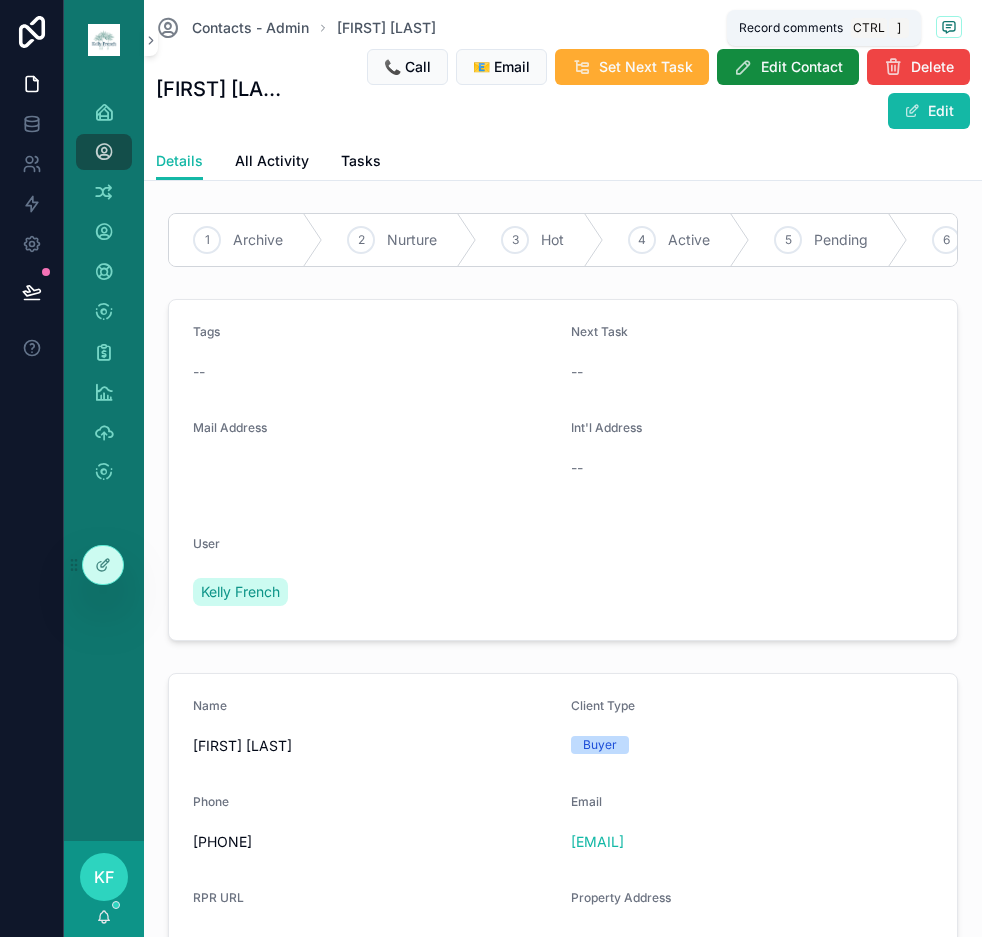 click 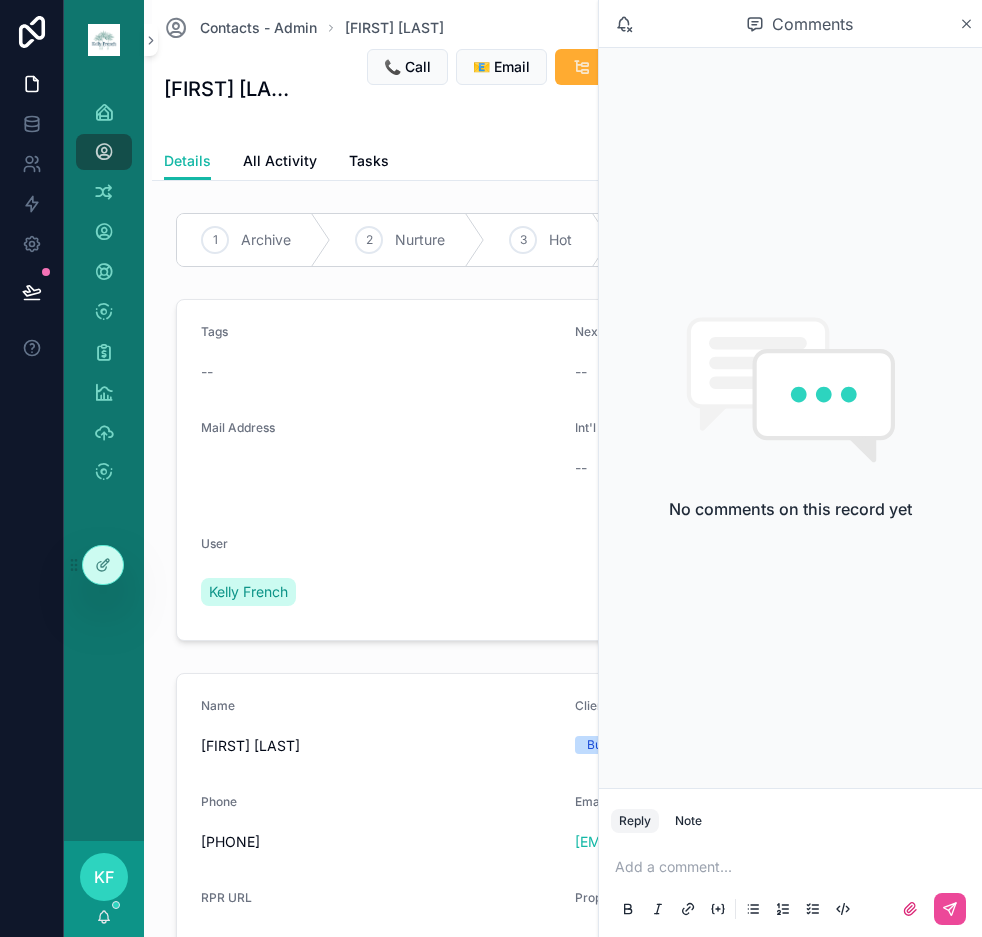 click at bounding box center [794, 867] 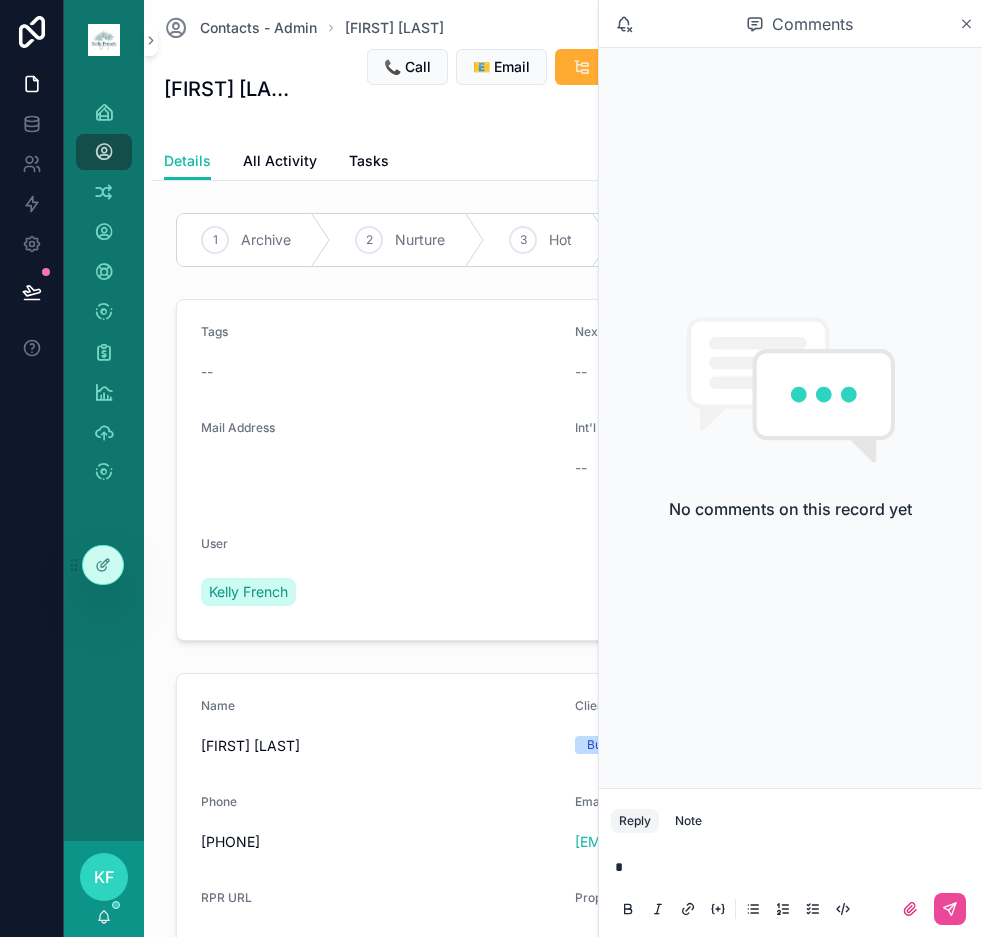 type 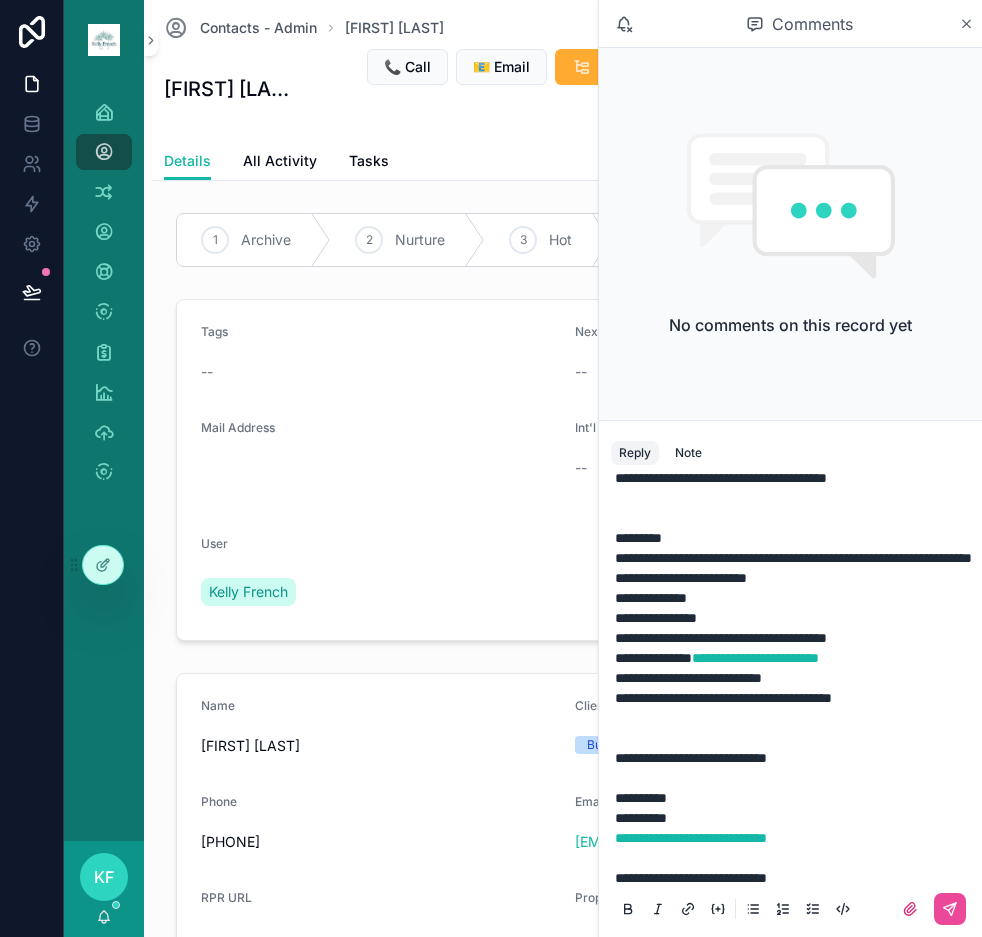 scroll, scrollTop: 191, scrollLeft: 0, axis: vertical 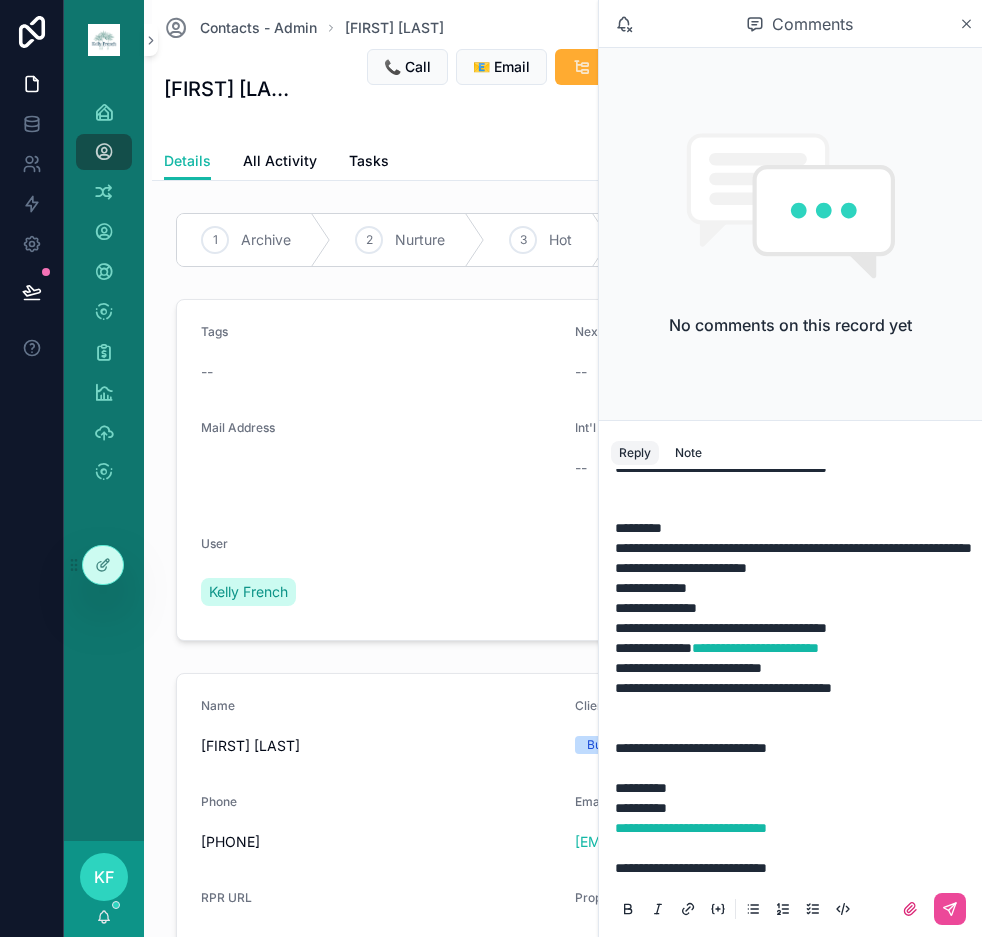 click on "**********" at bounding box center [794, 818] 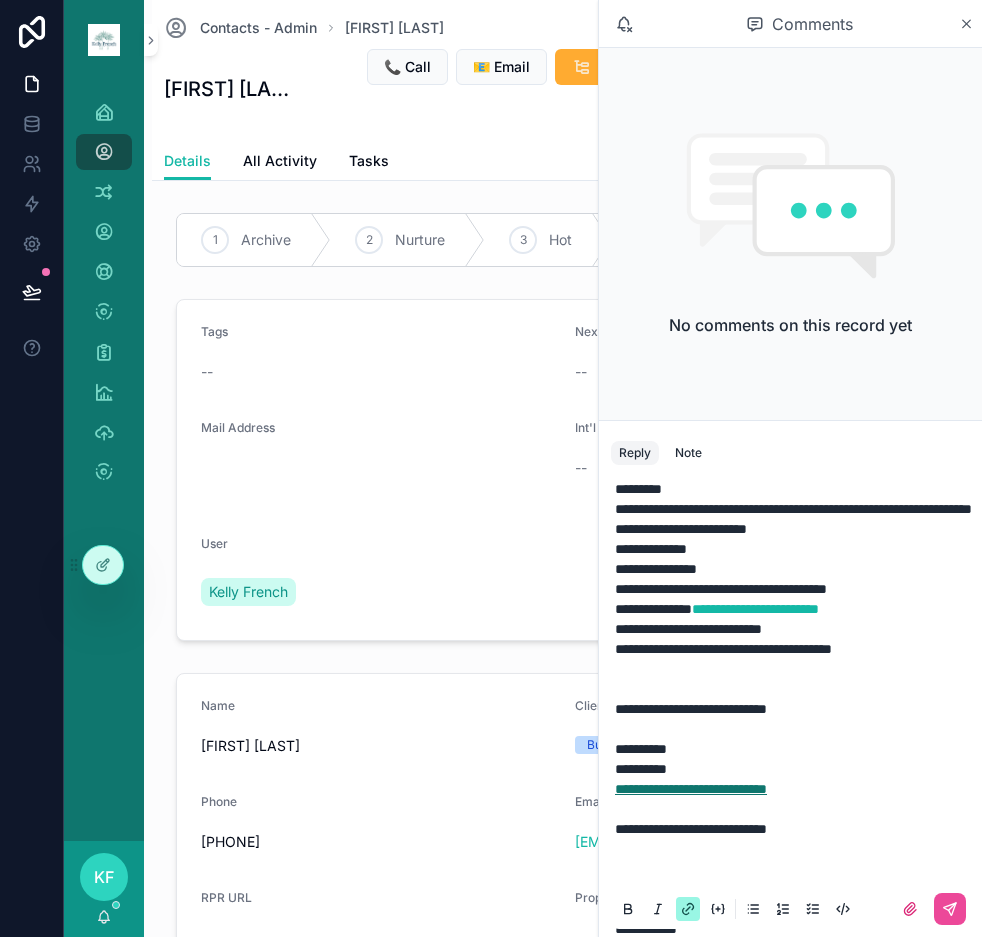 scroll, scrollTop: 330, scrollLeft: 0, axis: vertical 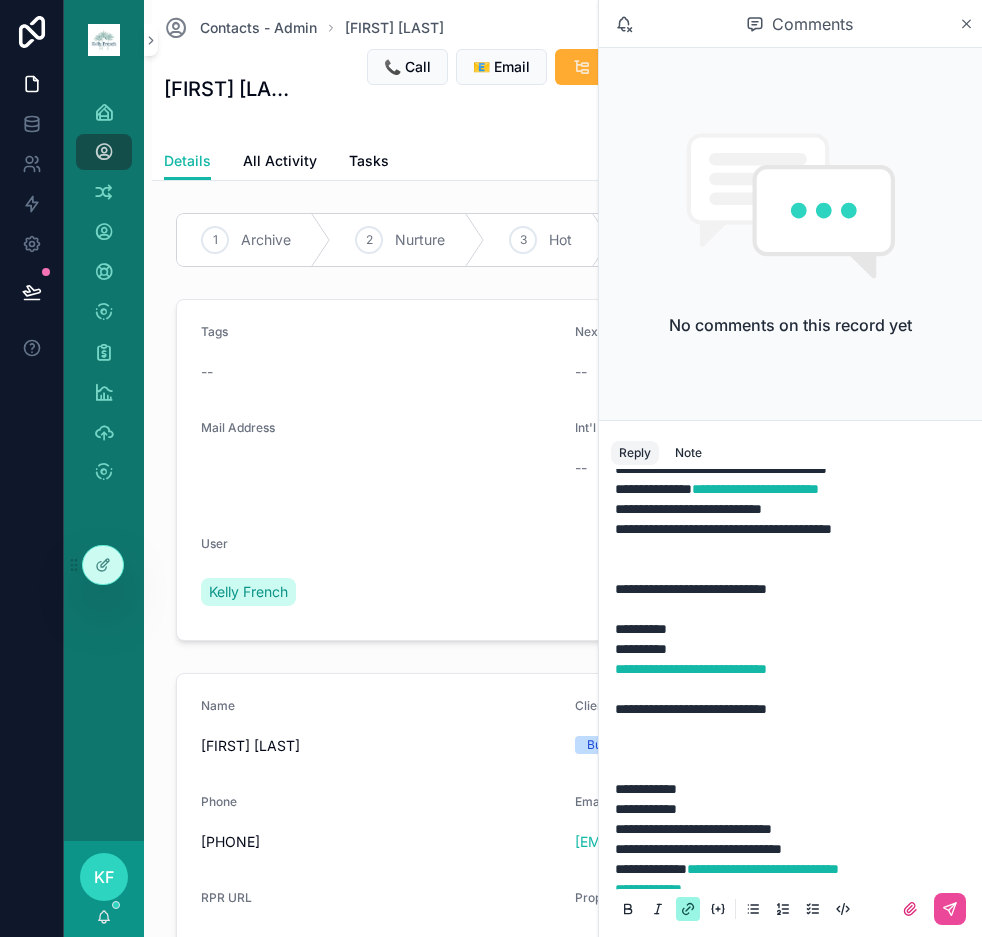 click on "[FIRST] [LAST] [ADDRESS]" at bounding box center (794, 699) 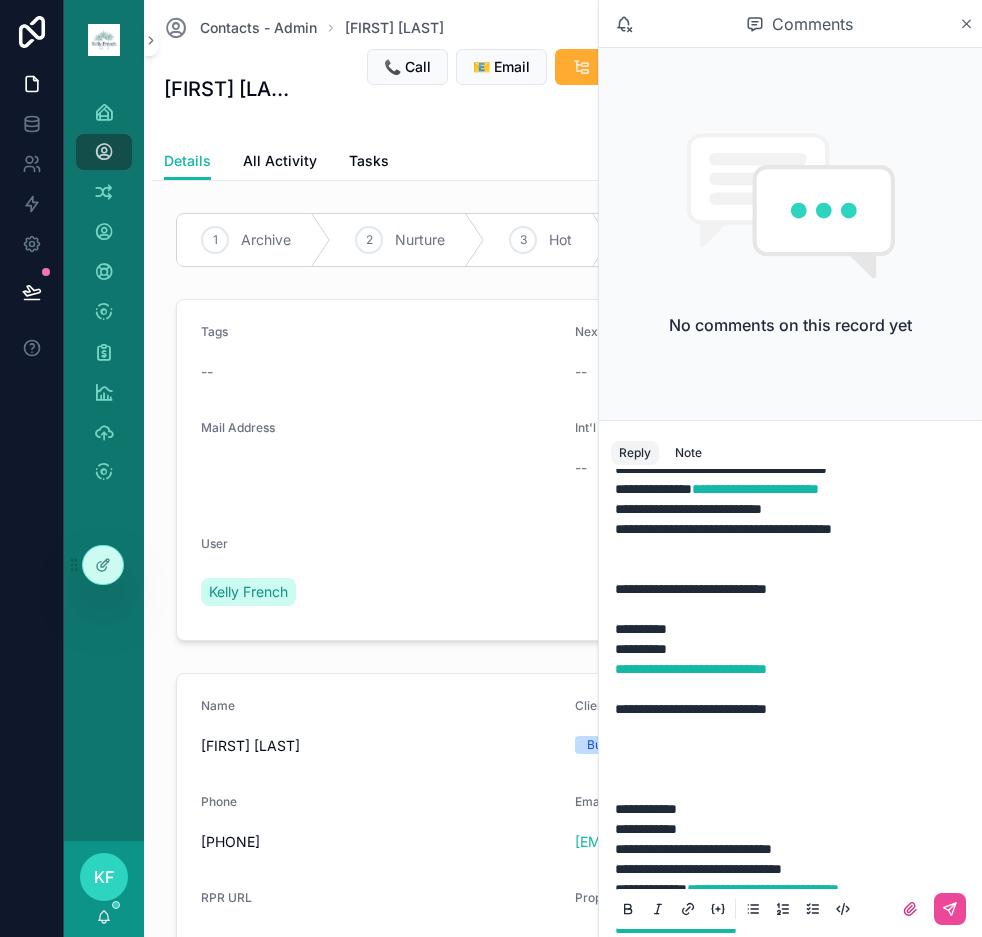 click on "**********" at bounding box center [794, 679] 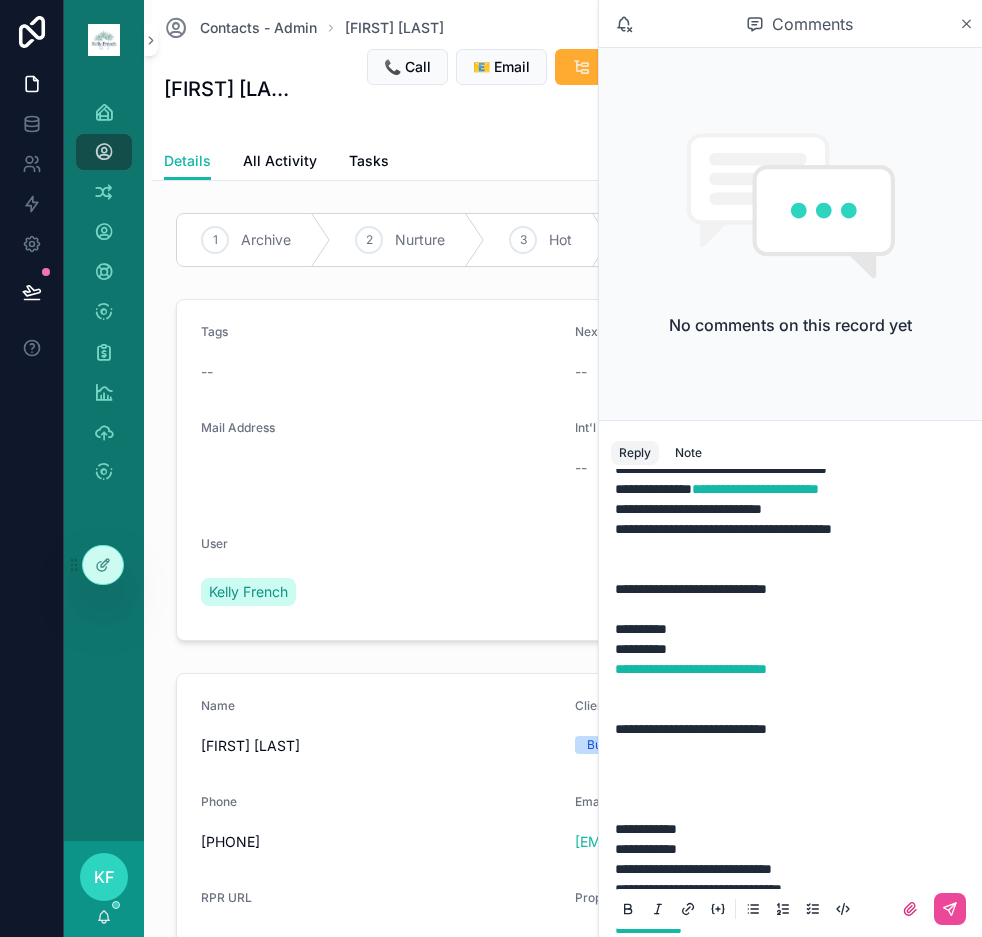 click on "[FIRST] [LAST] [ADDRESS]" at bounding box center [794, 639] 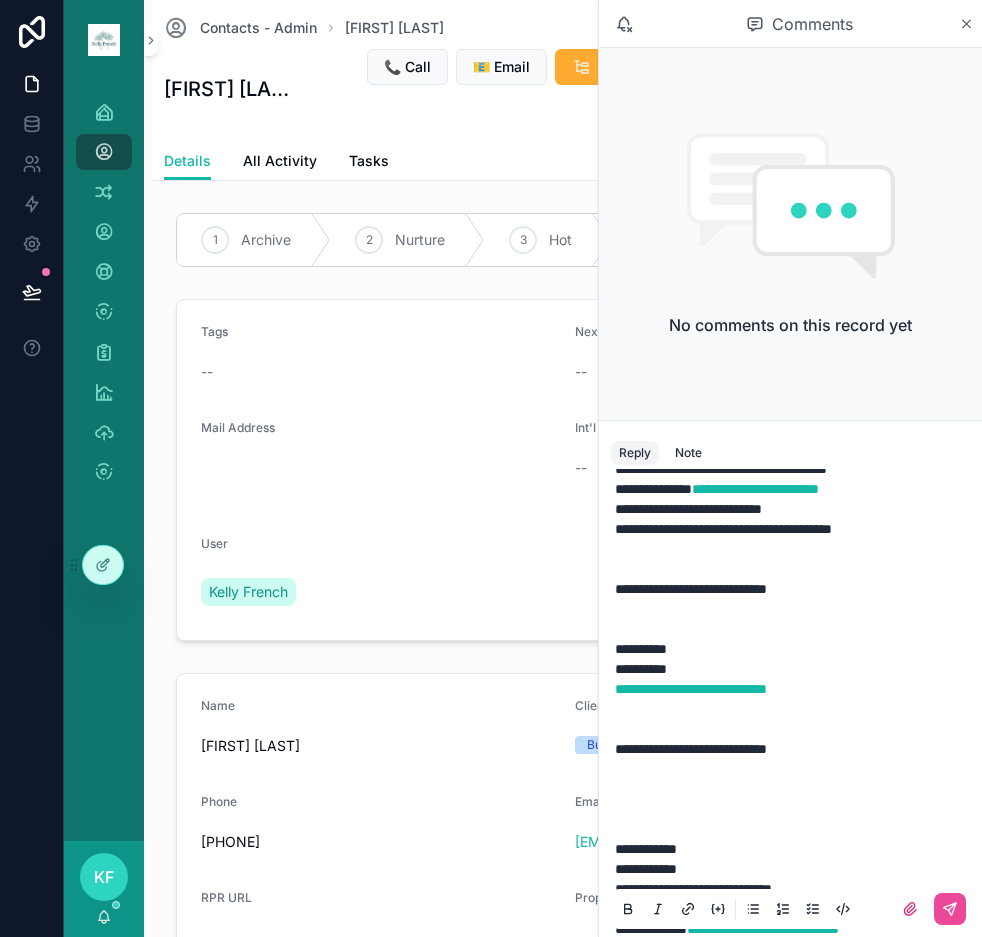 click at bounding box center (794, 559) 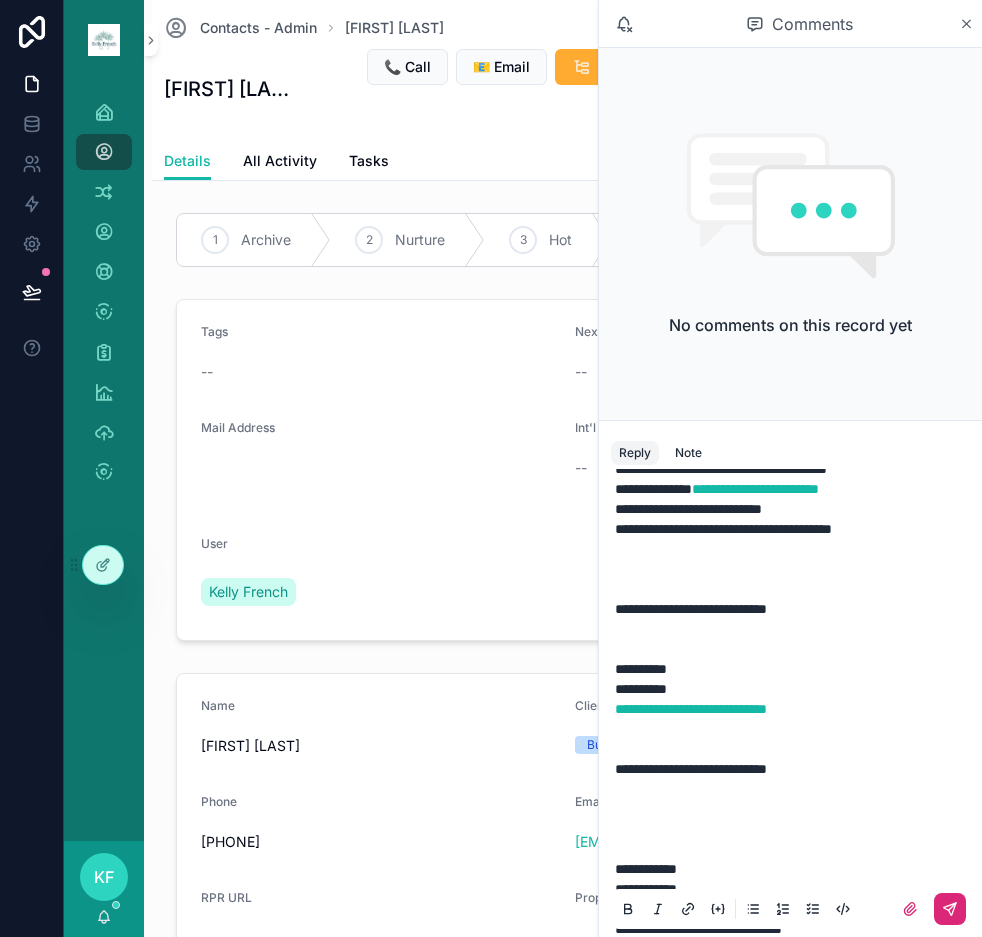 click 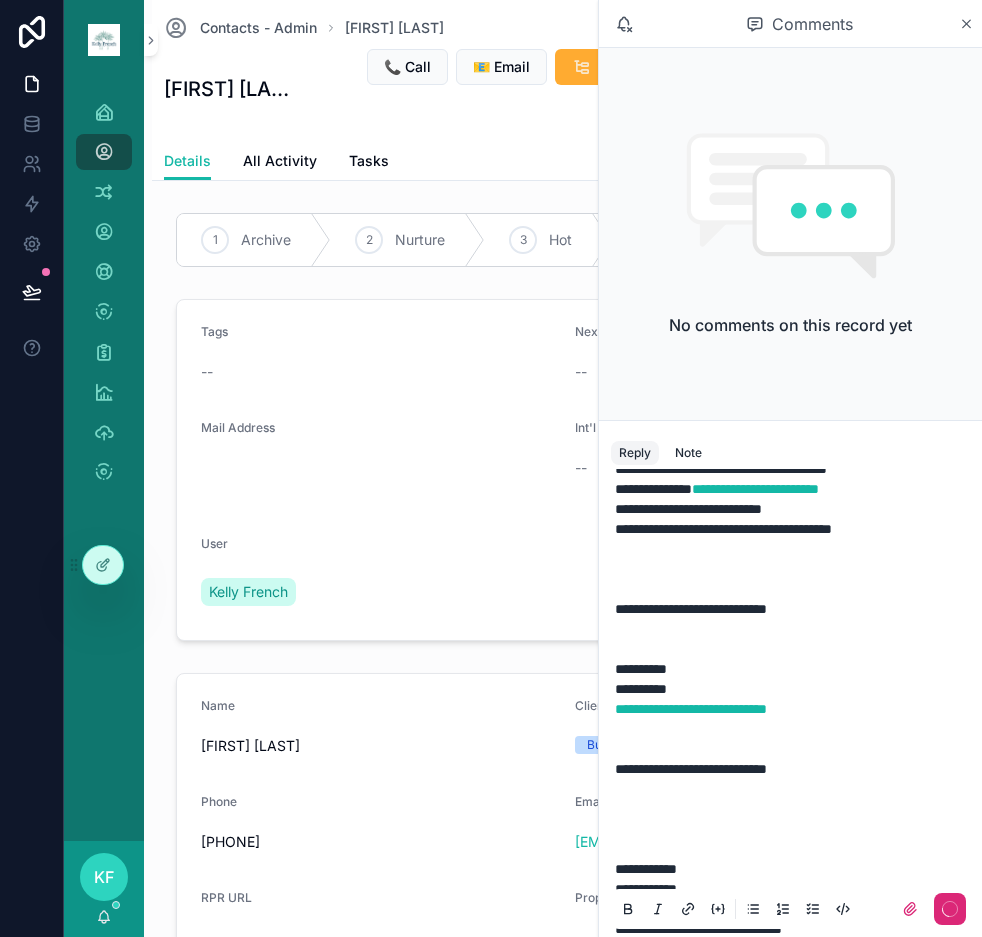 scroll, scrollTop: 0, scrollLeft: 0, axis: both 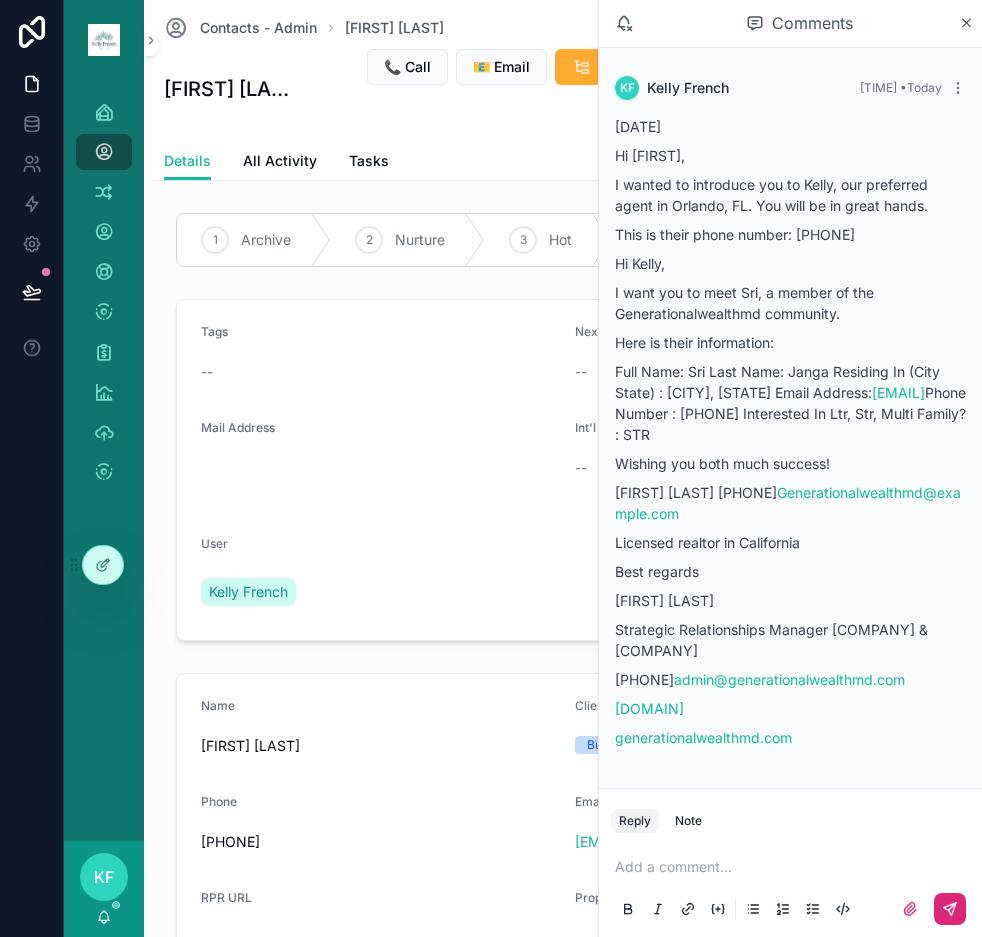 click at bounding box center [794, 867] 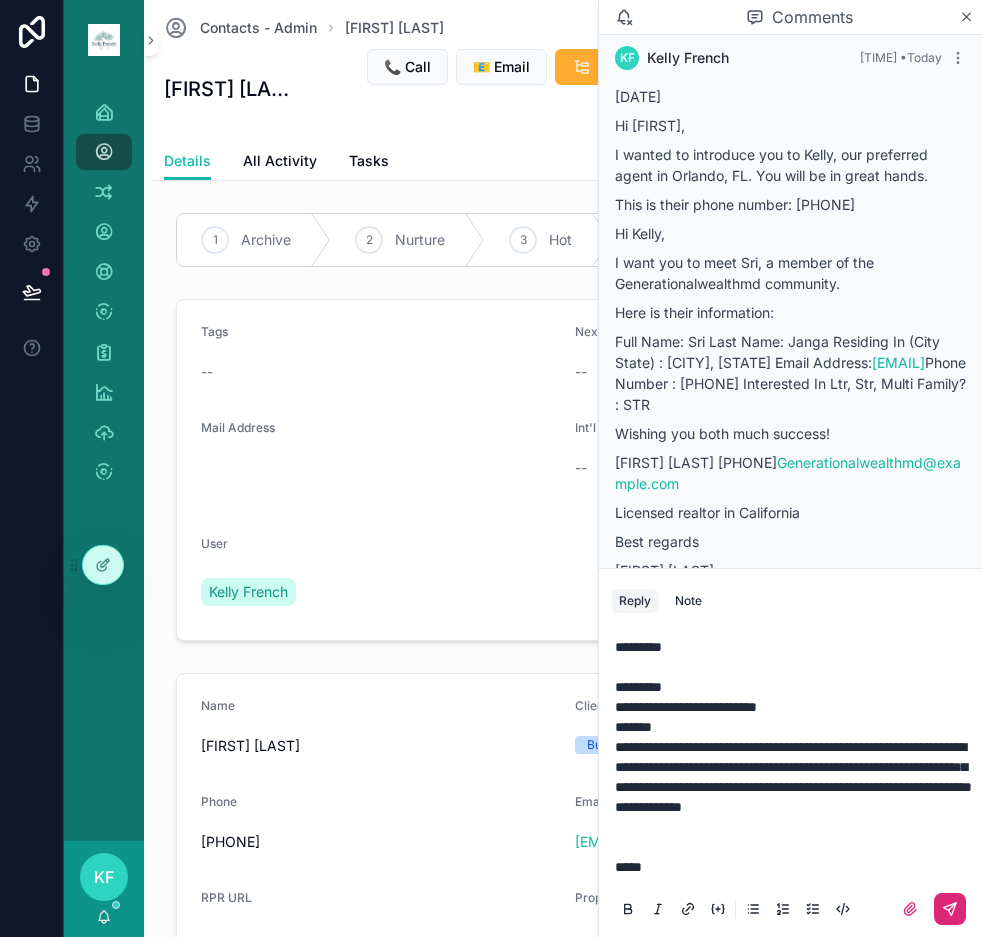 click on "**********" at bounding box center (794, 767) 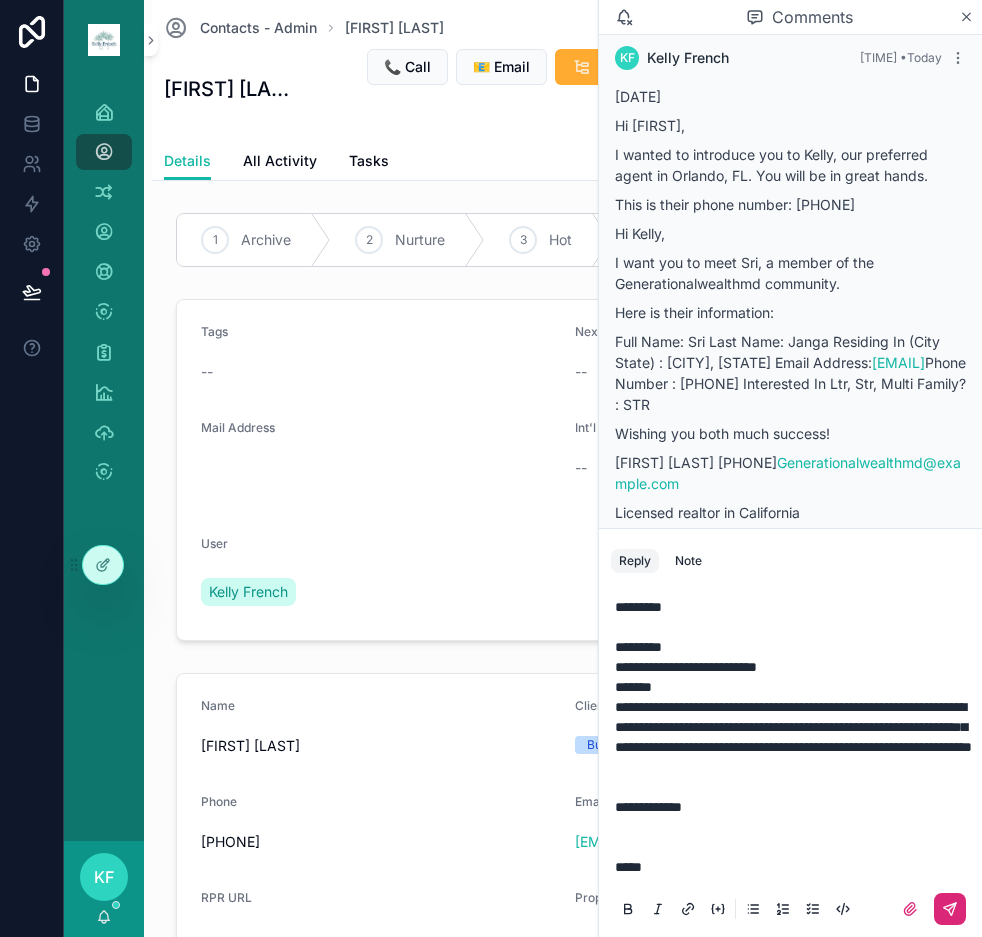 click on "**********" at bounding box center [794, 667] 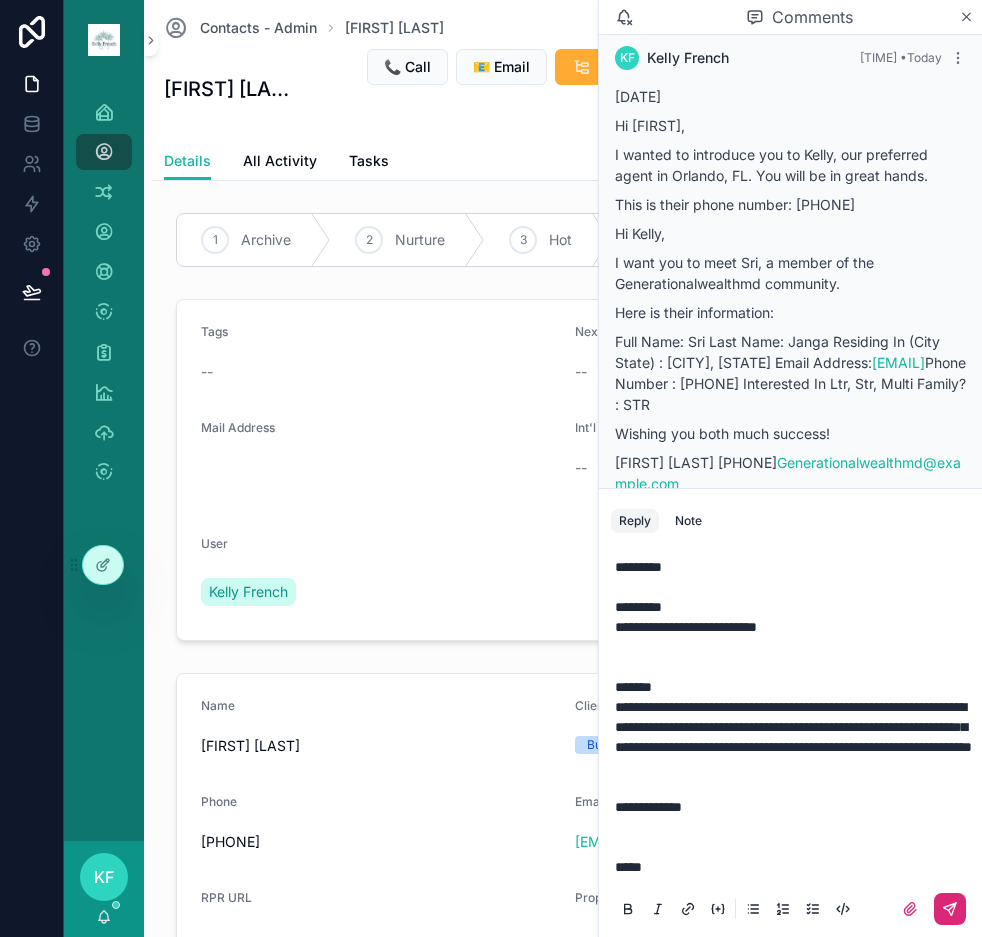 click 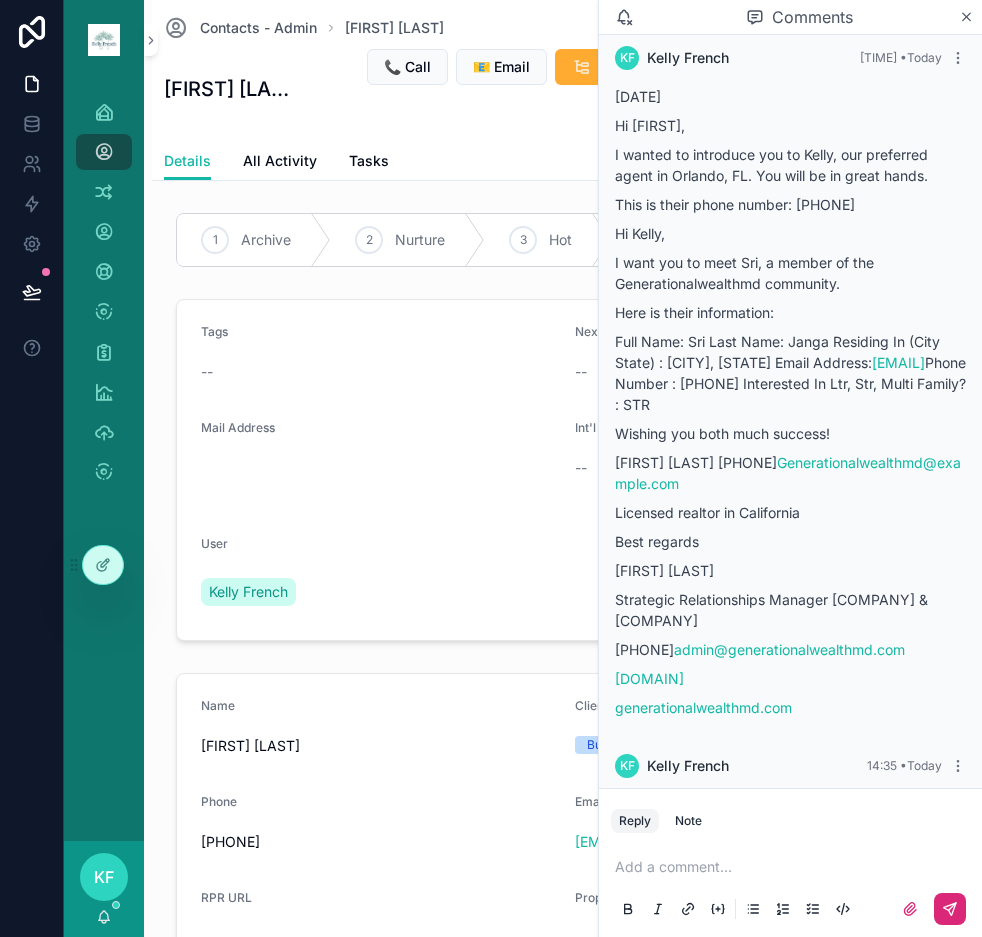 scroll, scrollTop: 359, scrollLeft: 0, axis: vertical 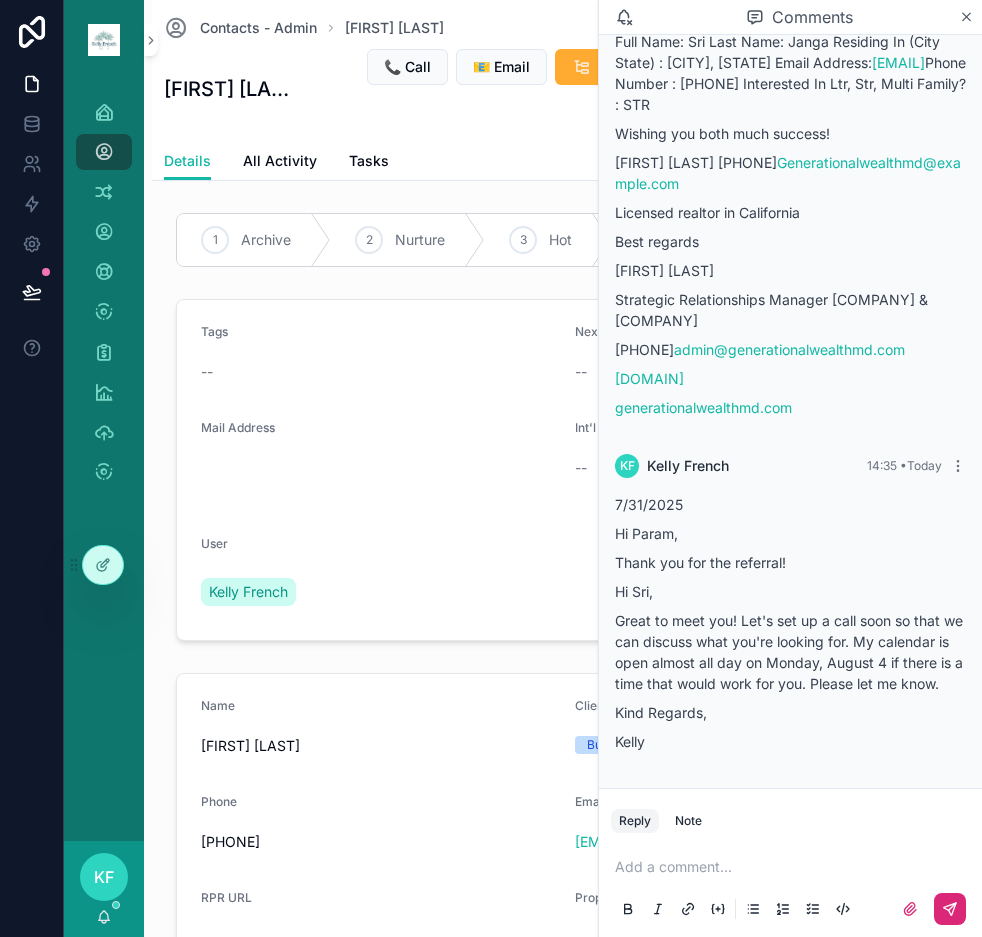 drag, startPoint x: 755, startPoint y: 871, endPoint x: 724, endPoint y: 874, distance: 31.144823 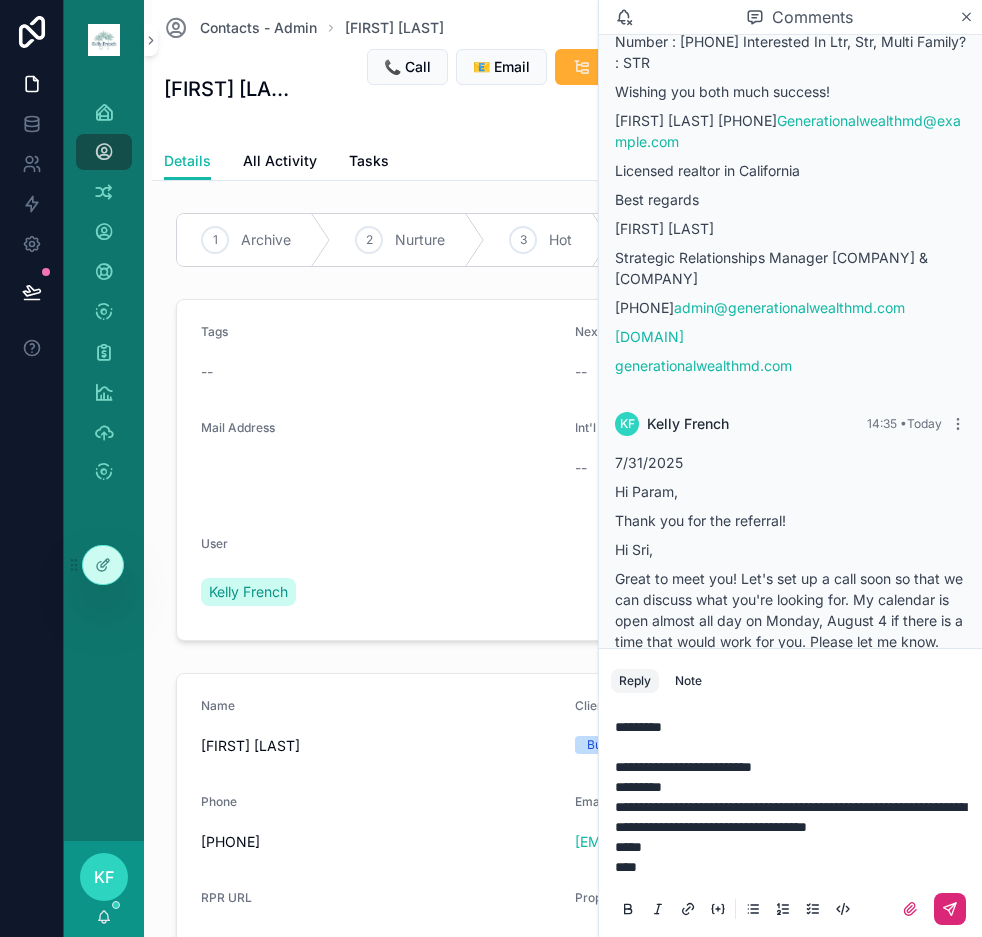 click on "**********" at bounding box center [794, 817] 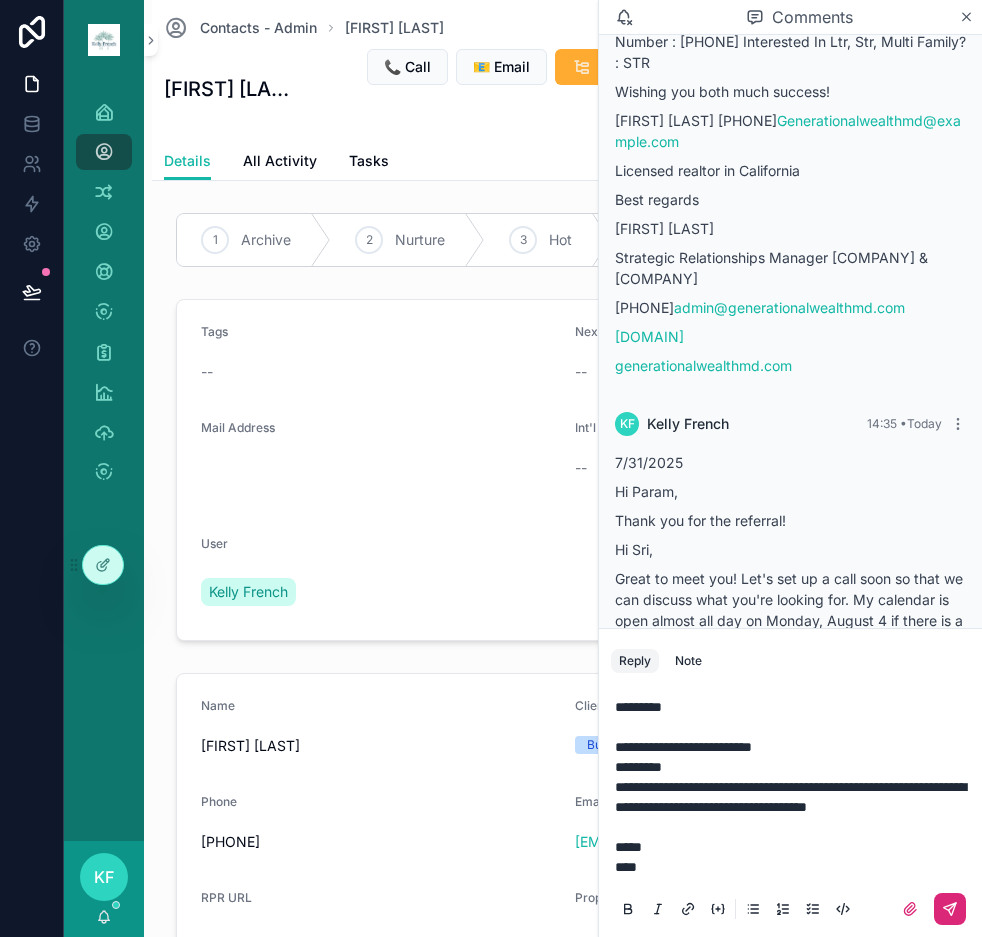 click on "**********" at bounding box center [794, 727] 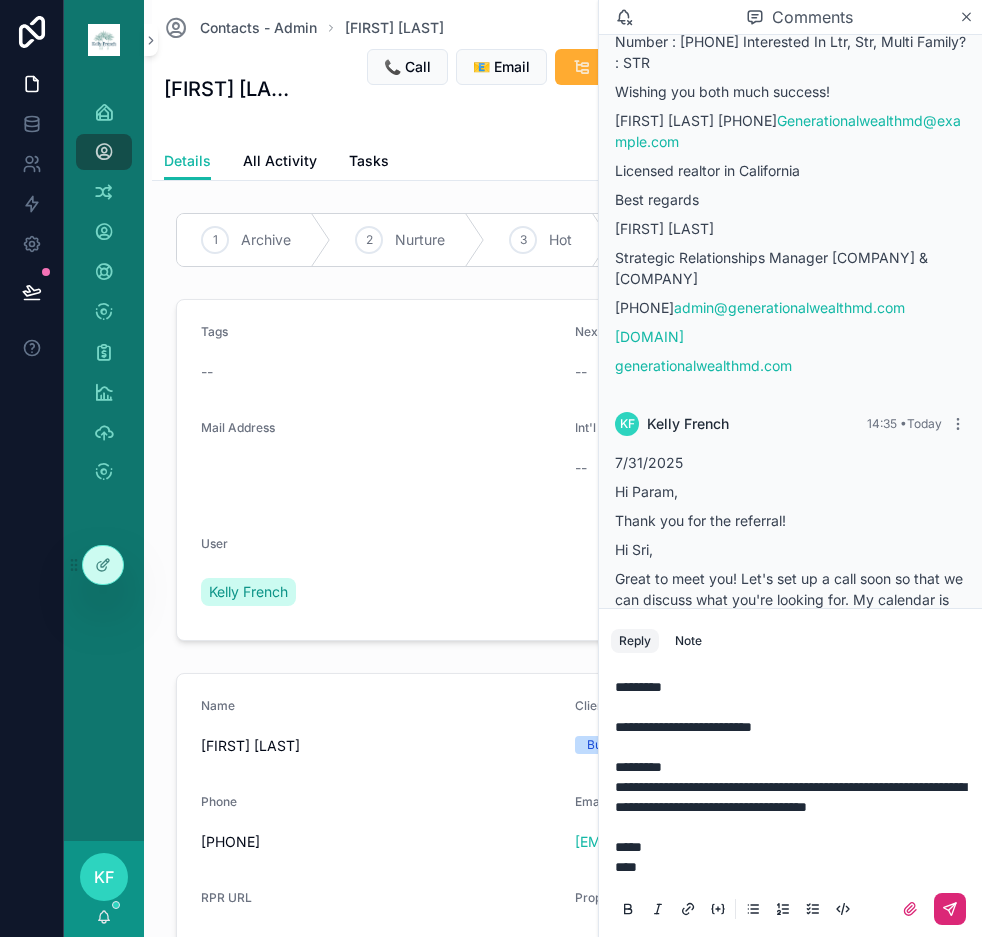 click 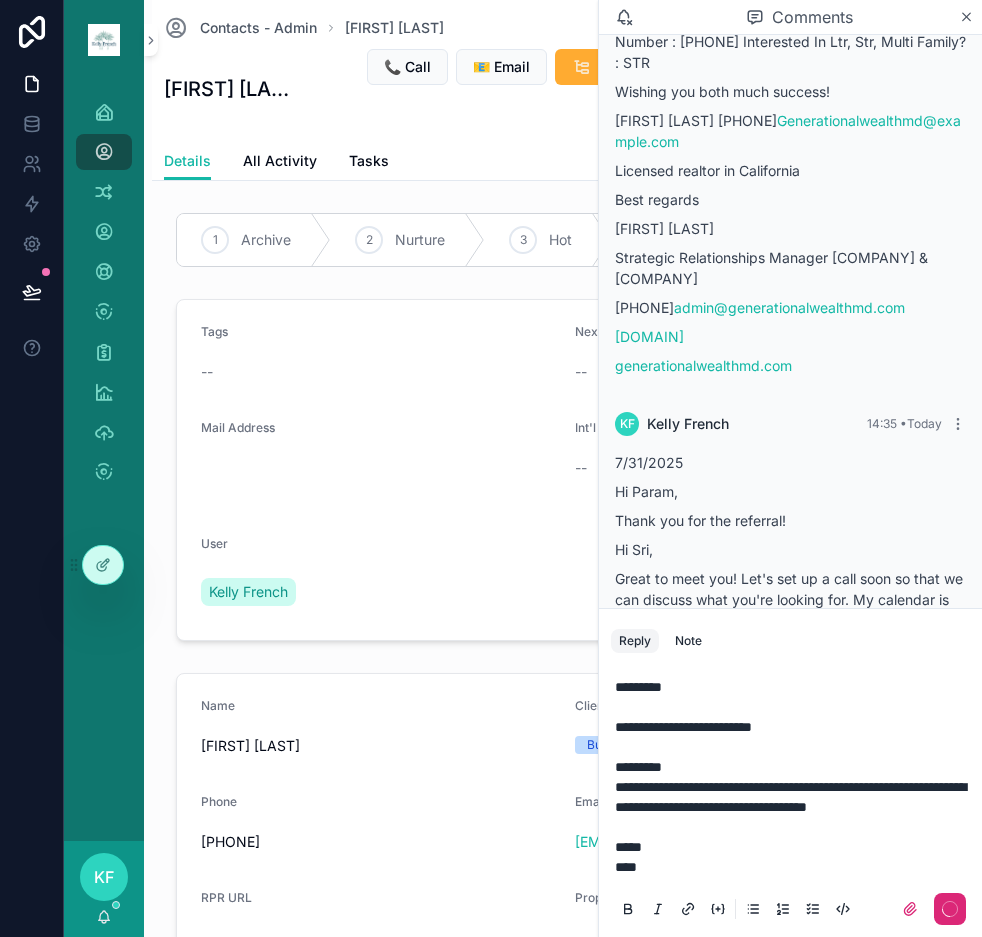 scroll, scrollTop: 643, scrollLeft: 0, axis: vertical 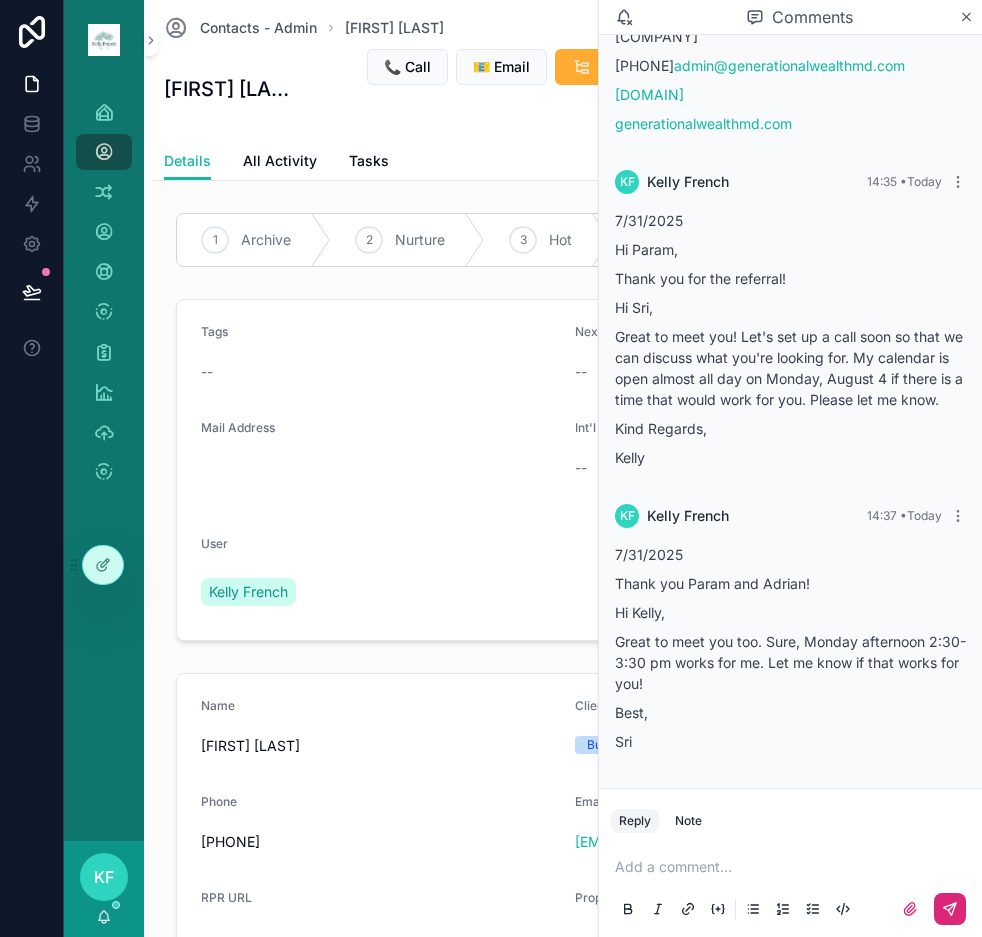 click on "Add a comment..." at bounding box center [790, 887] 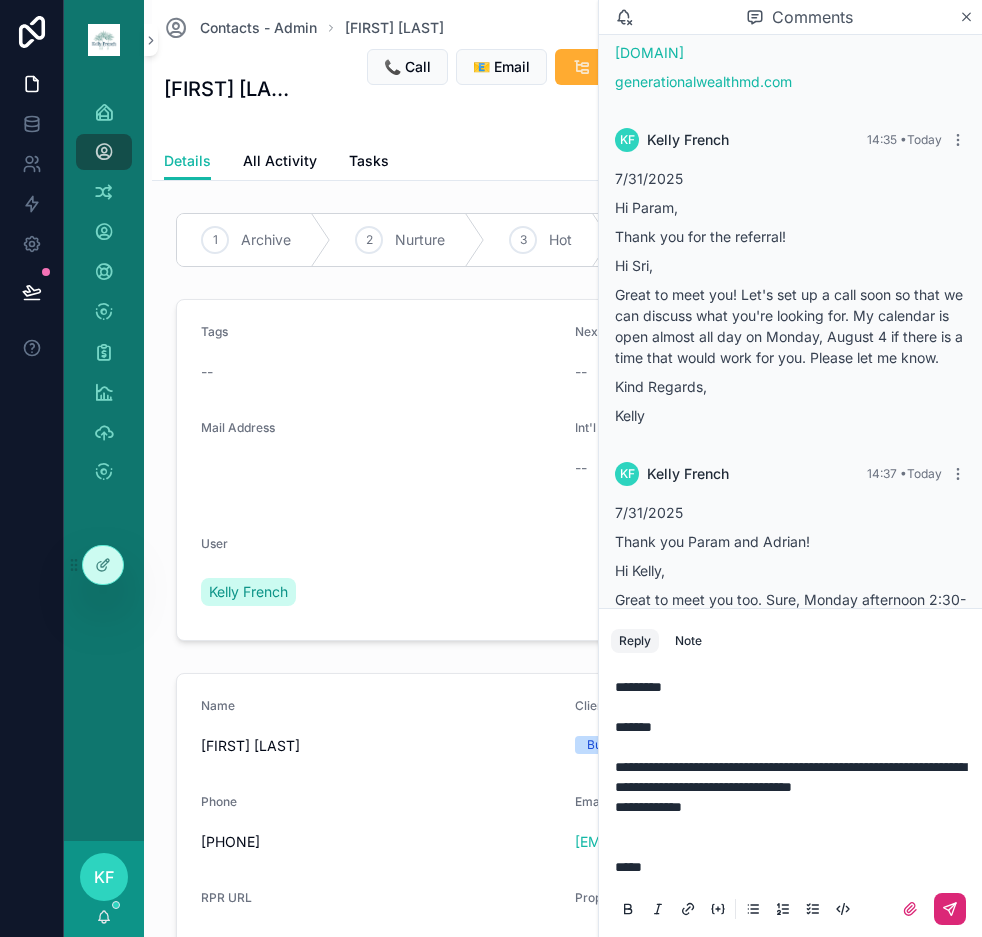 click on "**********" at bounding box center [794, 737] 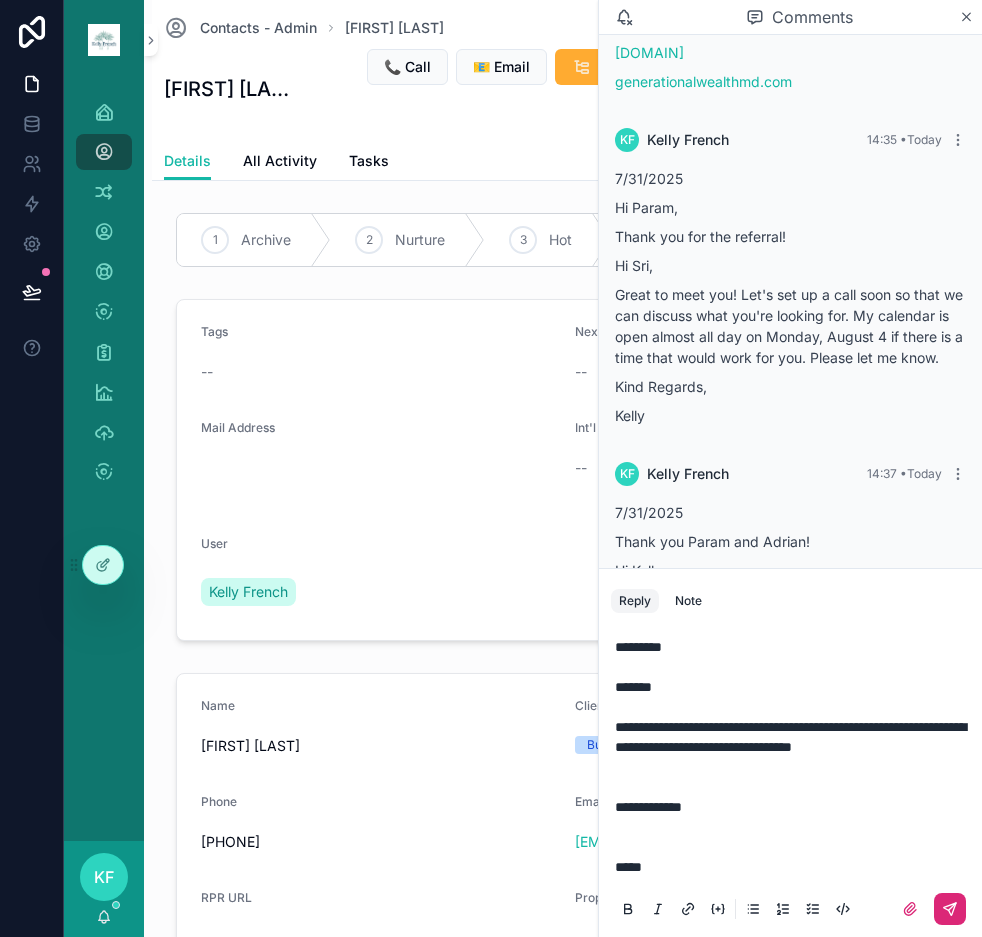 click at bounding box center [950, 909] 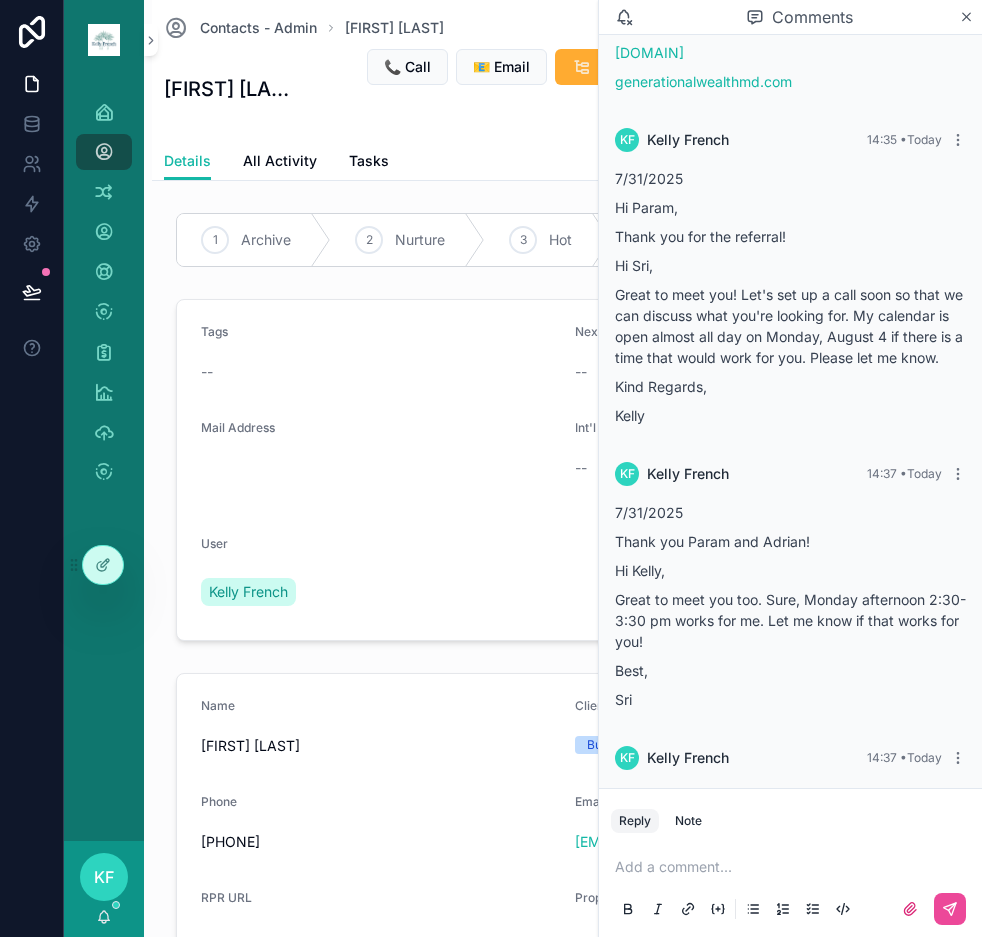 click at bounding box center (794, 867) 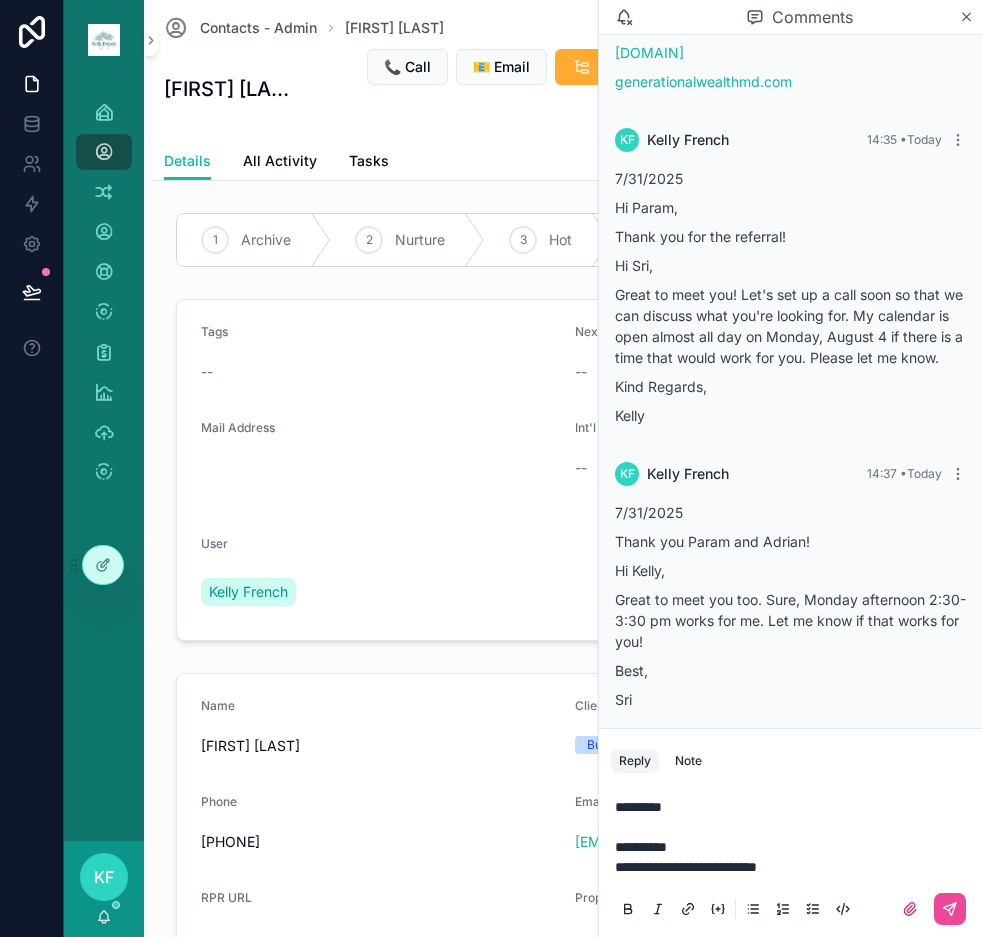 click on "********* *********" at bounding box center [794, 827] 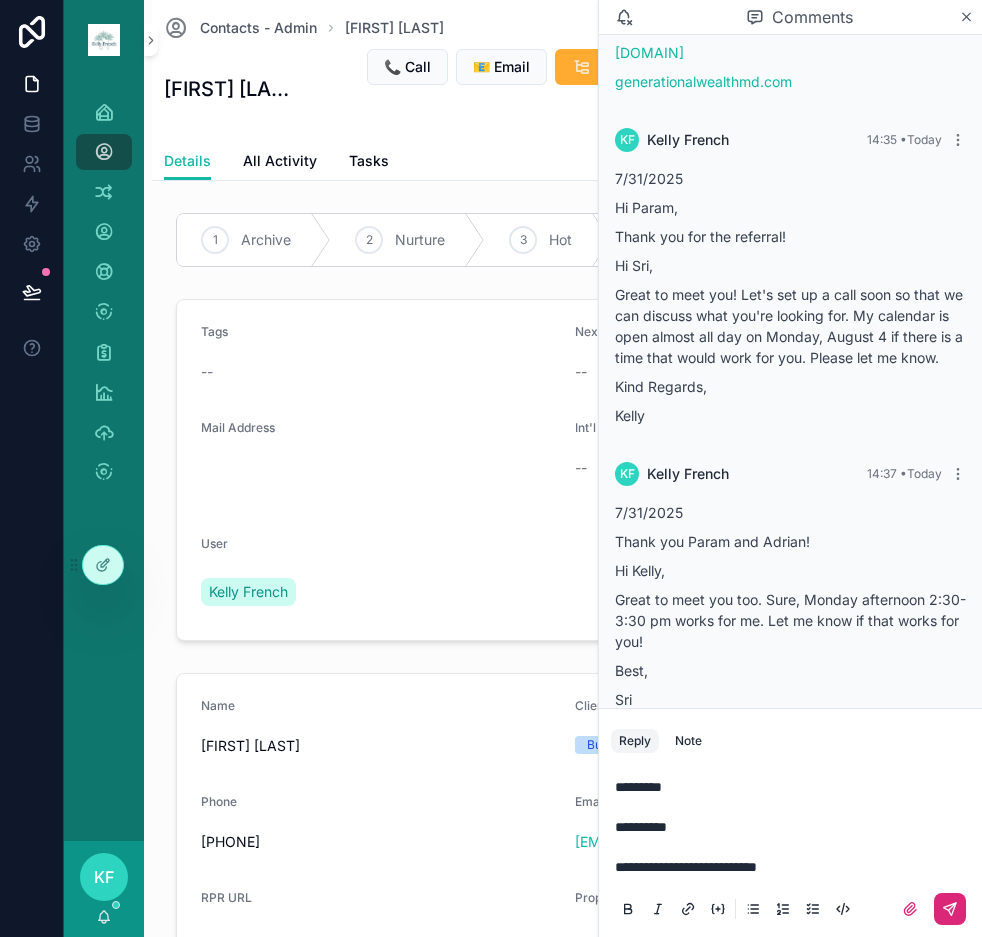 click 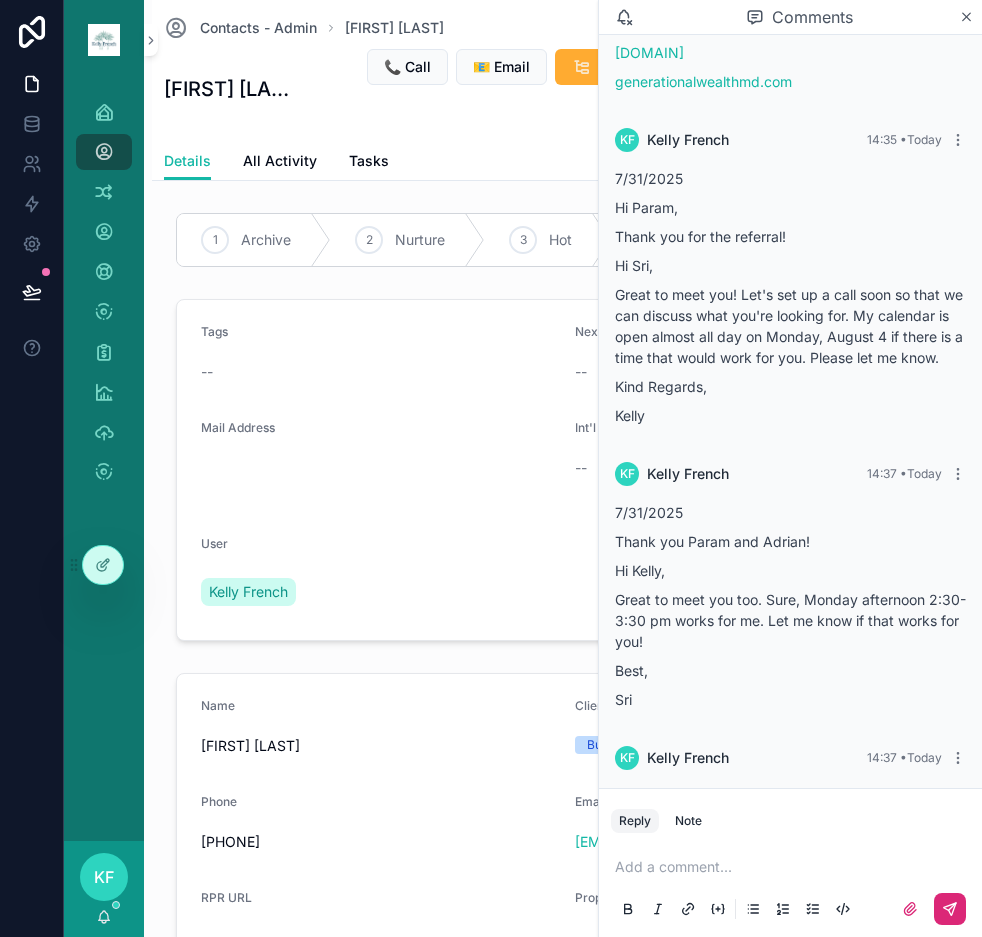 click at bounding box center [794, 867] 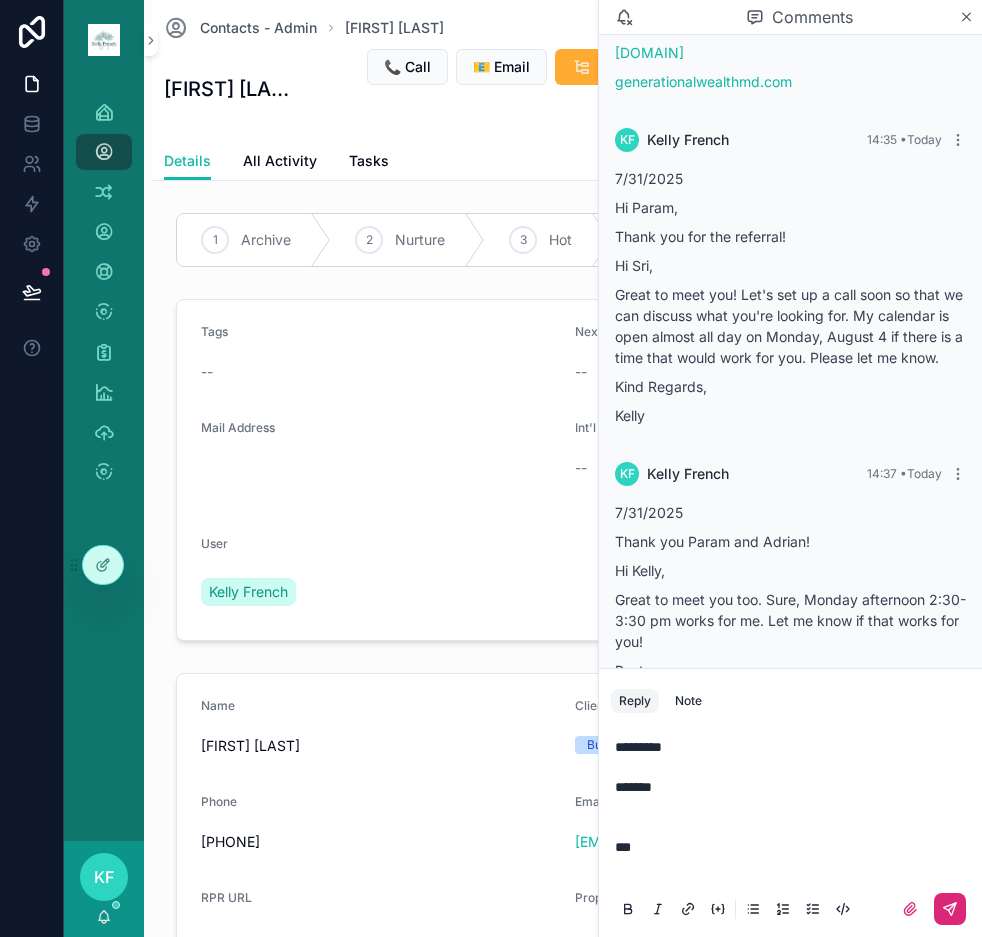 click at bounding box center (950, 909) 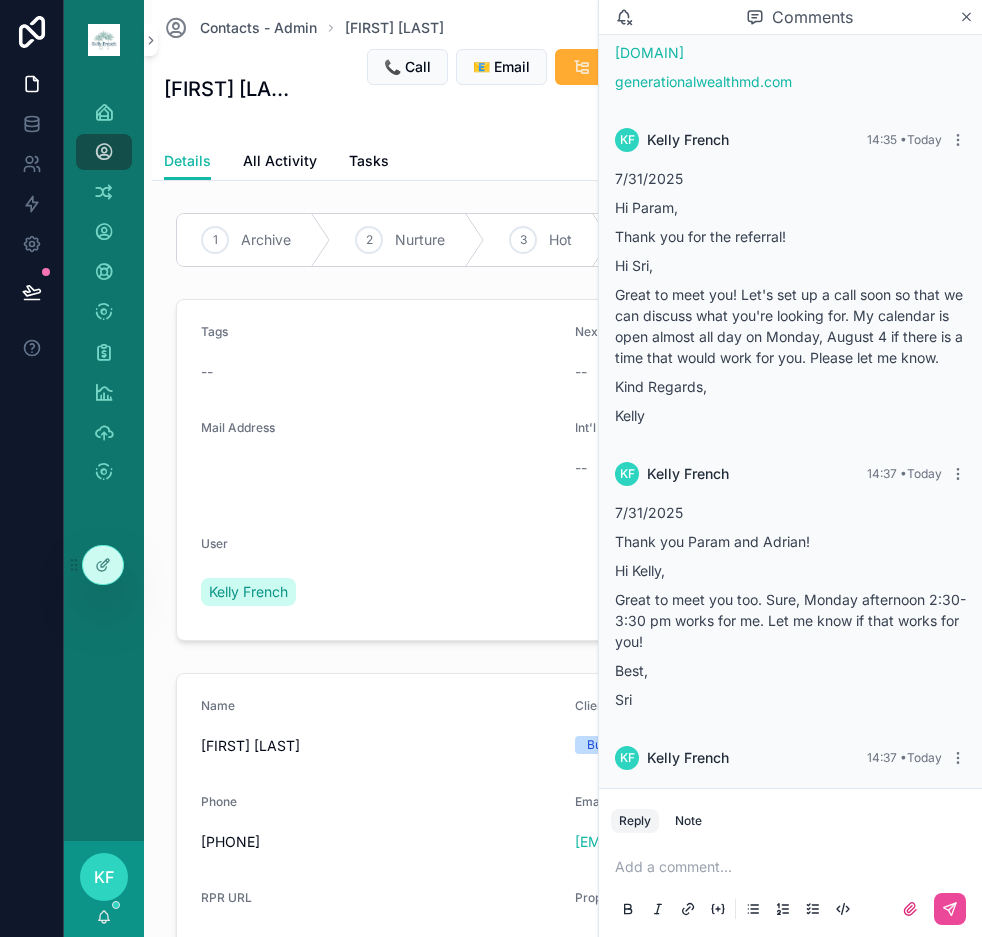 click at bounding box center [794, 867] 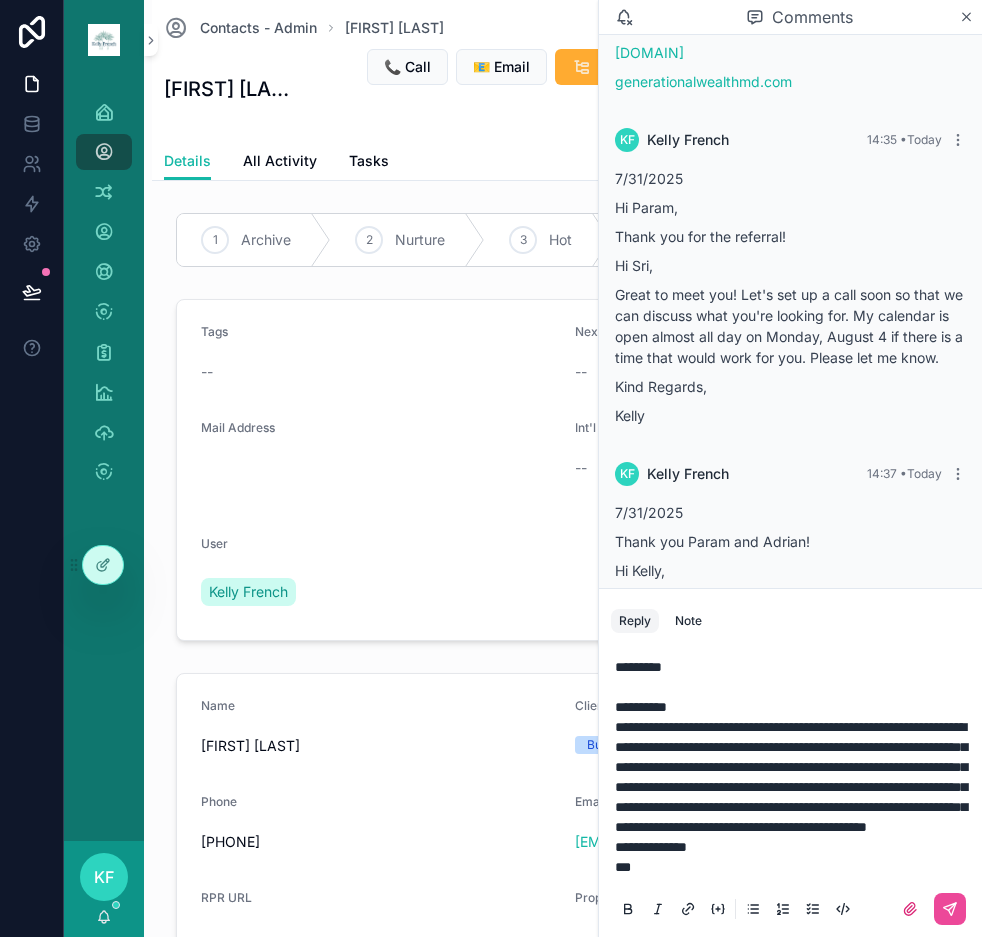 click on "**********" at bounding box center (794, 777) 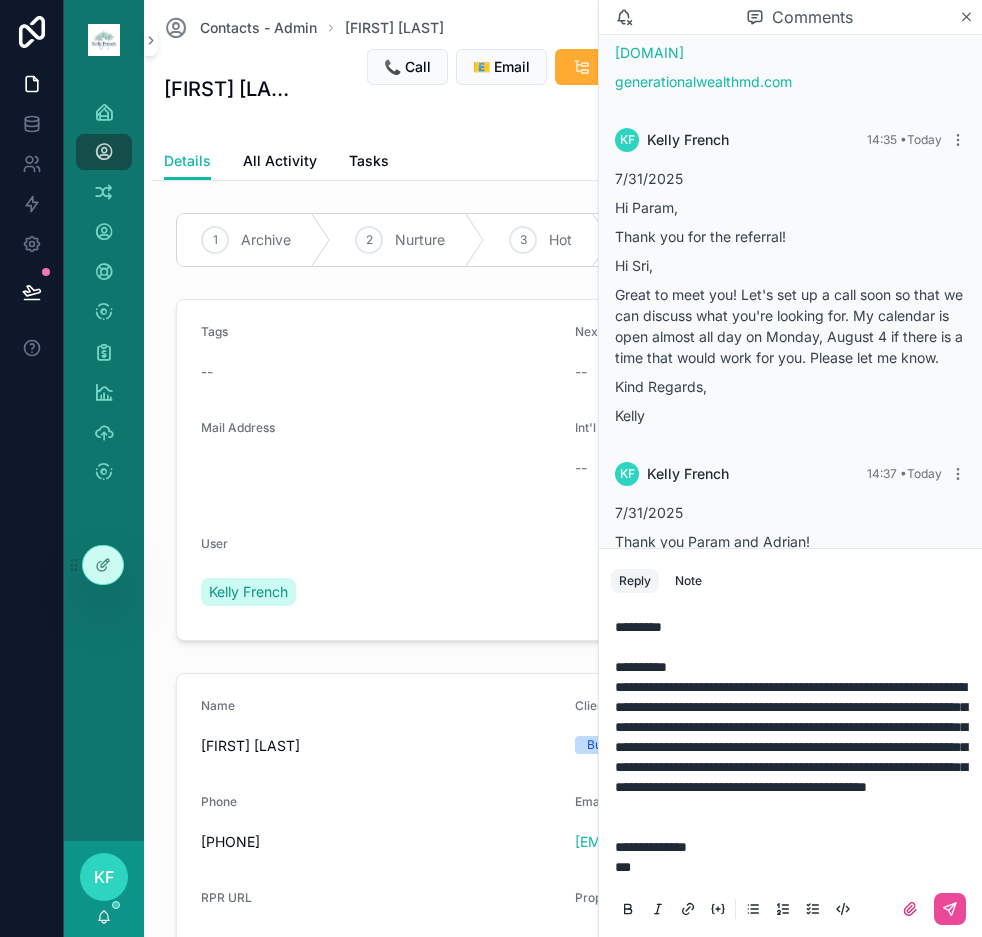 click on "**********" at bounding box center (794, 847) 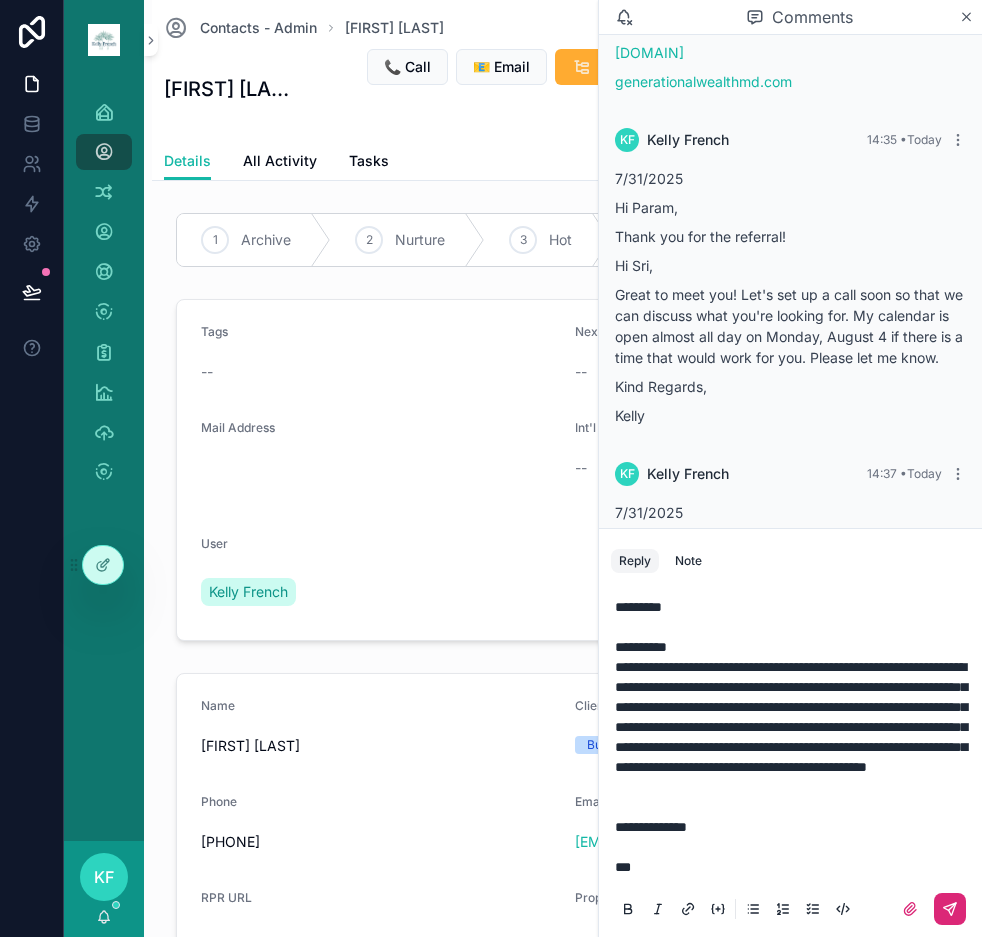 click 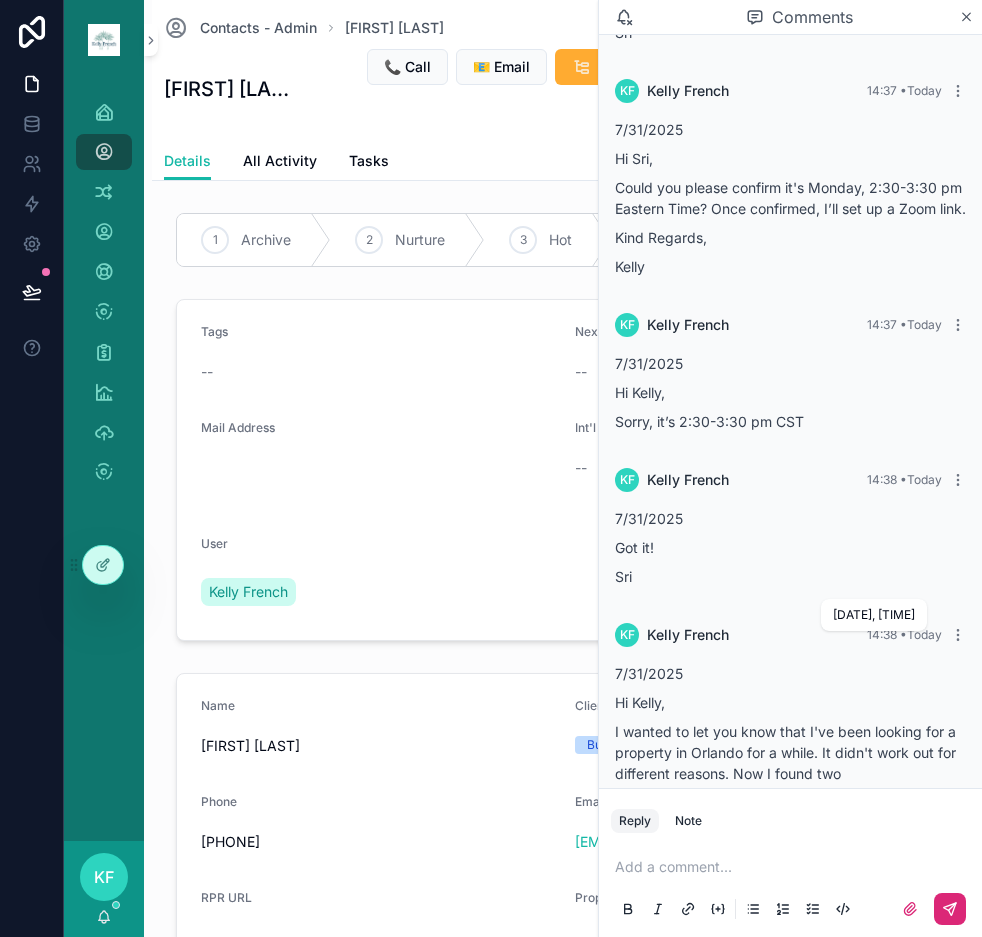 scroll, scrollTop: 1589, scrollLeft: 0, axis: vertical 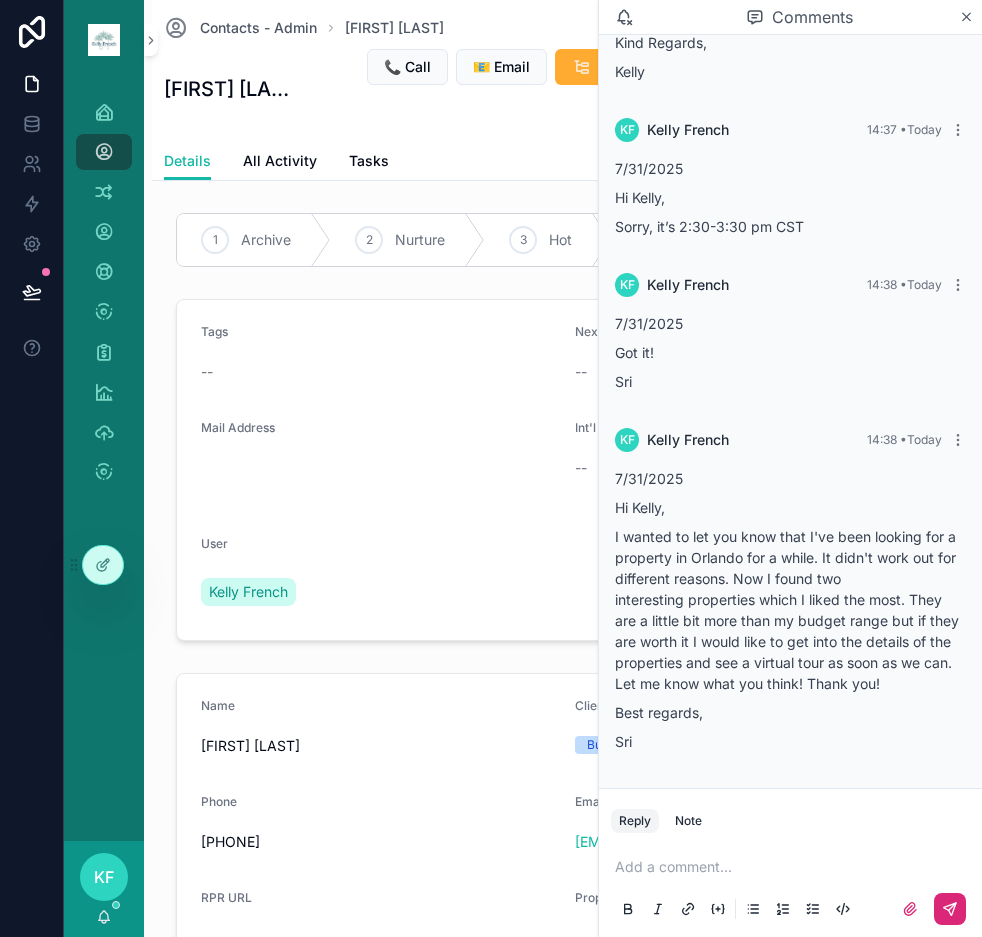 click at bounding box center [794, 867] 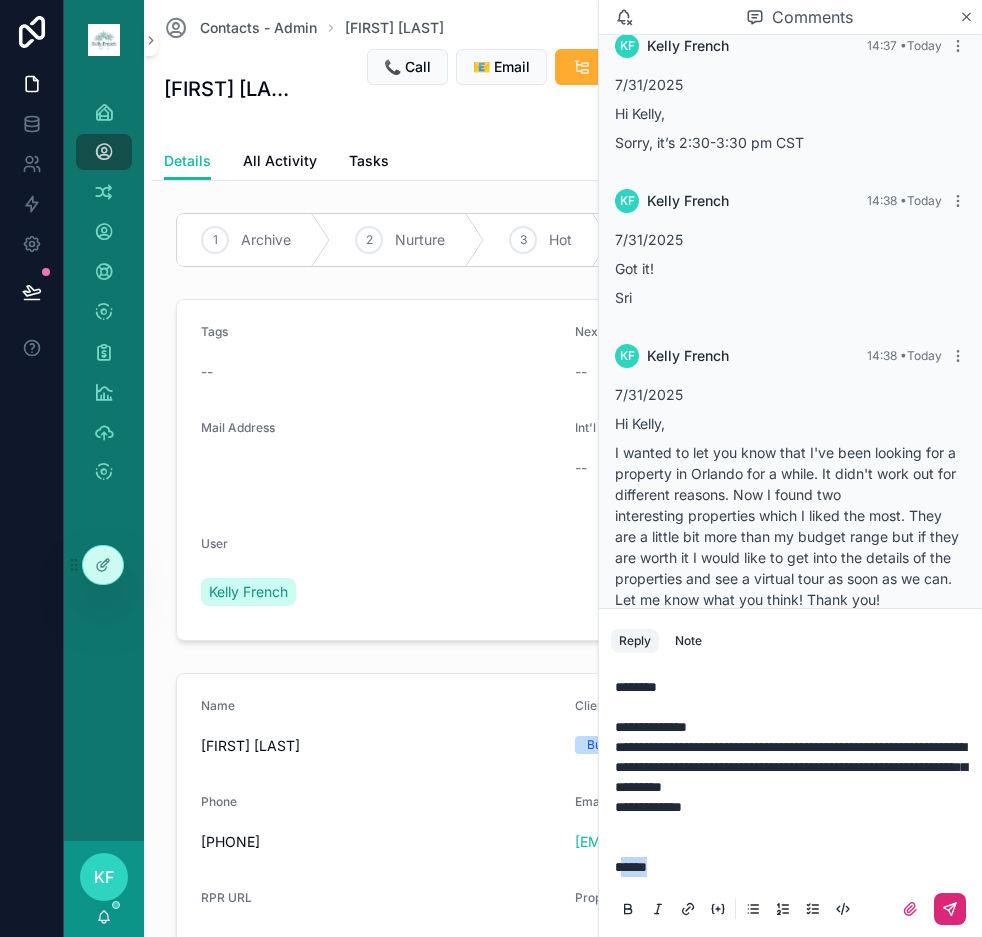 drag, startPoint x: 693, startPoint y: 864, endPoint x: 605, endPoint y: 857, distance: 88.27797 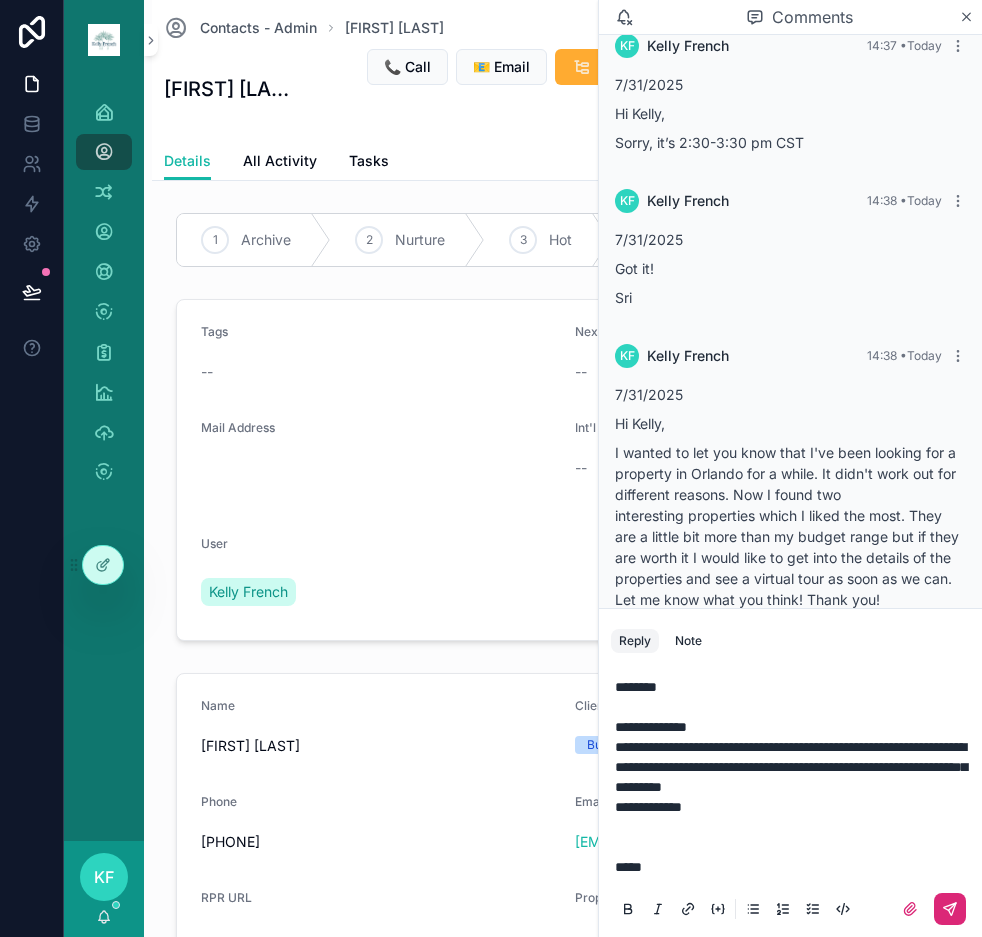 click on "**********" at bounding box center (794, 767) 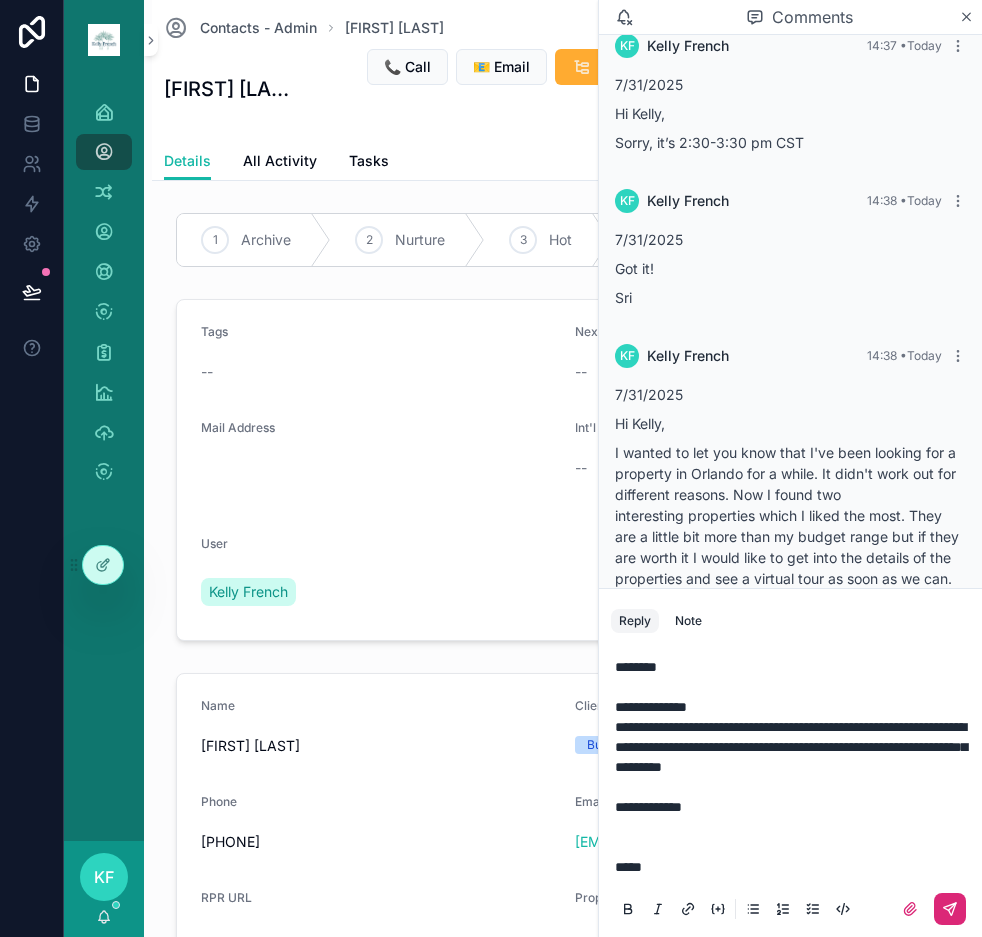 click at bounding box center (950, 909) 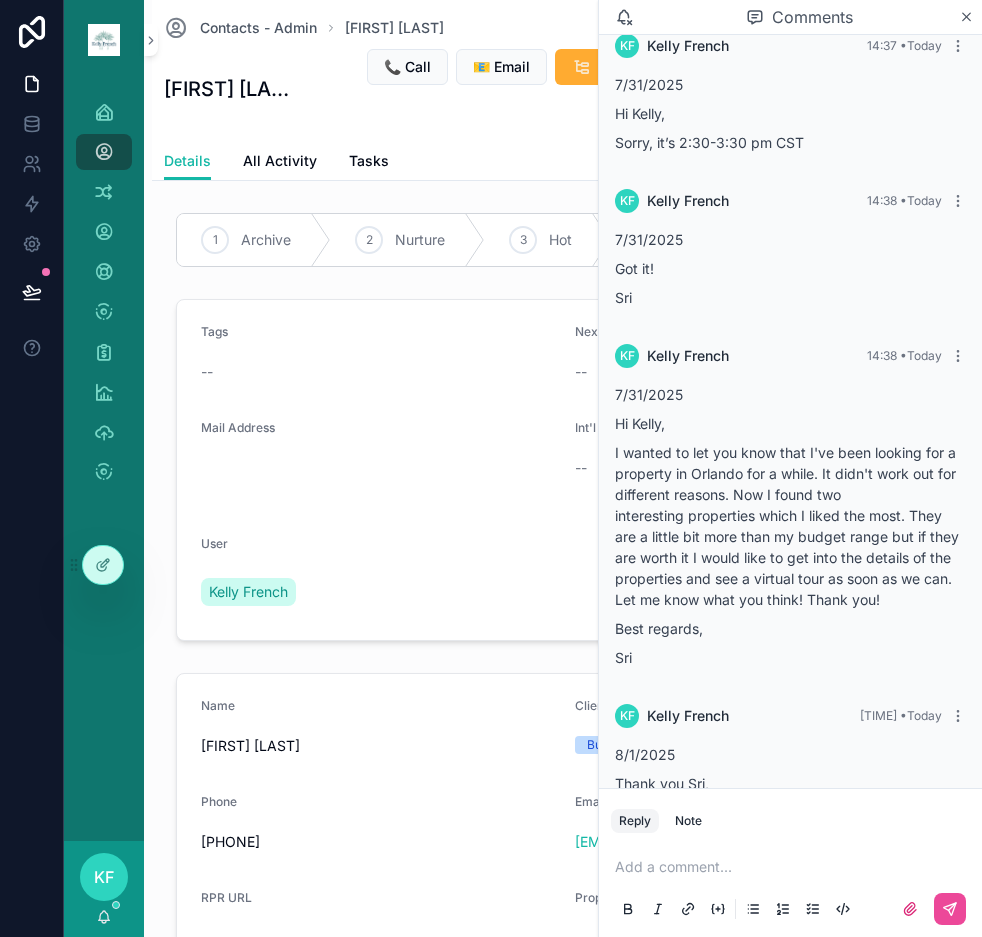click at bounding box center (794, 867) 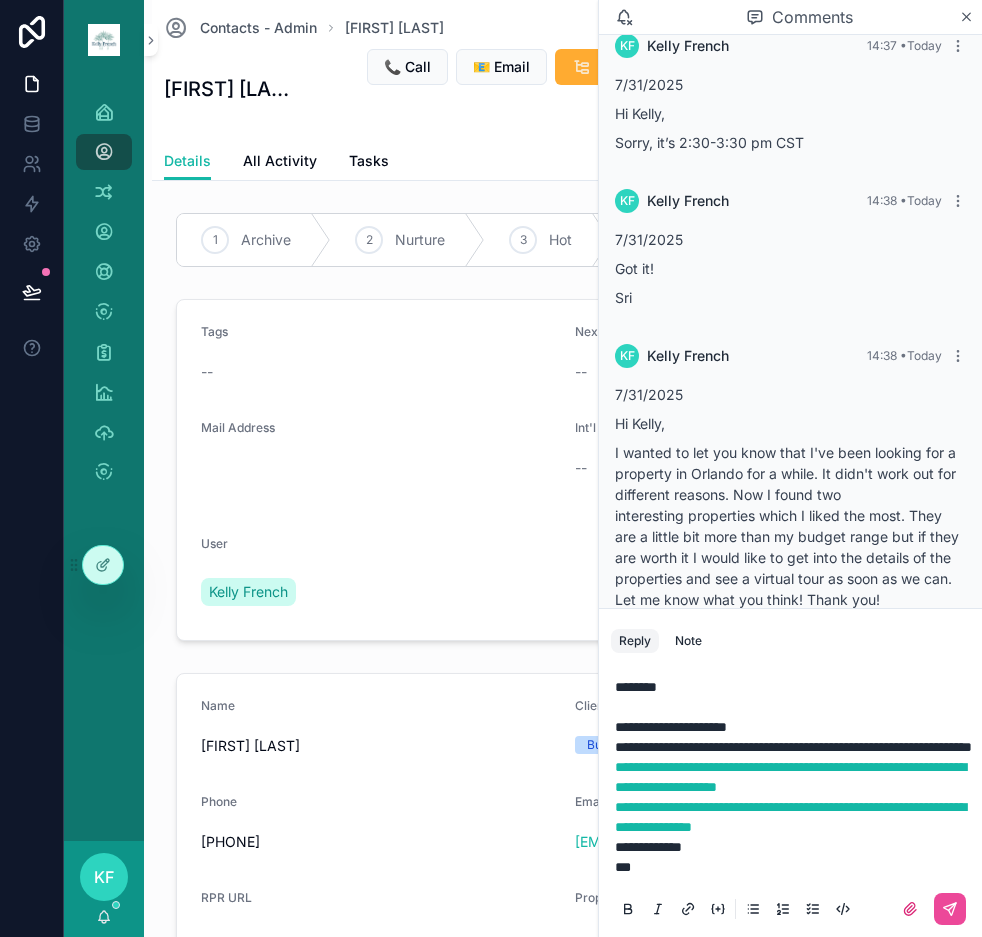 click on "**********" at bounding box center (794, 817) 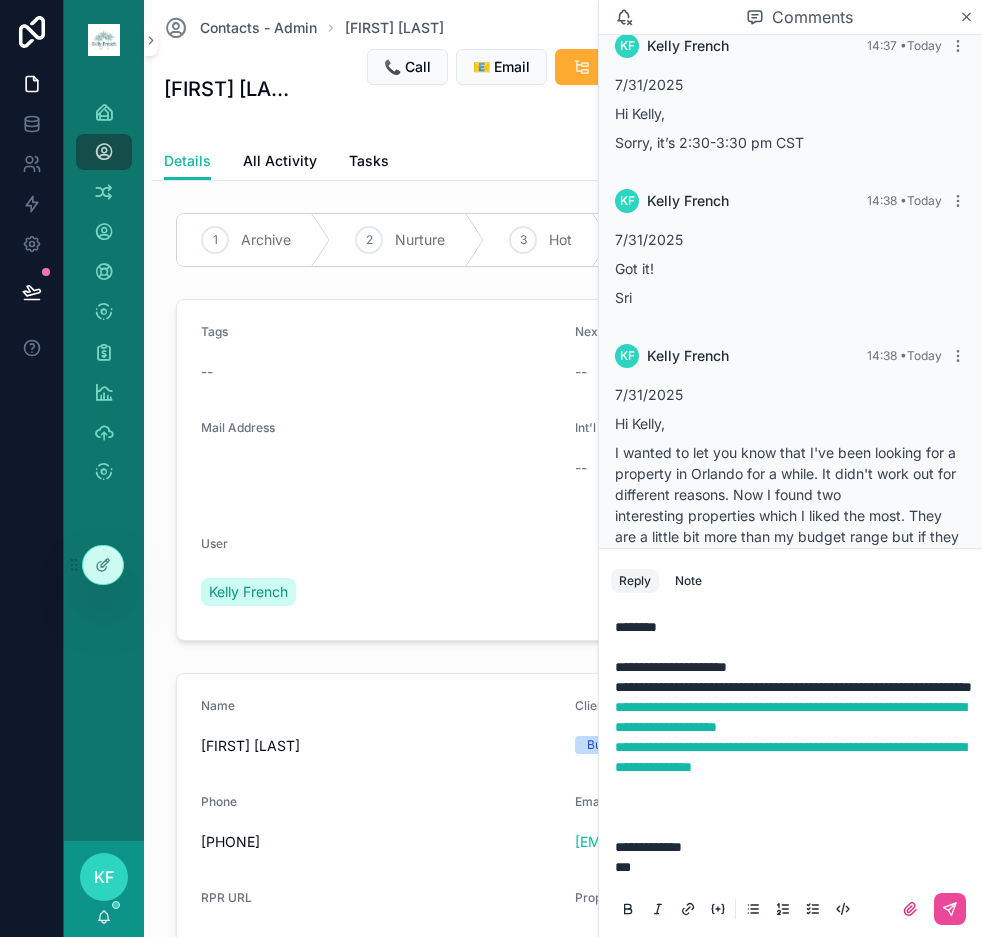 click on "**********" at bounding box center [794, 847] 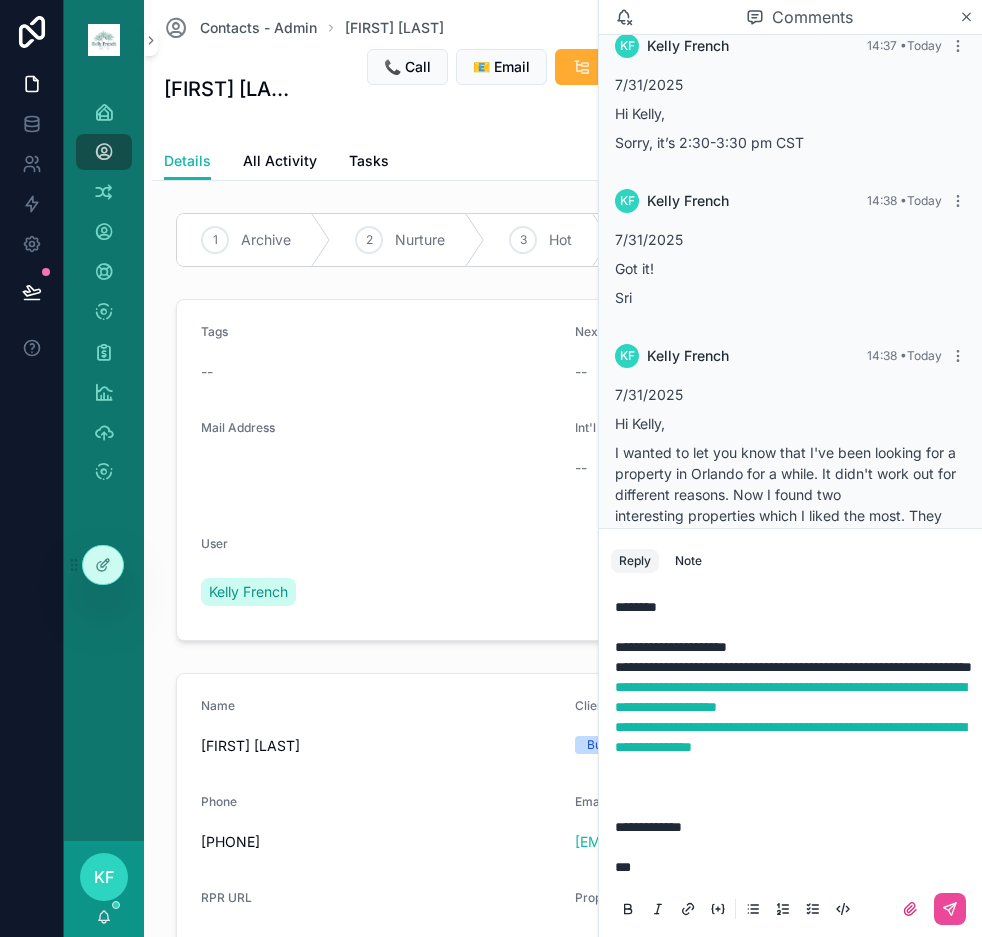 click on "**********" at bounding box center (794, 667) 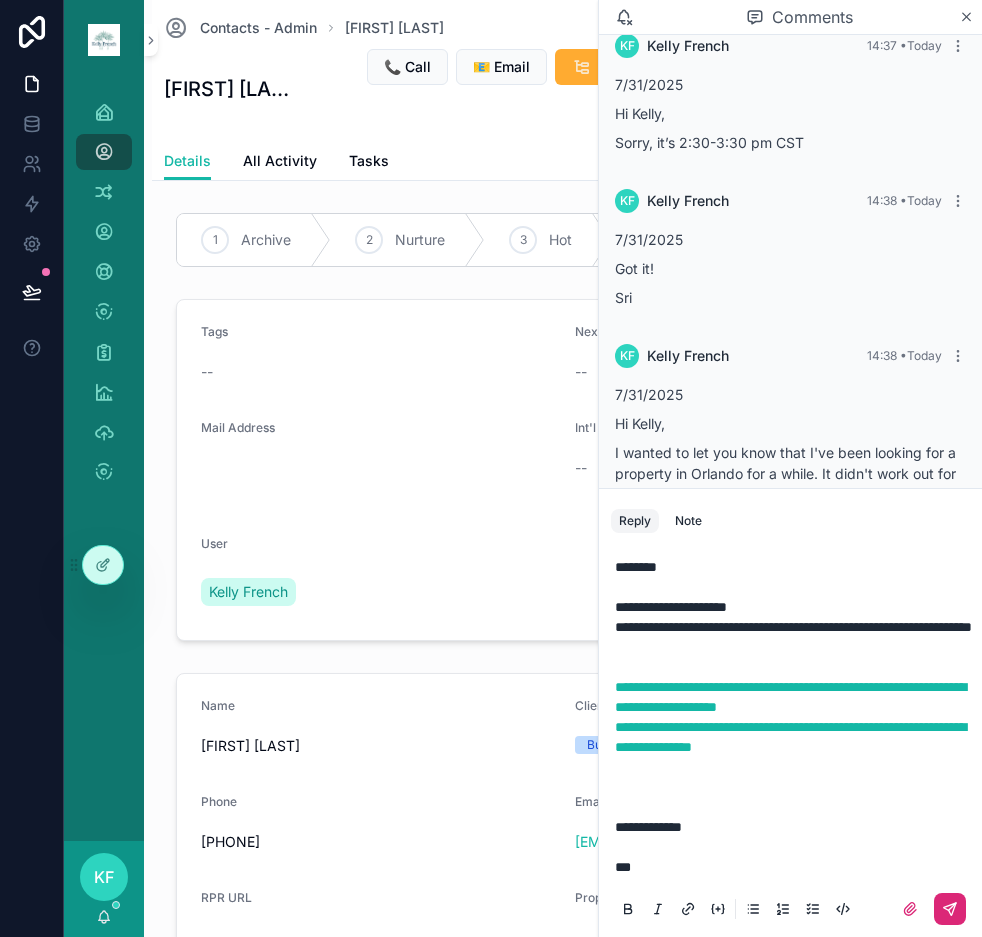 click 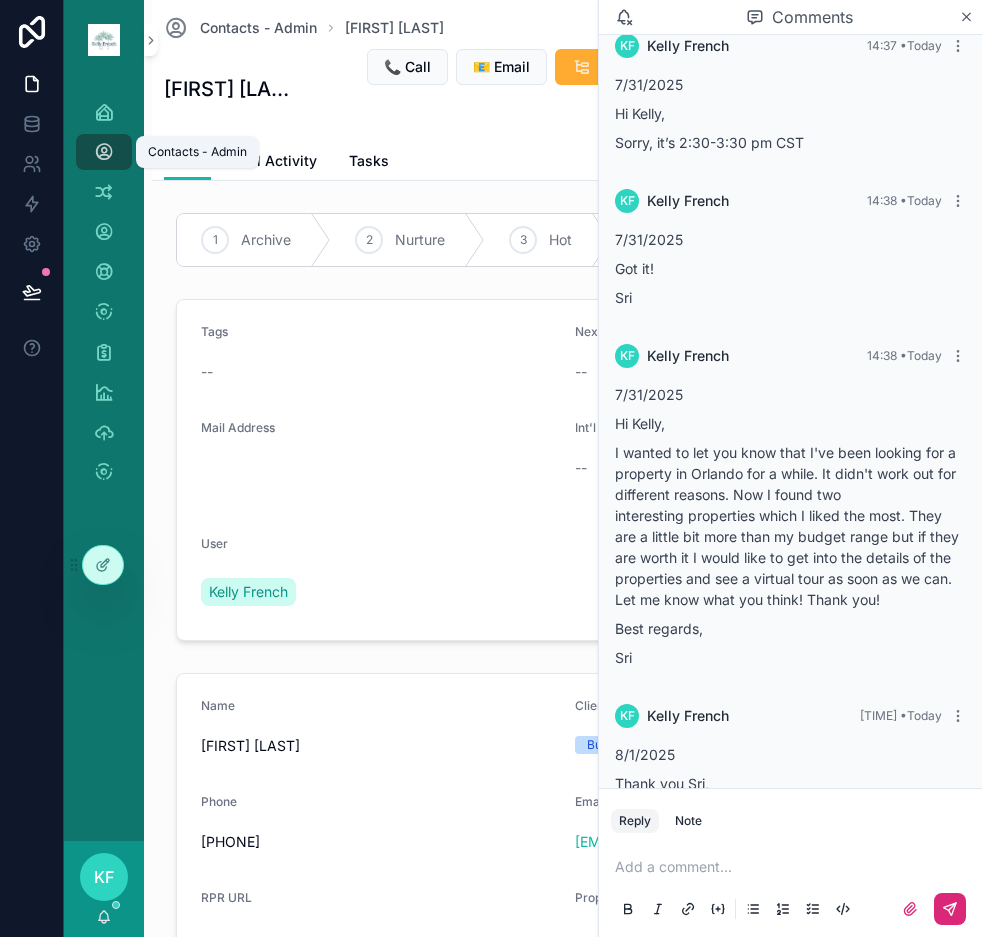 click at bounding box center [104, 152] 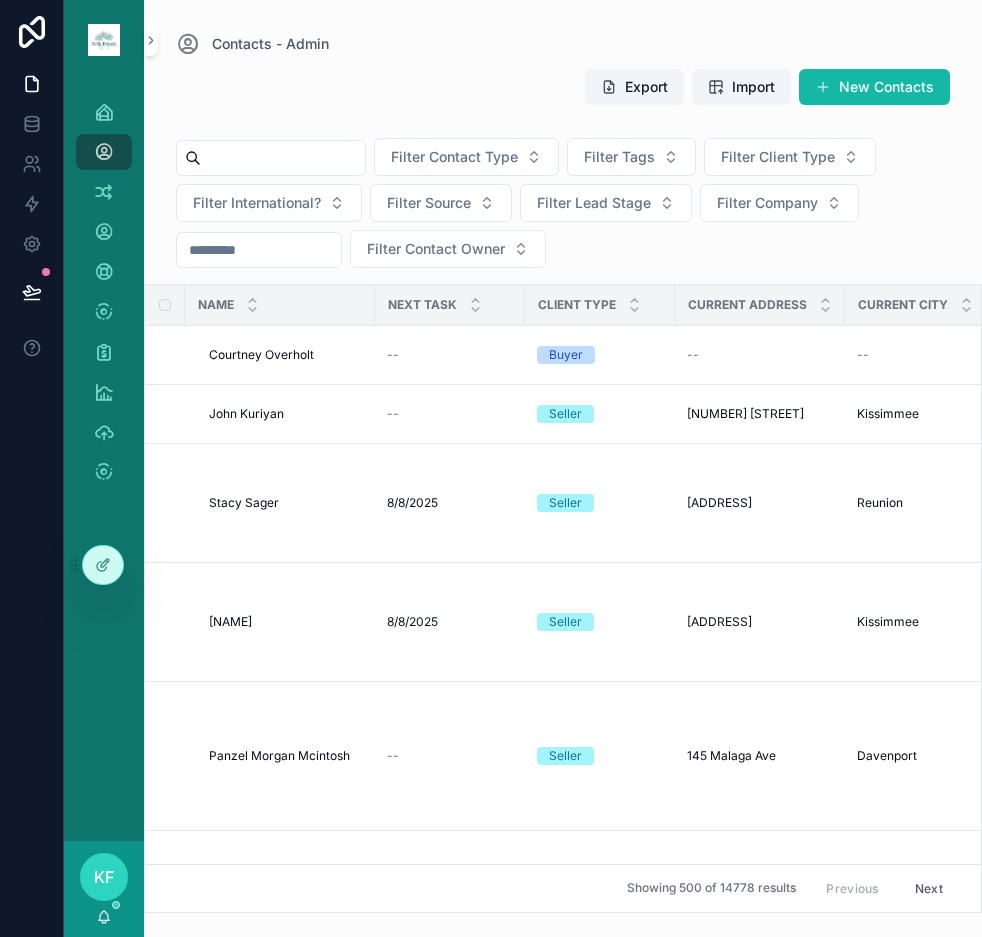 click at bounding box center [283, 158] 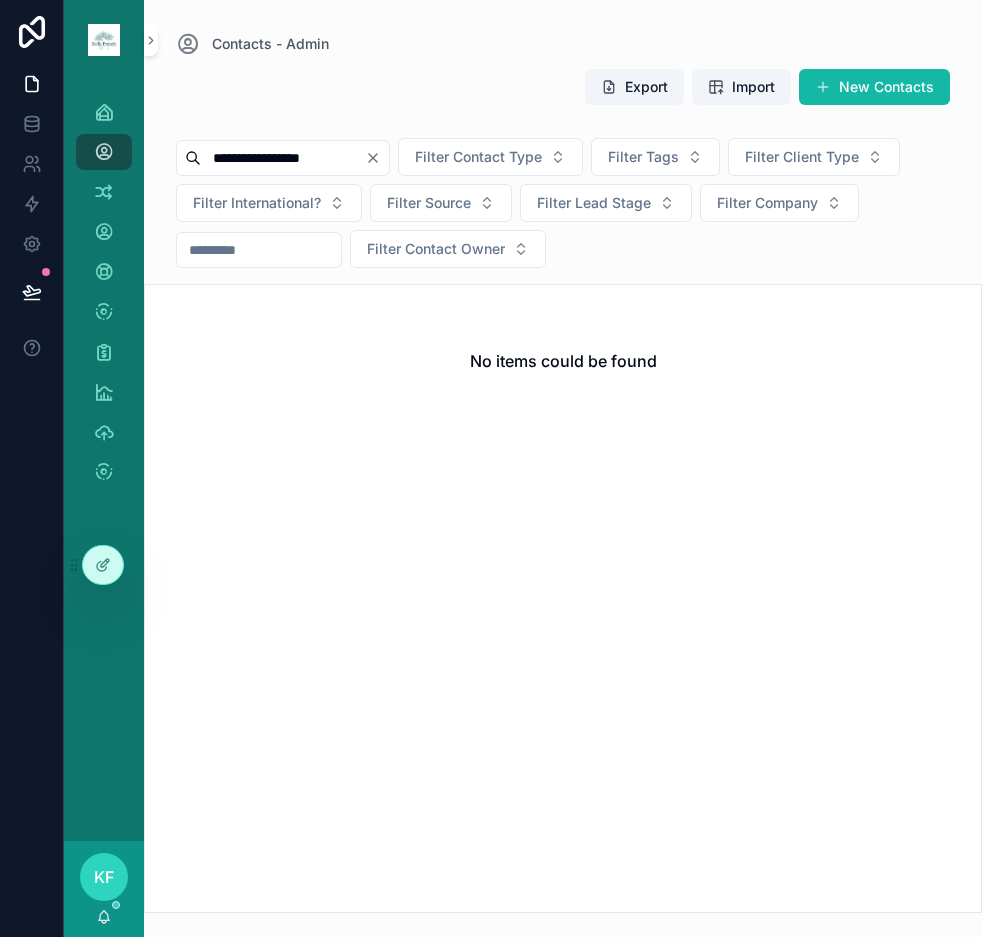 click on "**********" at bounding box center (283, 158) 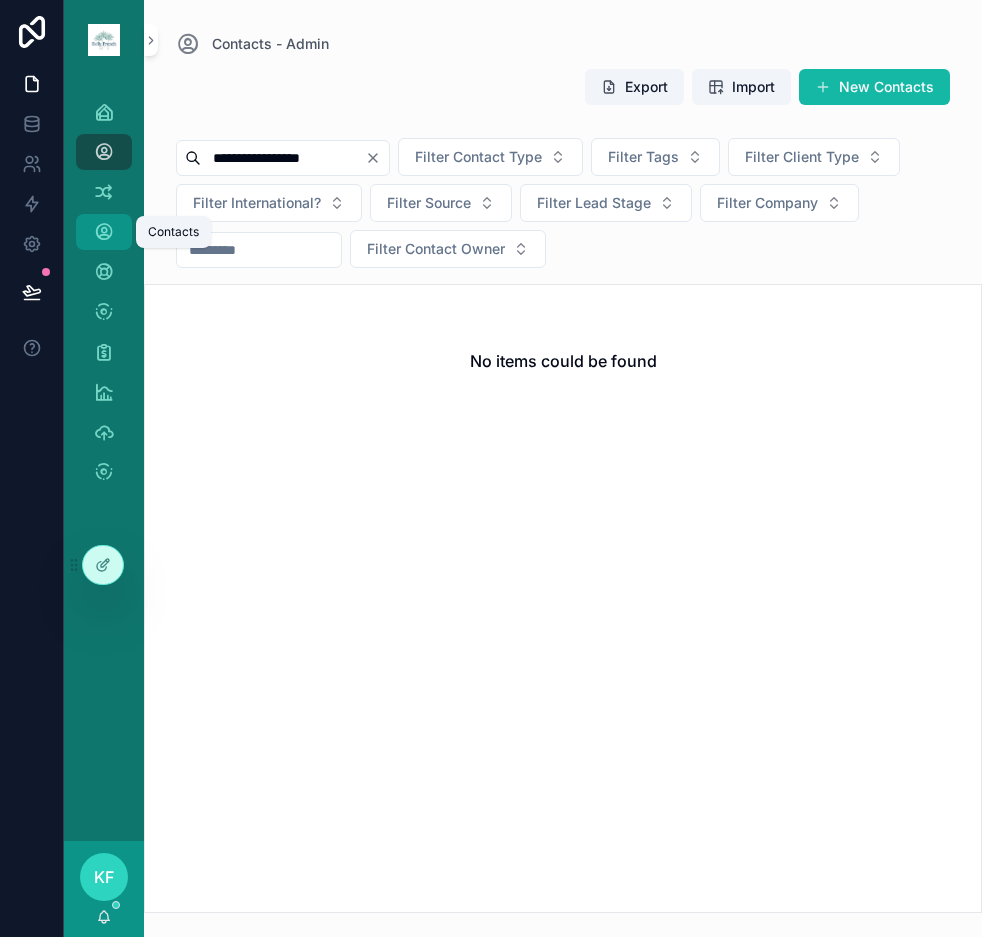click on "Contacts" at bounding box center [104, 232] 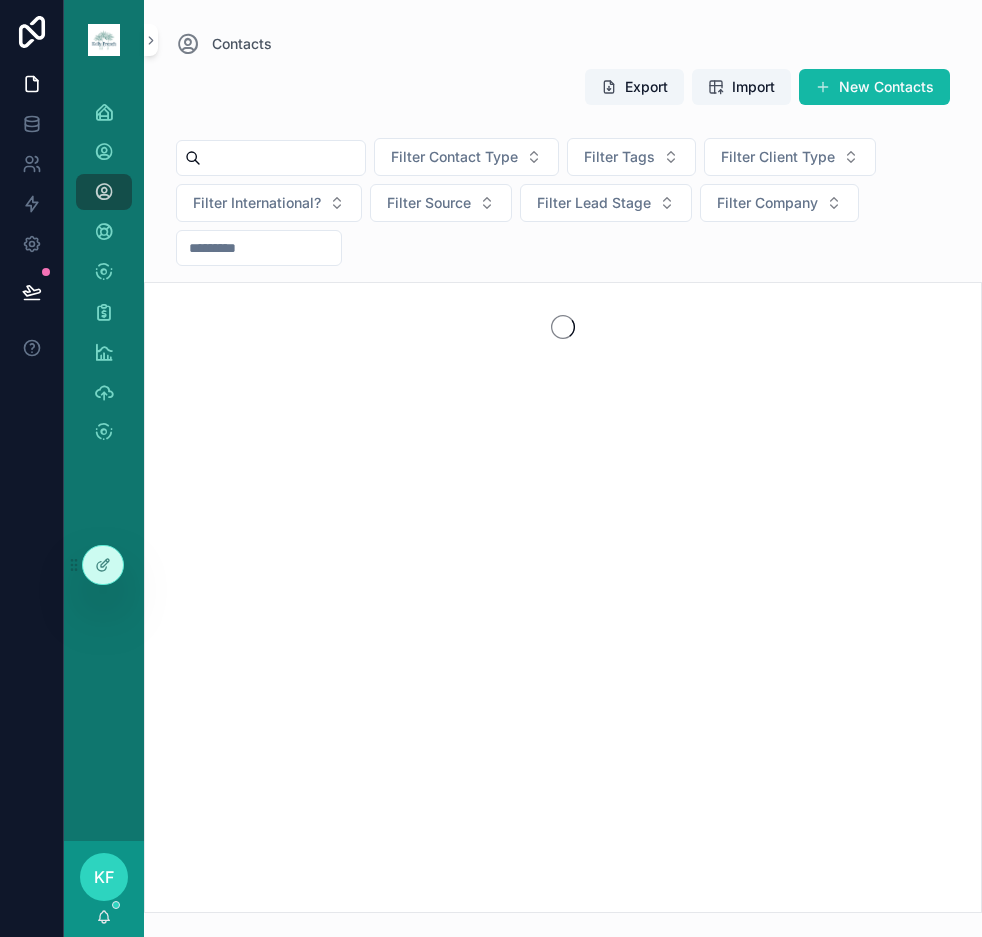 click at bounding box center (283, 158) 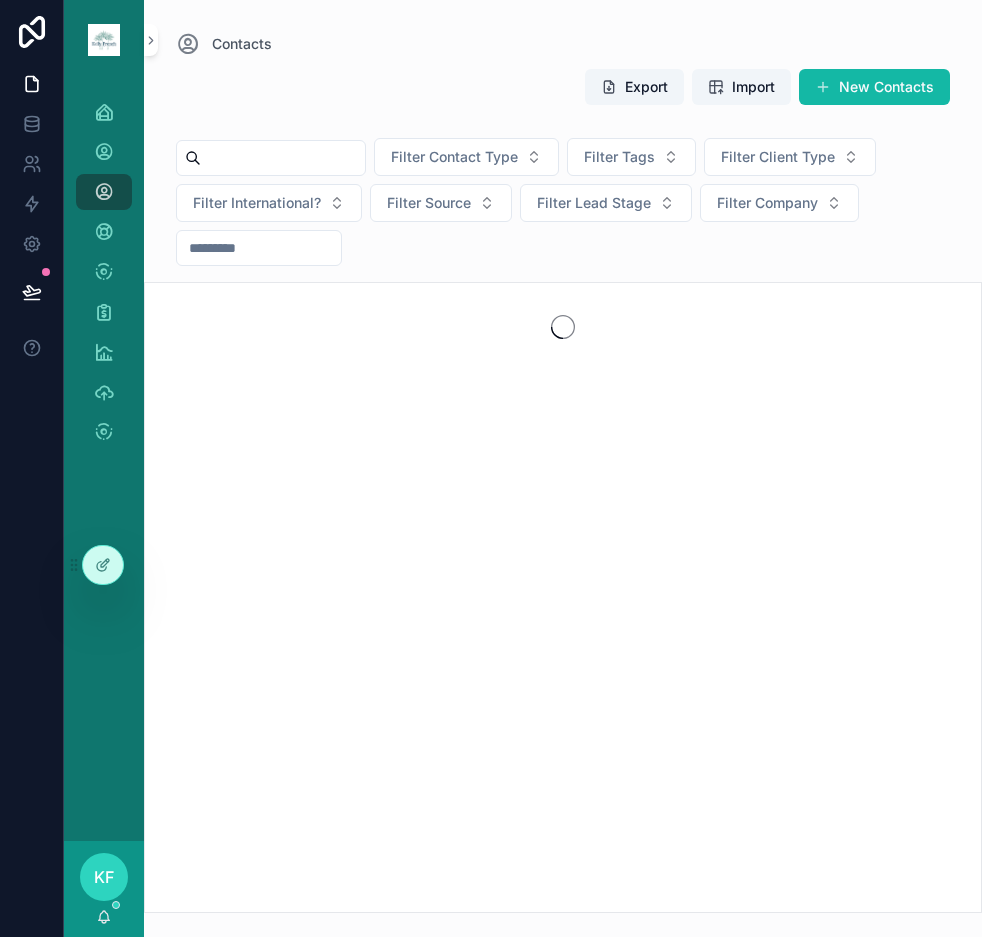 paste on "**********" 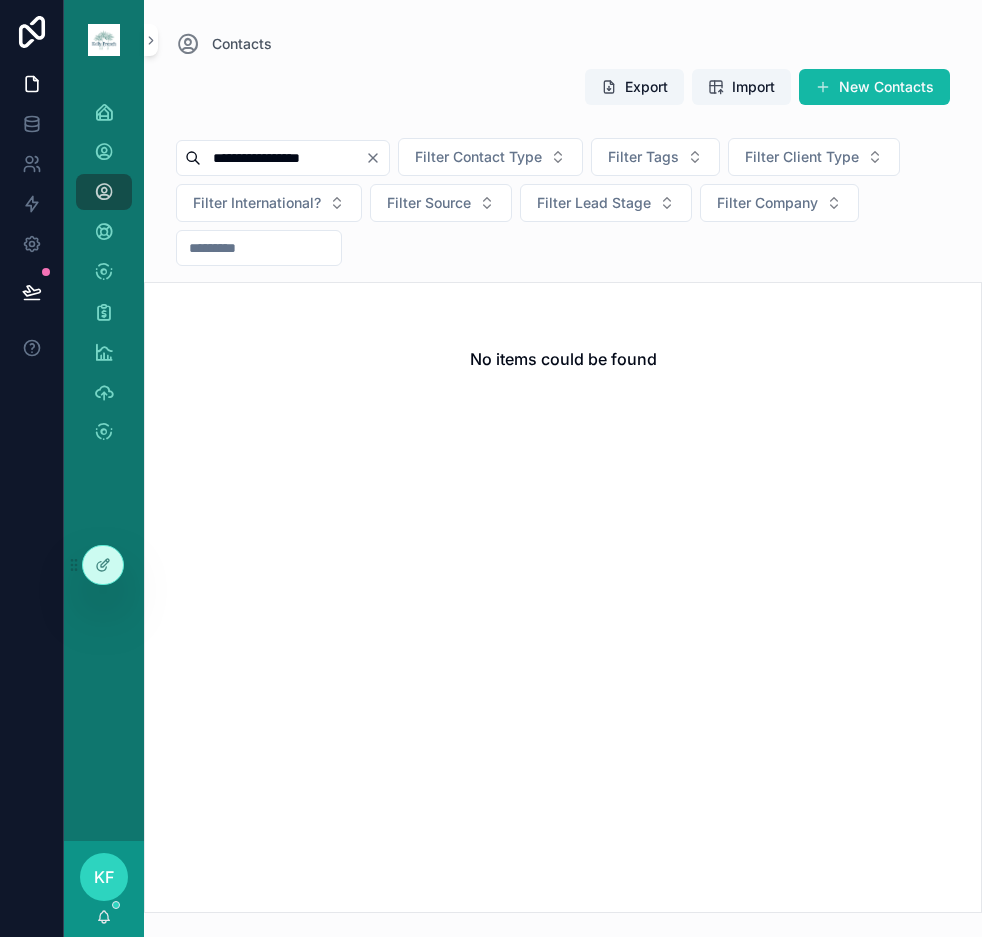 drag, startPoint x: 377, startPoint y: 160, endPoint x: -2, endPoint y: 109, distance: 382.41602 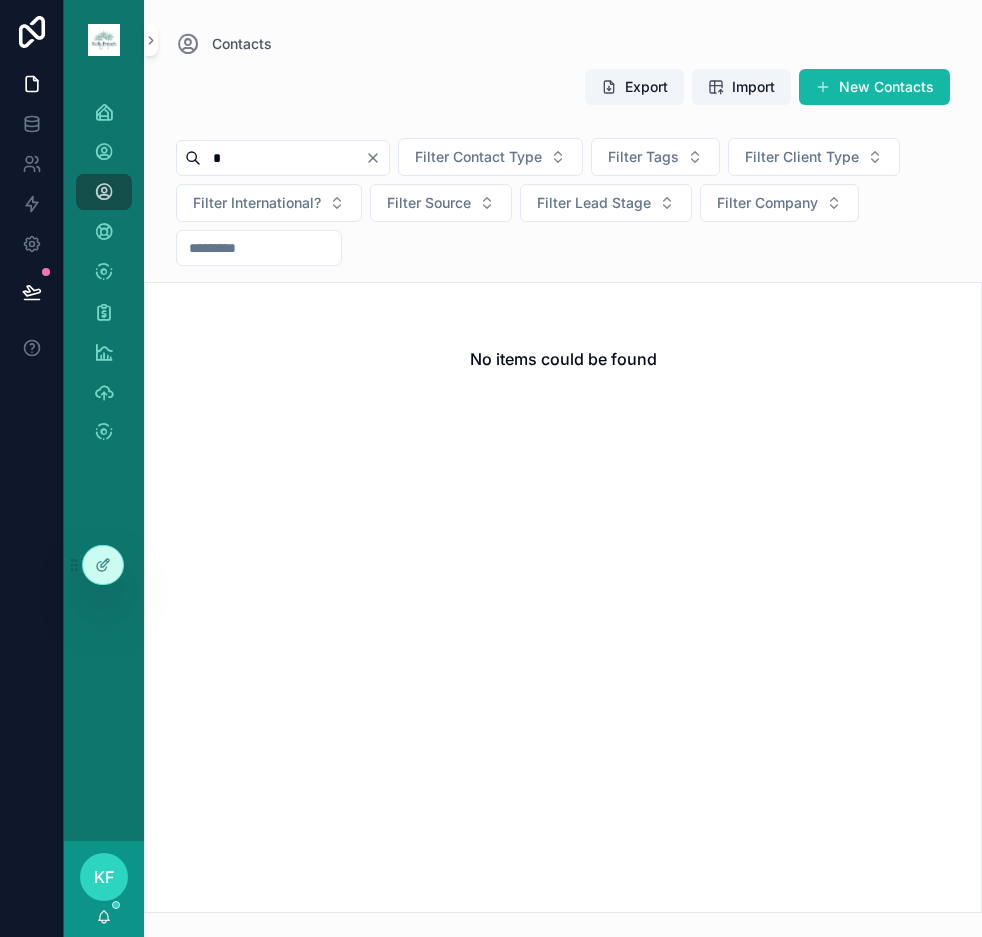 paste on "**********" 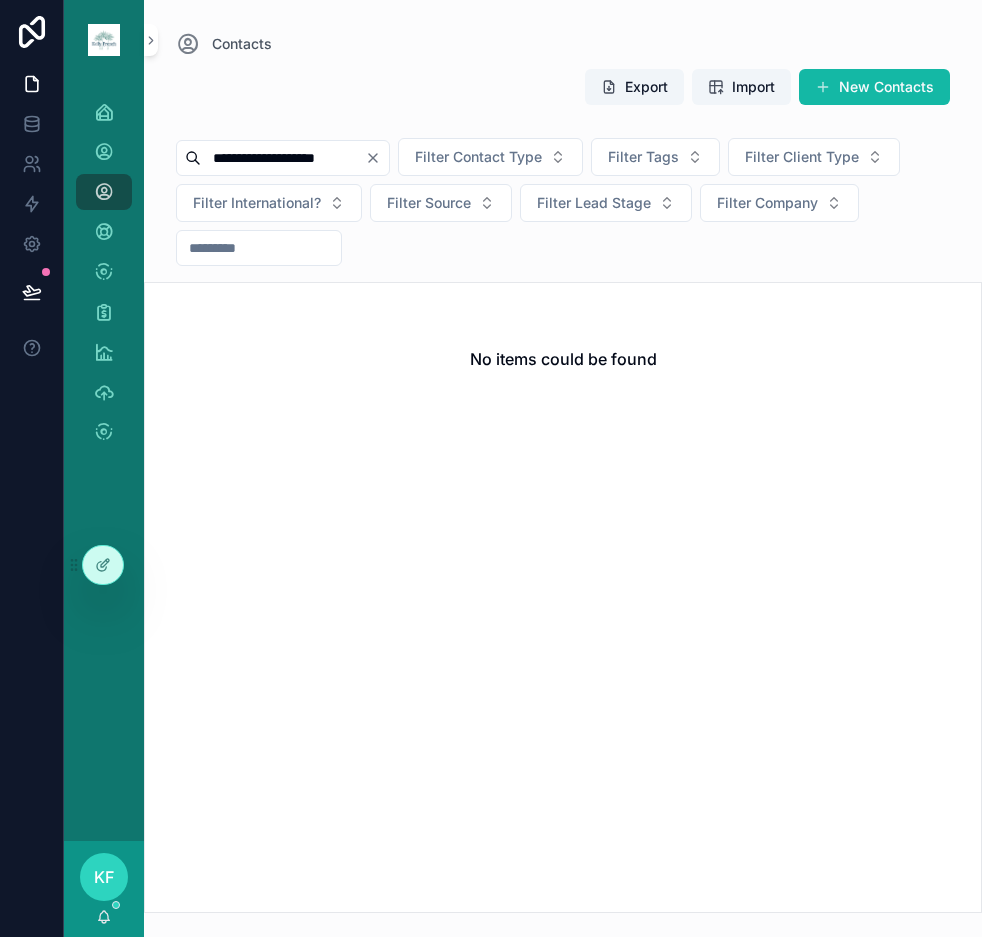 type on "**********" 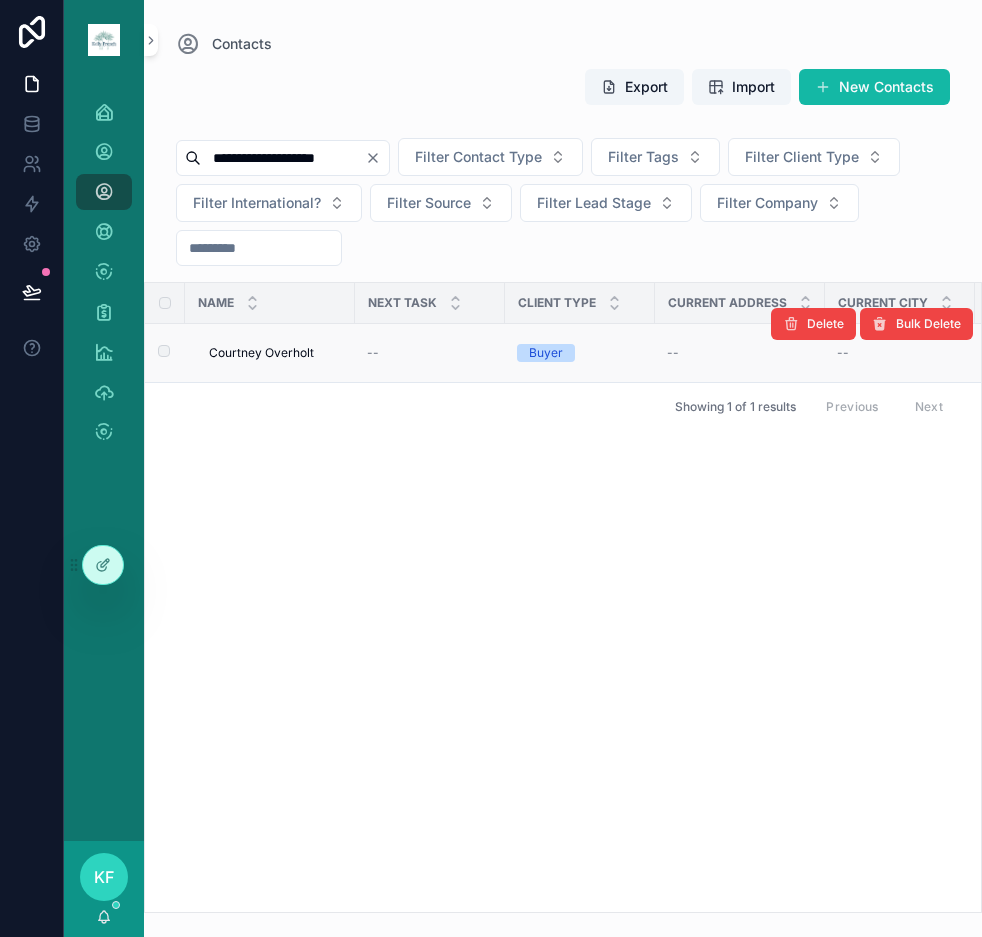 click on "Courtney Overholt" at bounding box center (261, 353) 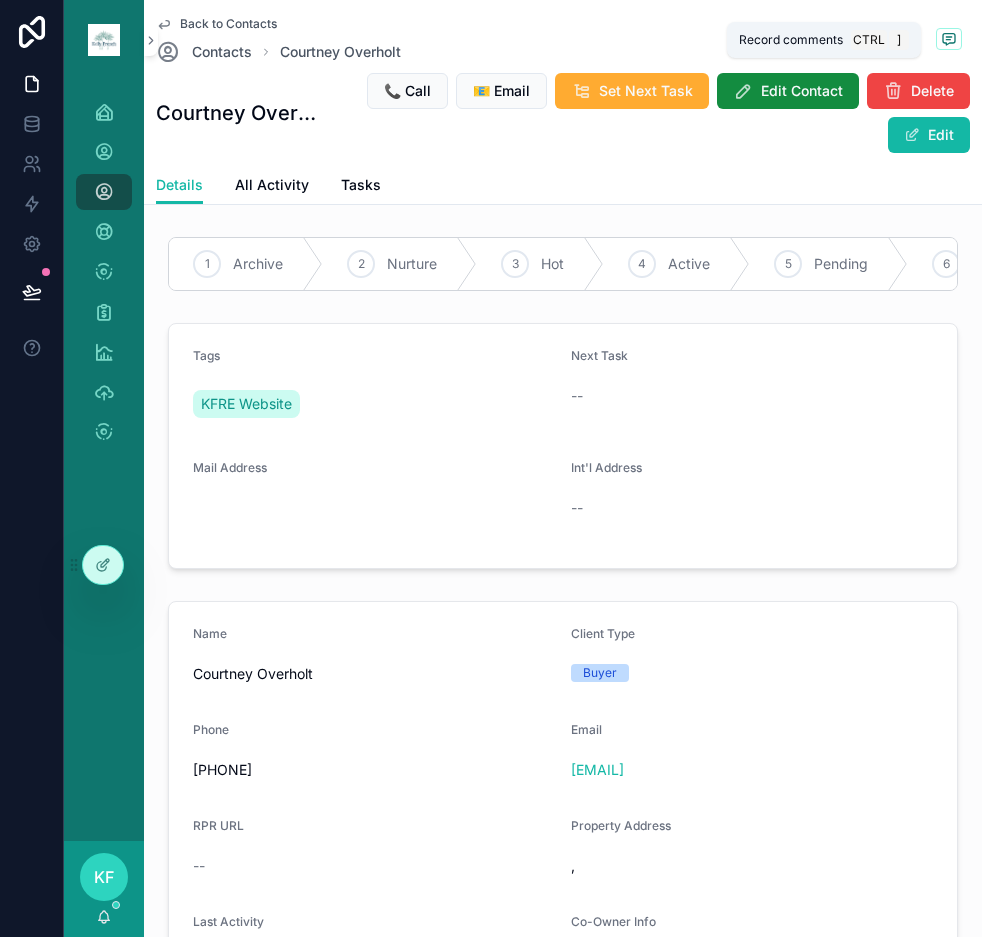 click 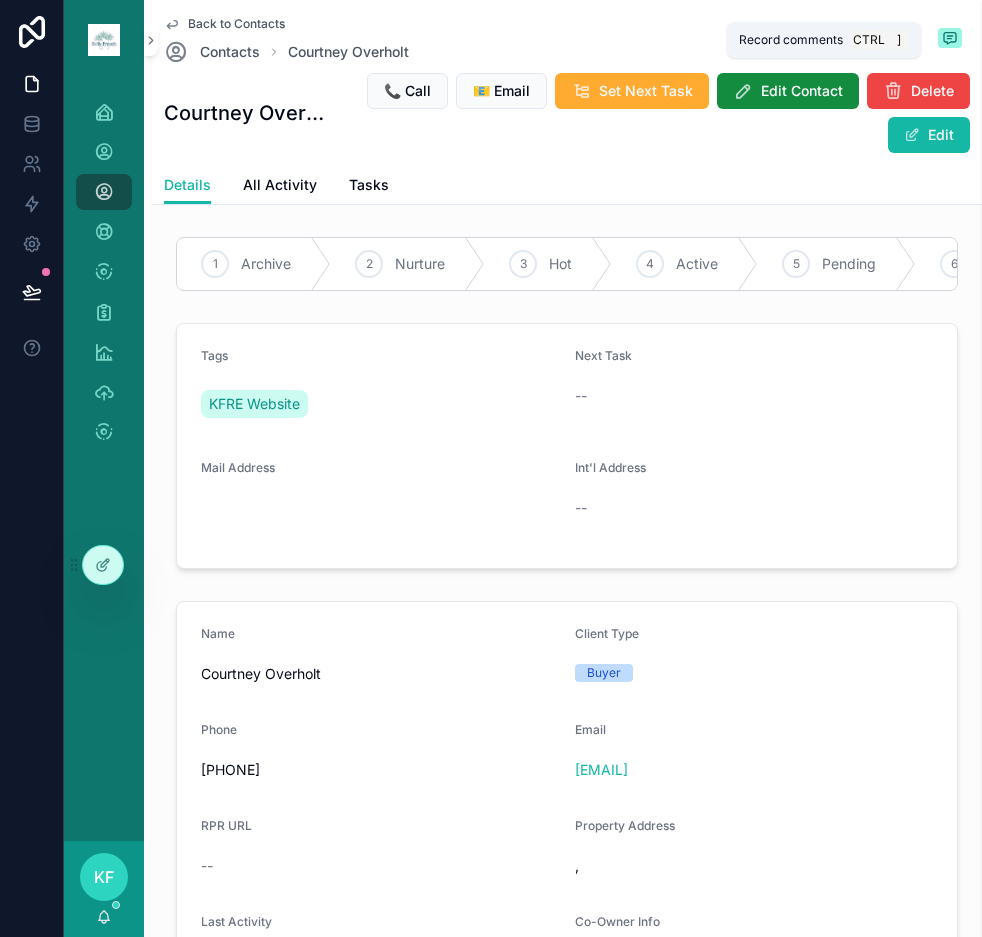 scroll, scrollTop: 503, scrollLeft: 0, axis: vertical 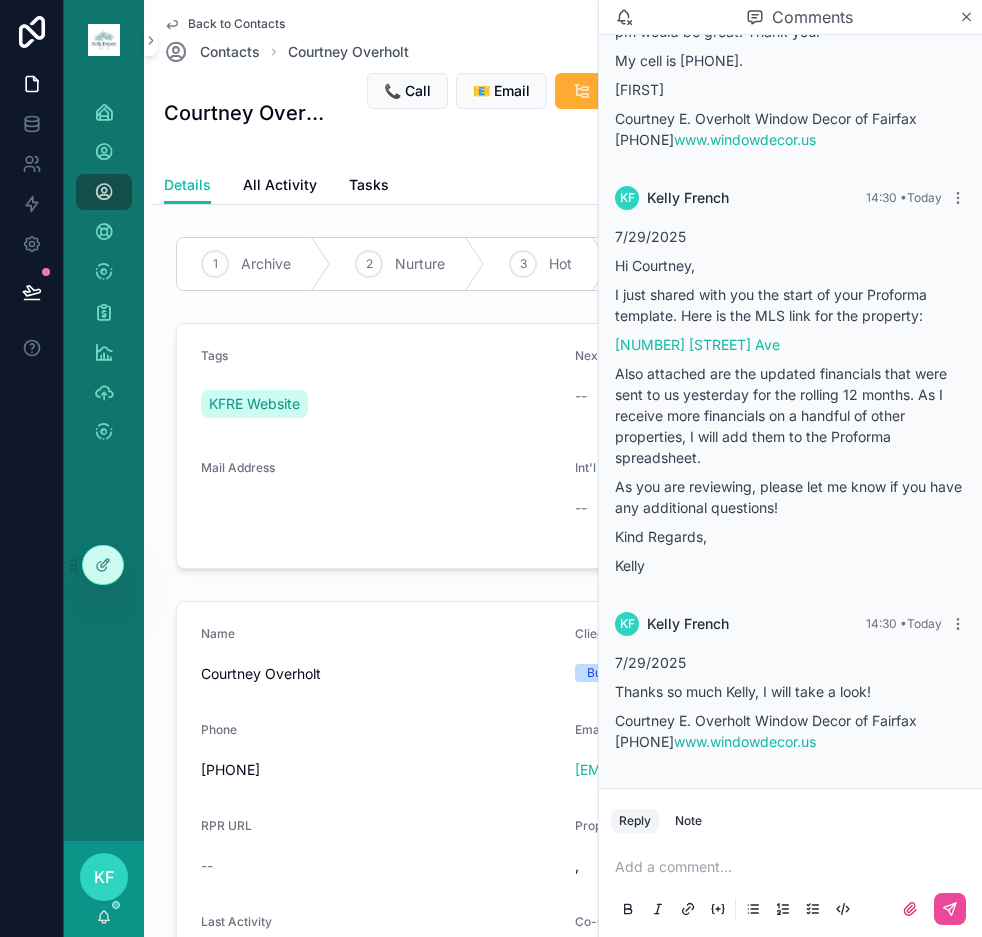 click on "Tags" at bounding box center [380, 360] 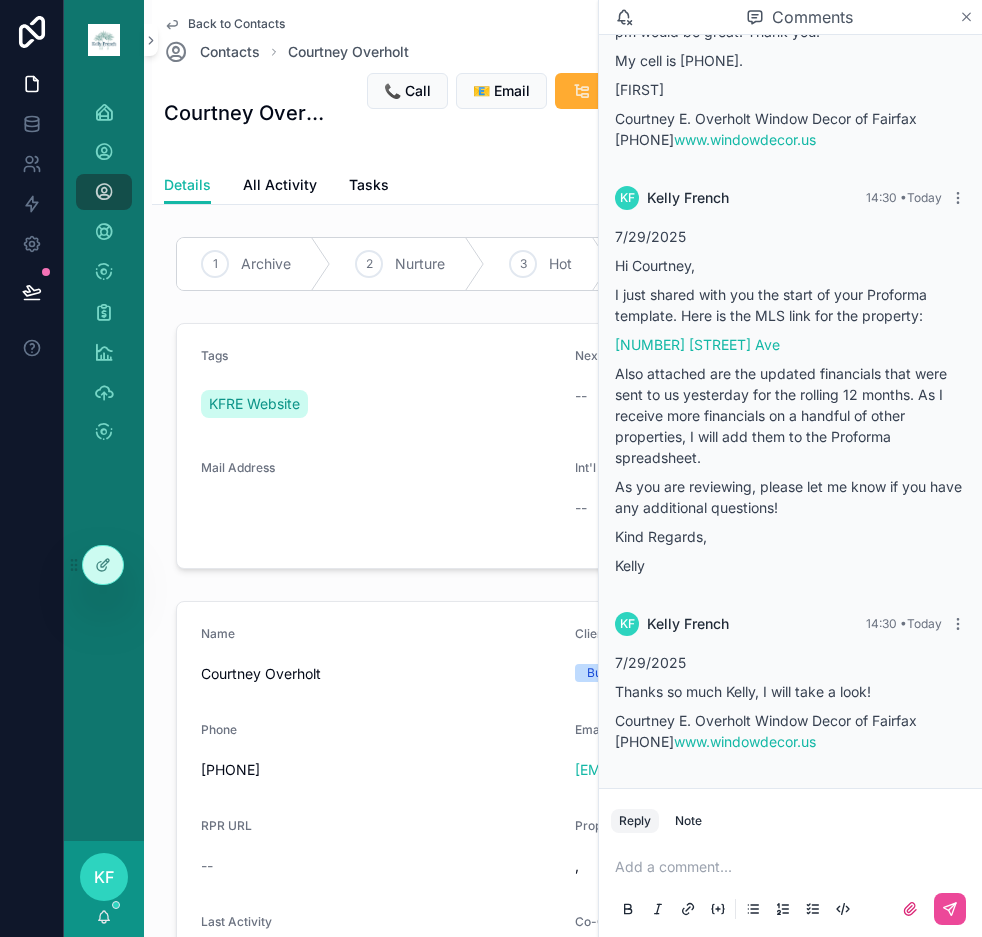 click 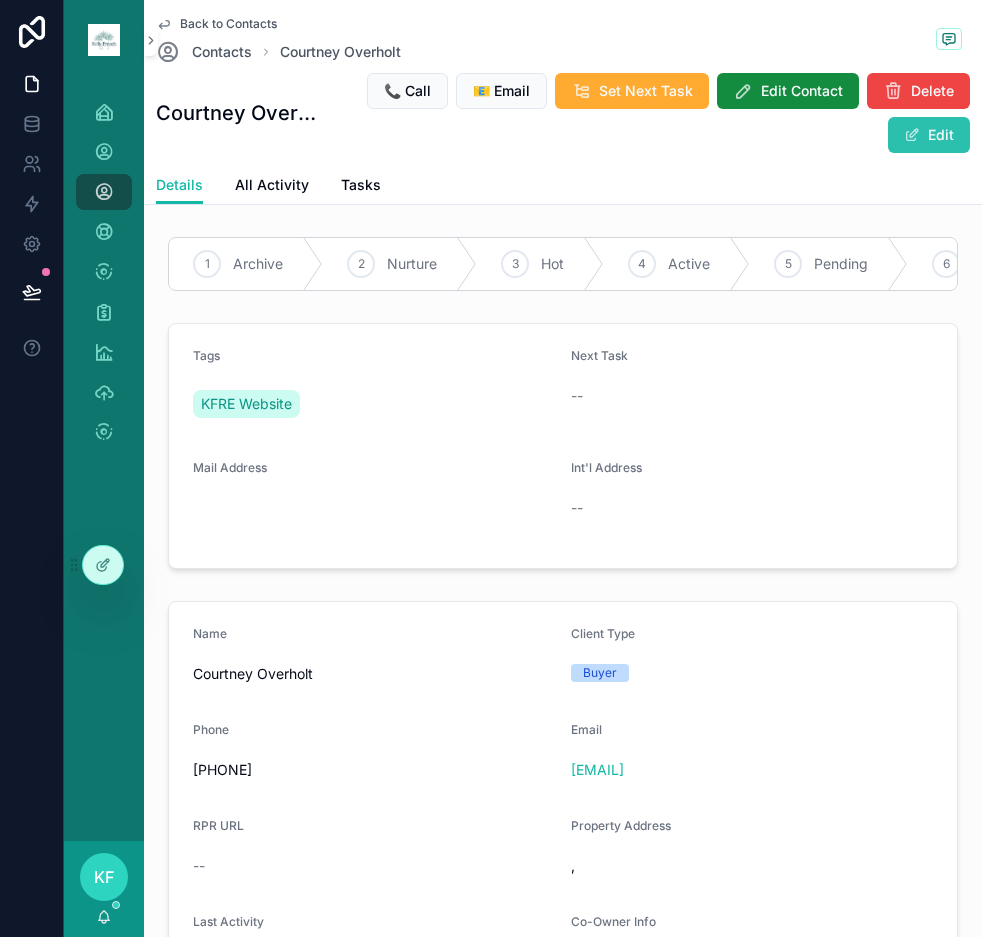 click on "Edit" at bounding box center (929, 135) 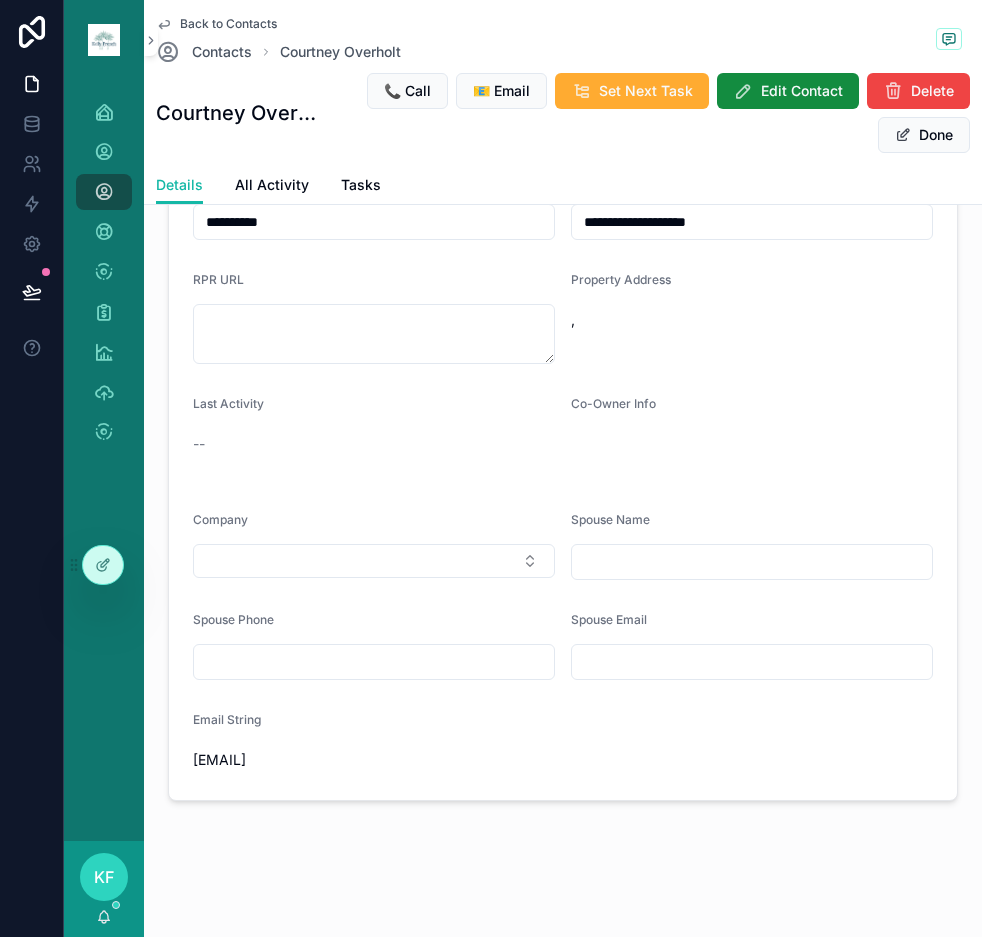scroll, scrollTop: 563, scrollLeft: 0, axis: vertical 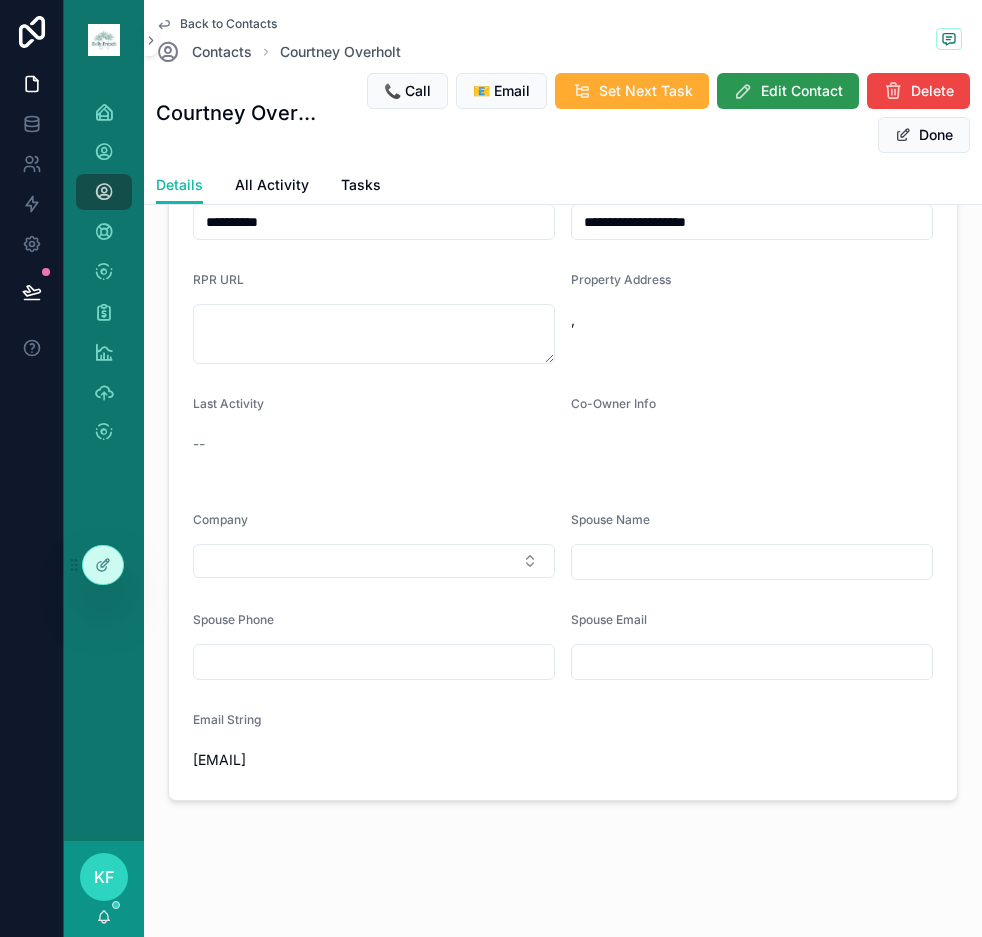 click on "Edit Contact" at bounding box center [802, 91] 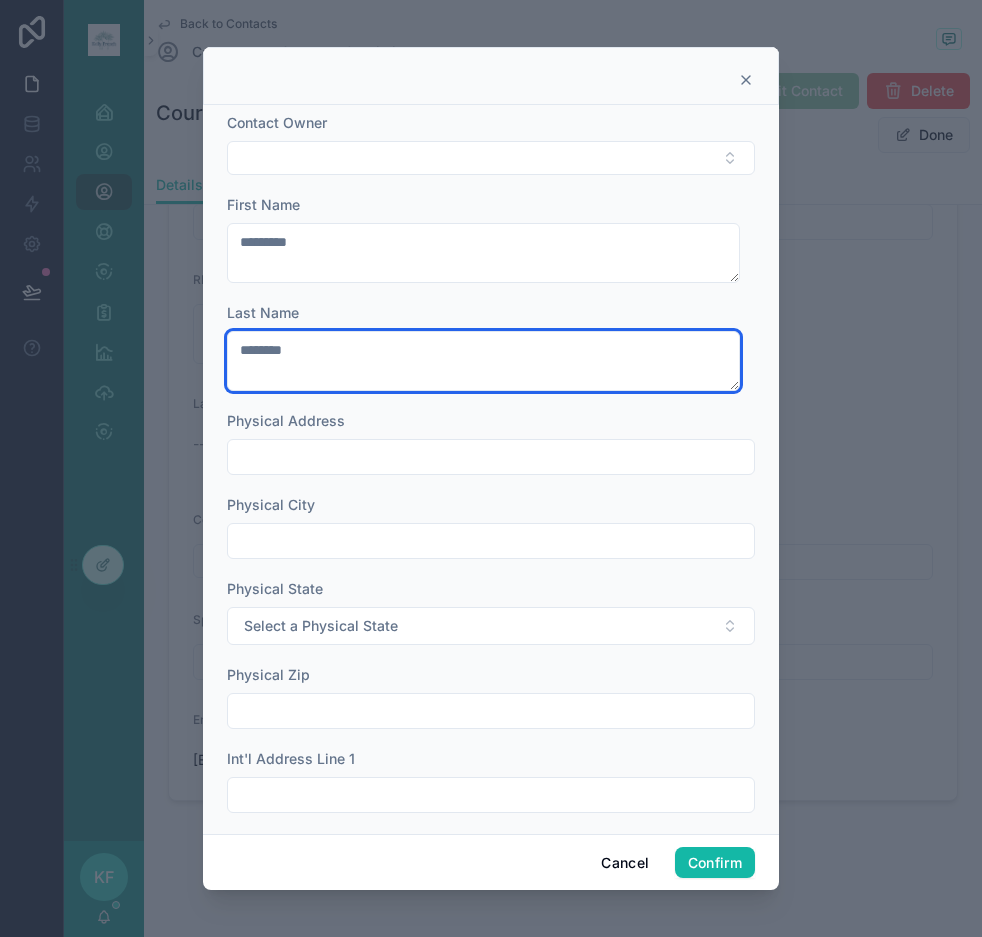 click on "********" at bounding box center (483, 361) 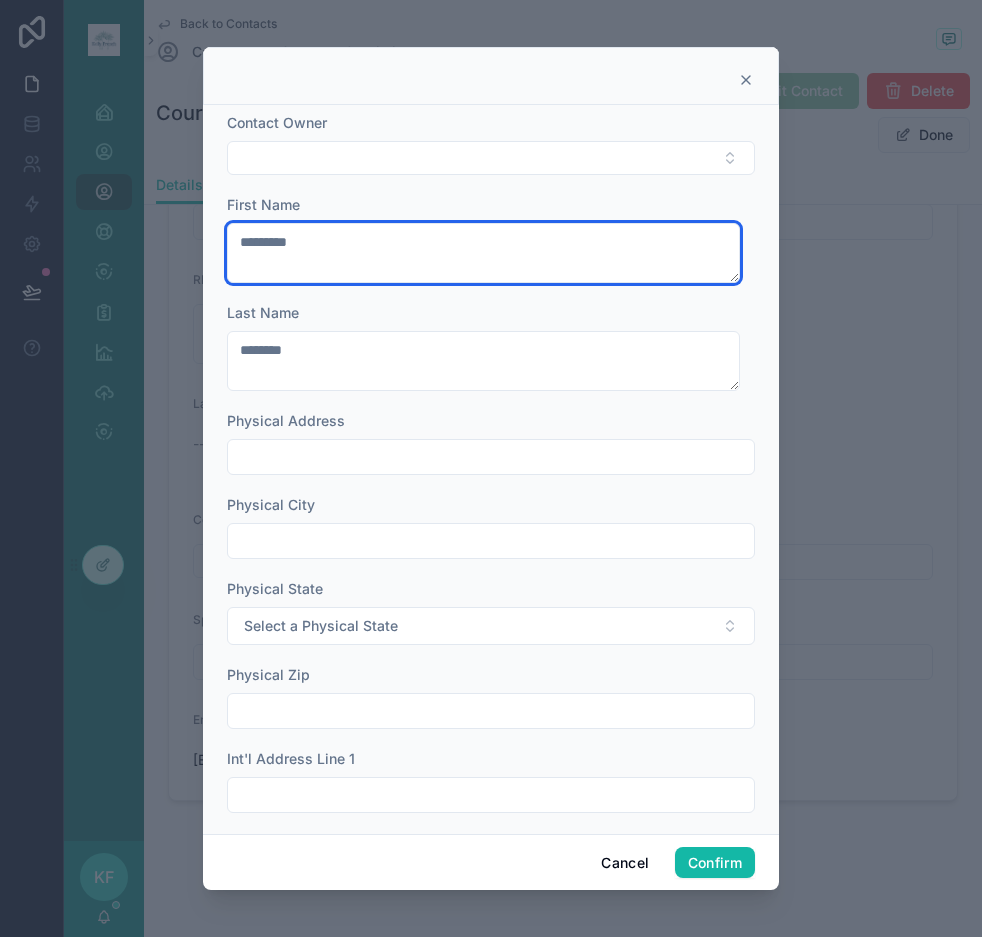 click on "********" at bounding box center (483, 253) 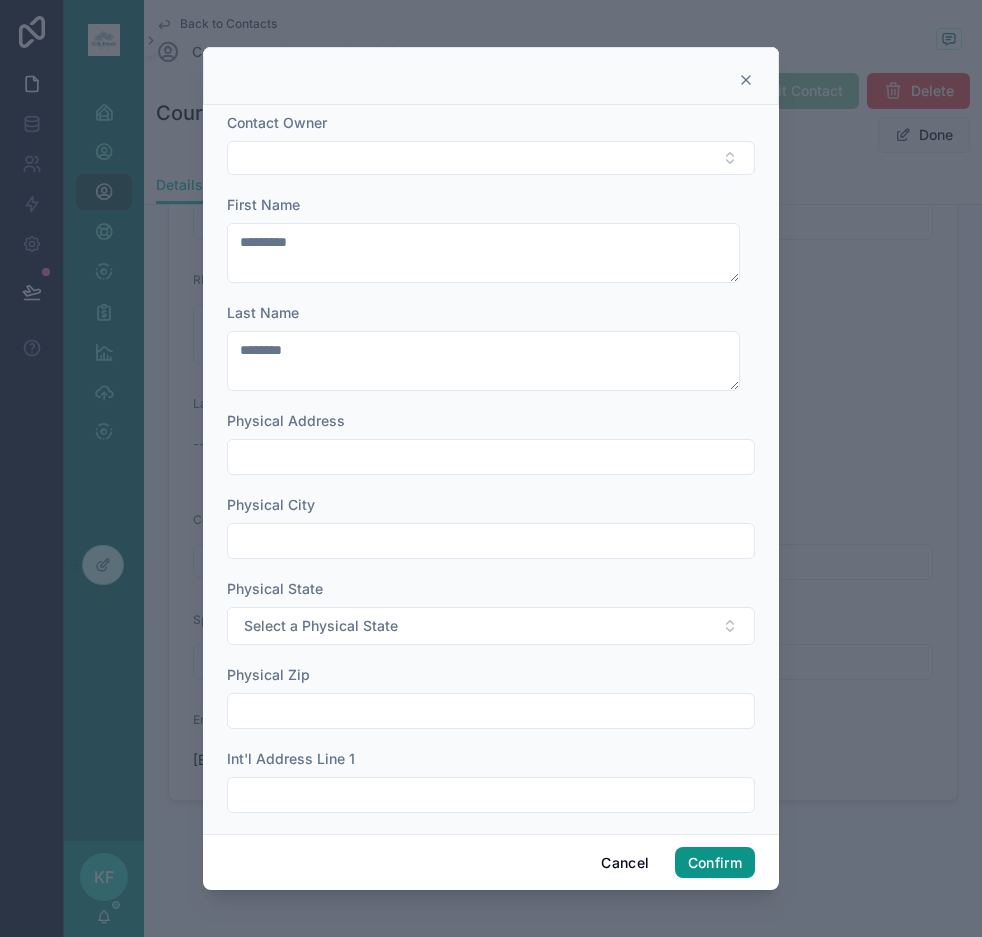 click on "Confirm" at bounding box center [715, 863] 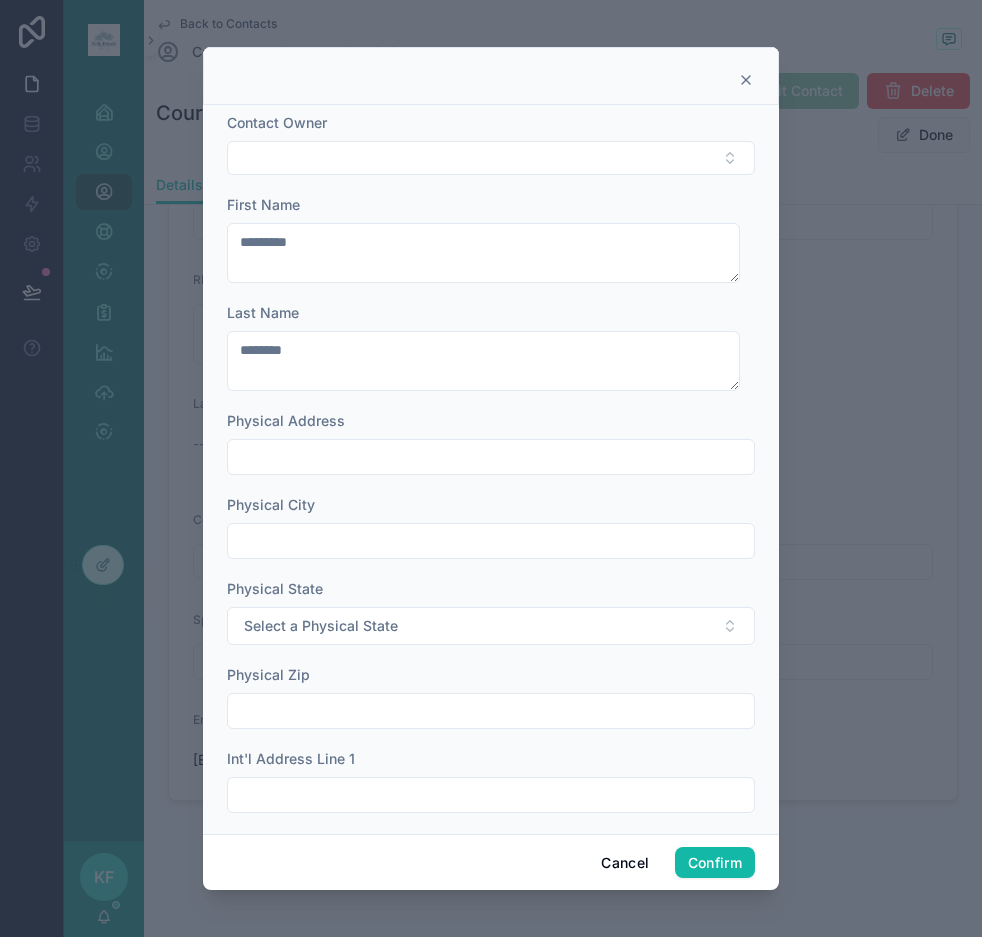 click 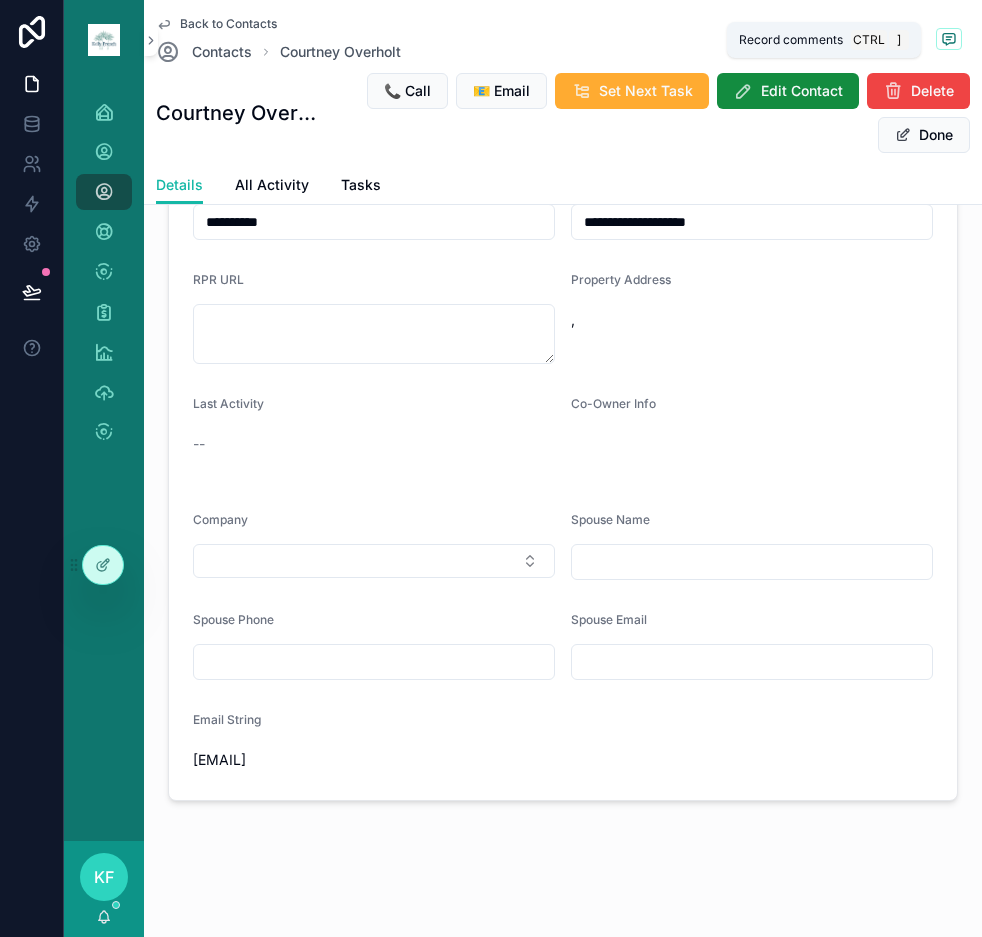 click at bounding box center [949, 39] 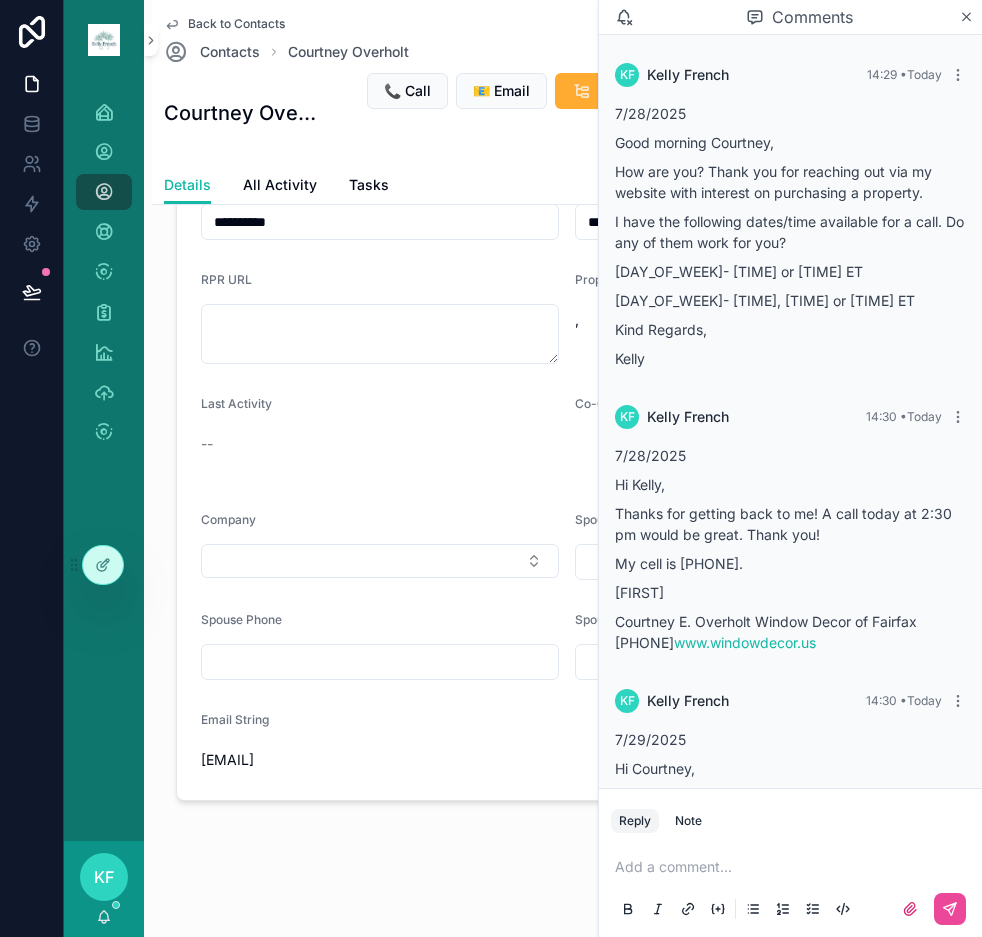 scroll, scrollTop: 503, scrollLeft: 0, axis: vertical 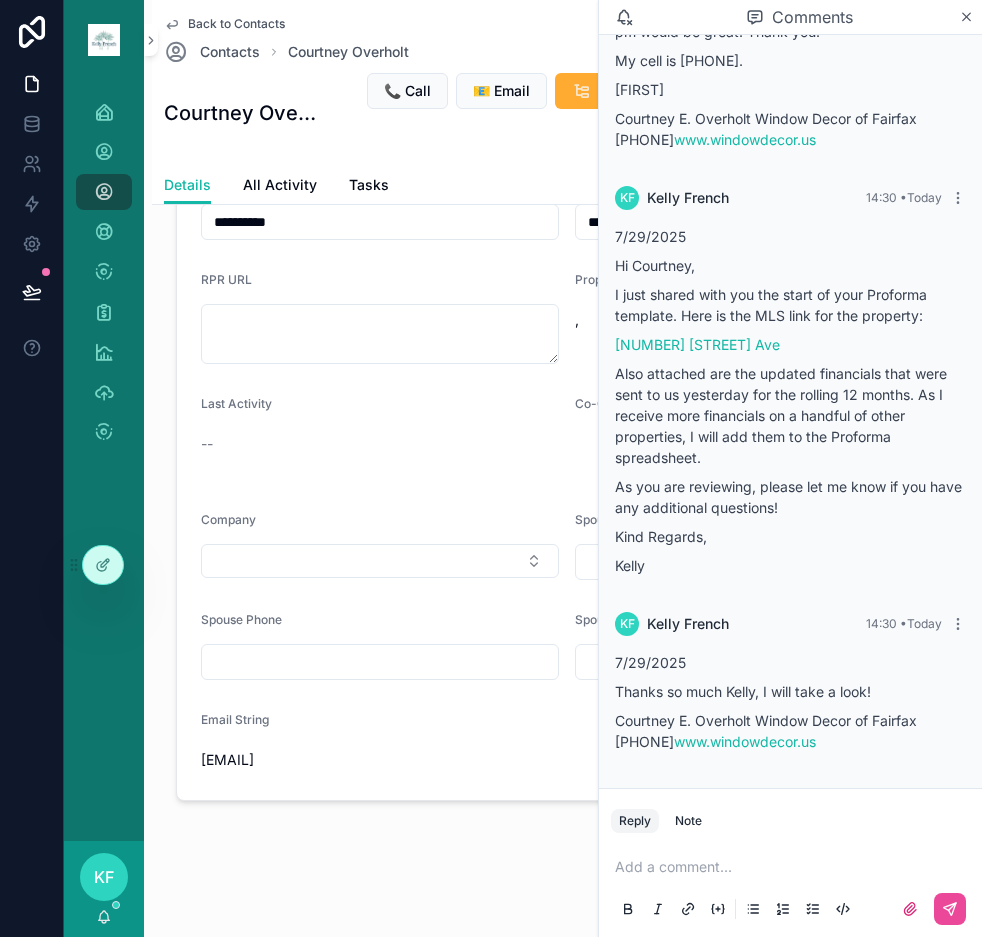 drag, startPoint x: 766, startPoint y: 863, endPoint x: 748, endPoint y: 866, distance: 18.248287 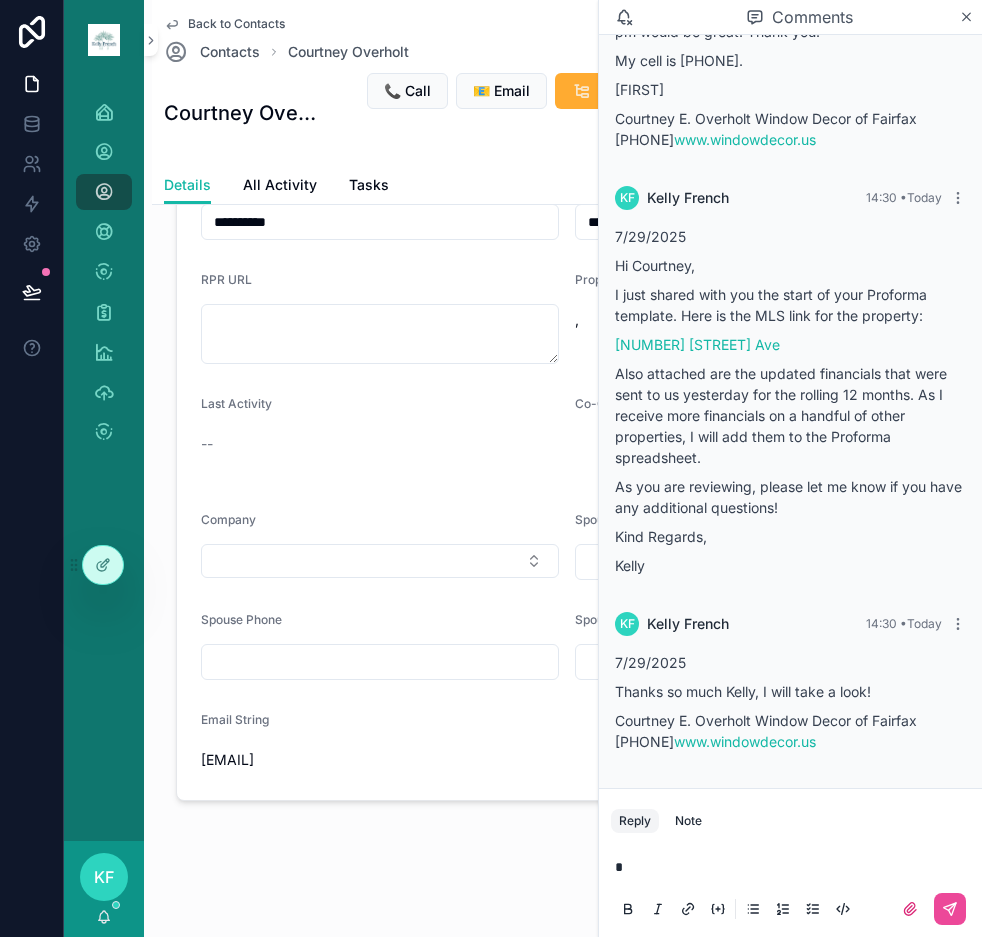 type 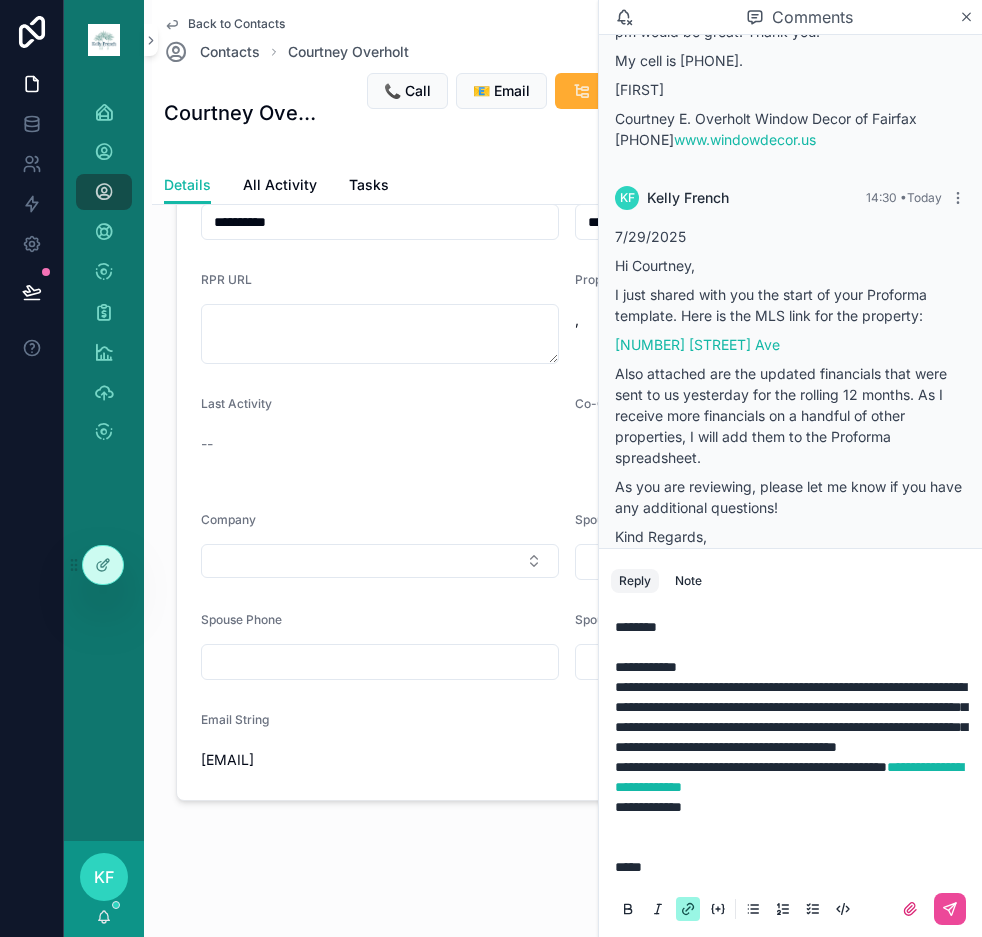 click on "**********" at bounding box center [794, 777] 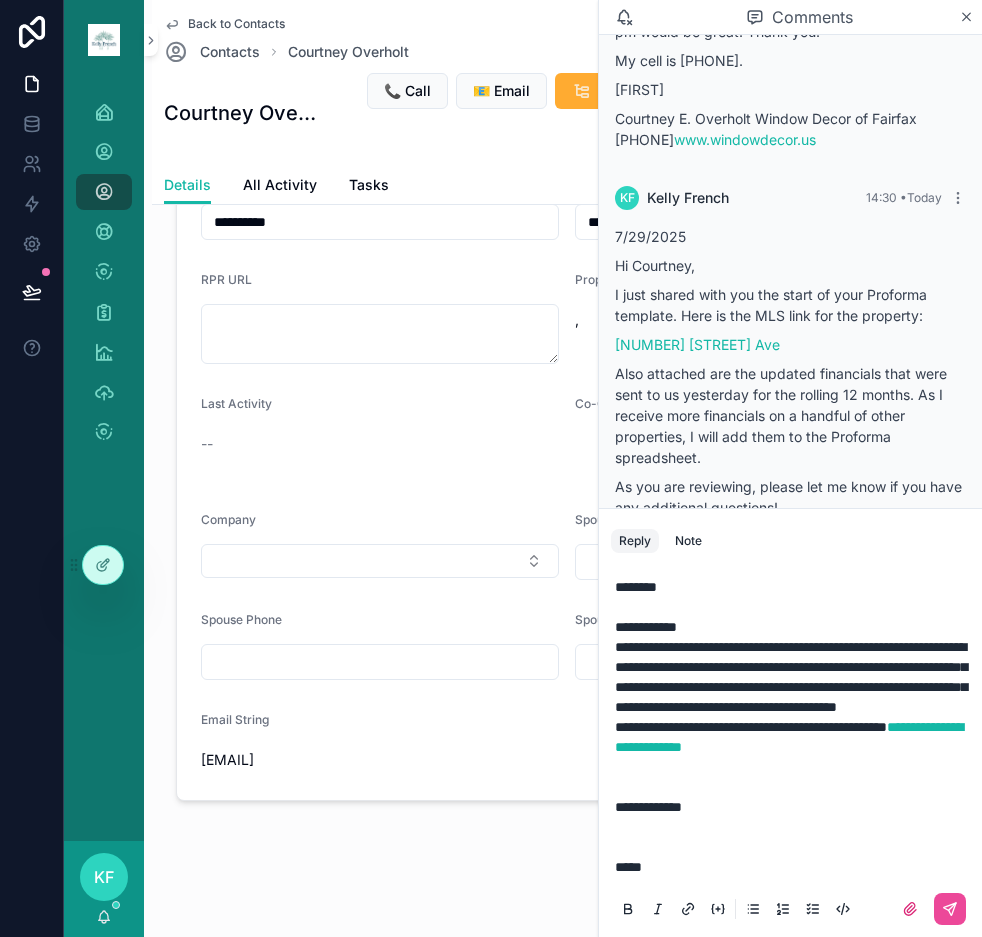 click on "**********" at bounding box center (794, 737) 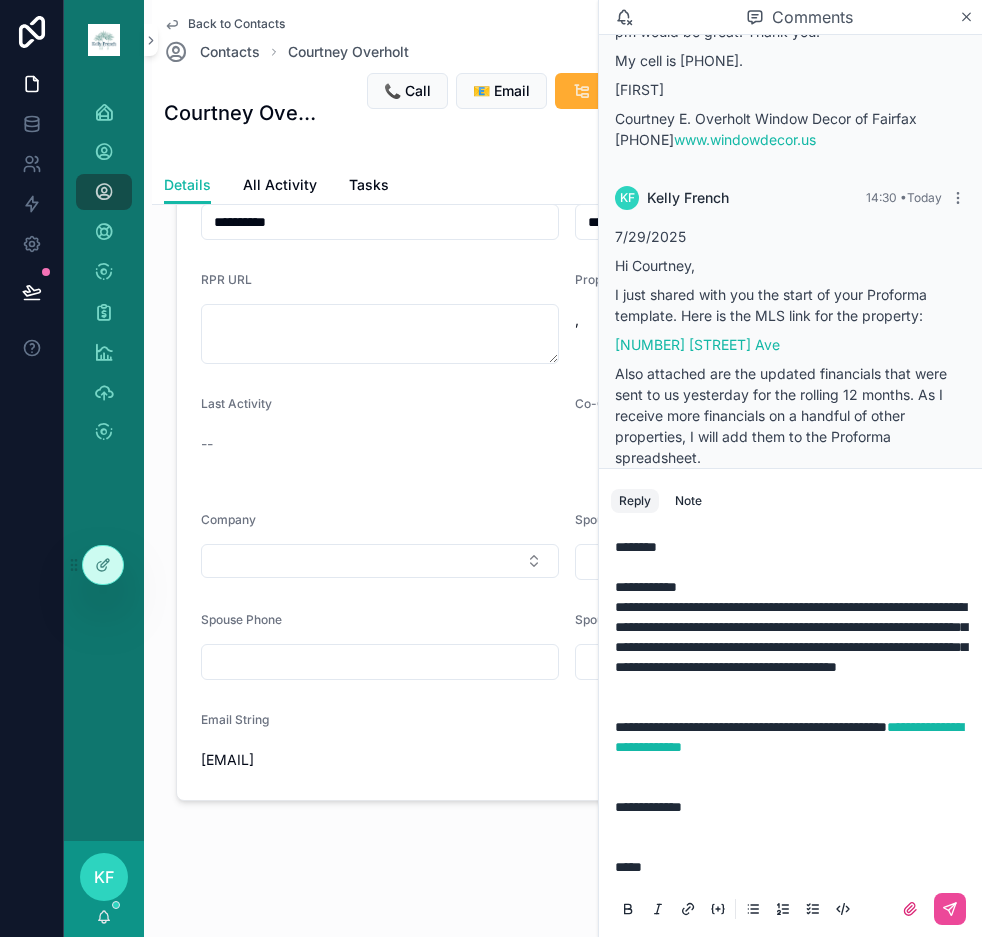click on "**********" at bounding box center [794, 567] 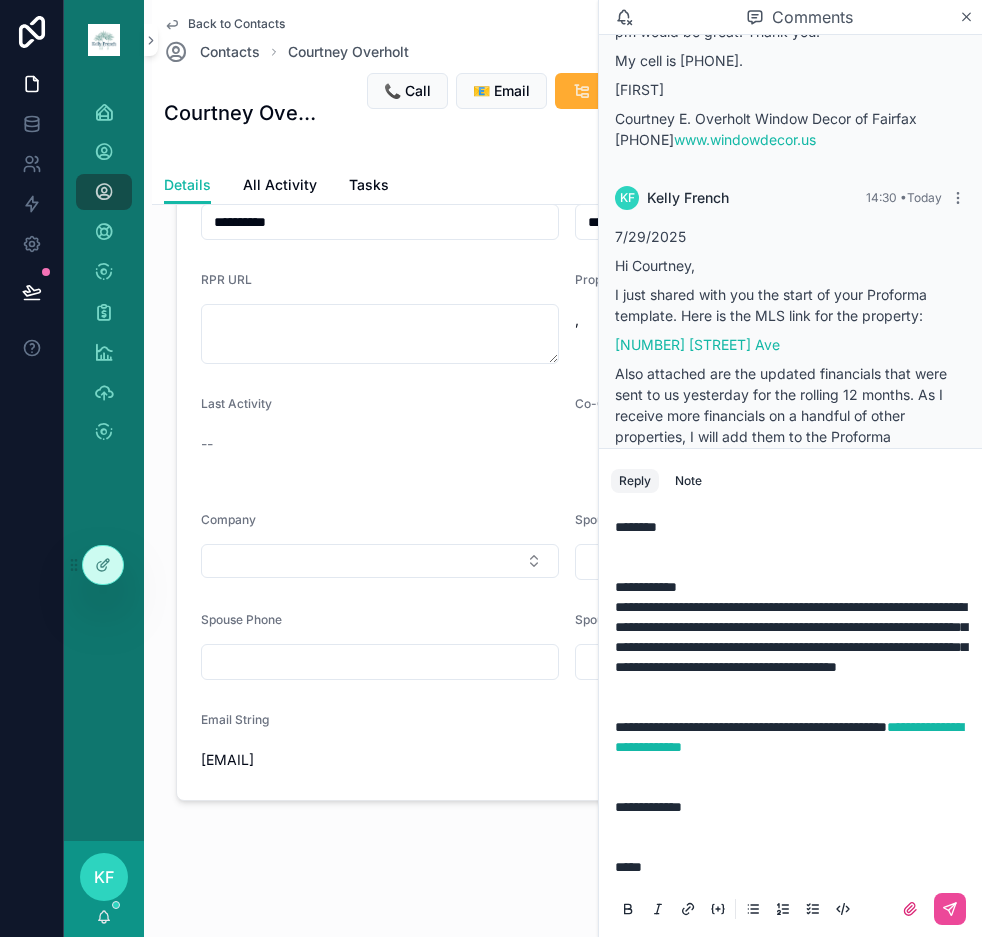 click on "**********" at bounding box center [794, 577] 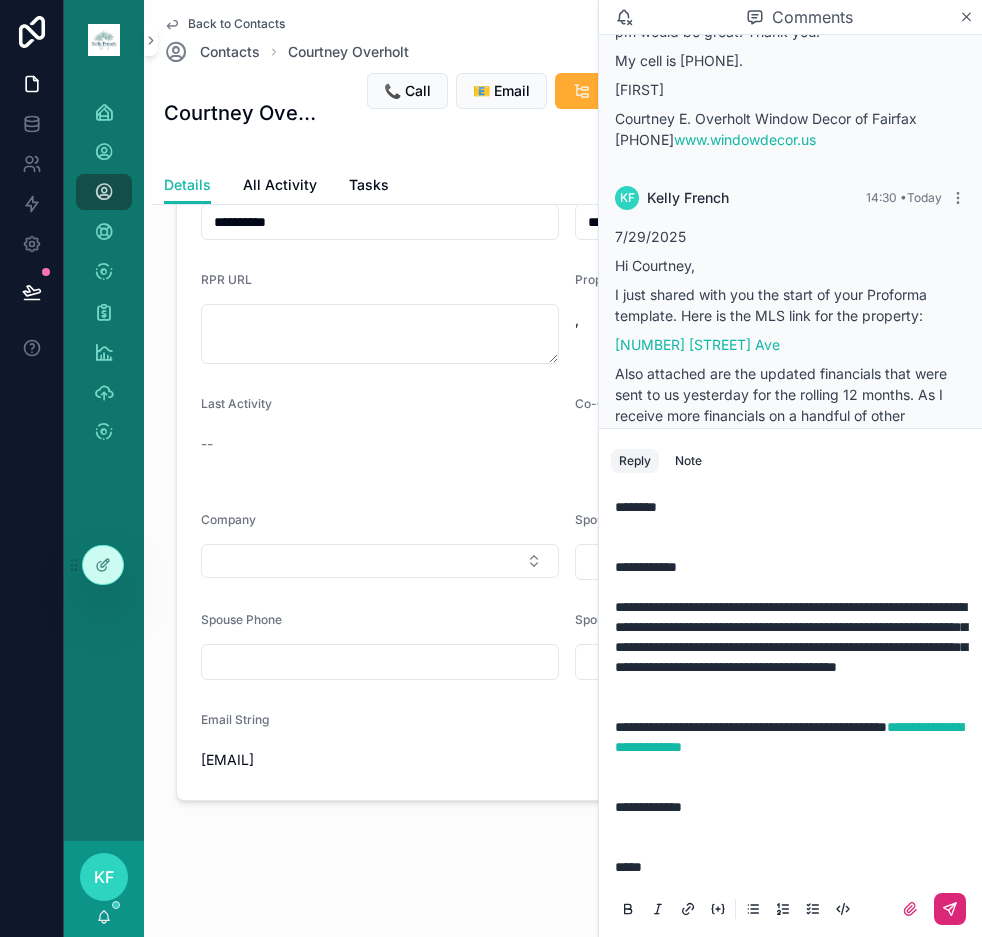 click at bounding box center [950, 909] 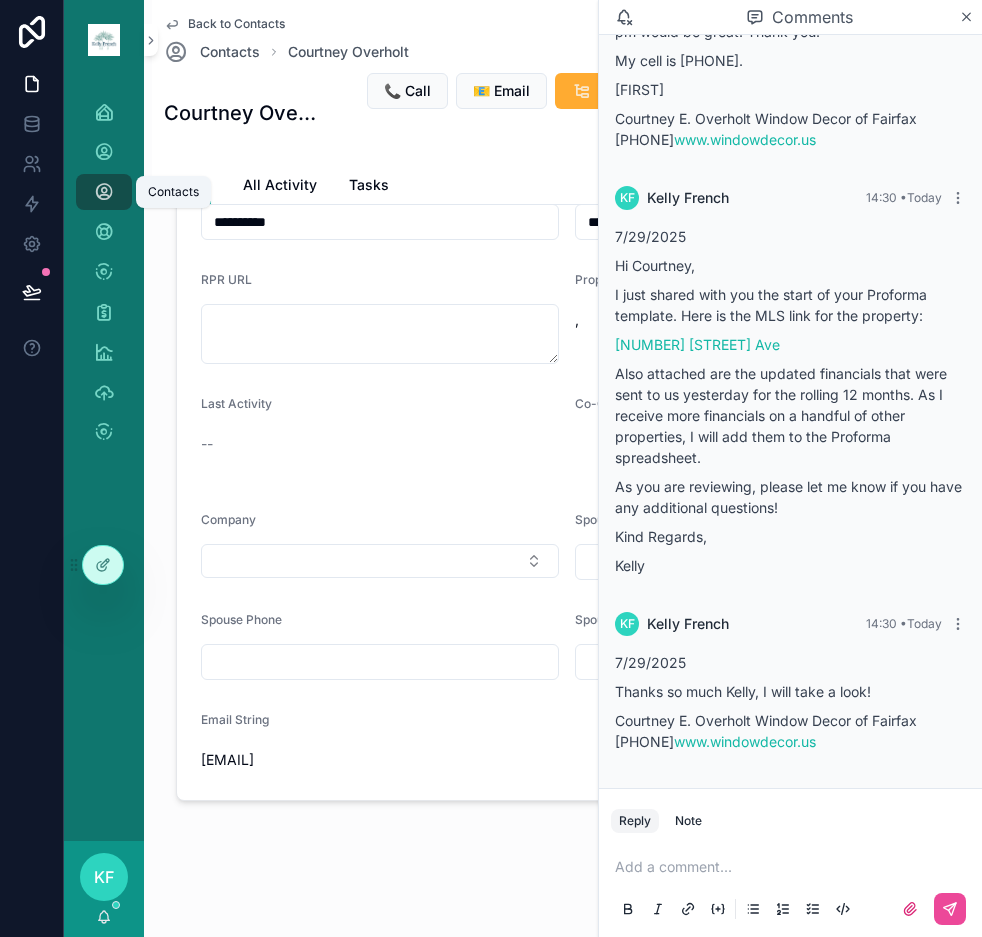 click at bounding box center (104, 192) 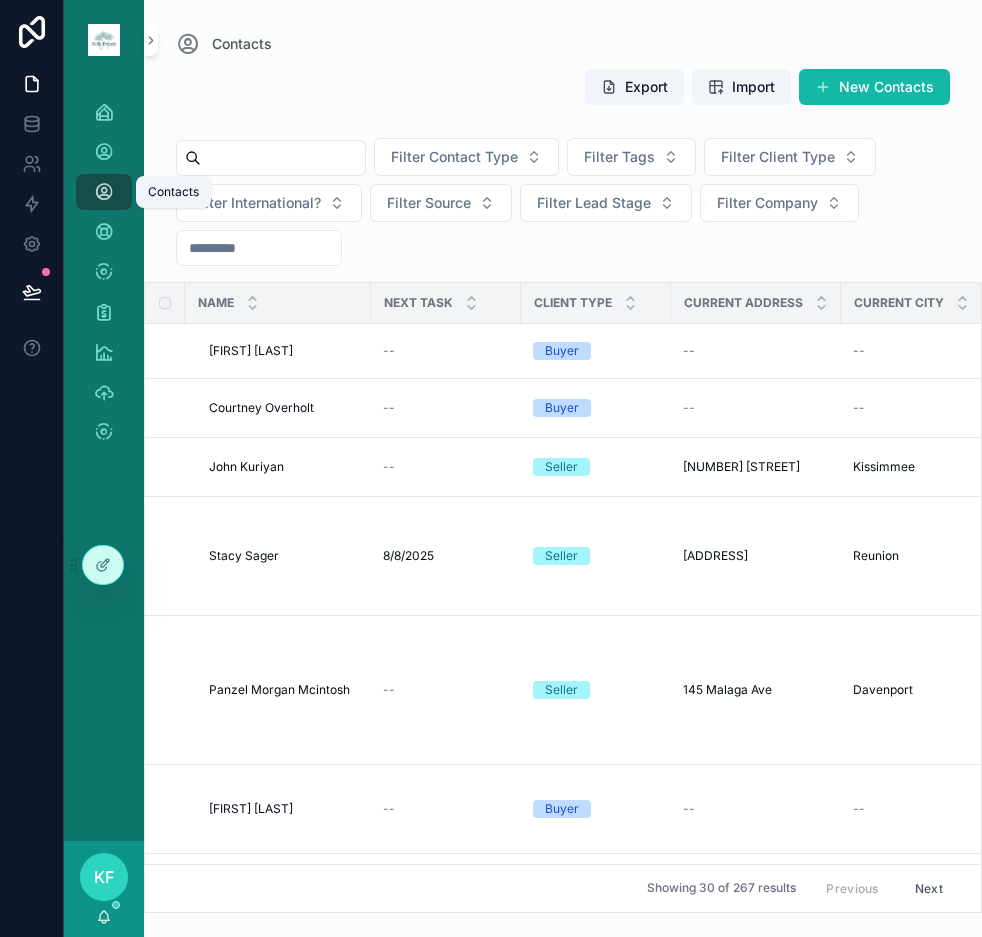 scroll, scrollTop: 0, scrollLeft: 0, axis: both 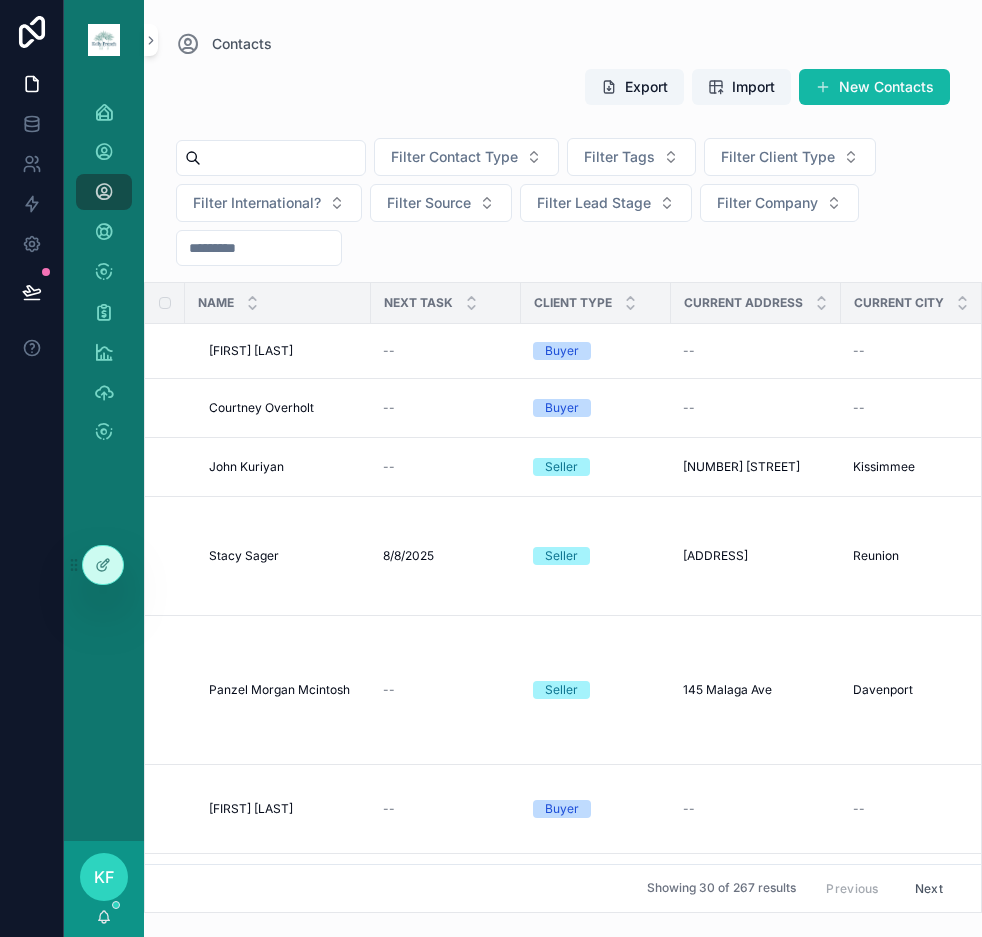 click at bounding box center (283, 158) 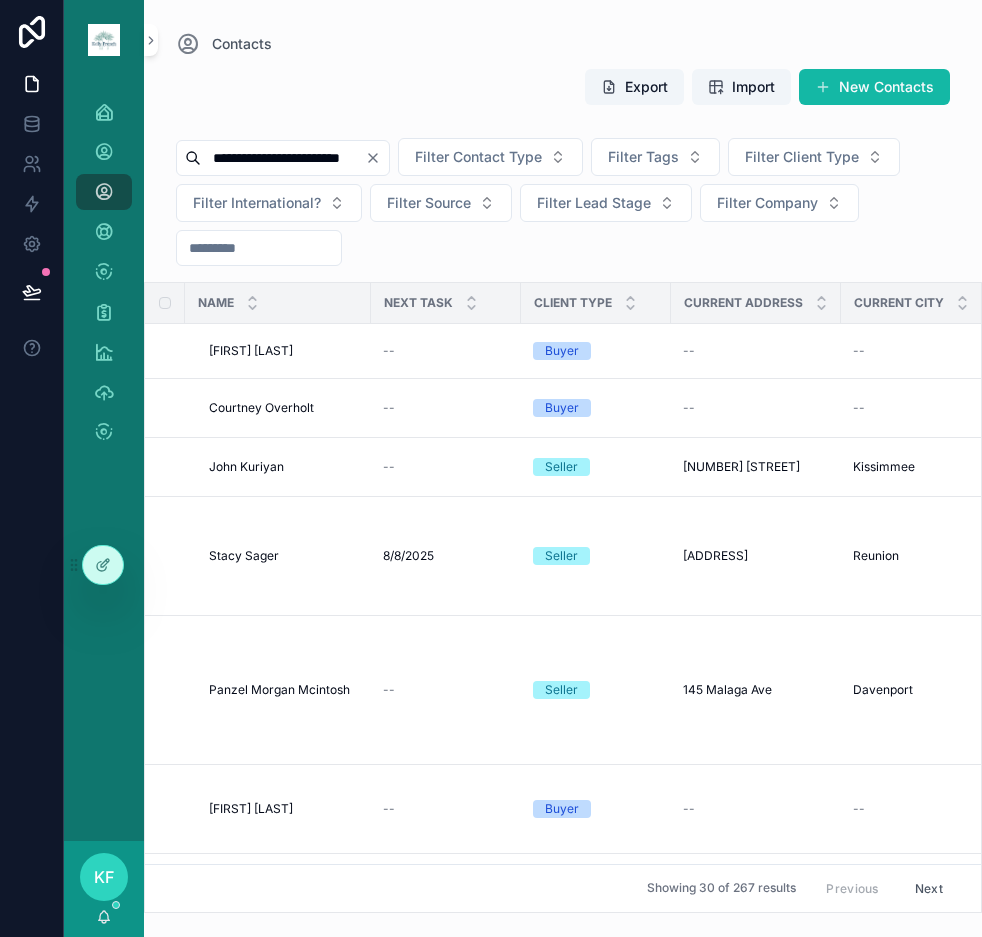 type on "**********" 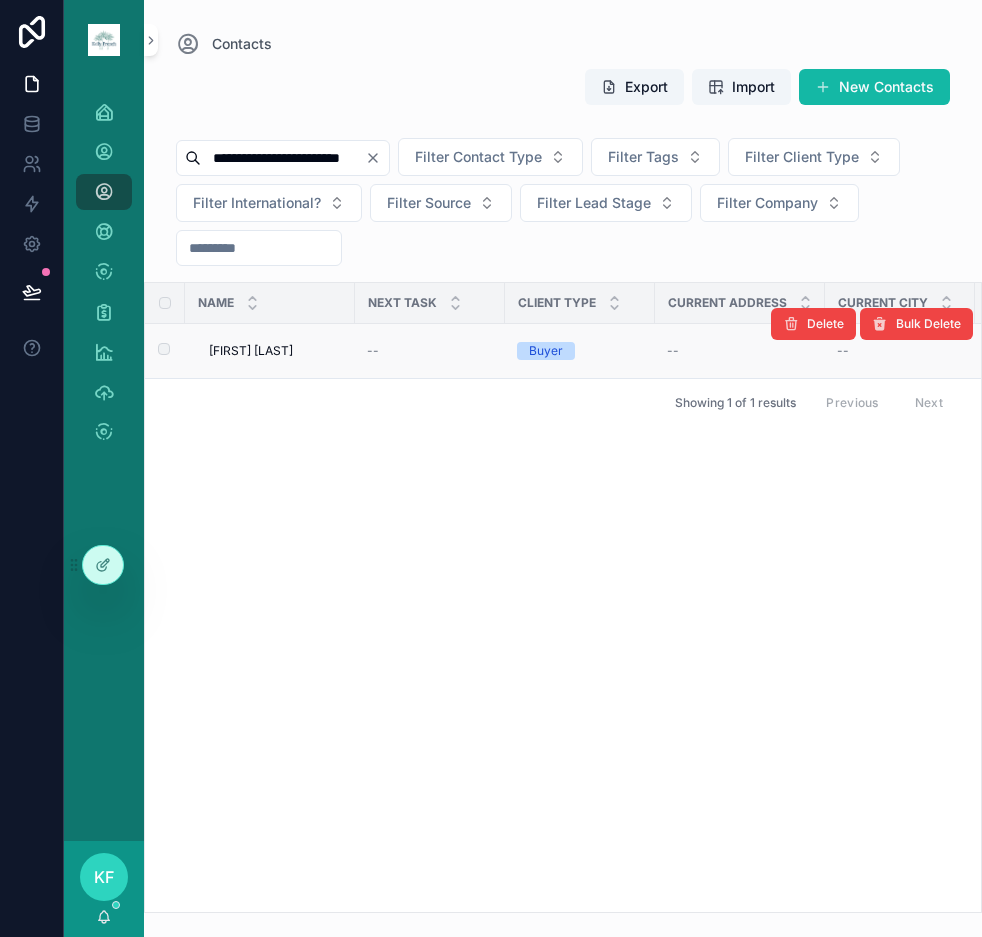 click on "[FIRST] [LAST]" at bounding box center (251, 351) 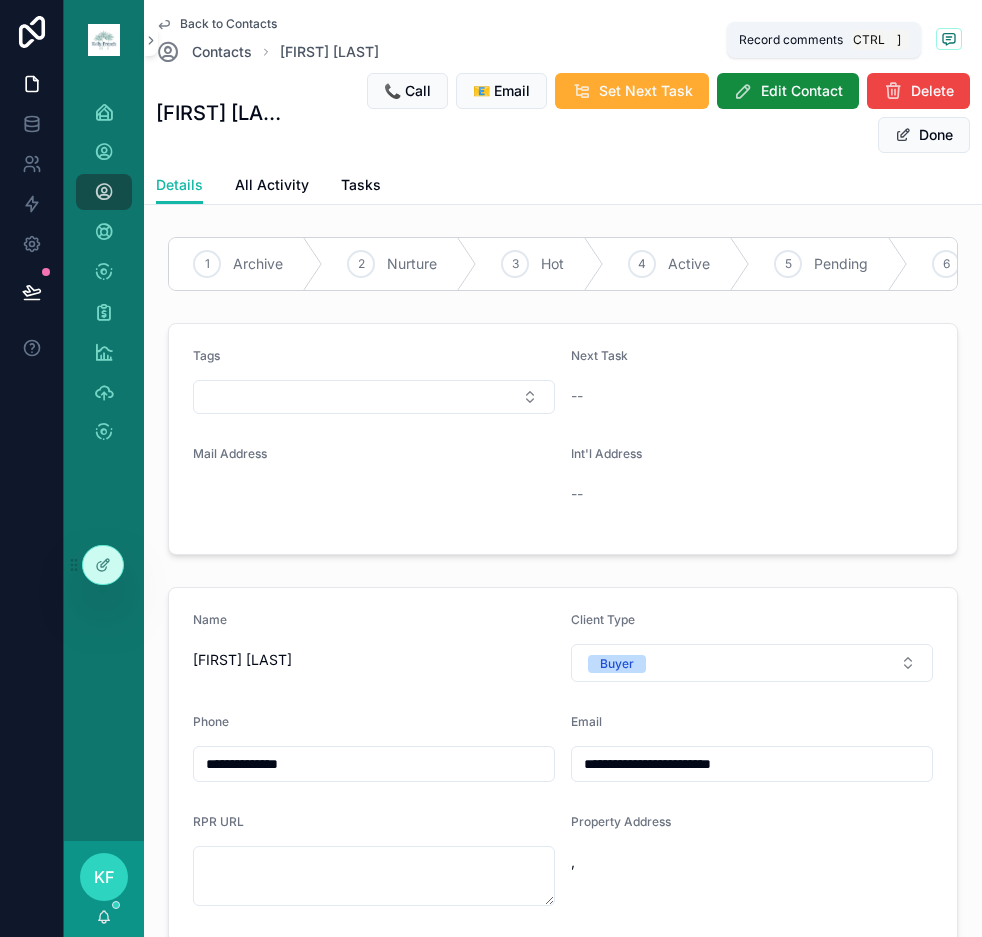 click 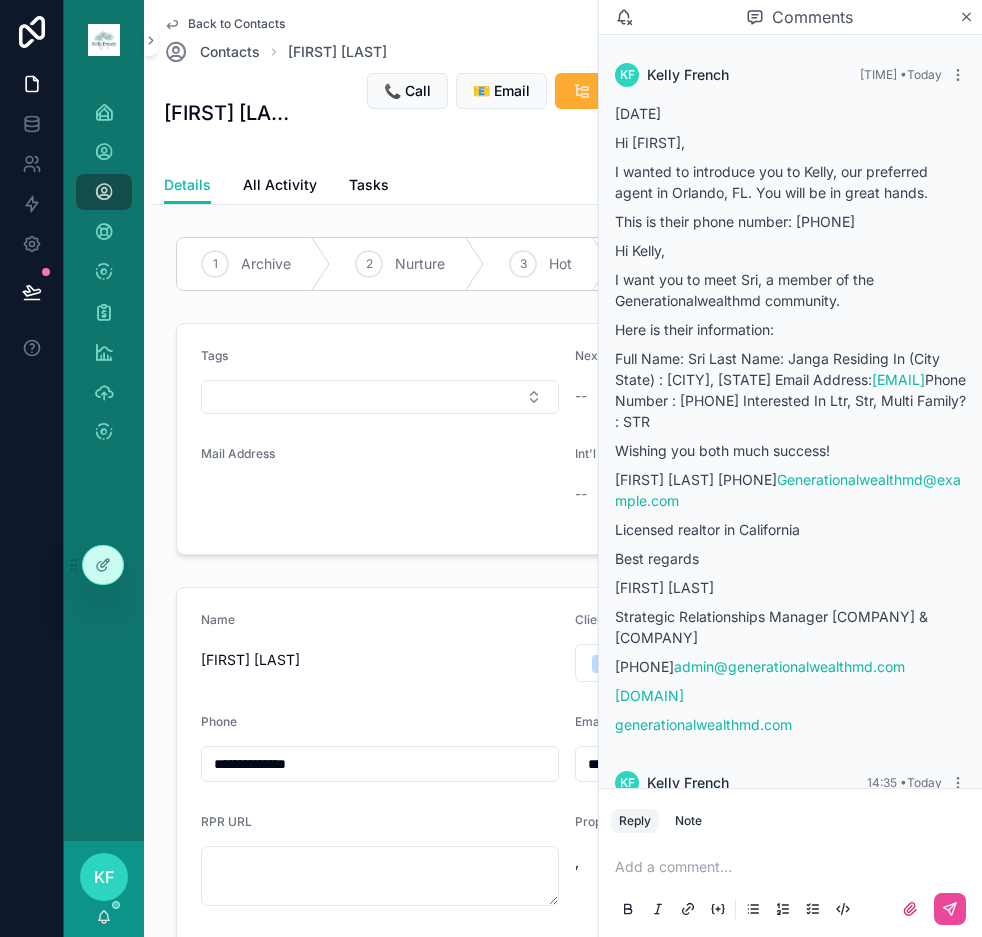 scroll, scrollTop: 2199, scrollLeft: 0, axis: vertical 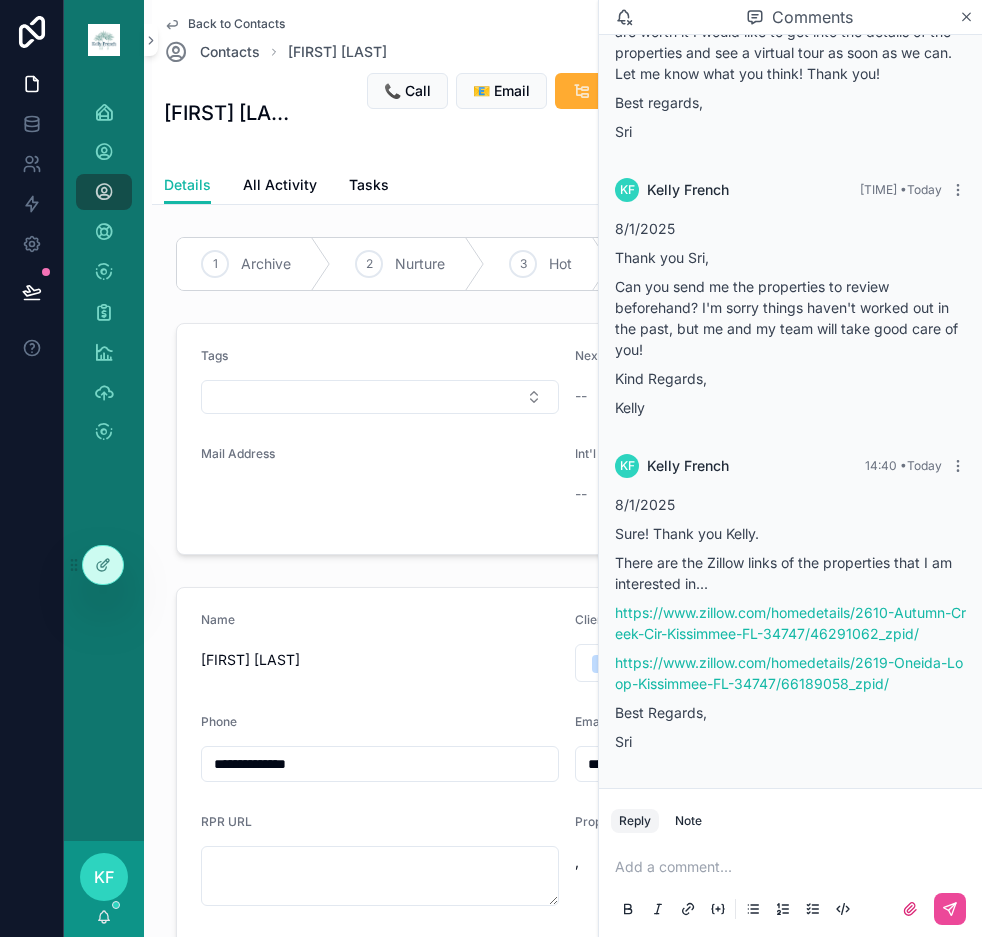 click at bounding box center [794, 867] 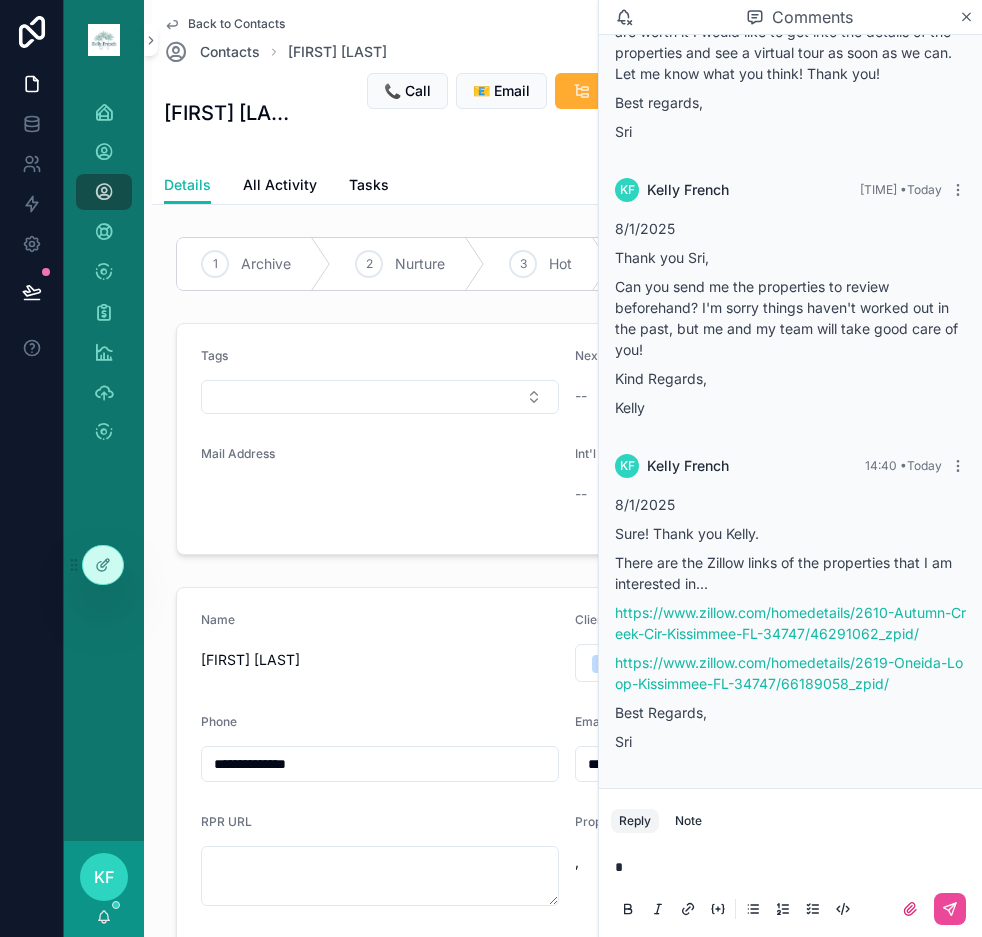 type 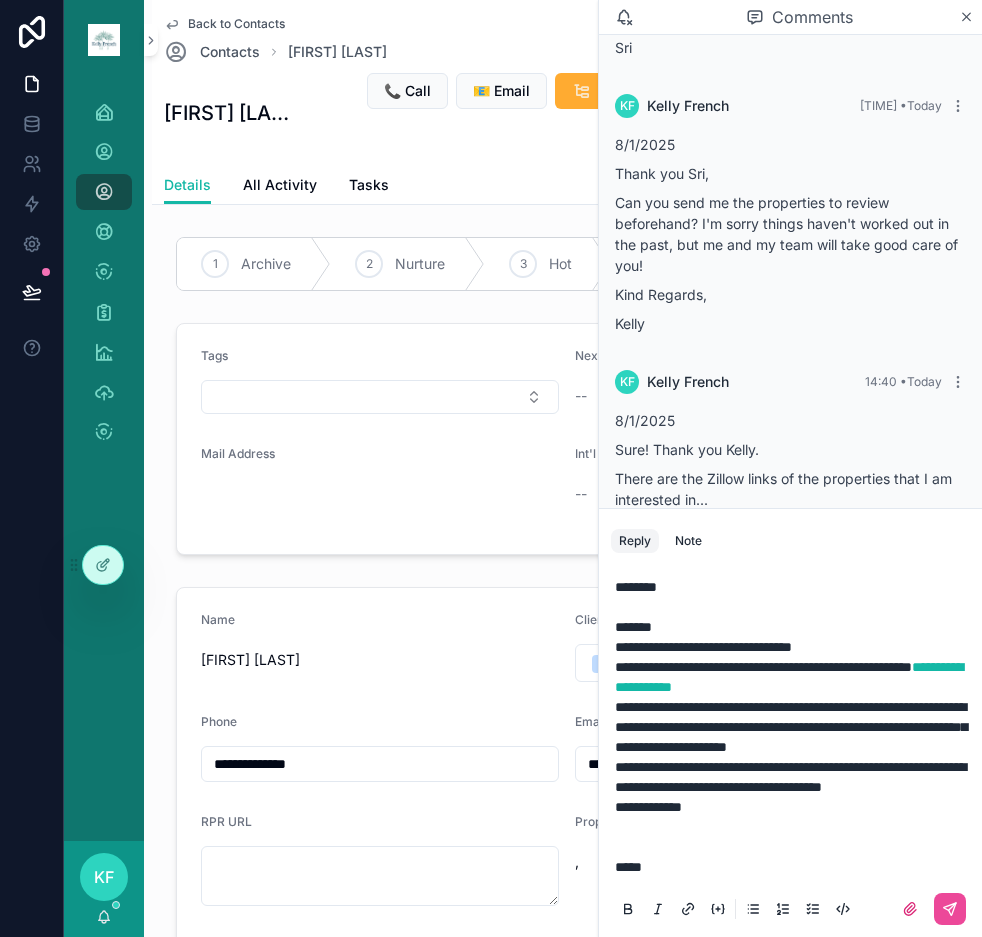 click on "**********" at bounding box center (794, 777) 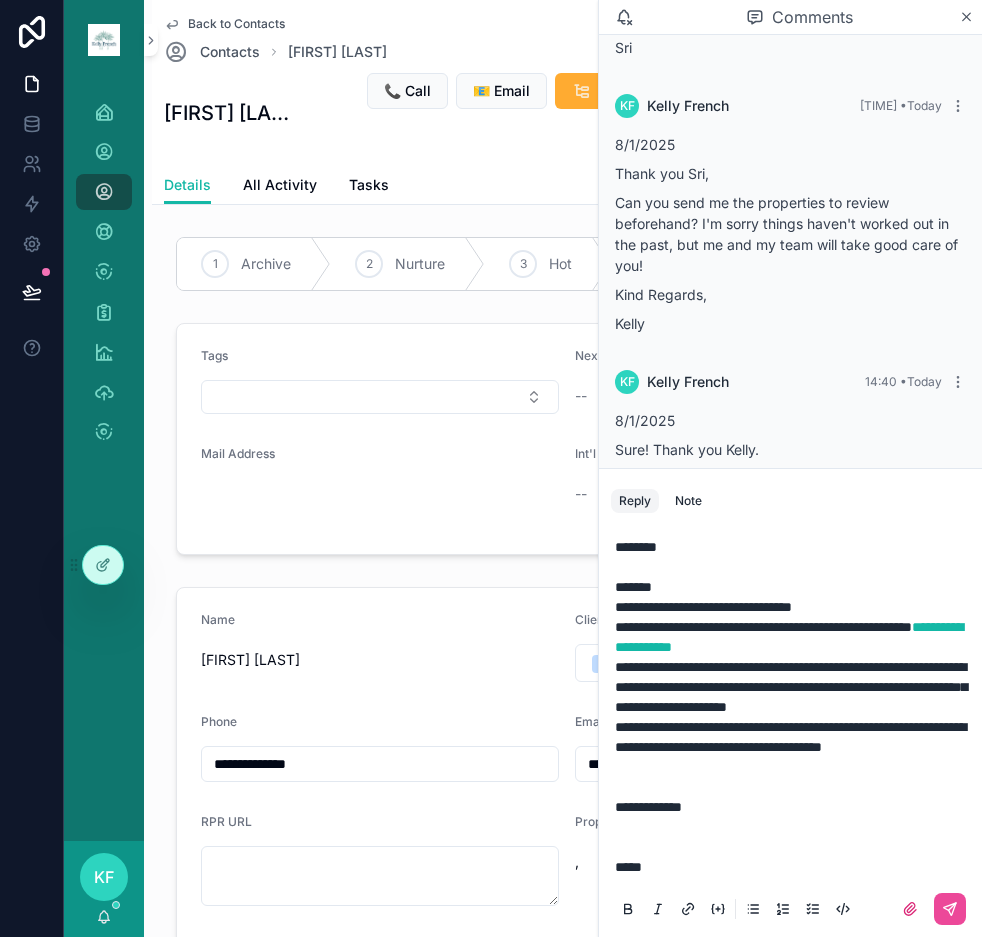 click on "******** *******" at bounding box center (794, 567) 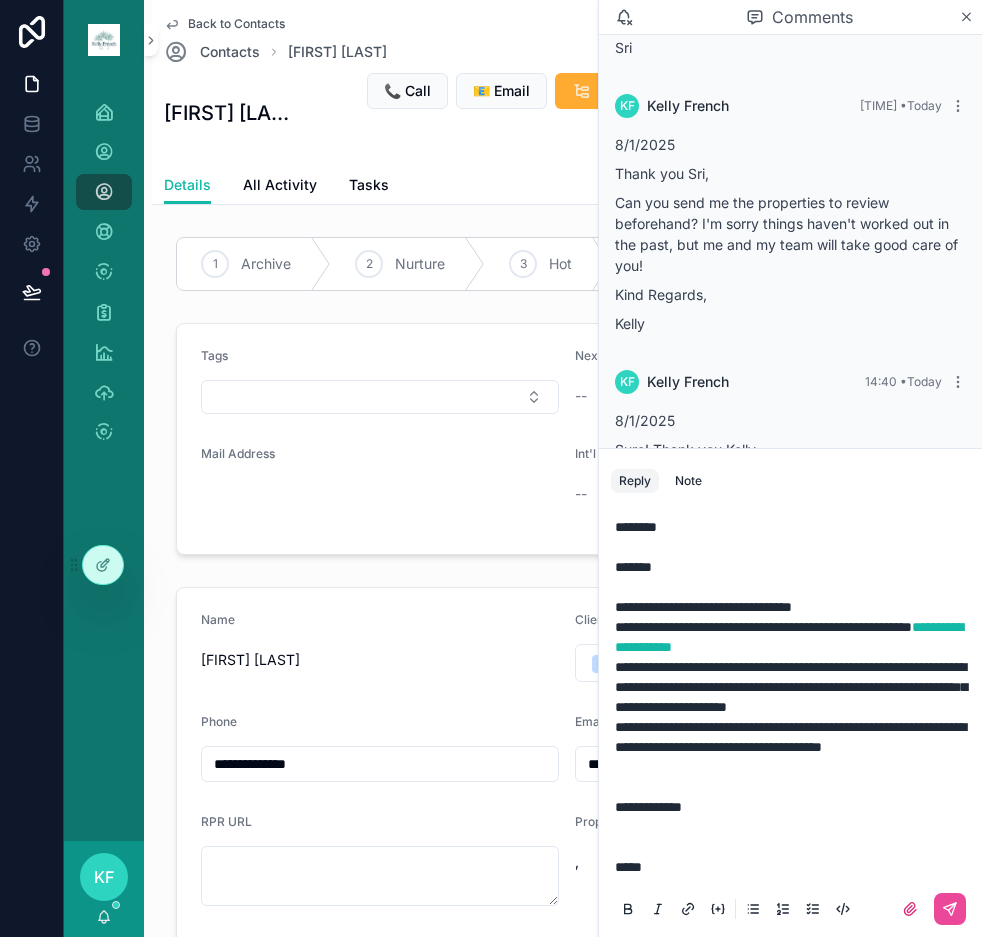click on "**********" at bounding box center [794, 687] 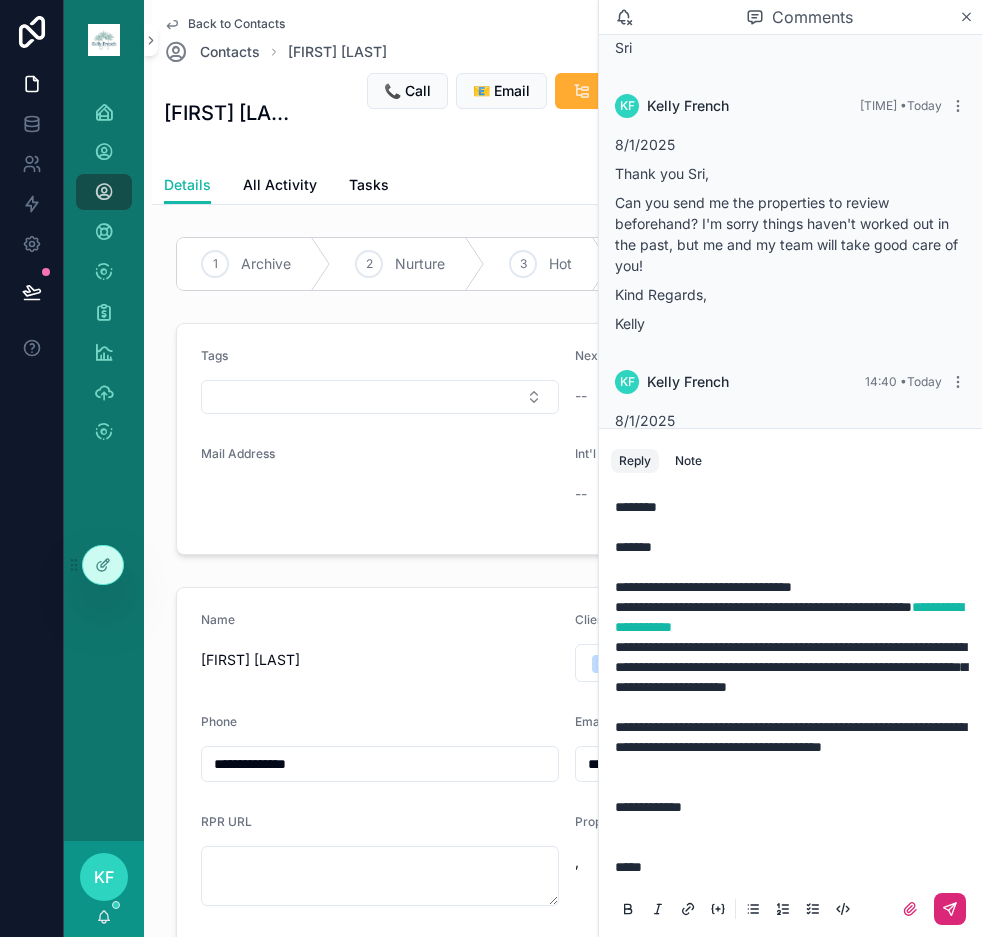 click 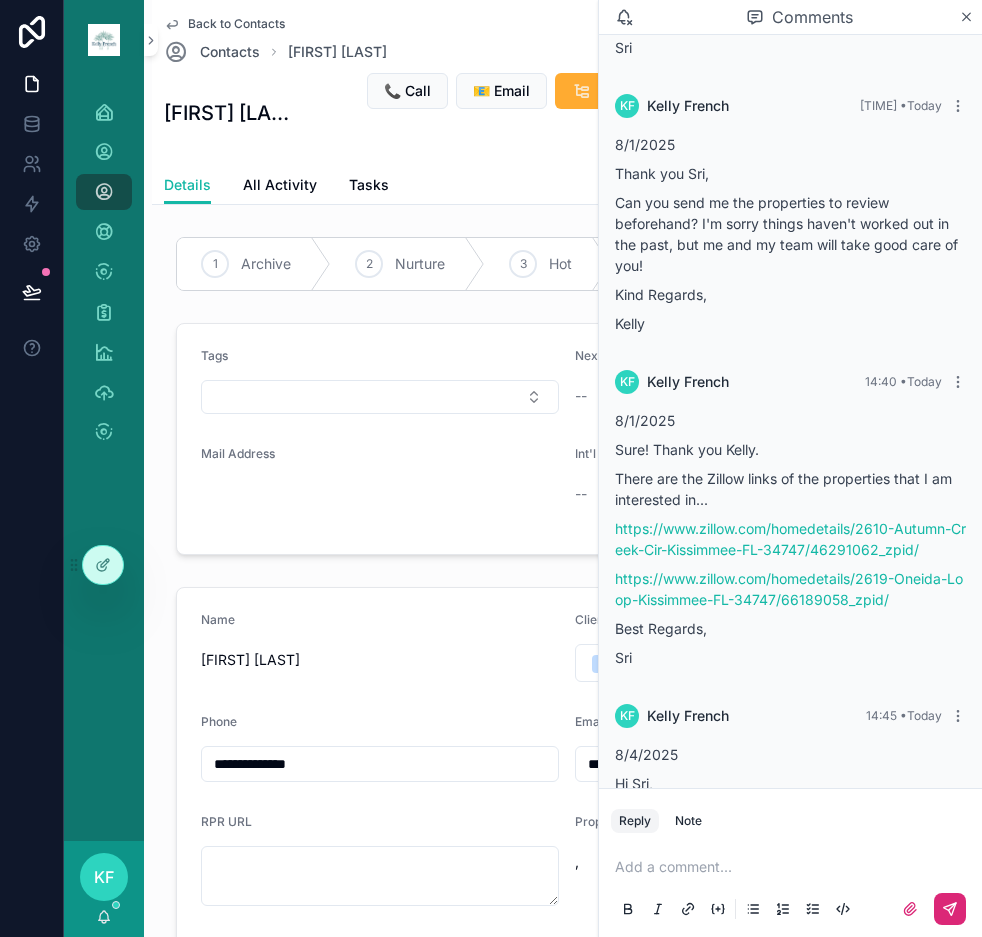 click at bounding box center [794, 867] 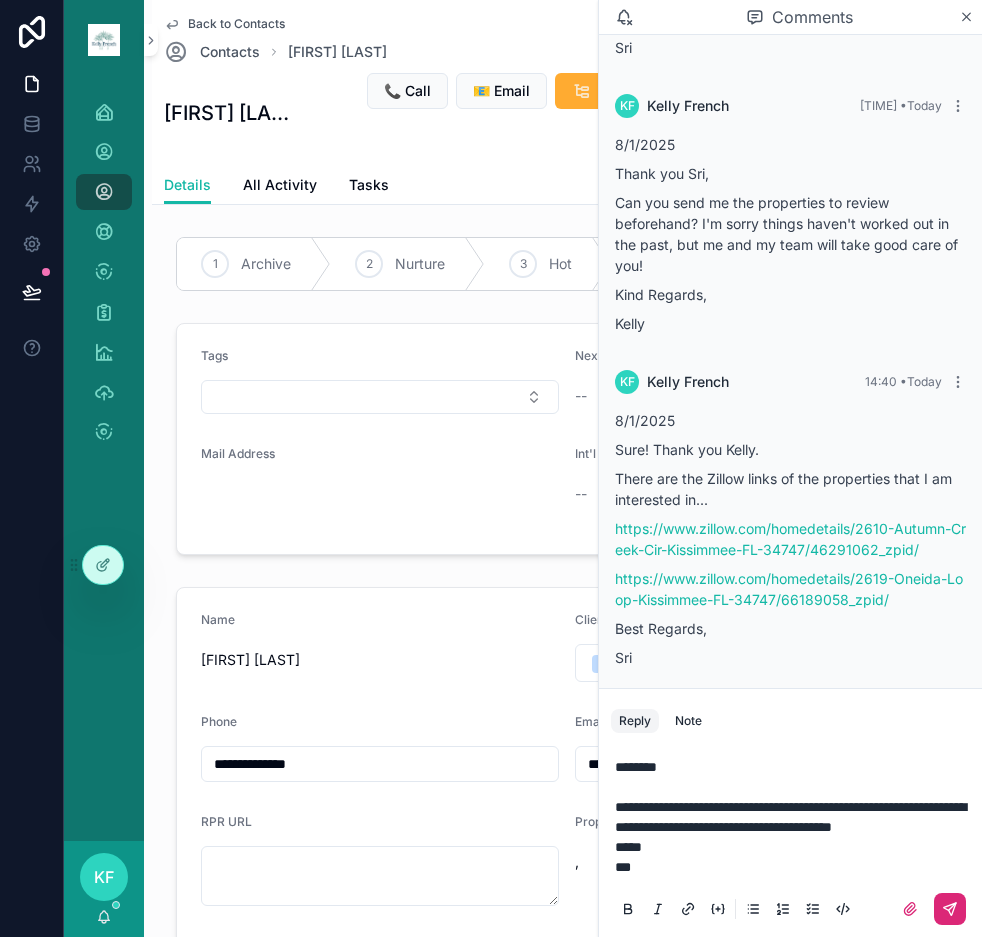 click on "**********" at bounding box center (794, 797) 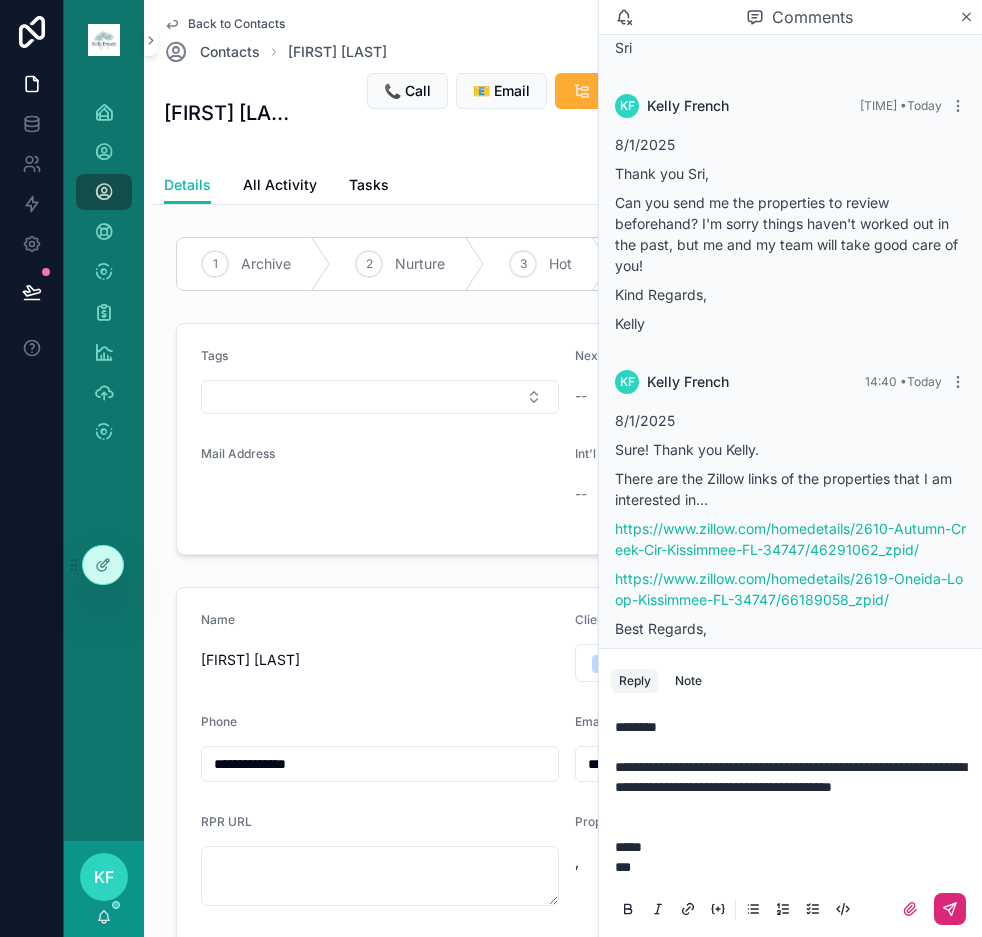 click on "*****" at bounding box center [794, 847] 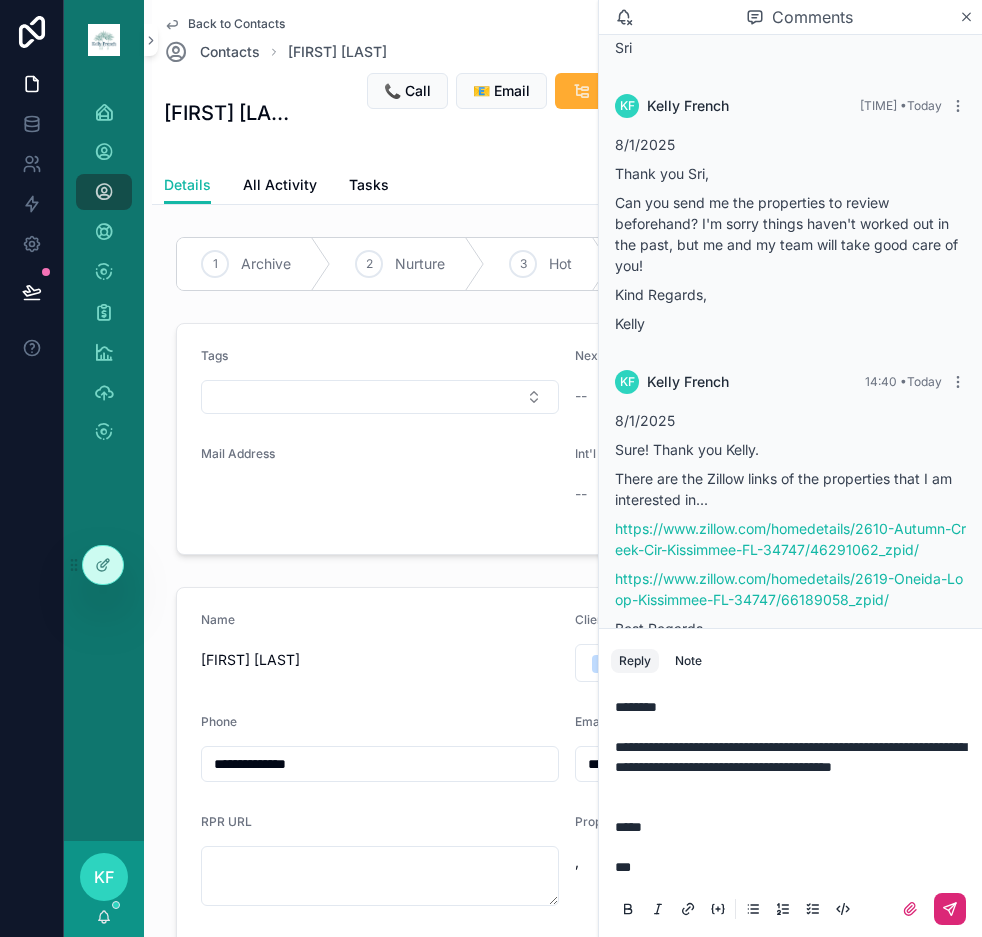 click at bounding box center [950, 909] 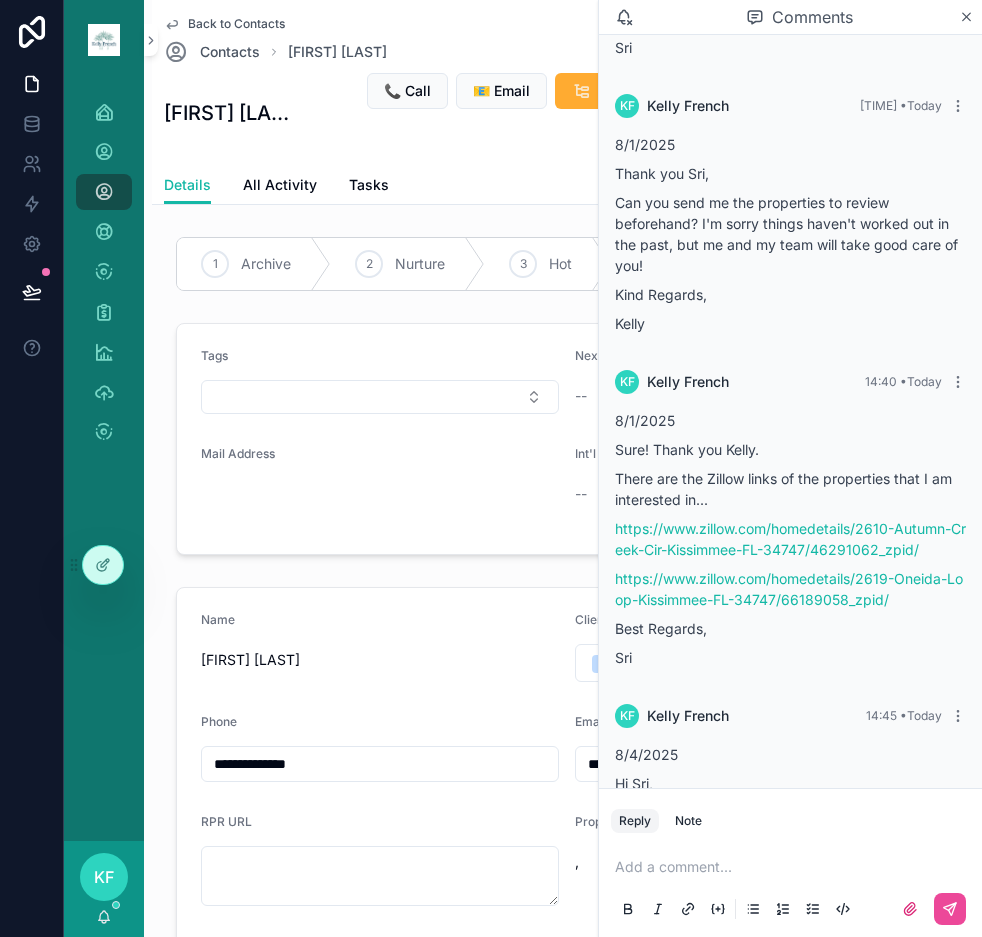 click at bounding box center (794, 867) 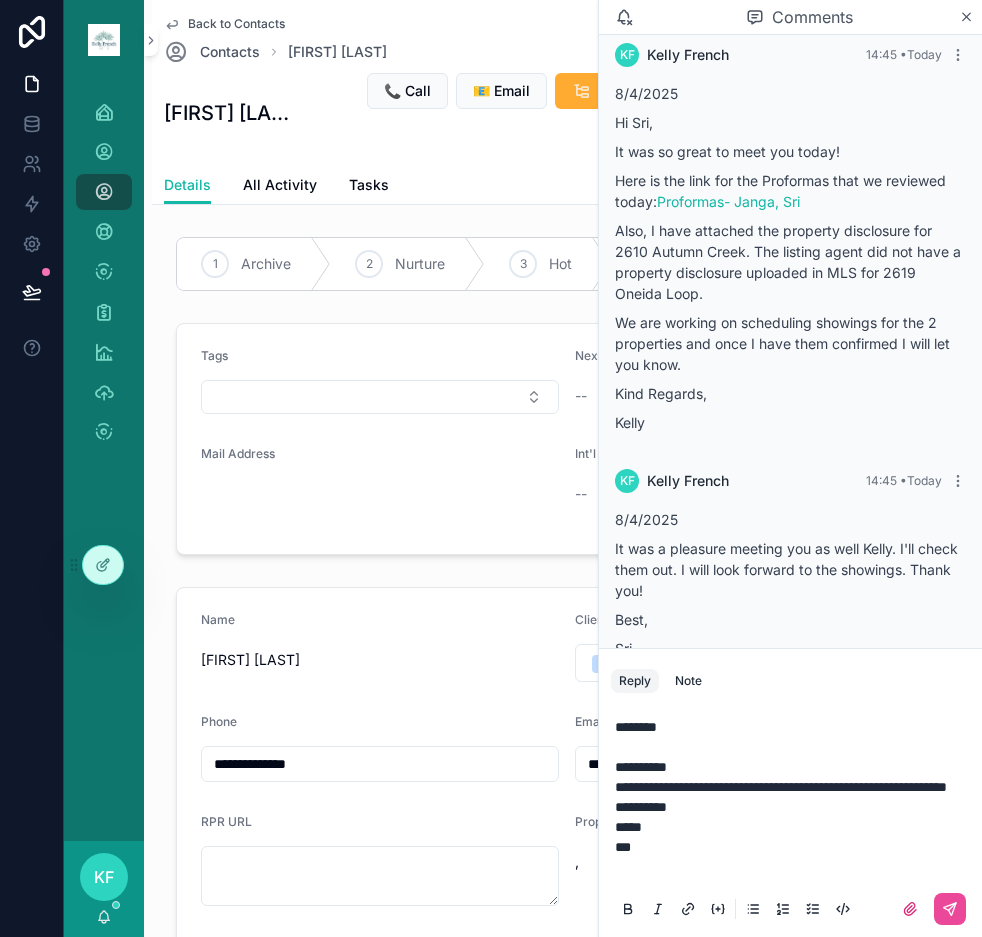 scroll, scrollTop: 3011, scrollLeft: 0, axis: vertical 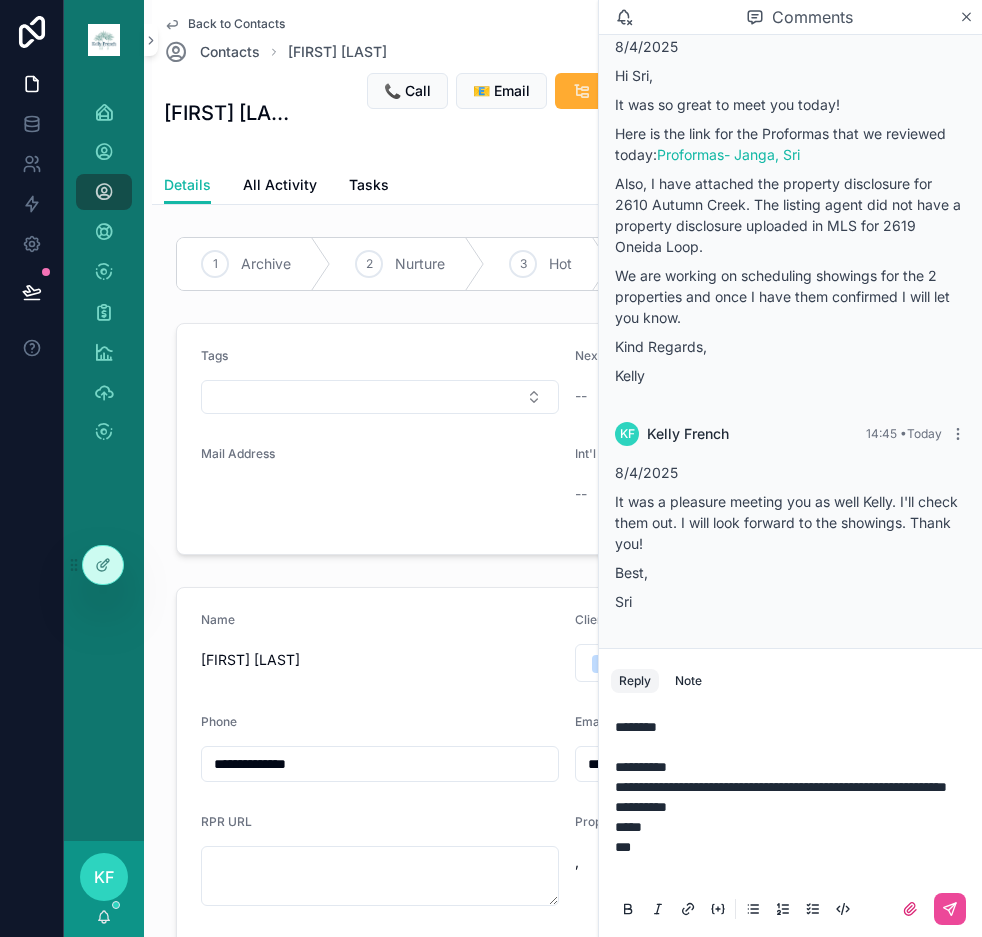 click on "**********" at bounding box center (794, 807) 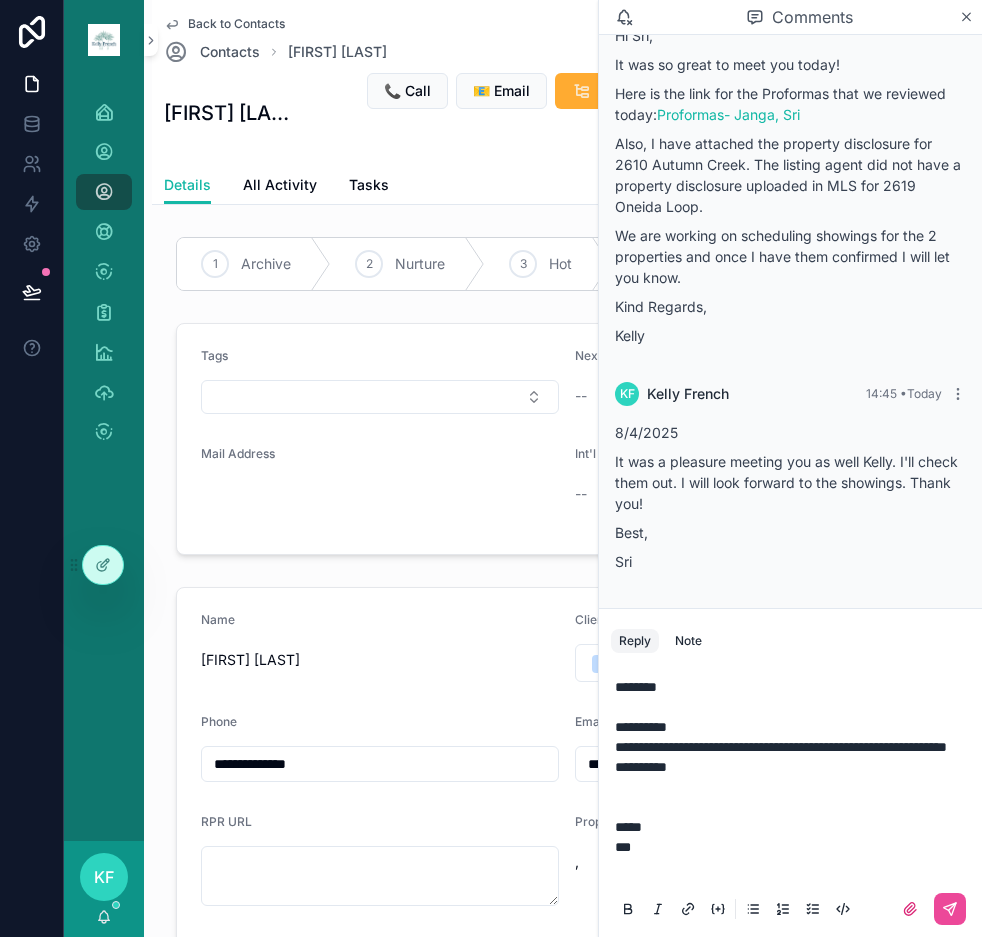 click on "***" at bounding box center (794, 847) 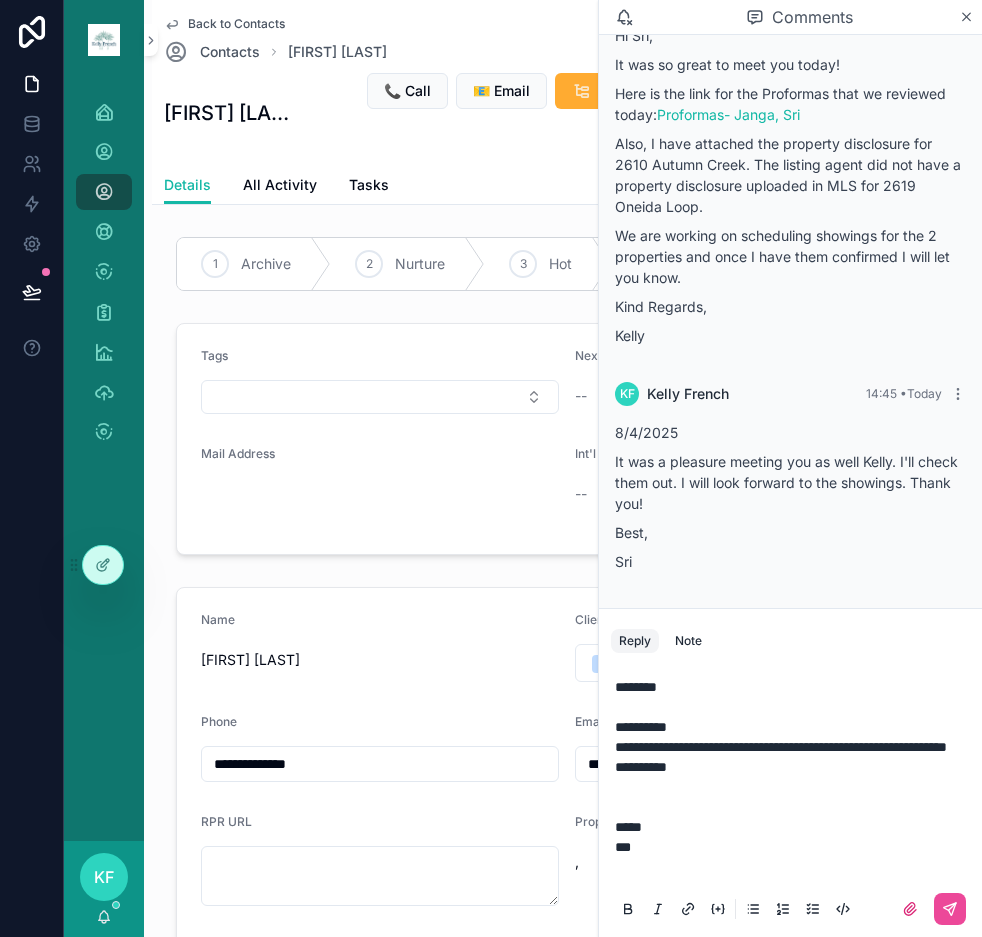 click on "*****" at bounding box center (794, 827) 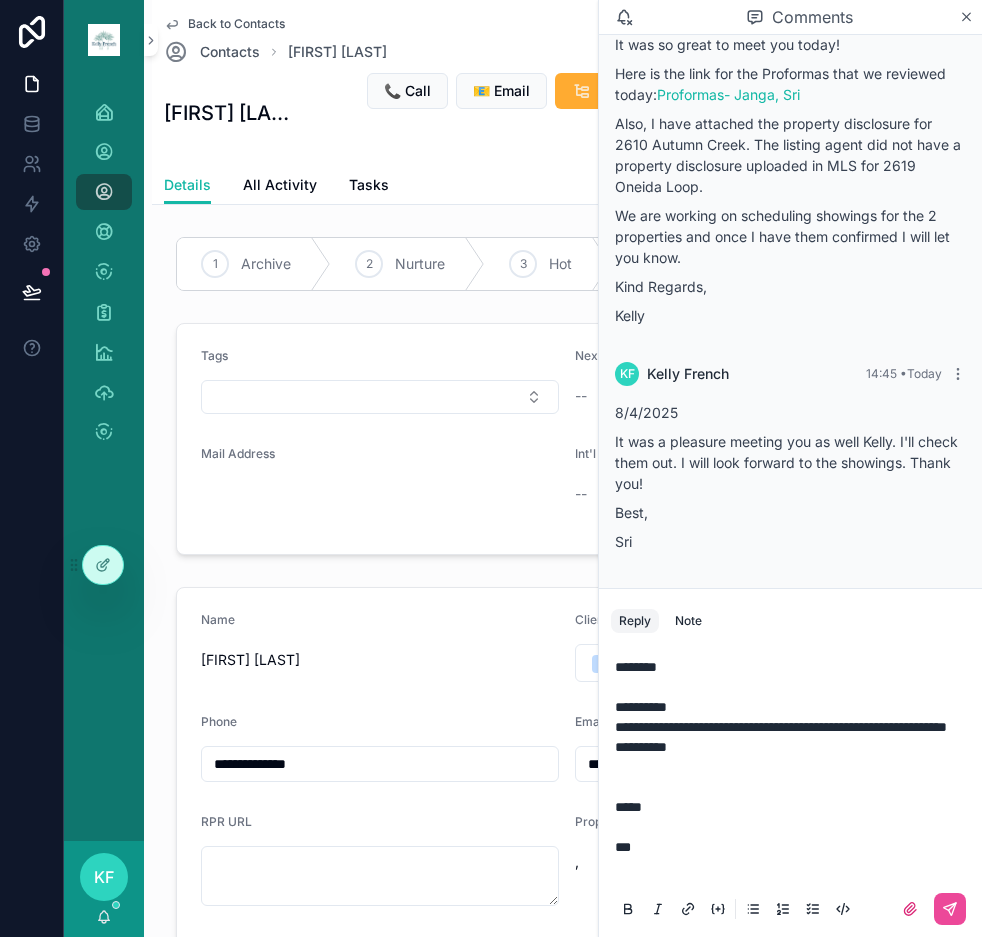 click at bounding box center [790, 909] 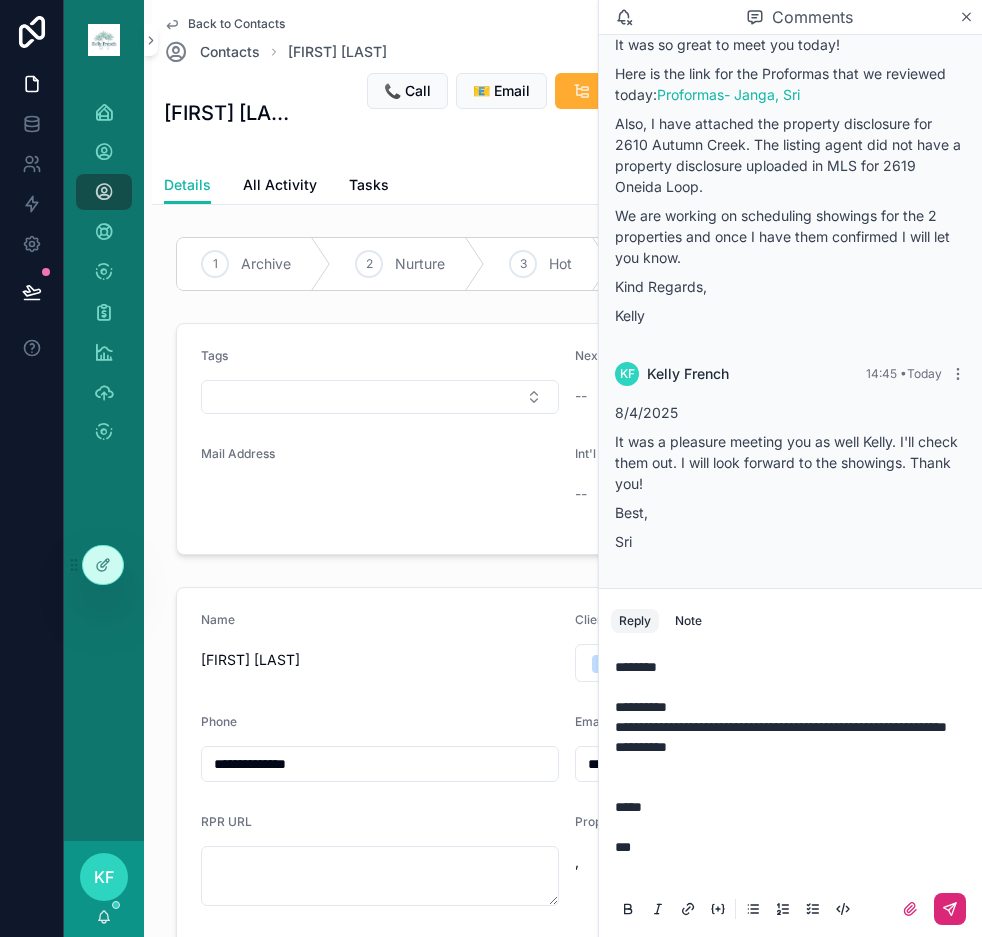 click 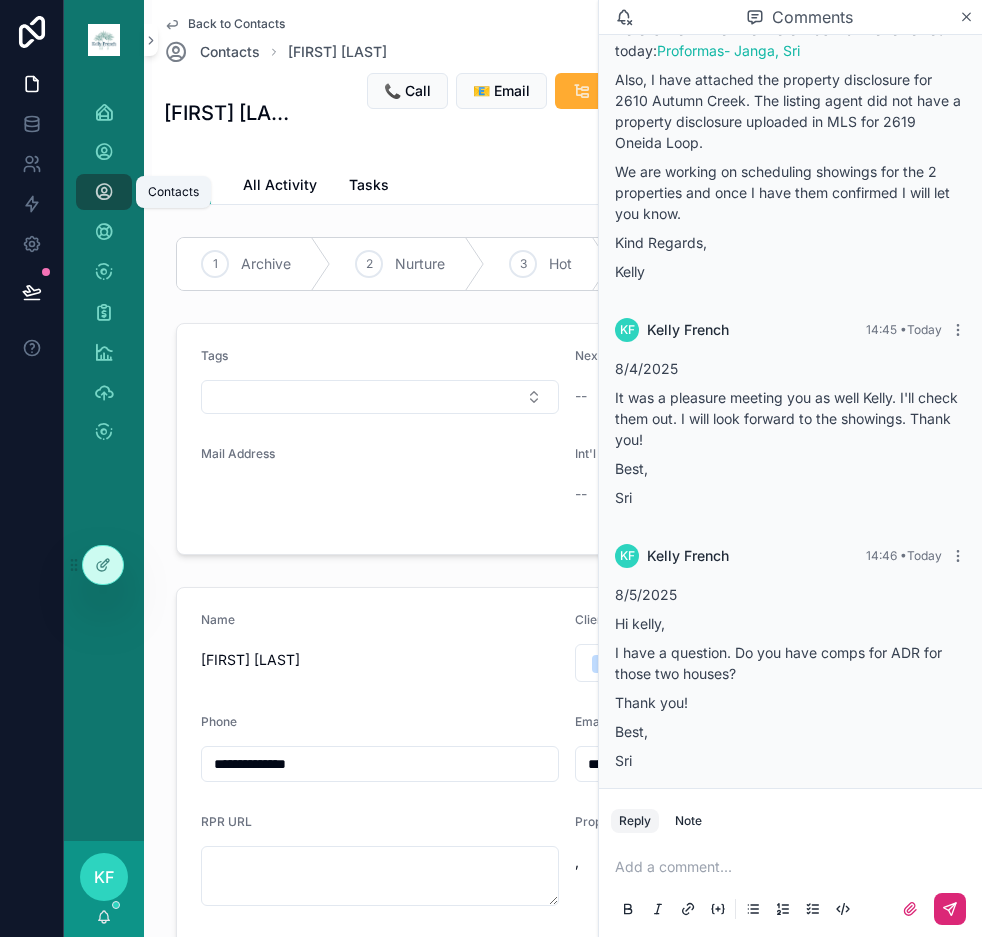 click at bounding box center [104, 192] 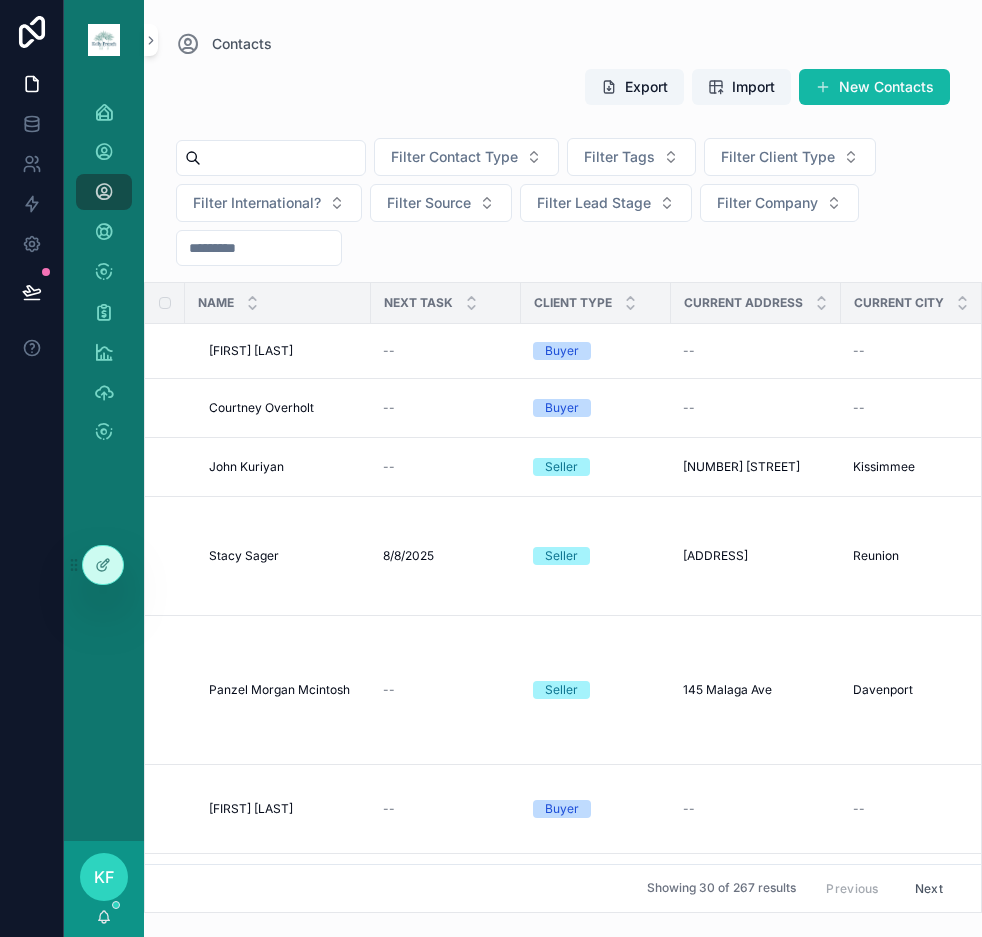 click at bounding box center [283, 158] 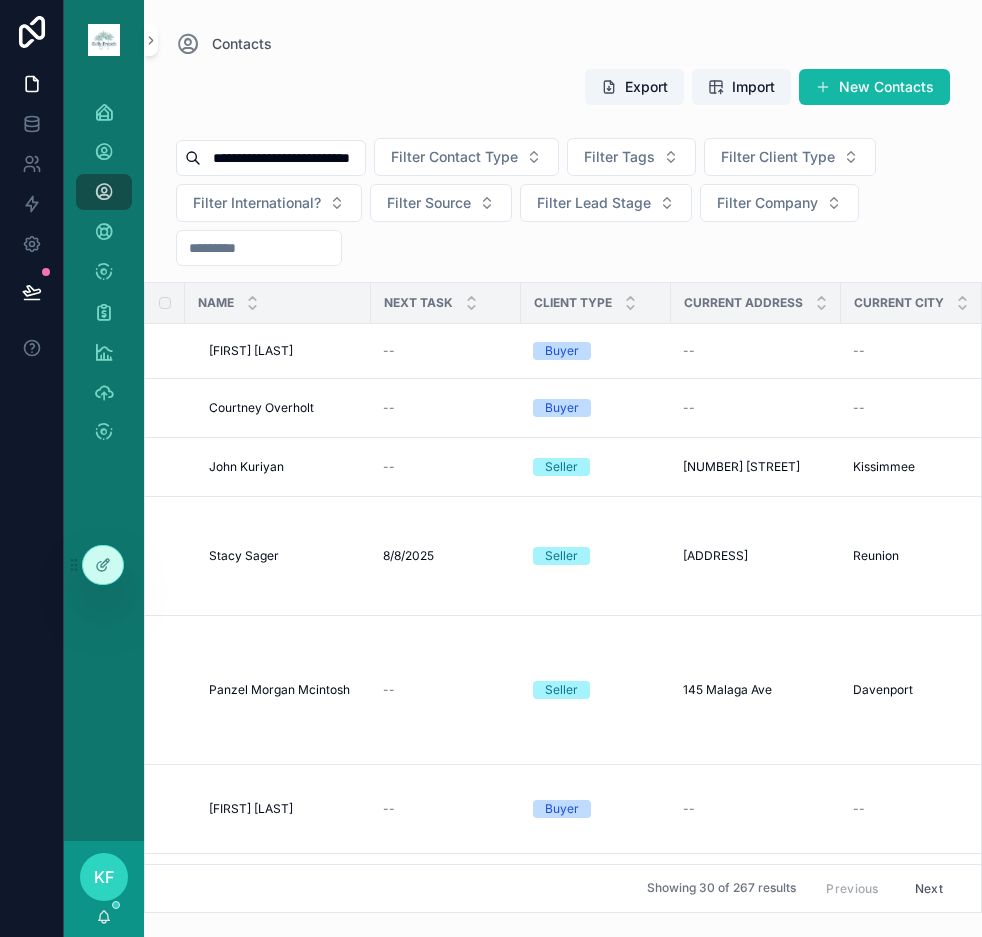 scroll, scrollTop: 0, scrollLeft: 10, axis: horizontal 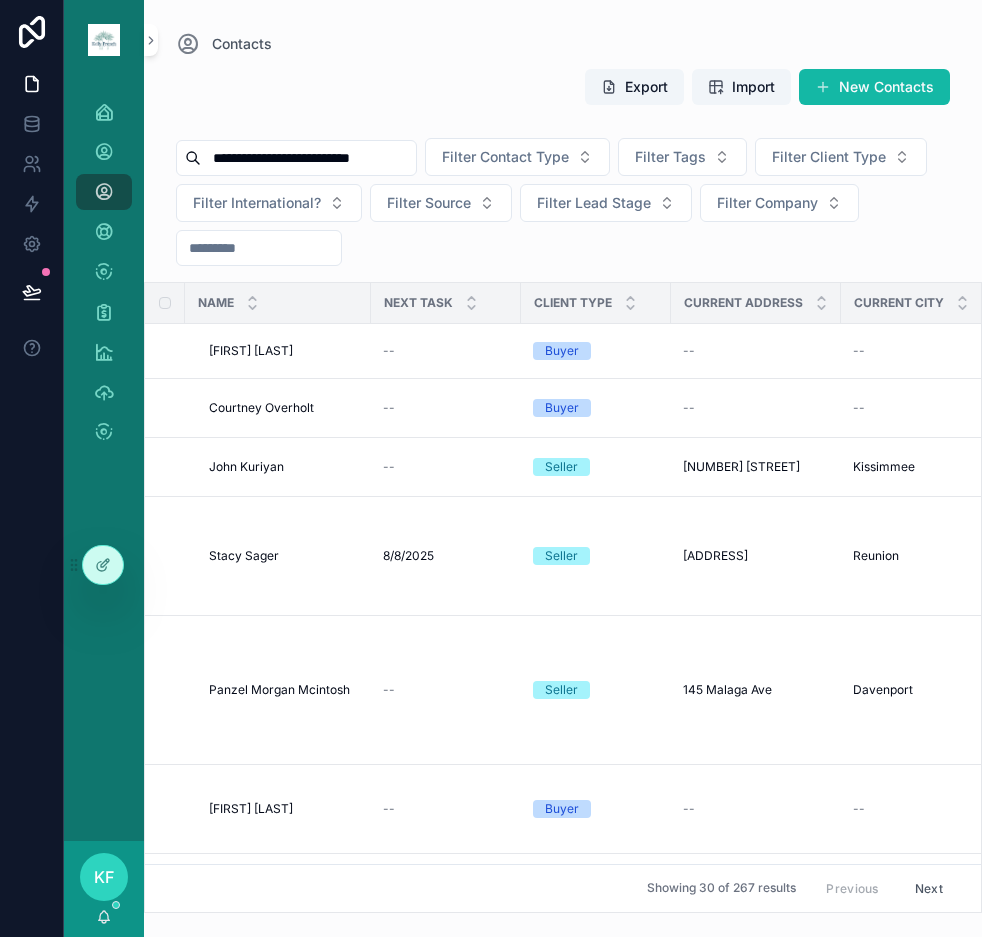 type on "**********" 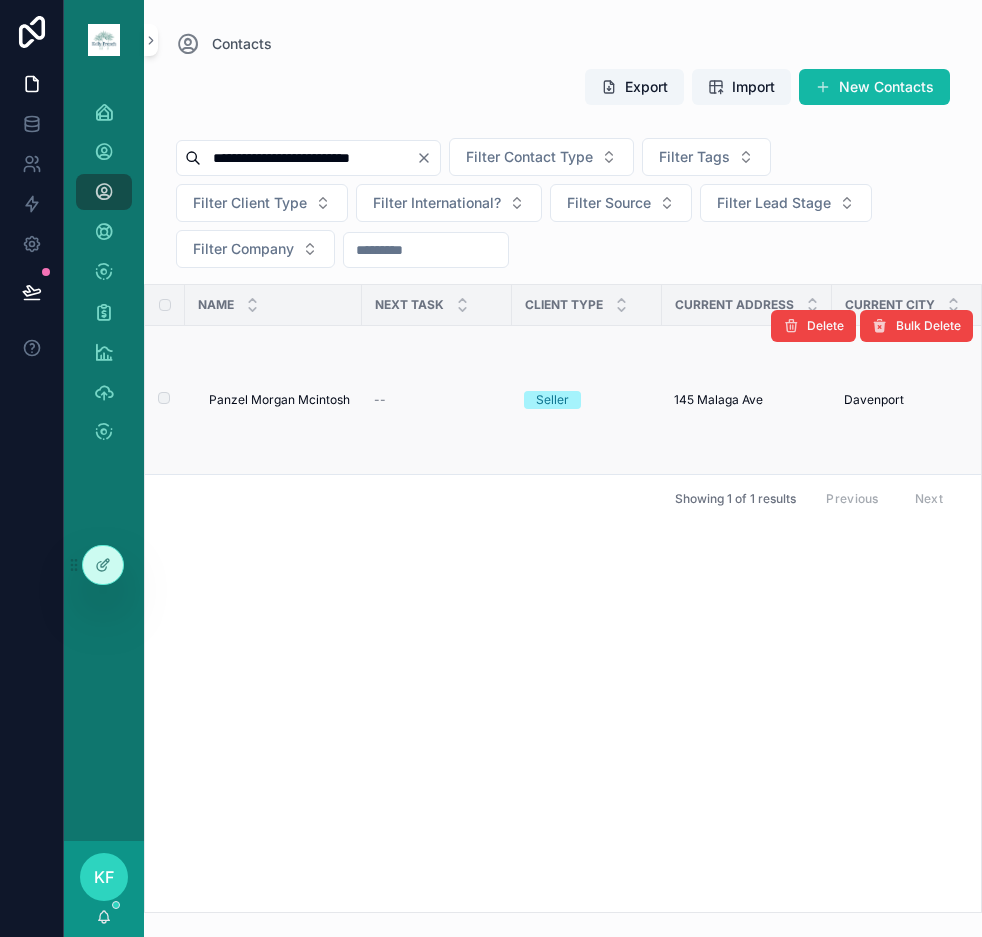 scroll, scrollTop: 0, scrollLeft: 0, axis: both 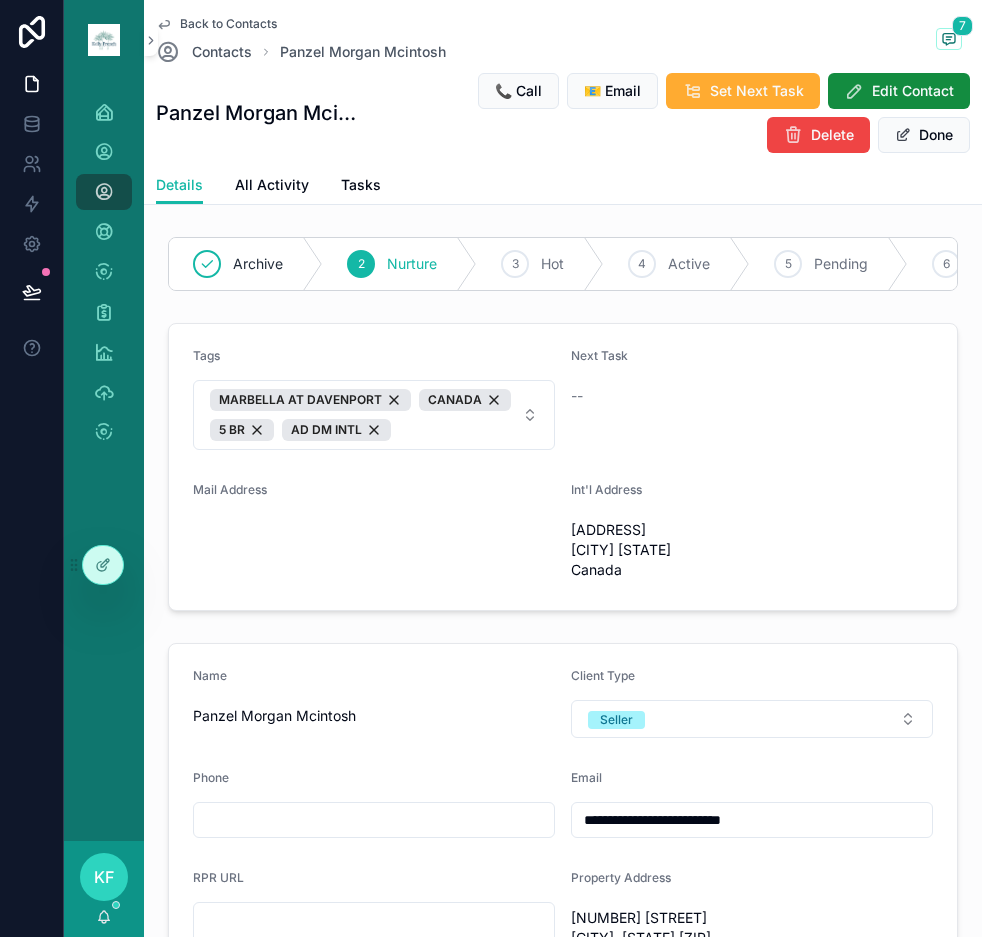 click on "Back to Contacts Contacts Panzel Morgan Mcintosh 7" at bounding box center [563, 40] 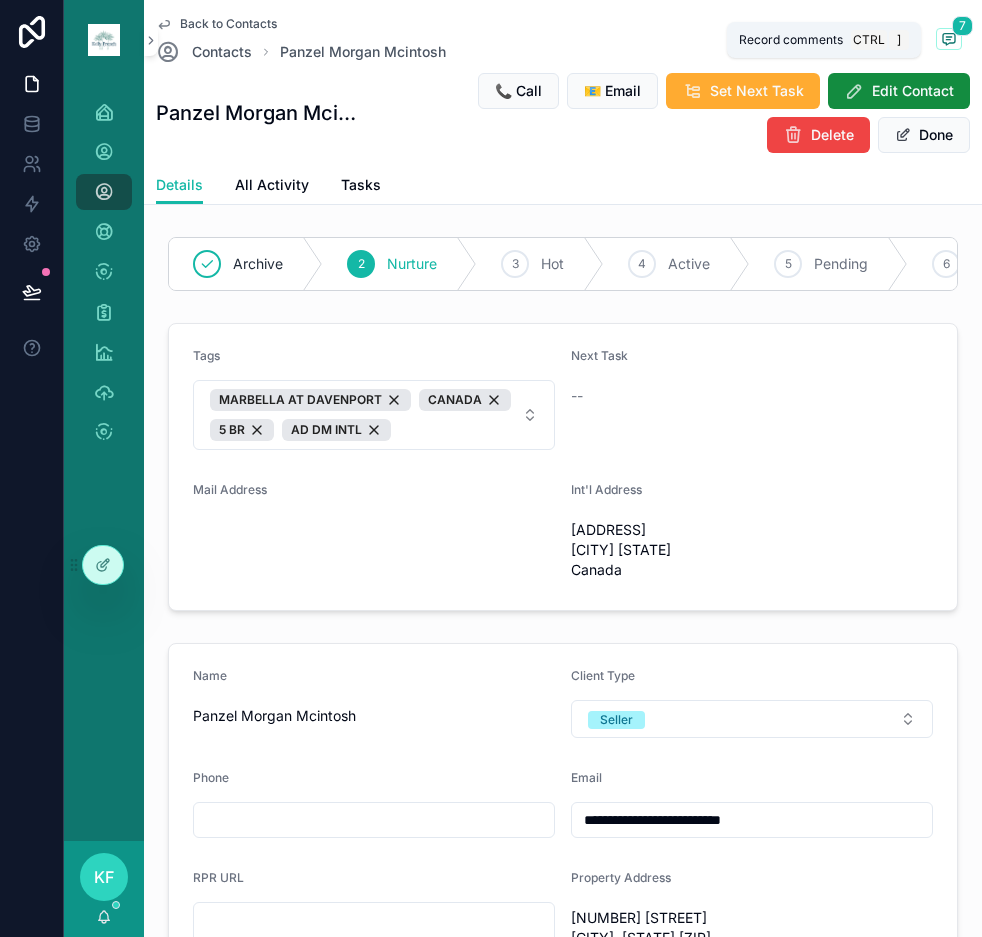 click 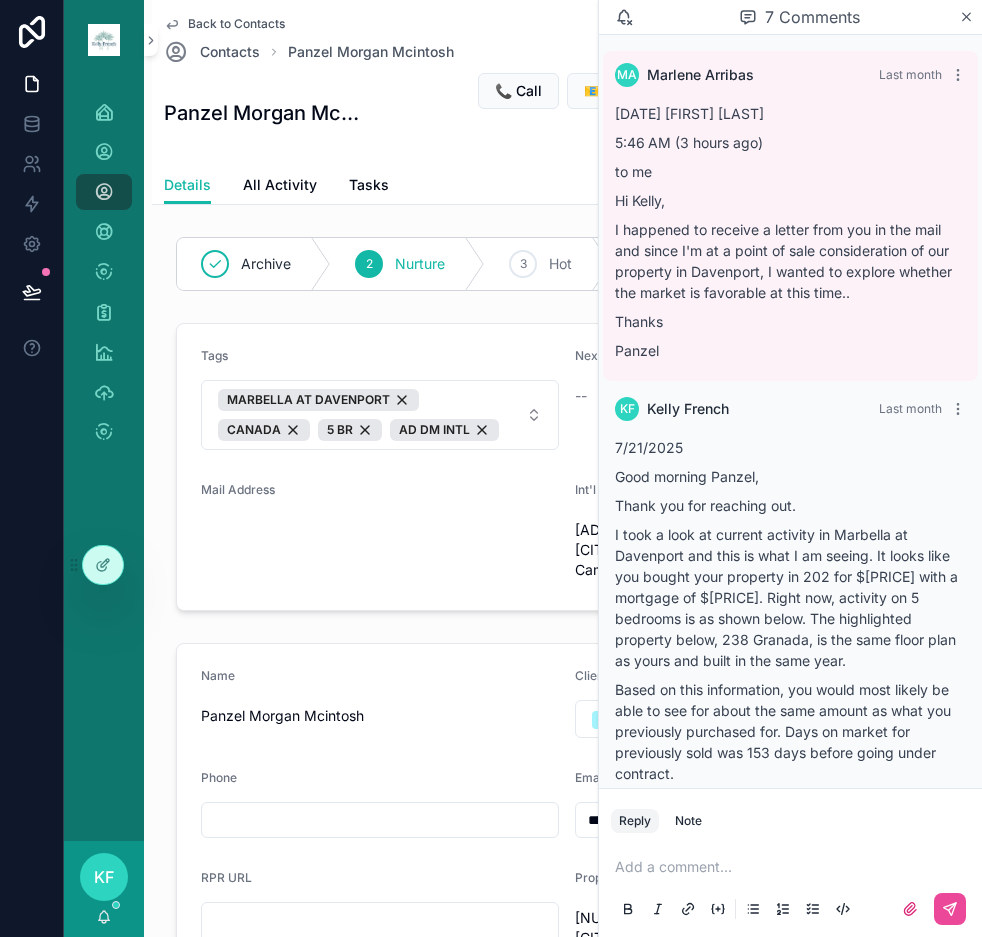 scroll, scrollTop: 1349, scrollLeft: 0, axis: vertical 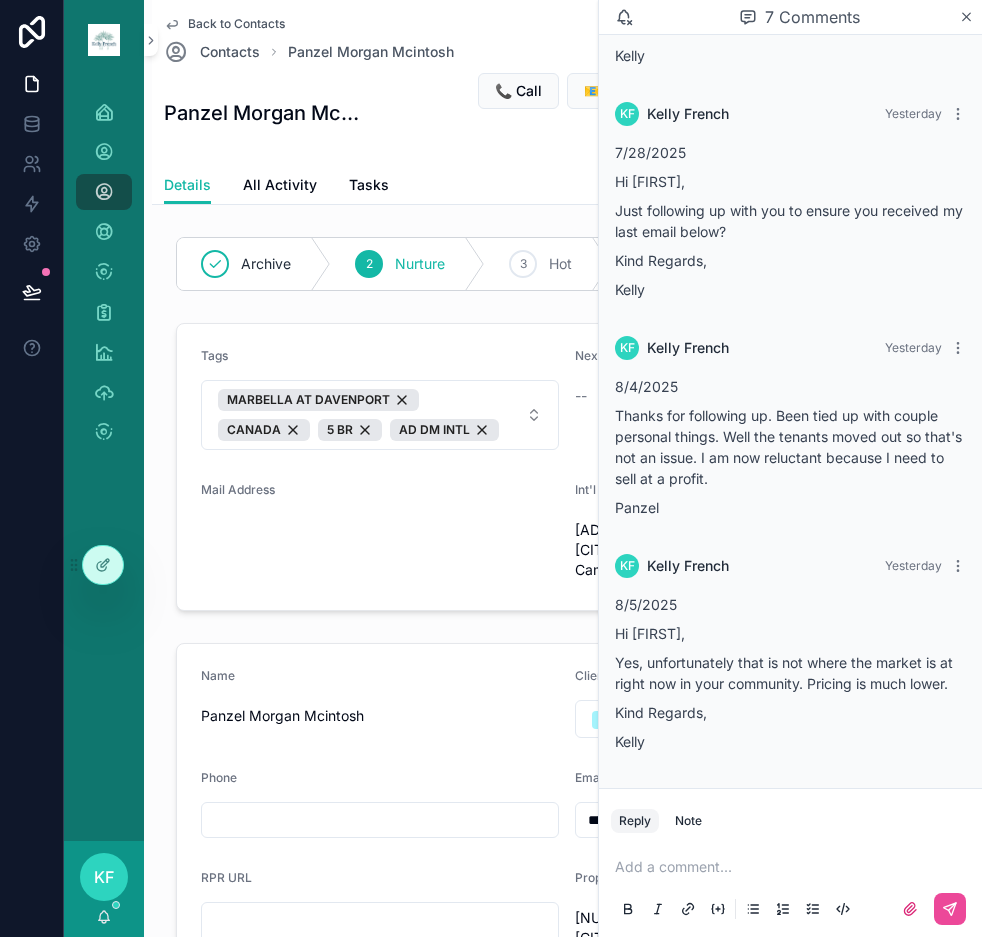 click at bounding box center (794, 867) 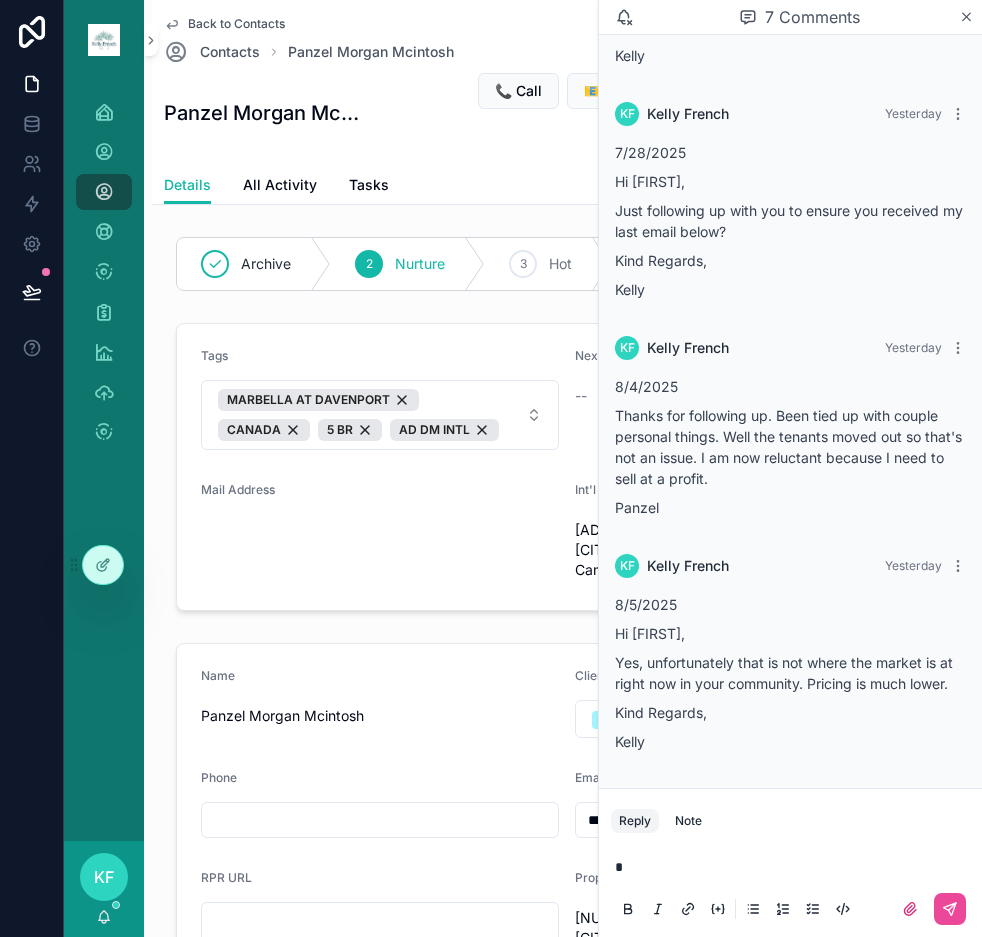 type 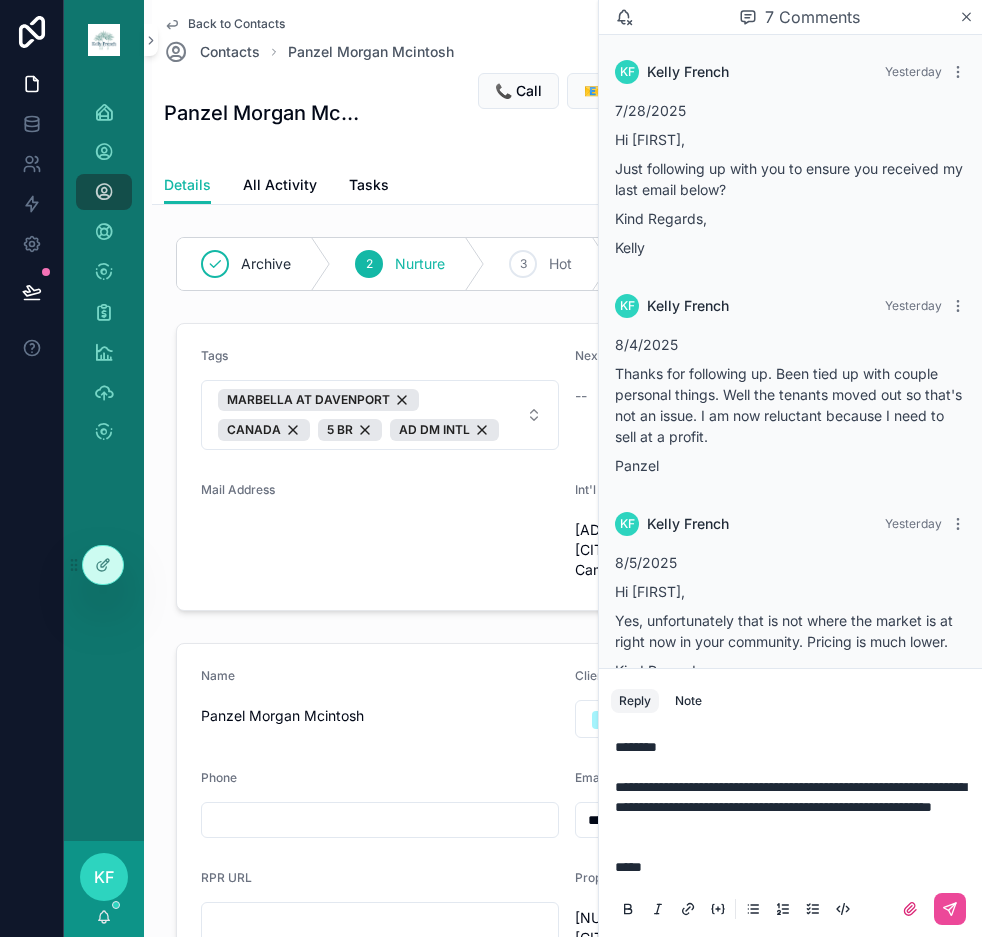 click on "*****" at bounding box center [628, 867] 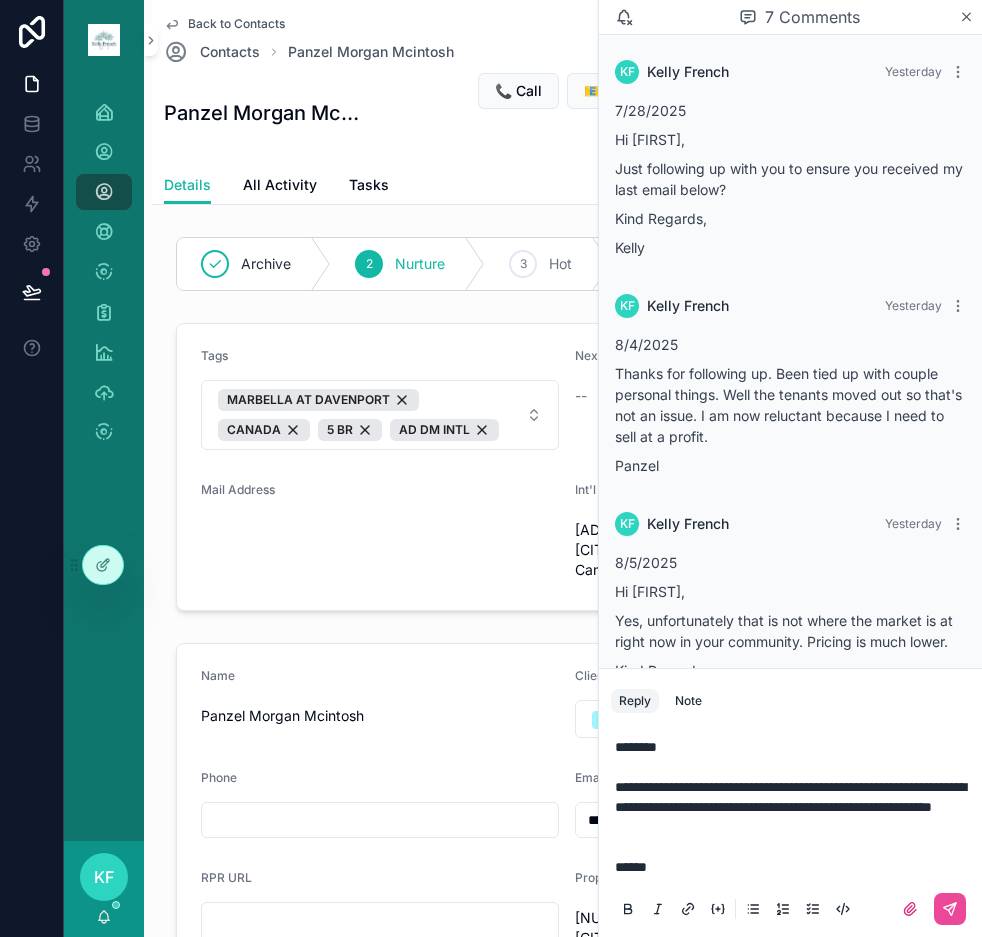 click at bounding box center [790, 909] 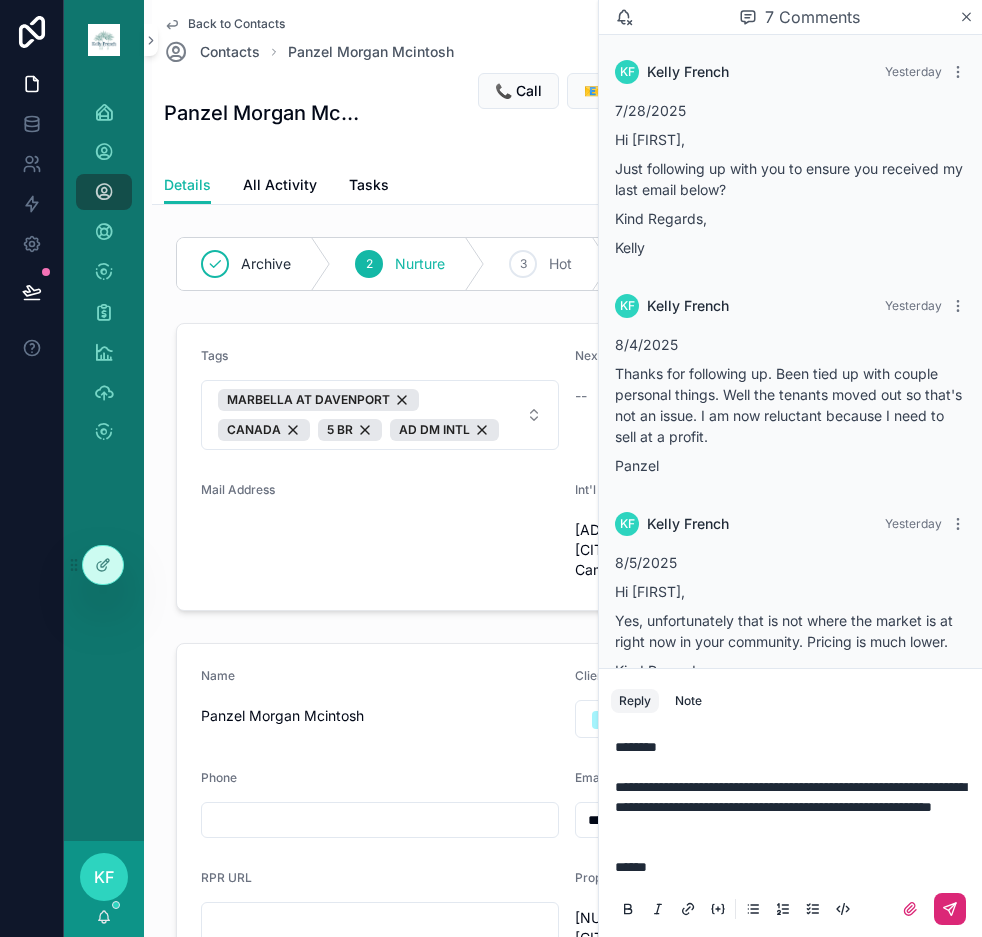 click at bounding box center (950, 909) 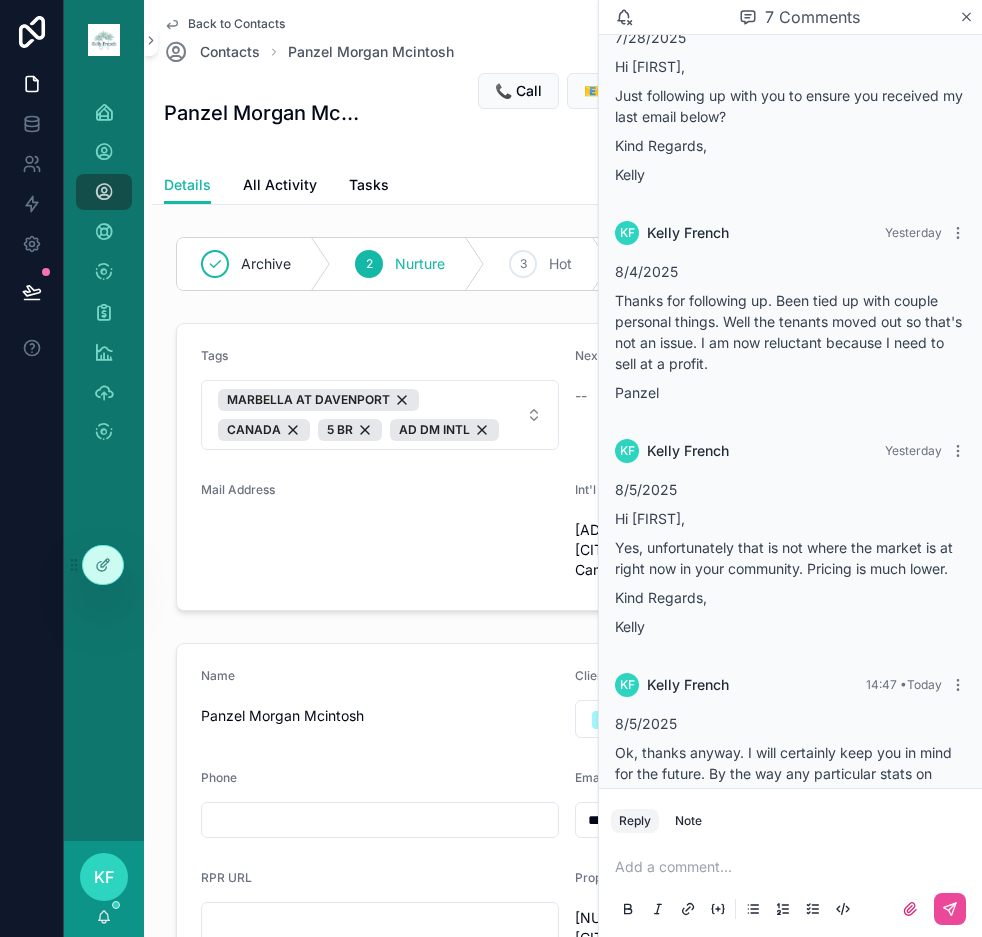 scroll, scrollTop: 1546, scrollLeft: 0, axis: vertical 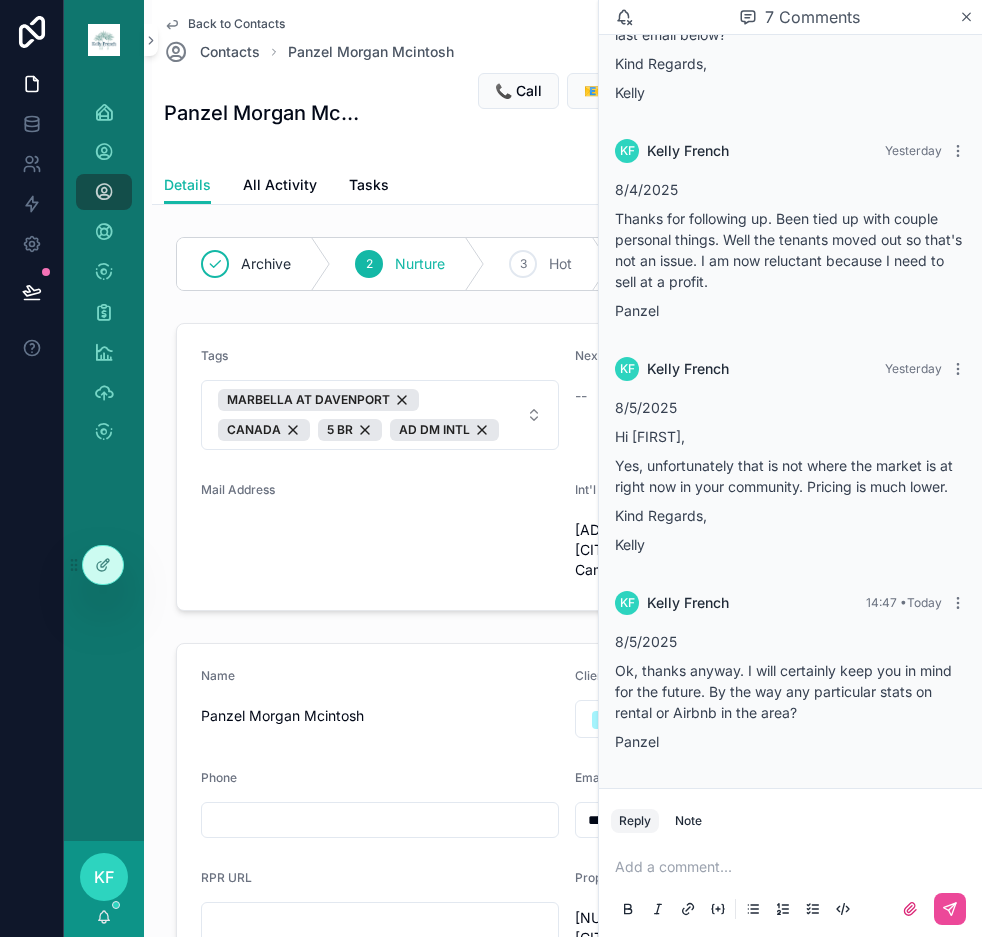 click at bounding box center (794, 867) 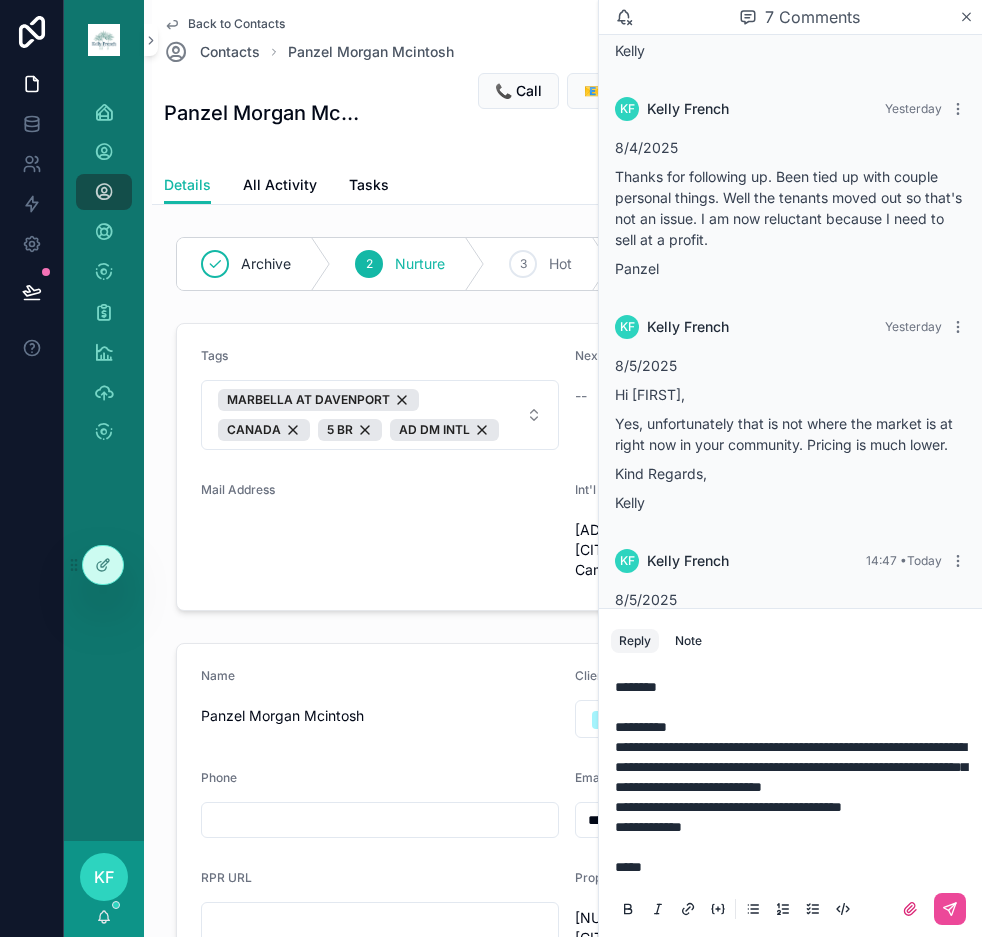 click on "**********" at bounding box center (794, 807) 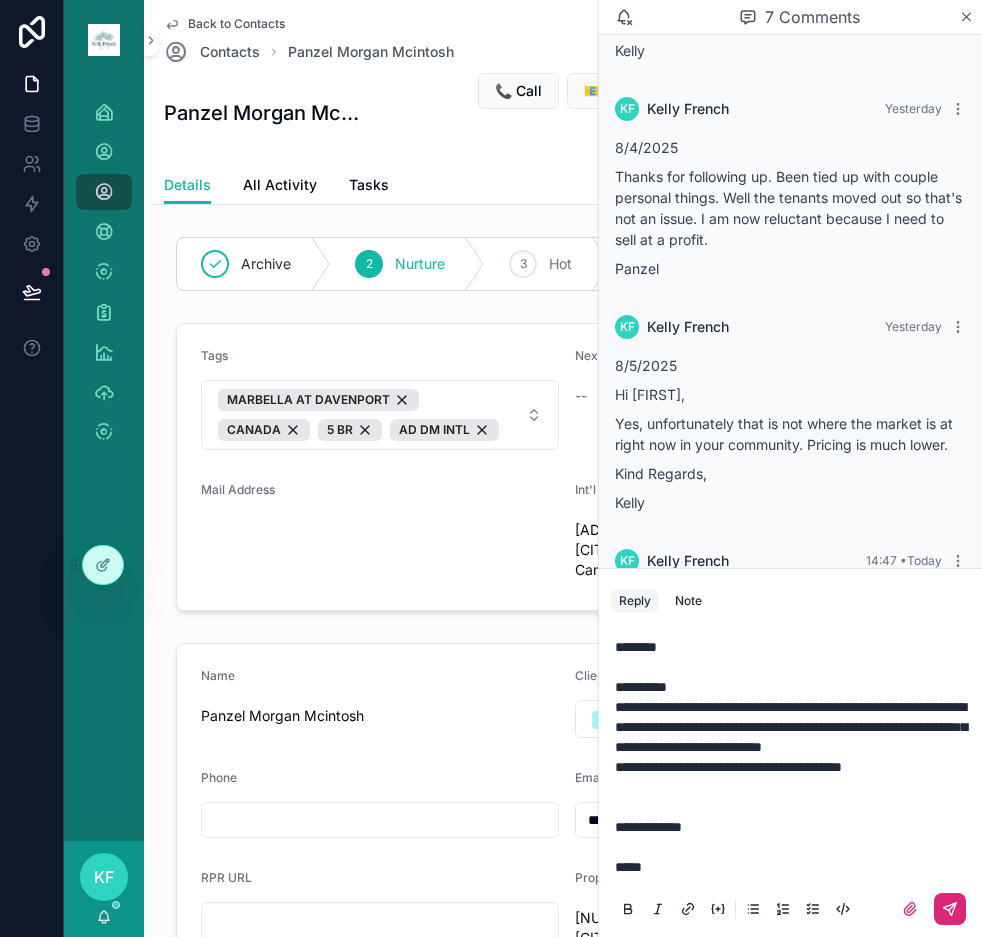 click 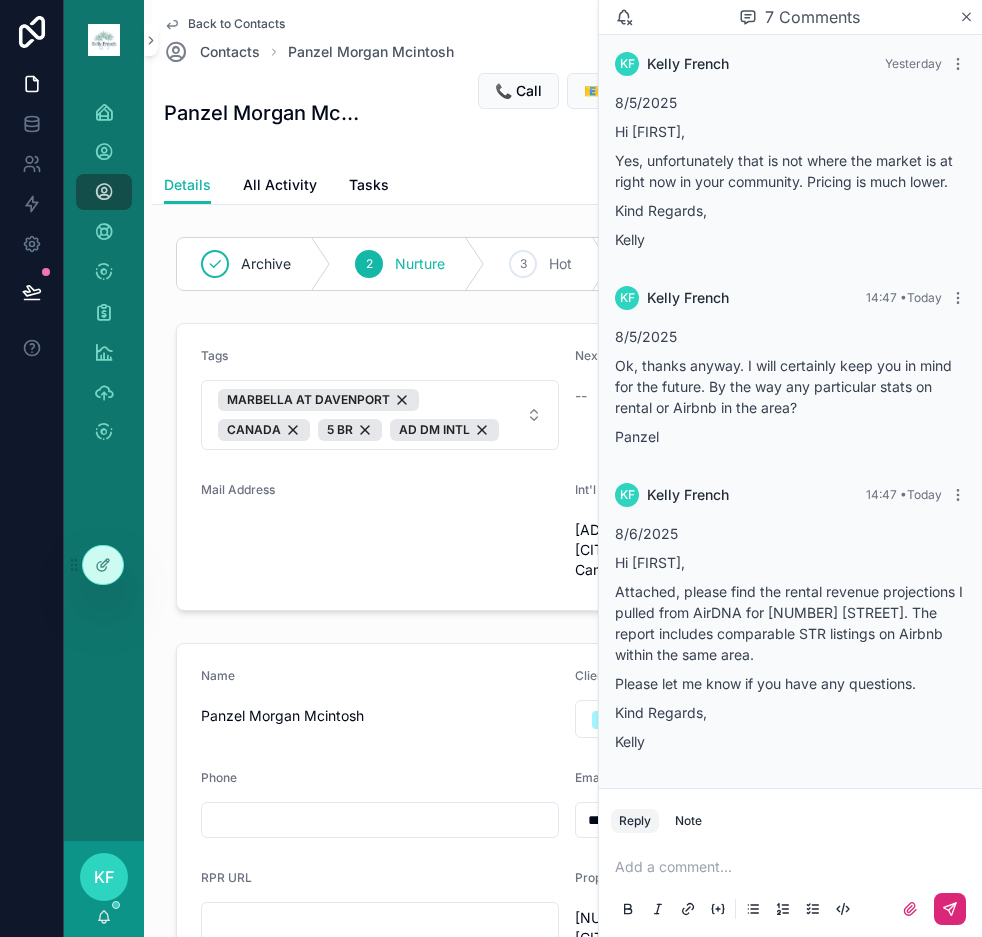 scroll, scrollTop: 1851, scrollLeft: 0, axis: vertical 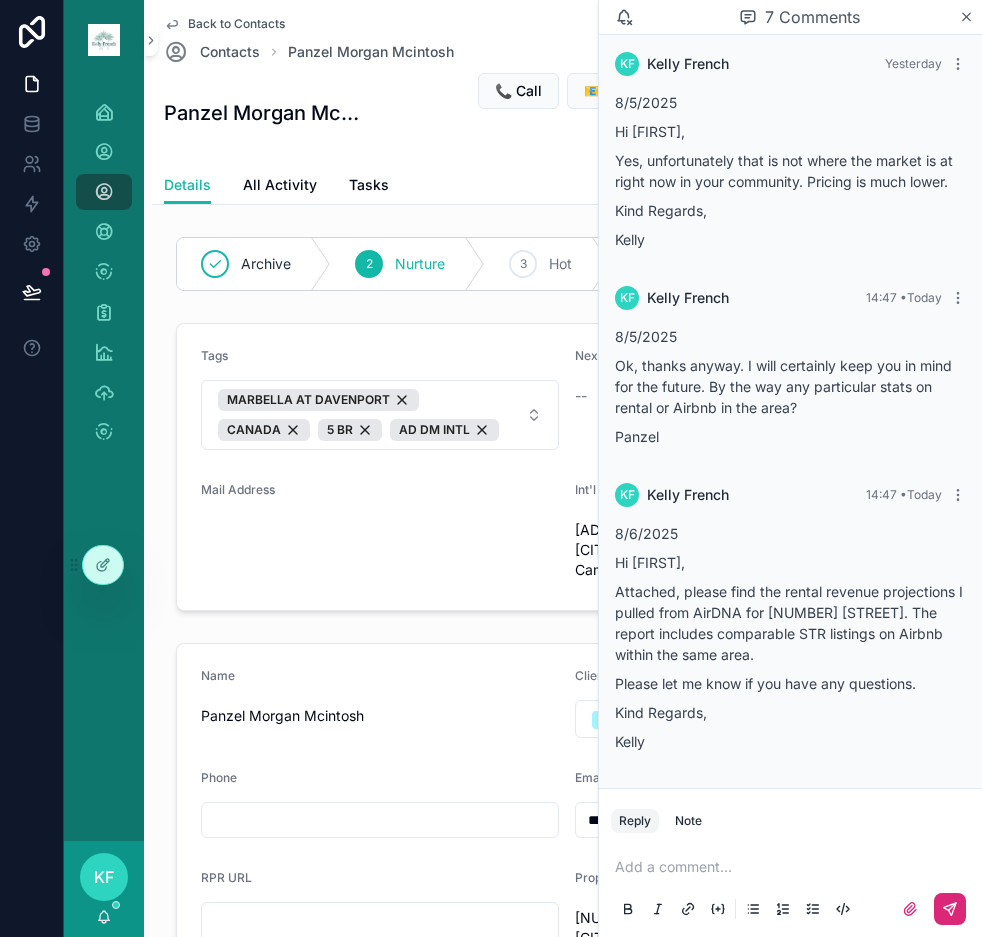 click at bounding box center (794, 867) 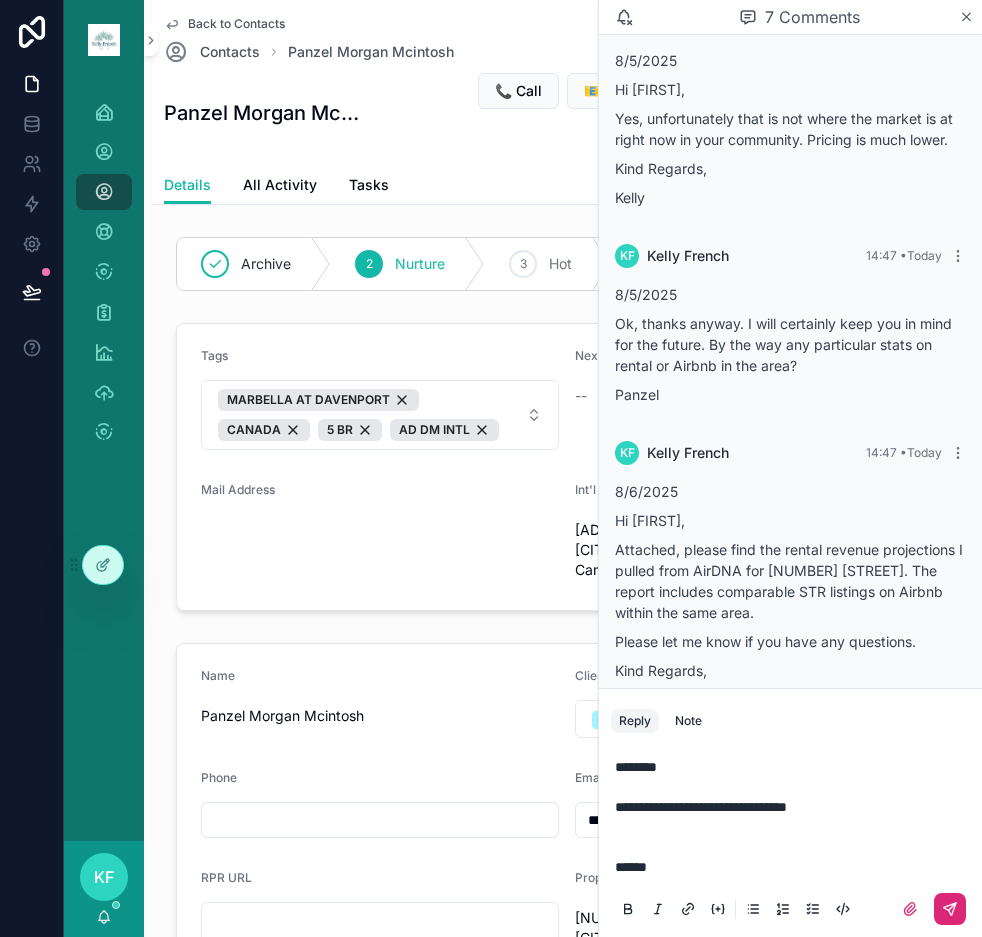 click at bounding box center (950, 909) 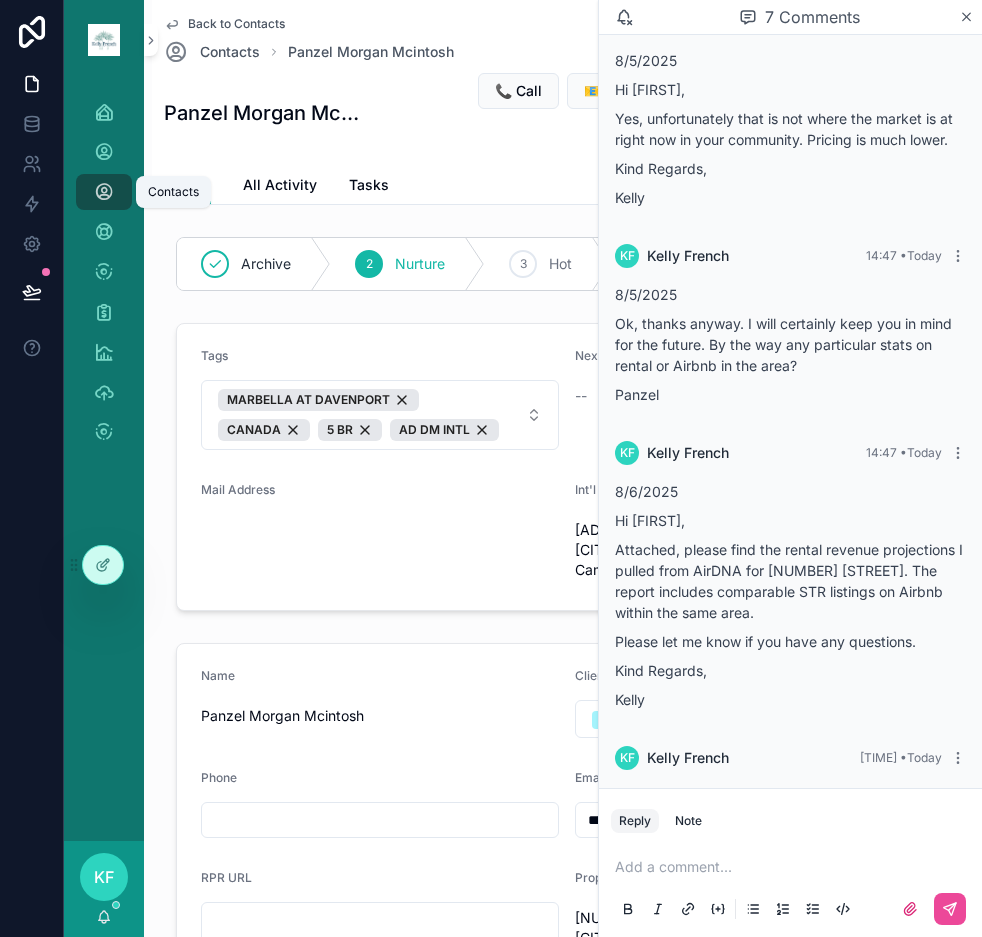 click on "Contacts" at bounding box center [104, 192] 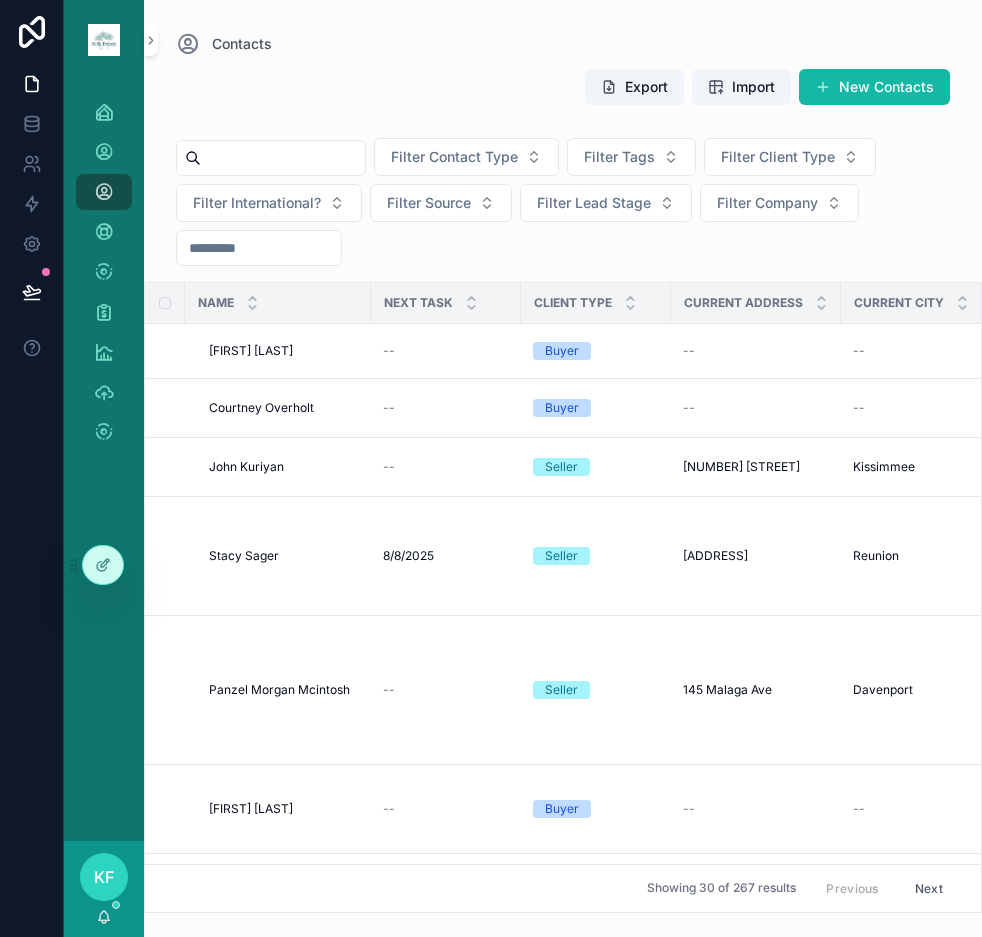 drag, startPoint x: 333, startPoint y: 156, endPoint x: 319, endPoint y: 159, distance: 14.3178215 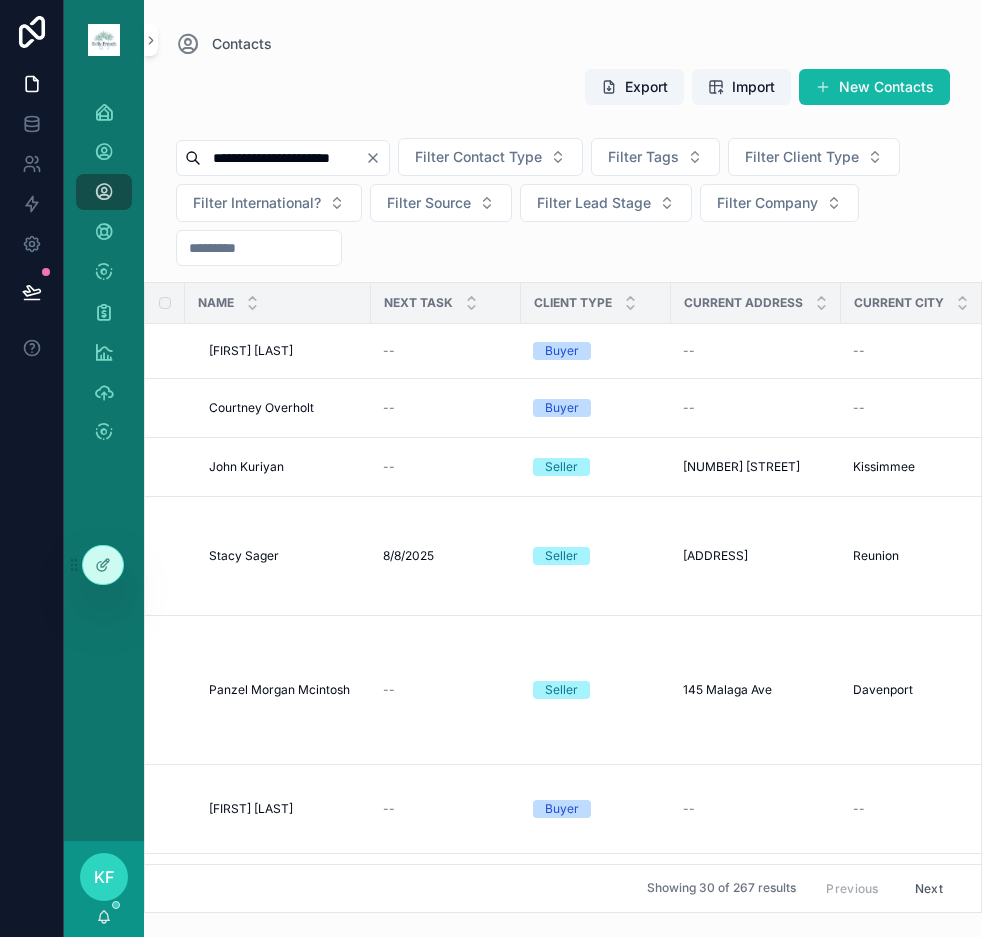 type on "**********" 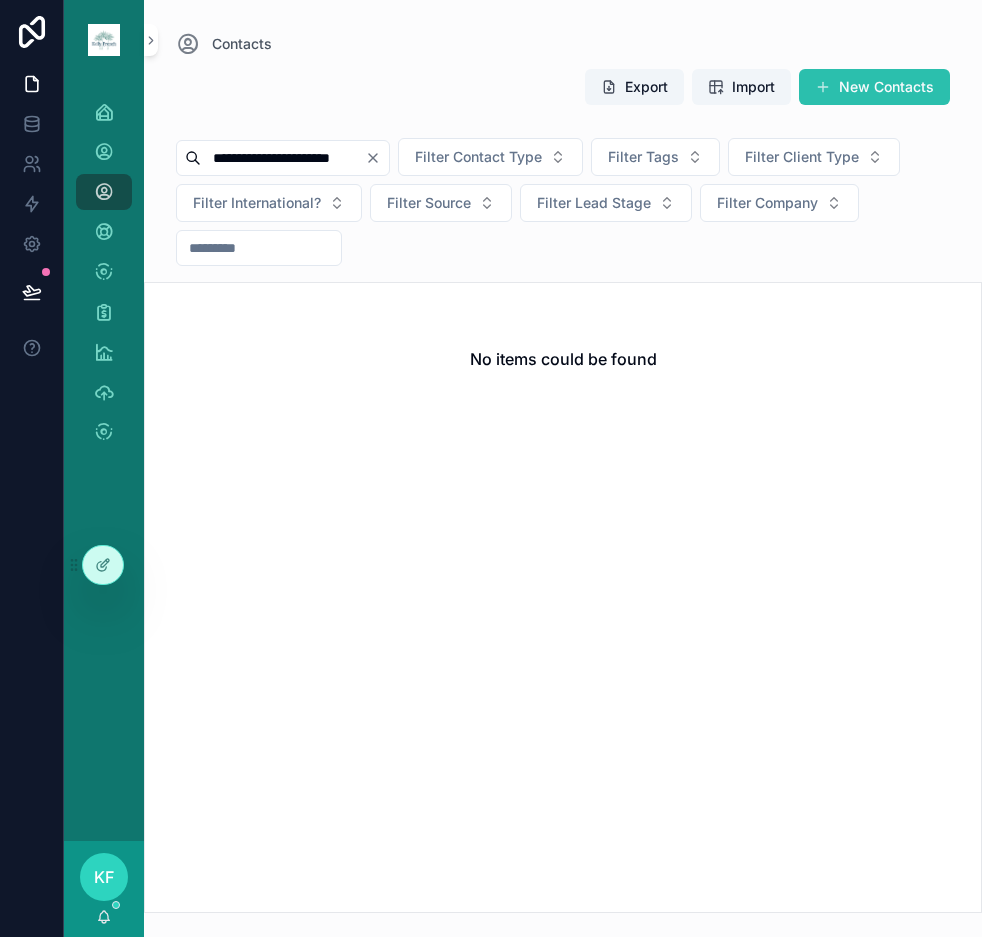 click on "New Contacts" at bounding box center (874, 87) 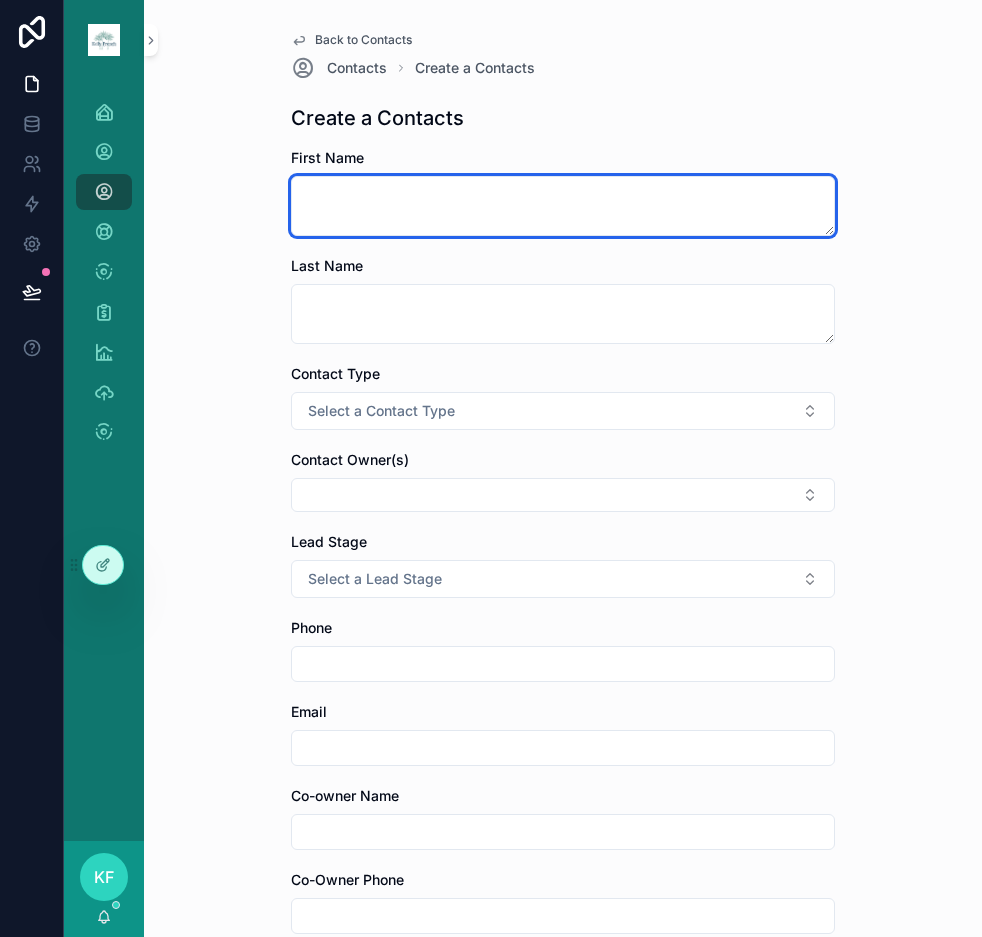 click at bounding box center (563, 206) 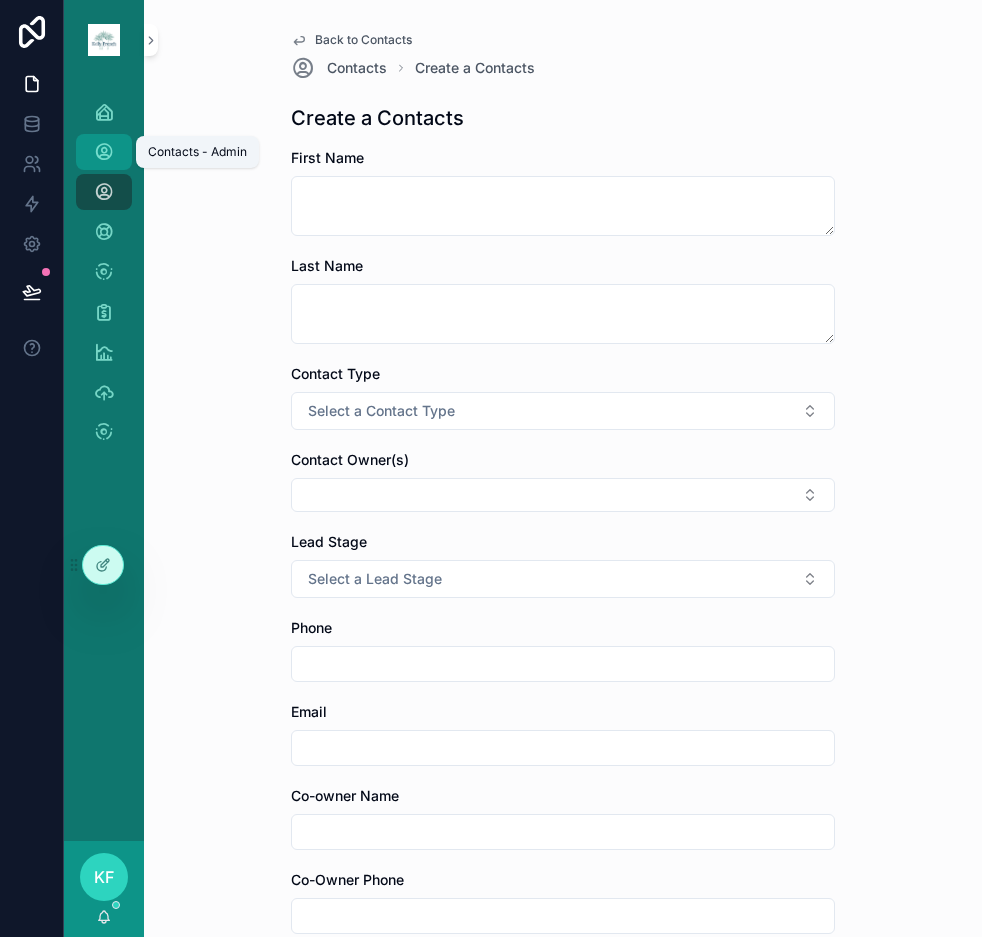 click on "Contacts - Admin" at bounding box center (104, 152) 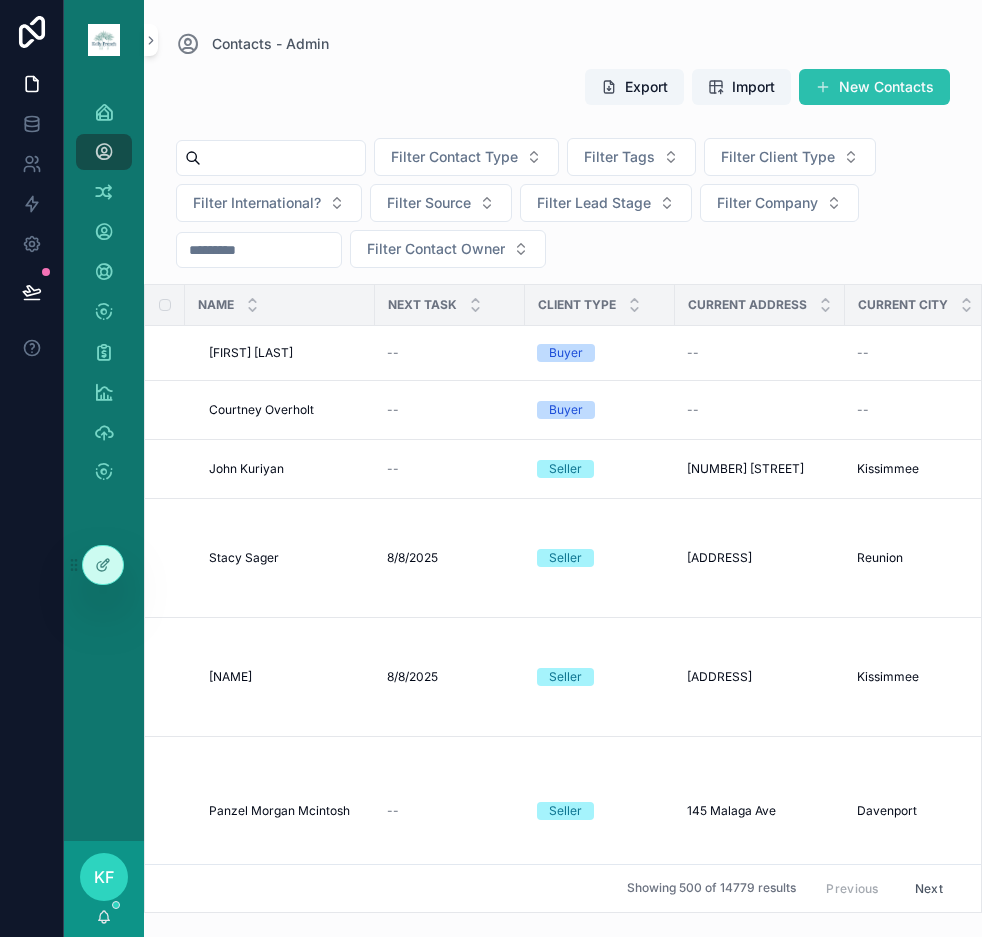 click on "New Contacts" at bounding box center (874, 87) 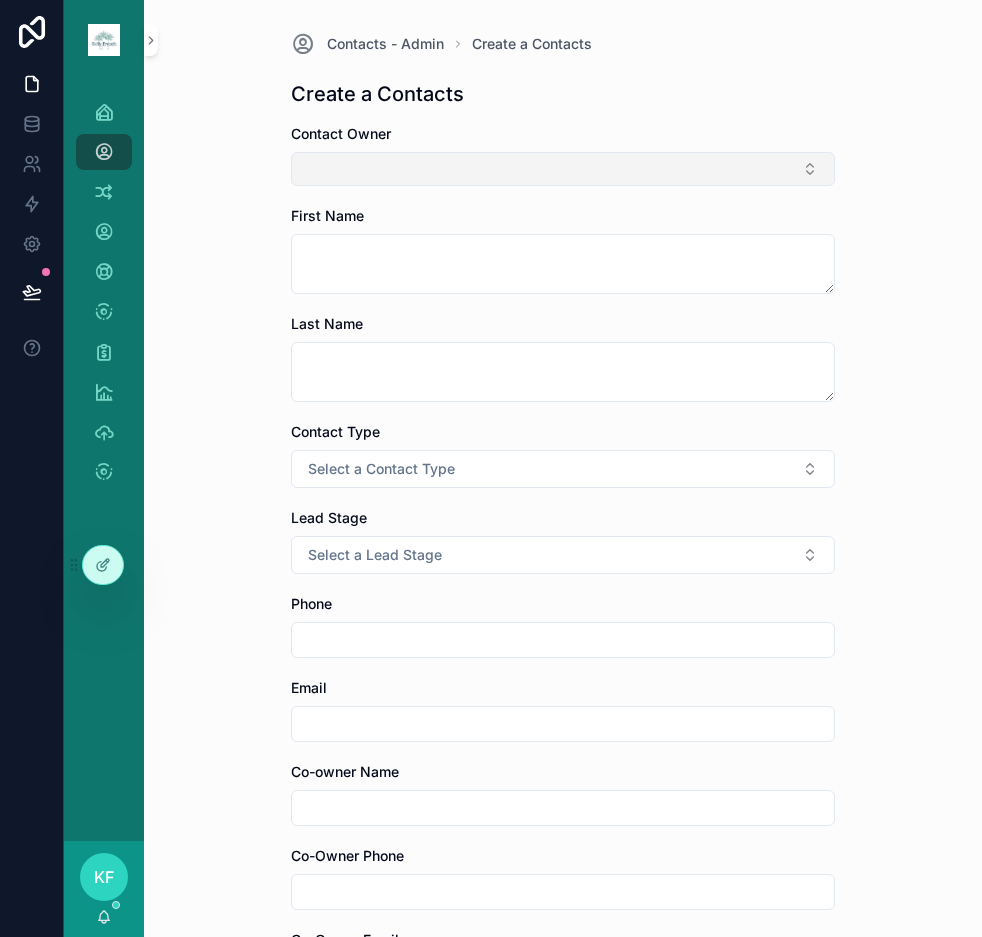 click at bounding box center [563, 169] 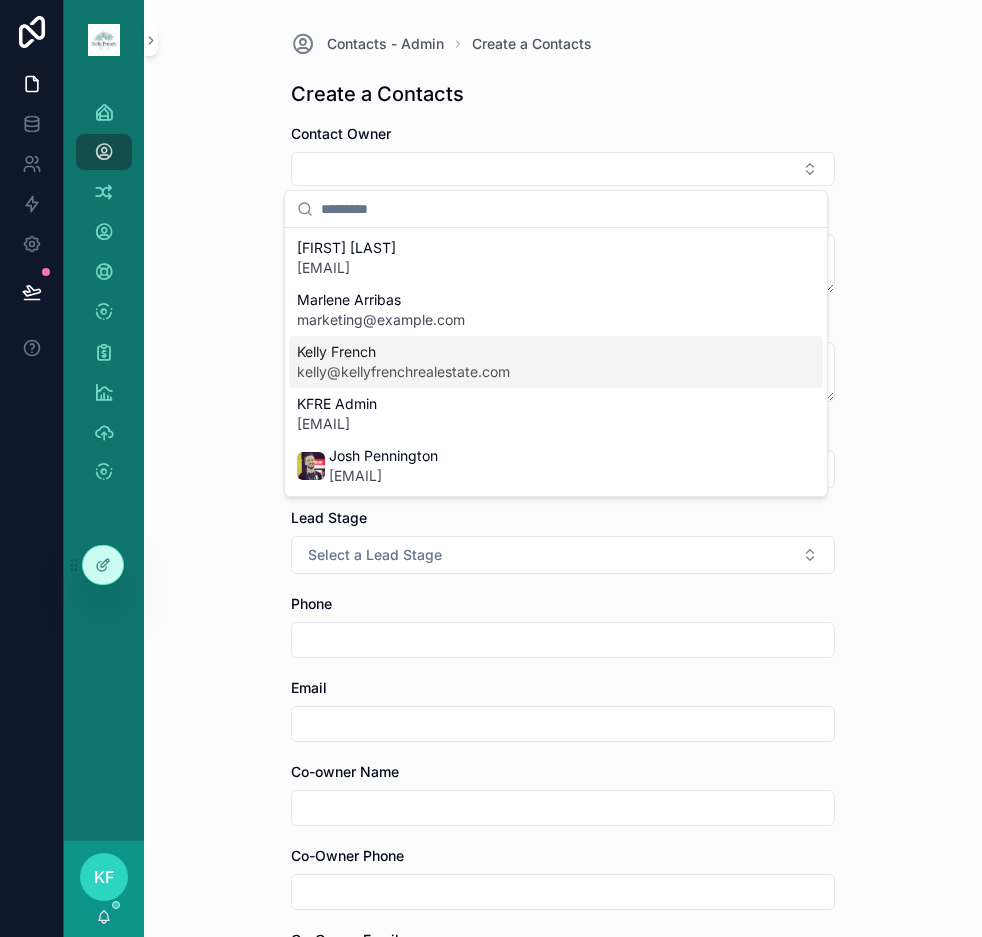 click on "kelly@kellyfrenchrealestate.com" at bounding box center (403, 372) 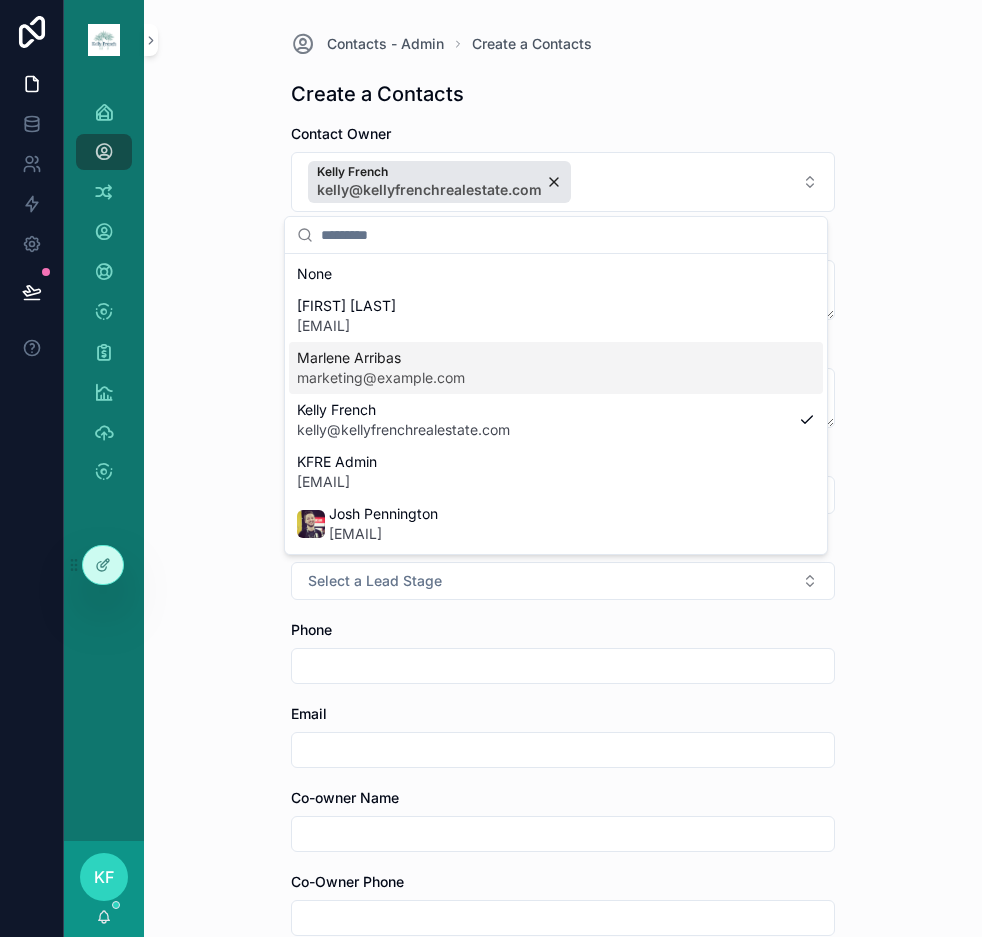 click on "Contacts - Admin Create a Contacts Create a Contacts Contact Owner Kelly French [EMAIL] First Name Last Name Contact Type Select a Contact Type Lead Stage Select a Lead Stage Phone Email Co-owner Name Co-Owner Phone Co-Owner Email Property Address Property City Property State Select a Physical State Property Zip Tasks RPR URL Company Birthday Tags Next Task Override Email 2 Email 3 Email 4 Email 5 Notes Save" at bounding box center (563, 468) 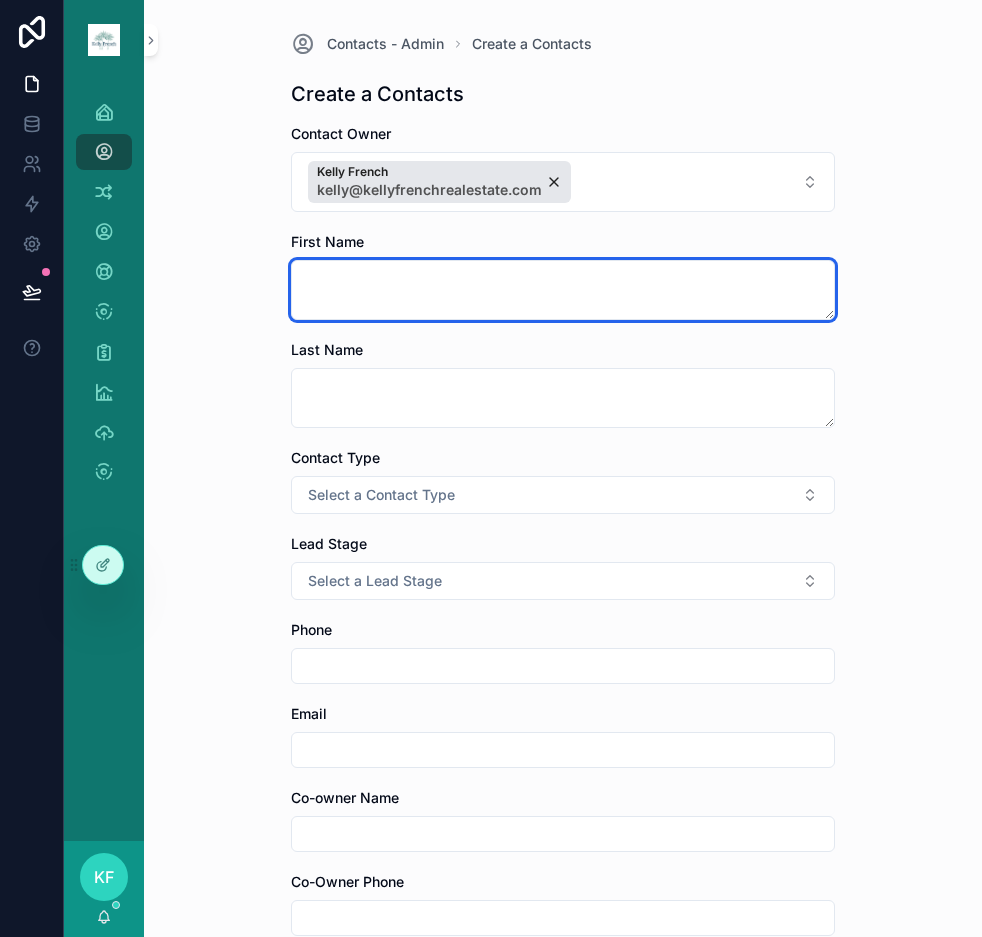 click at bounding box center [563, 290] 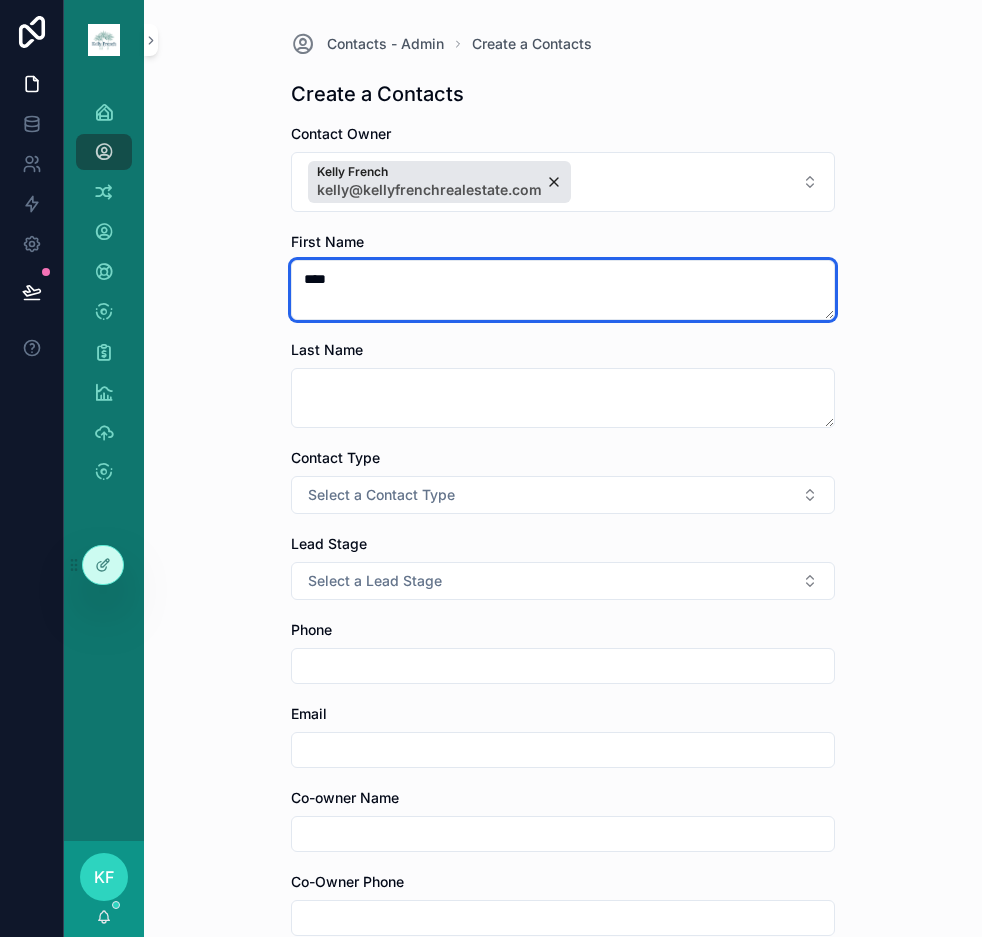 type on "****" 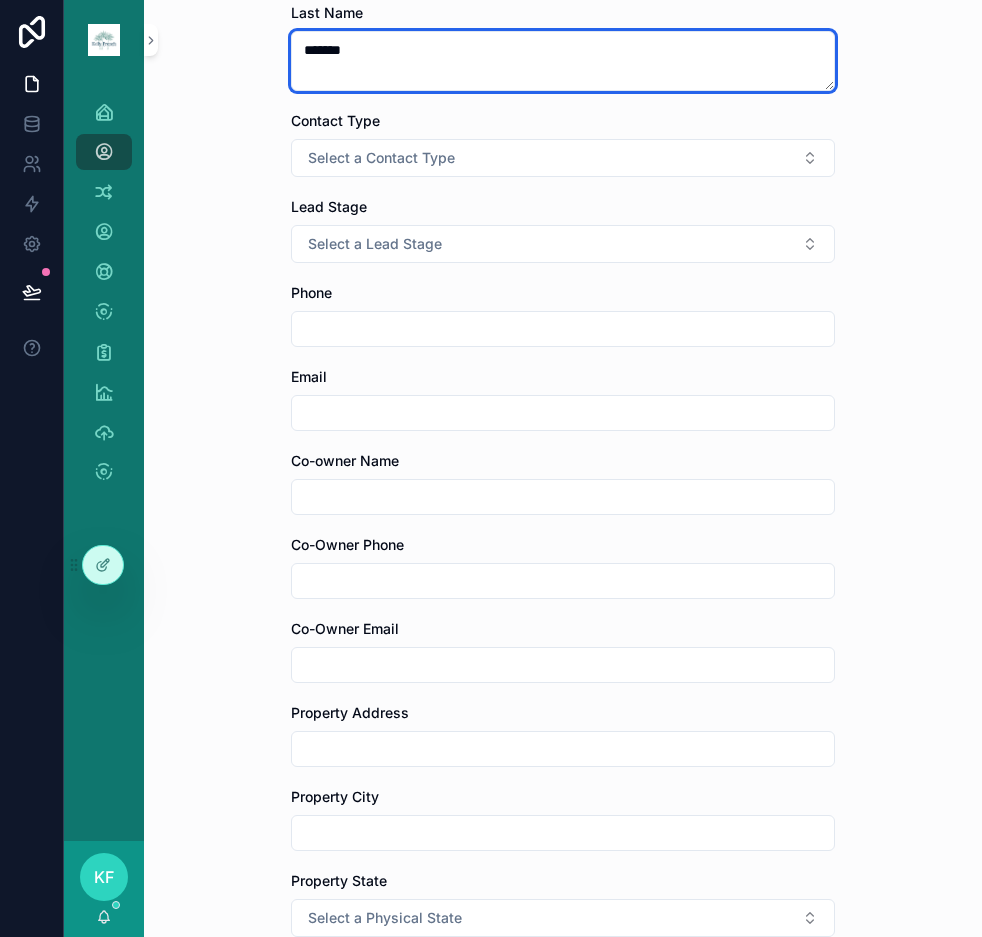 scroll, scrollTop: 83, scrollLeft: 0, axis: vertical 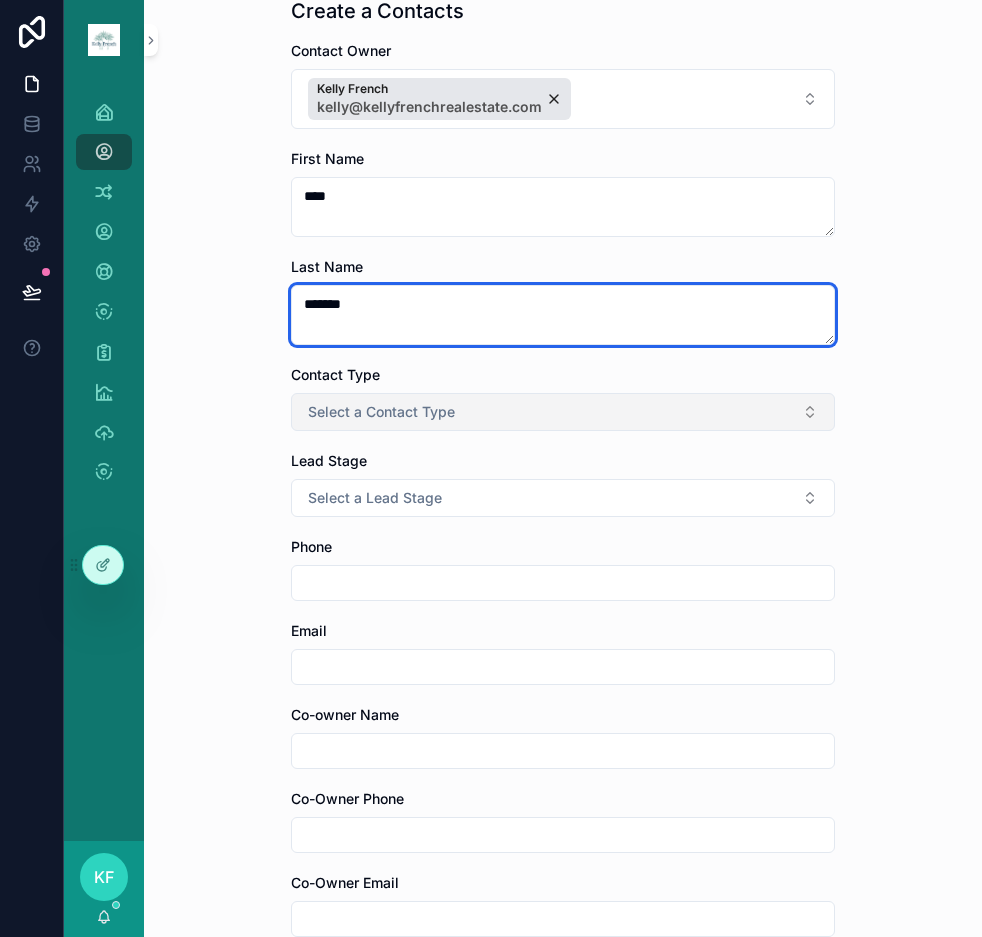 type on "*******" 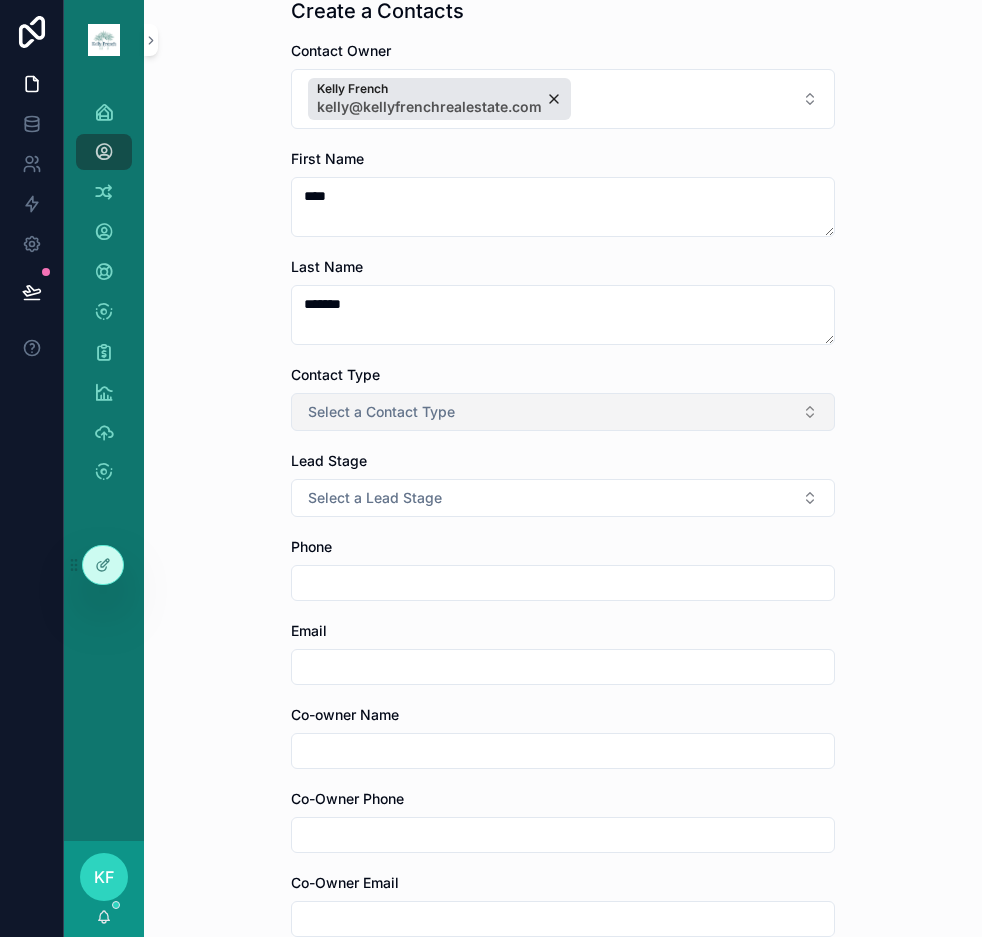 click on "Select a Contact Type" at bounding box center [563, 412] 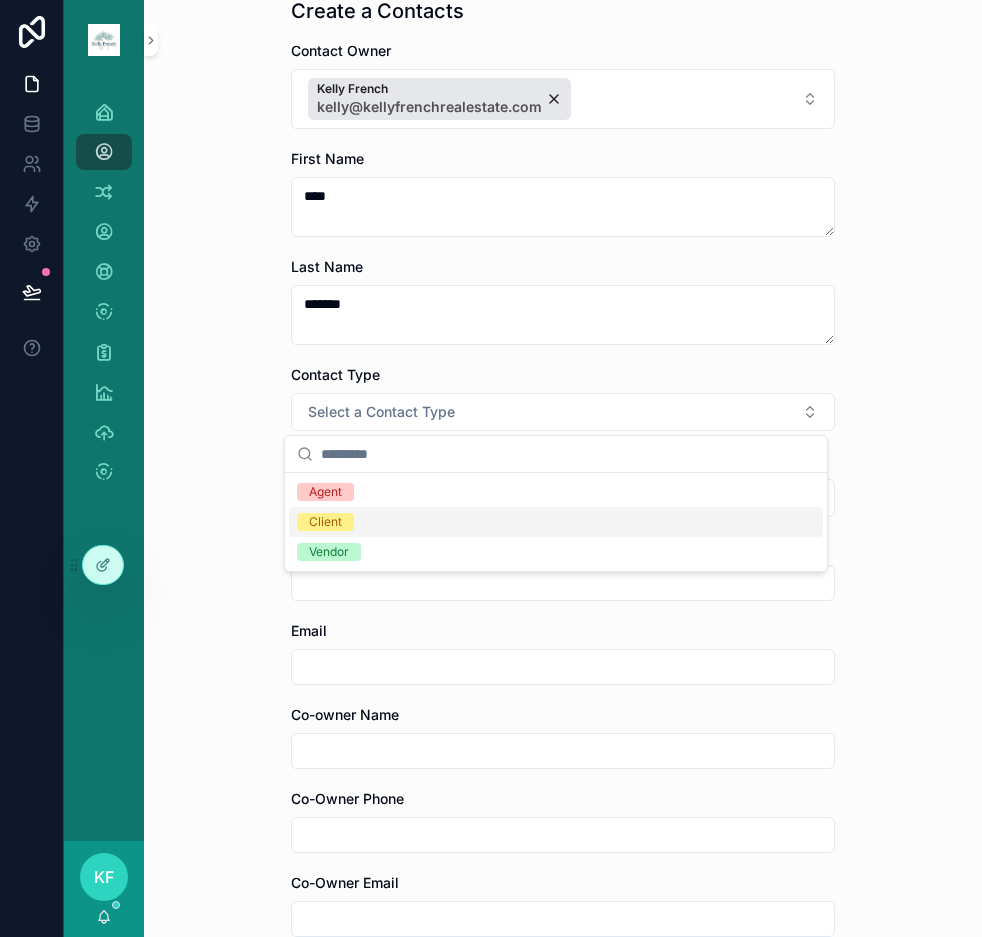 click on "Client" at bounding box center [556, 522] 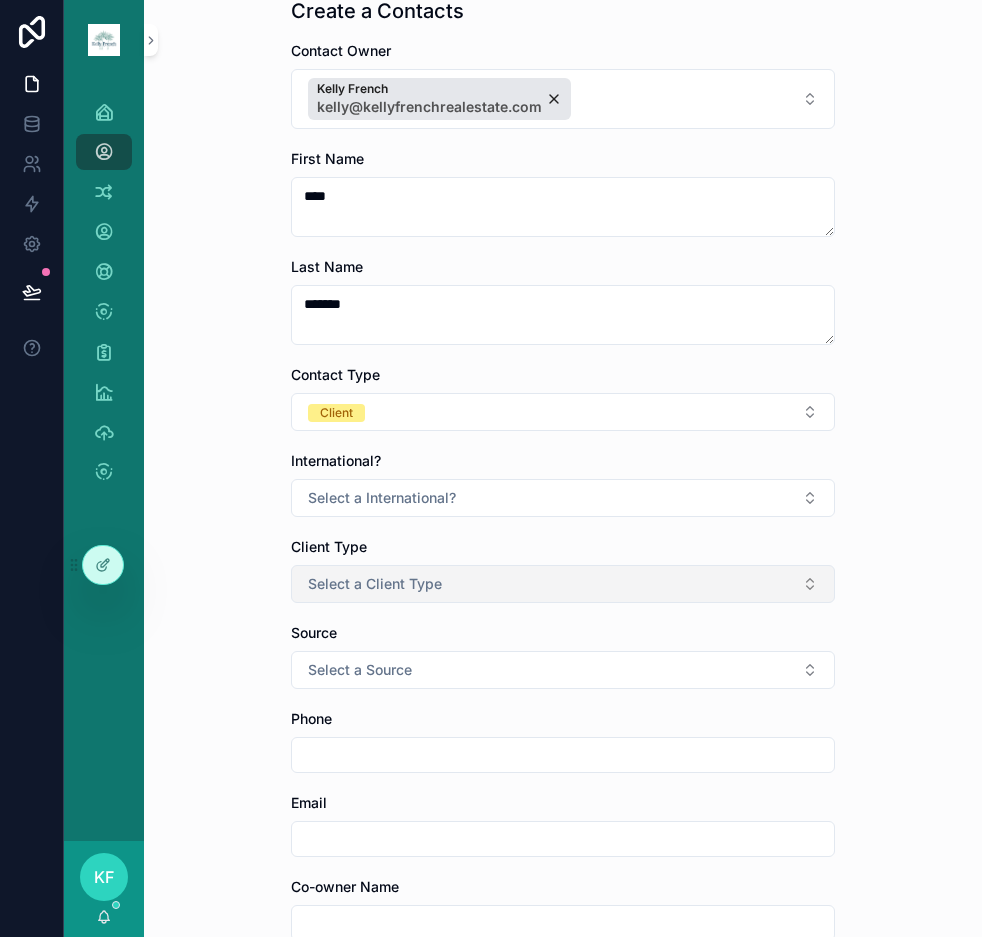 click on "Select a Client Type" at bounding box center (563, 584) 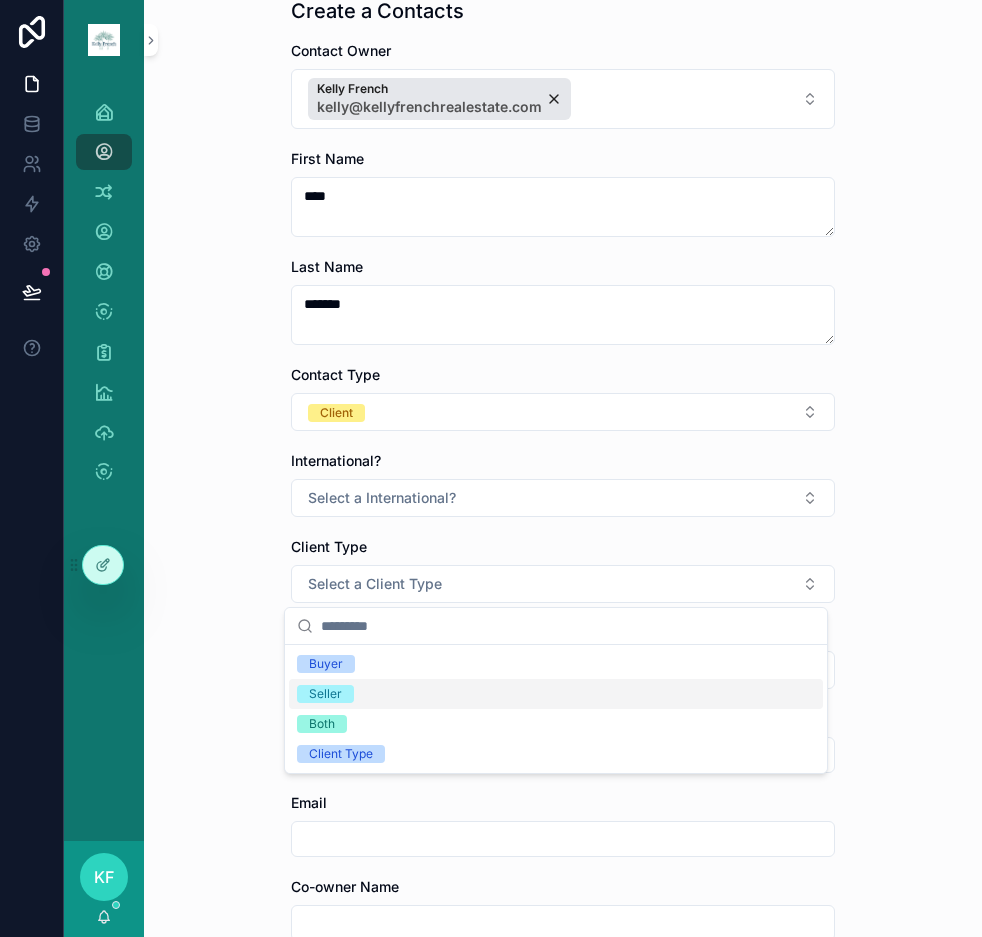 click on "Seller" at bounding box center (325, 694) 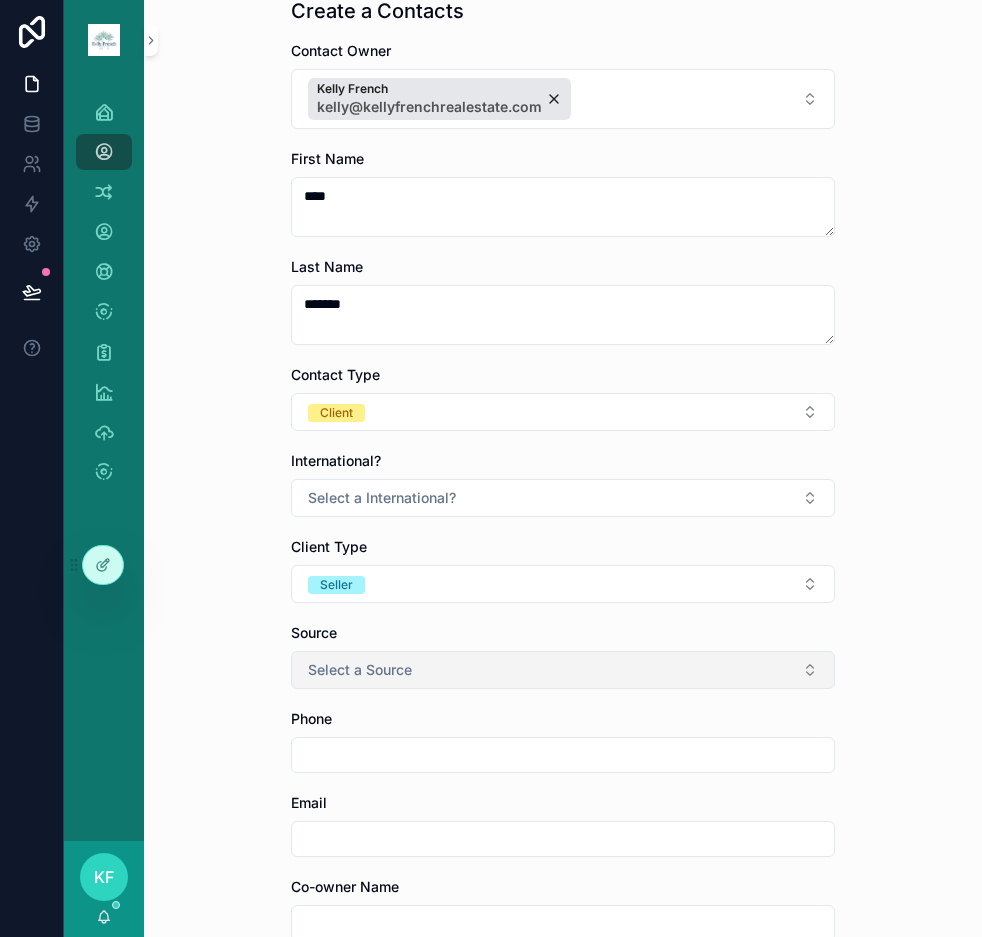 click on "Select a Source" at bounding box center [563, 670] 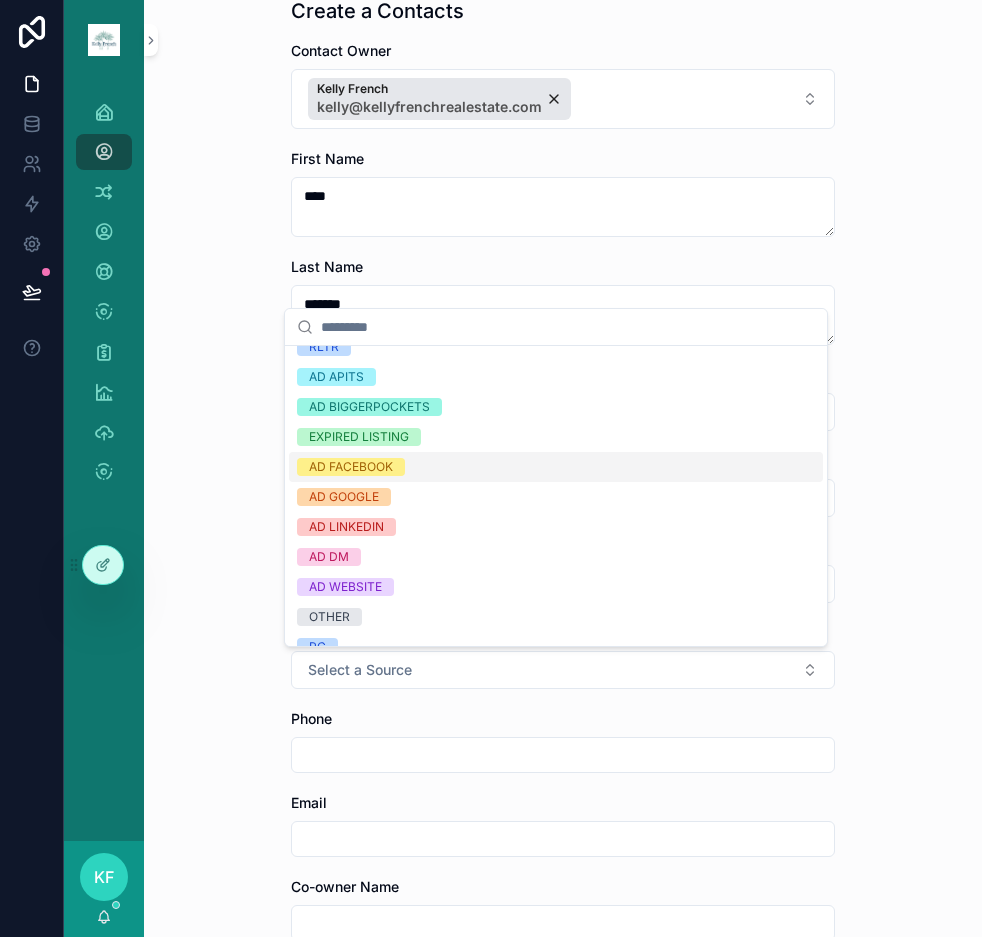 scroll, scrollTop: 0, scrollLeft: 0, axis: both 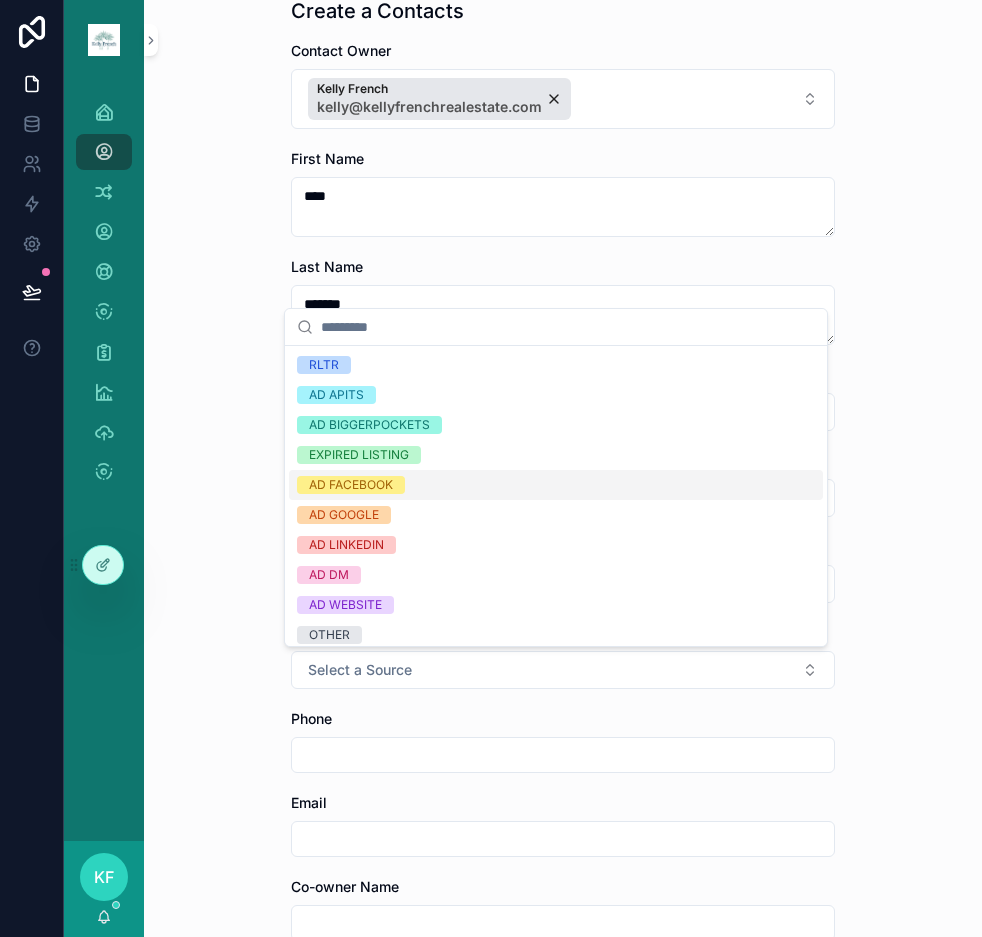 click on "Contacts - Admin Create a Contacts Create a Contacts Contact Owner Kelly French [EMAIL] First Name **** Last Name ******* Contact Type Client International? Select a International? Client Type Seller Source Select a Source Phone Email Co-owner Name Co-Owner Phone Co-Owner Email Property Address Property City Property State Select a Physical State Property Zip Tasks RPR URL Company Birthday Tags Next Task Override Email 2 Email 3 Email 4 Email 5 Notes Save" at bounding box center (563, 385) 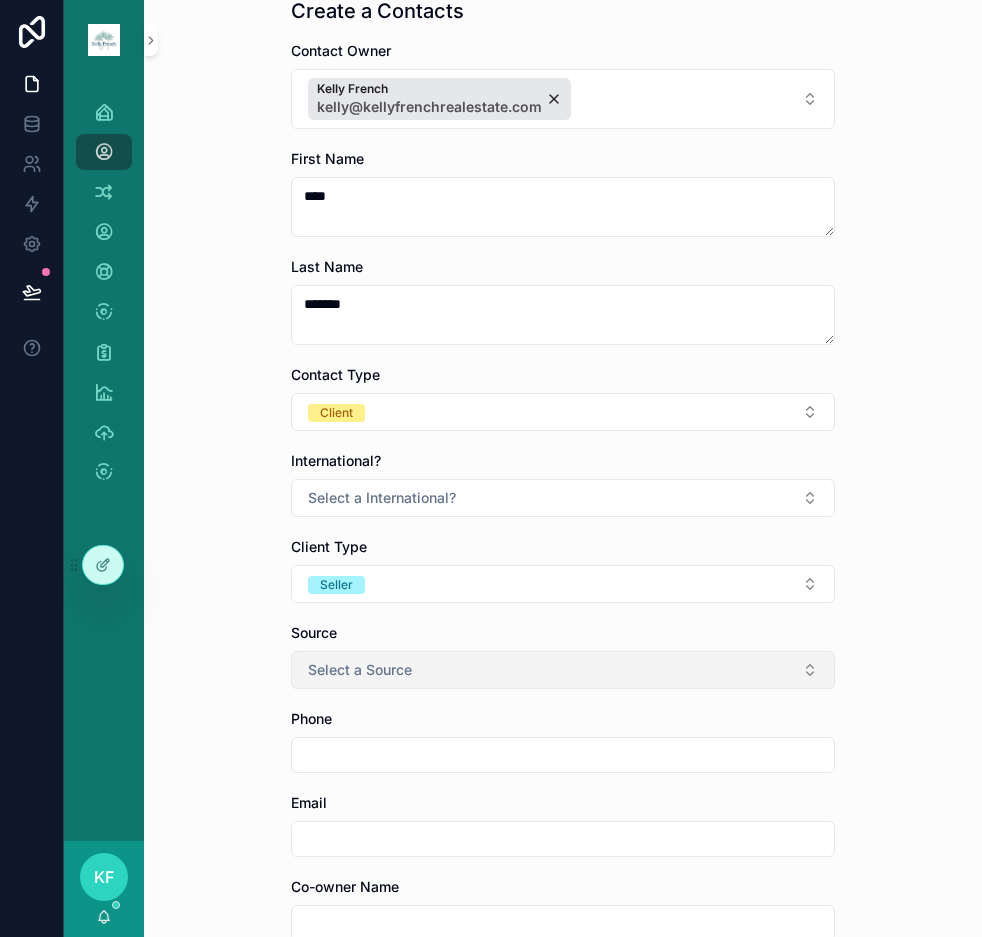 click on "Select a Source" at bounding box center [563, 670] 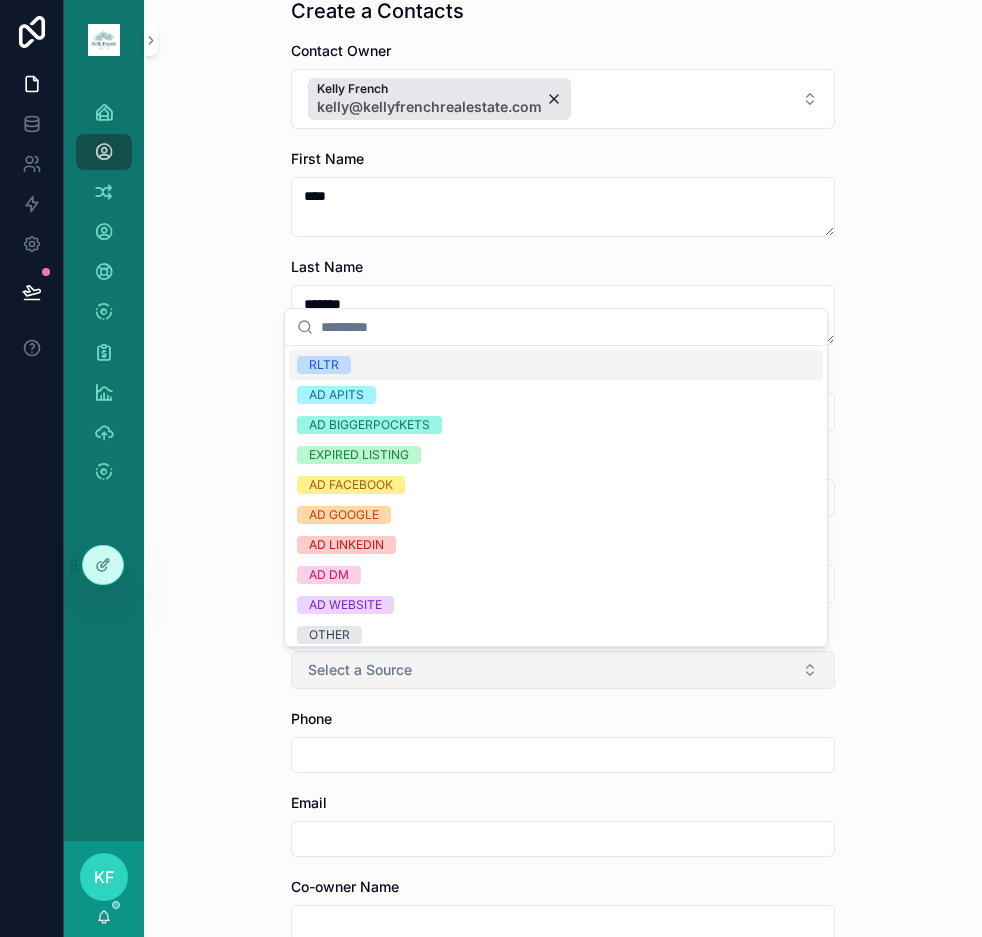 click on "Select a Source" at bounding box center [563, 670] 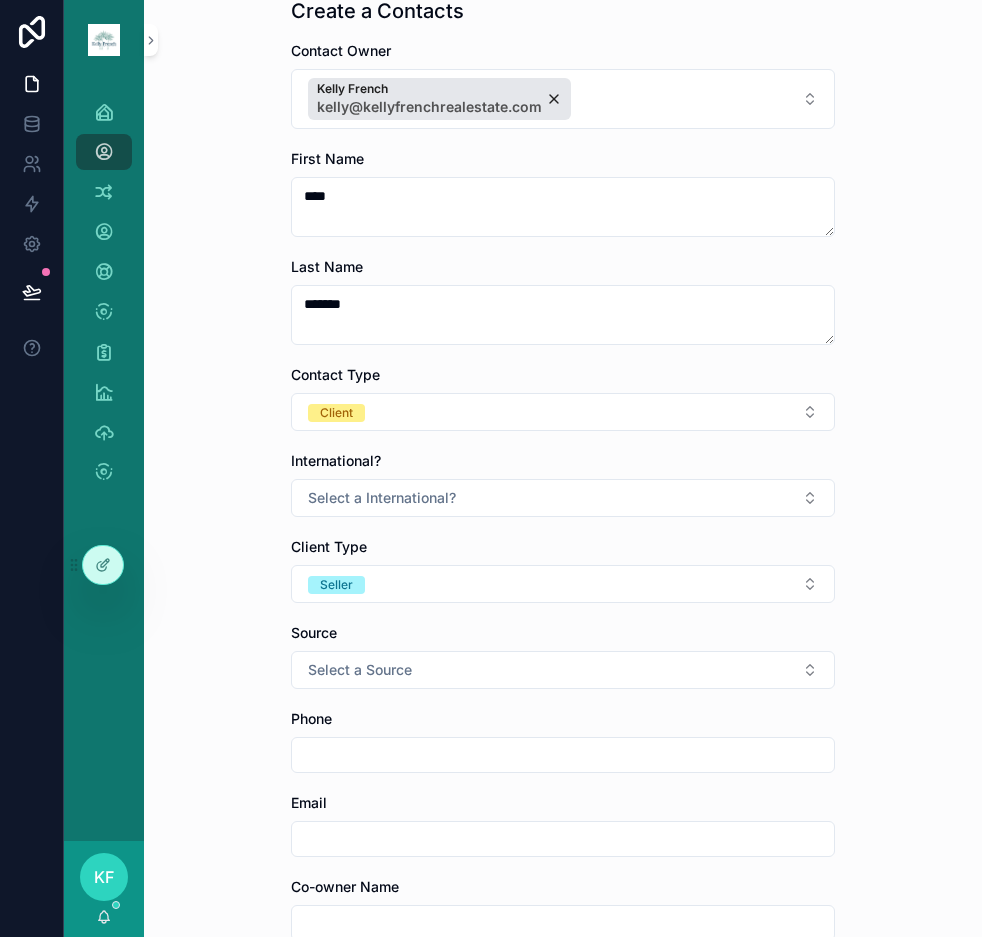 click at bounding box center (563, 839) 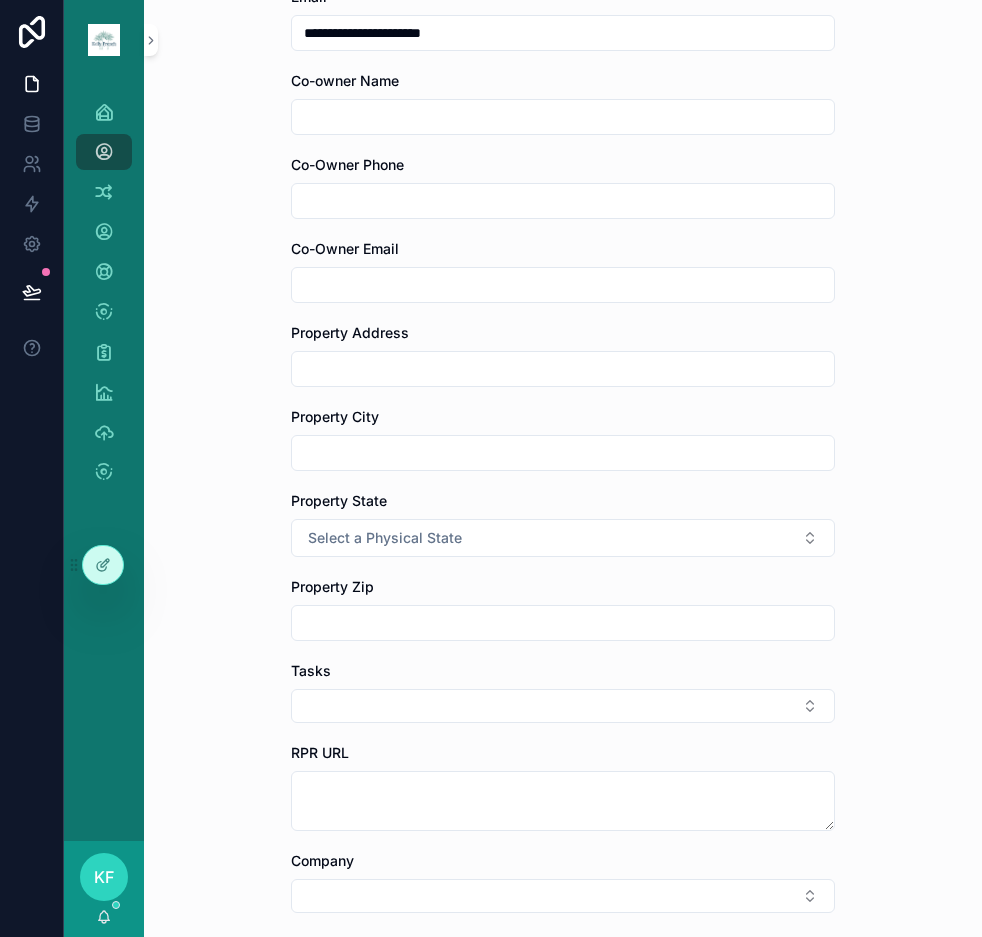scroll, scrollTop: 916, scrollLeft: 0, axis: vertical 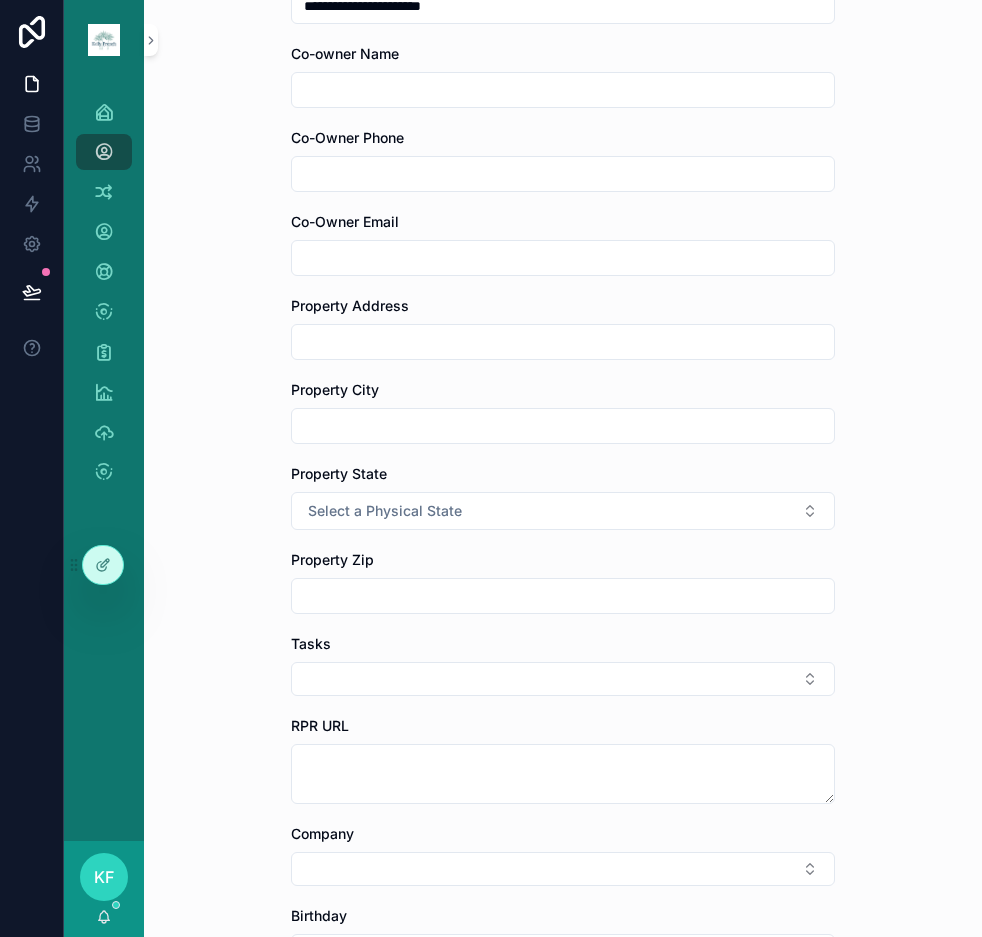 type on "**********" 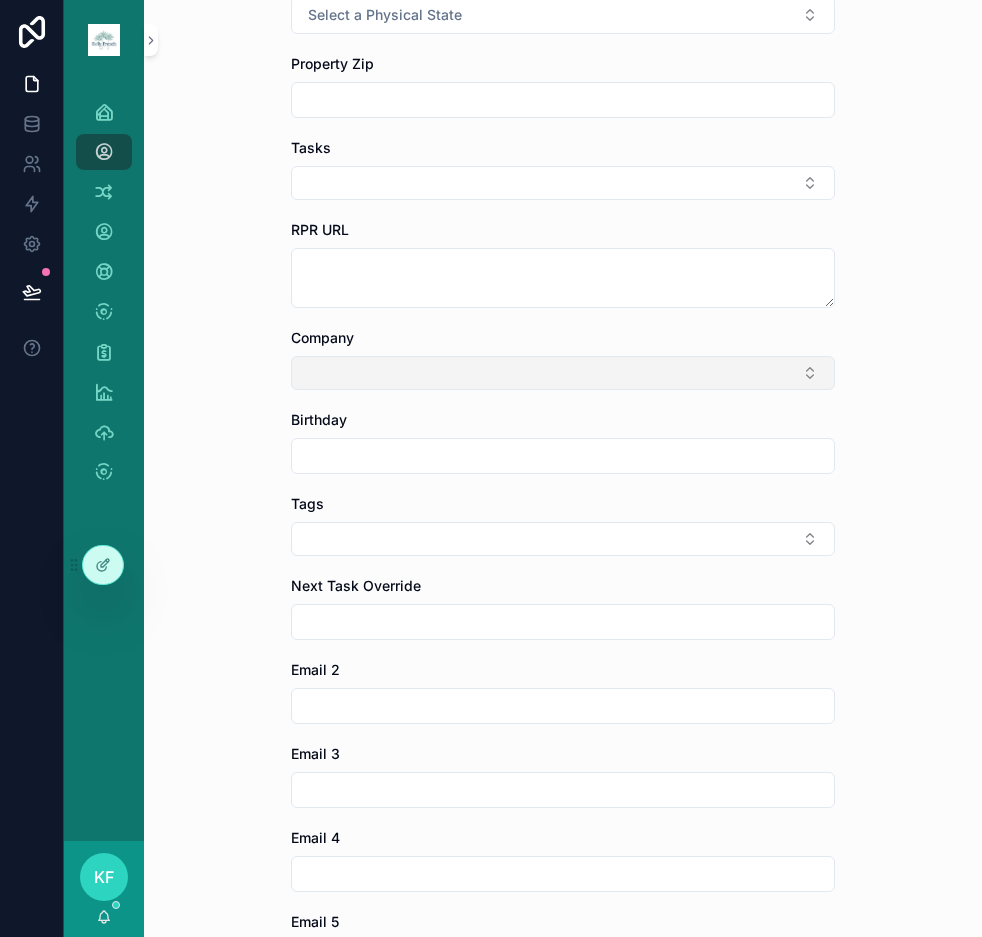 scroll, scrollTop: 1416, scrollLeft: 0, axis: vertical 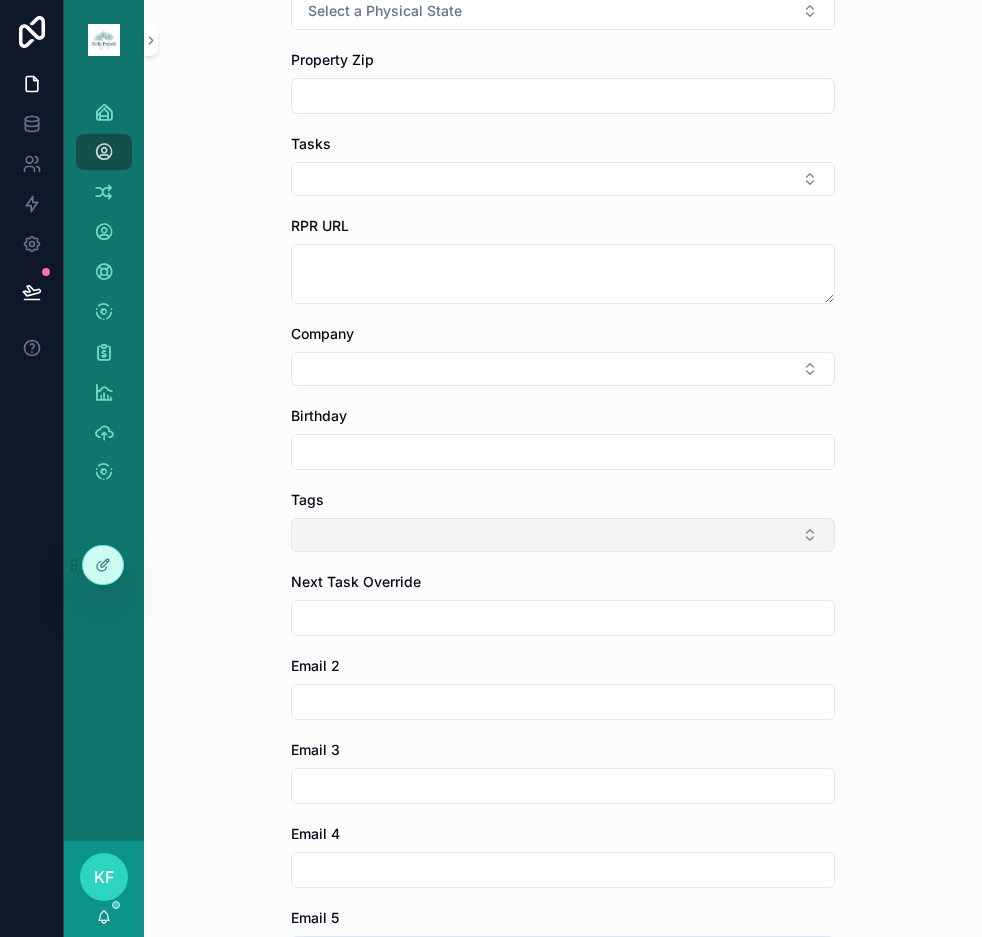 click at bounding box center (563, 535) 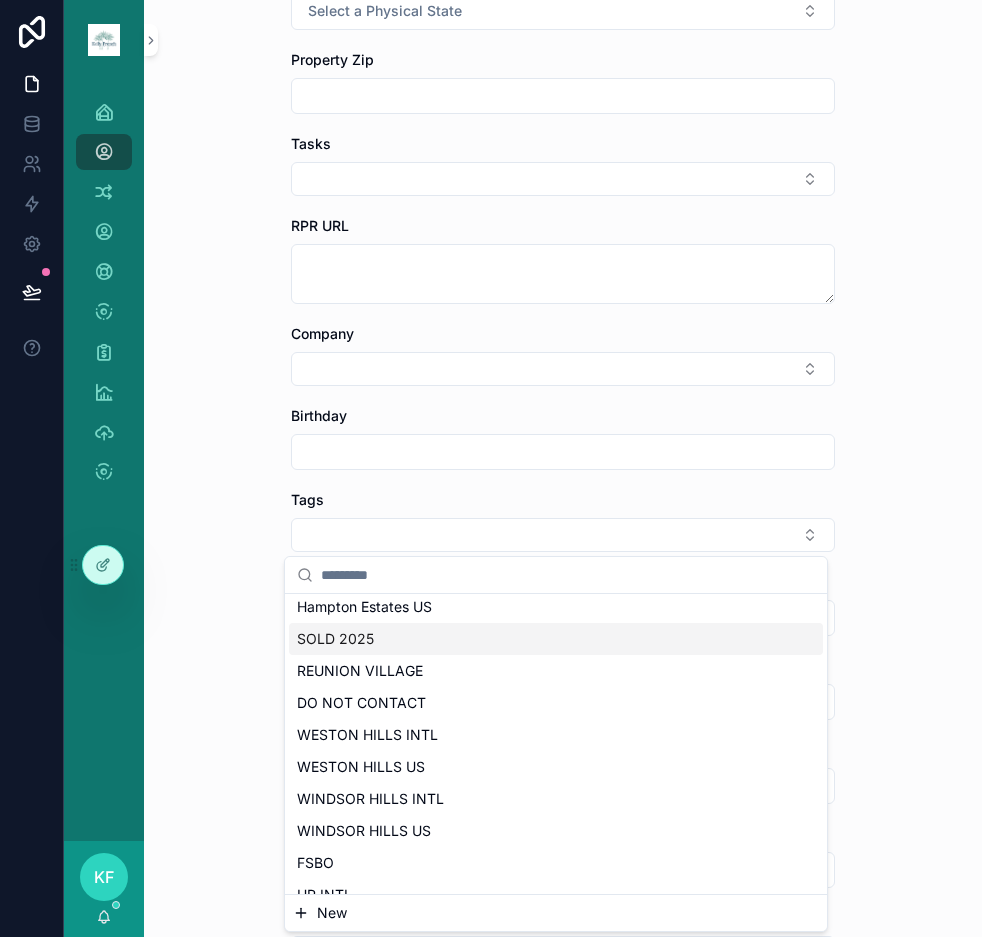 scroll, scrollTop: 333, scrollLeft: 0, axis: vertical 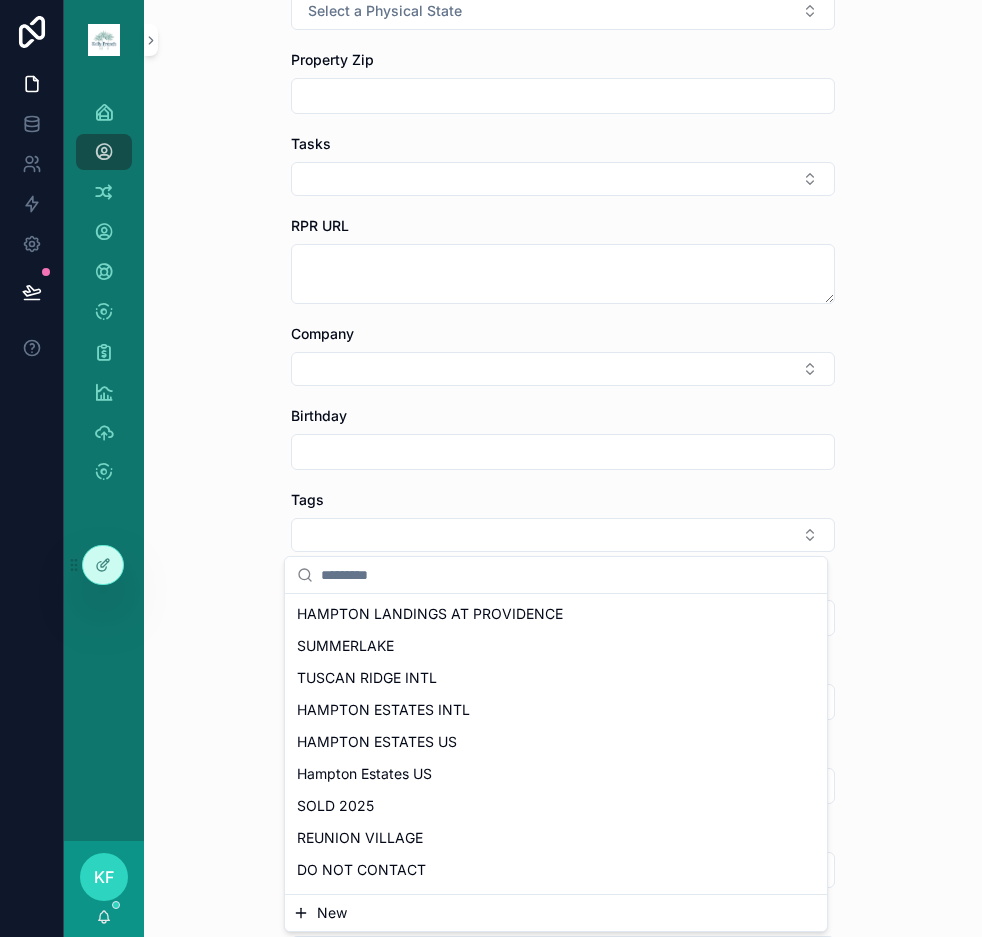 click on "Contacts - Admin Create a Contacts Create a Contacts Contact Owner Kelly French kelly@kellyfrenchrealestate.com First Name [FIRST] Last Name [LAST] Contact Type Client International? Select a International? Client Type Seller Source Select a Source Phone Email [EMAIL] Co-owner Name Co-Owner Phone Co-Owner Email Property Address [ADDRESS] Property City [CITY] Property State Select a Physical State Property Zip [ZIP] Tasks RPR URL Company Birthday Tags Next Task Override Email 2 Email 3 Email 4 Email 5 Notes Save" at bounding box center (563, 468) 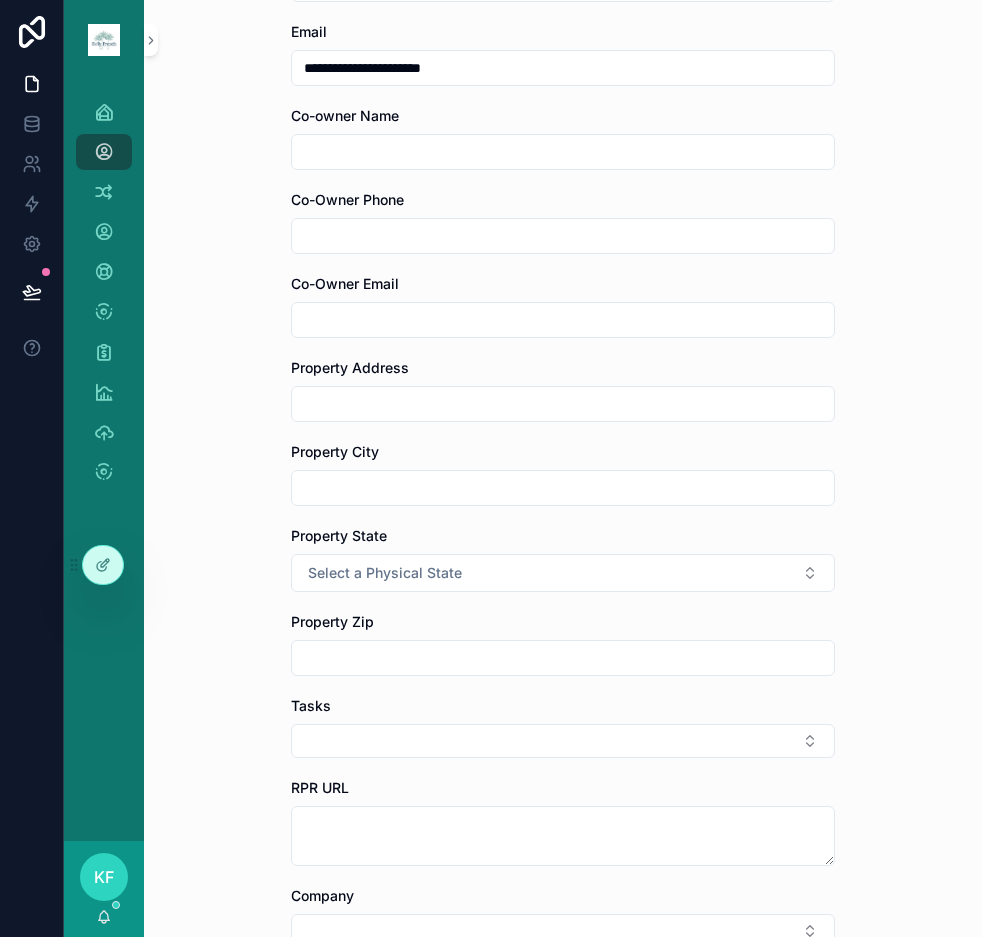 scroll, scrollTop: 755, scrollLeft: 0, axis: vertical 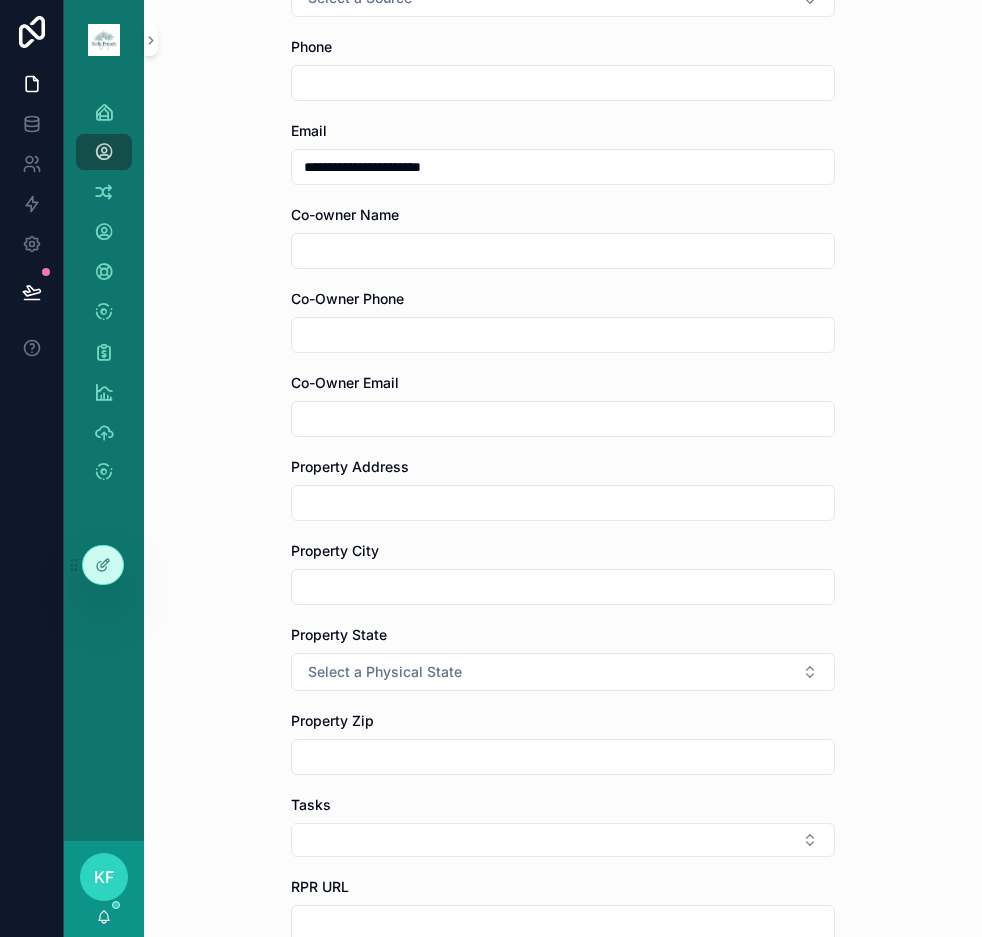 click at bounding box center (563, 503) 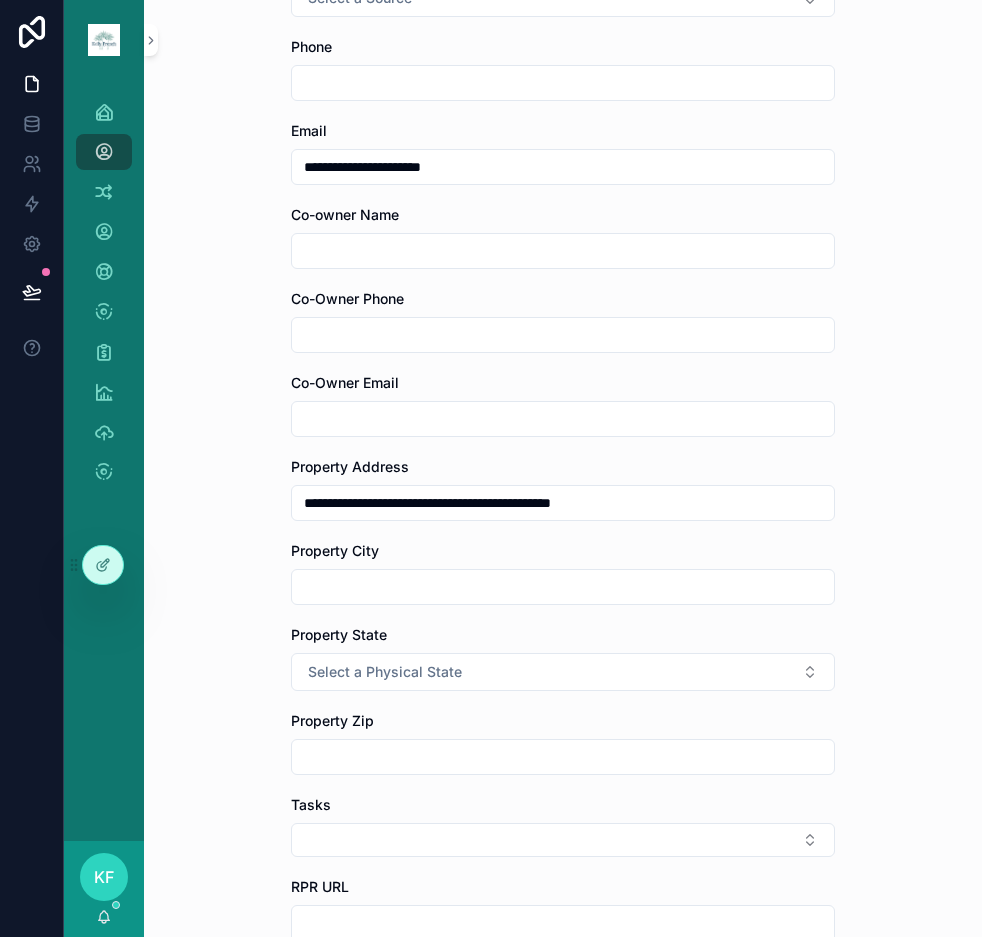 drag, startPoint x: 427, startPoint y: 505, endPoint x: 729, endPoint y: 524, distance: 302.5971 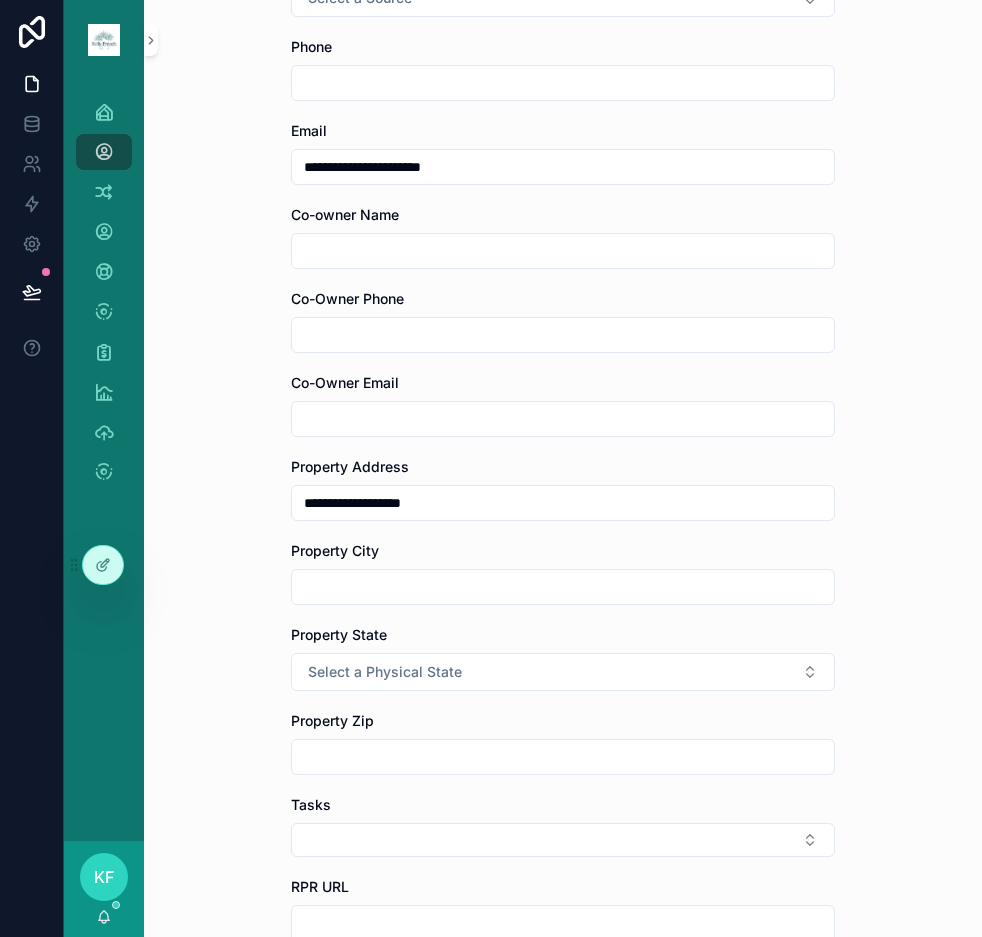 type on "**********" 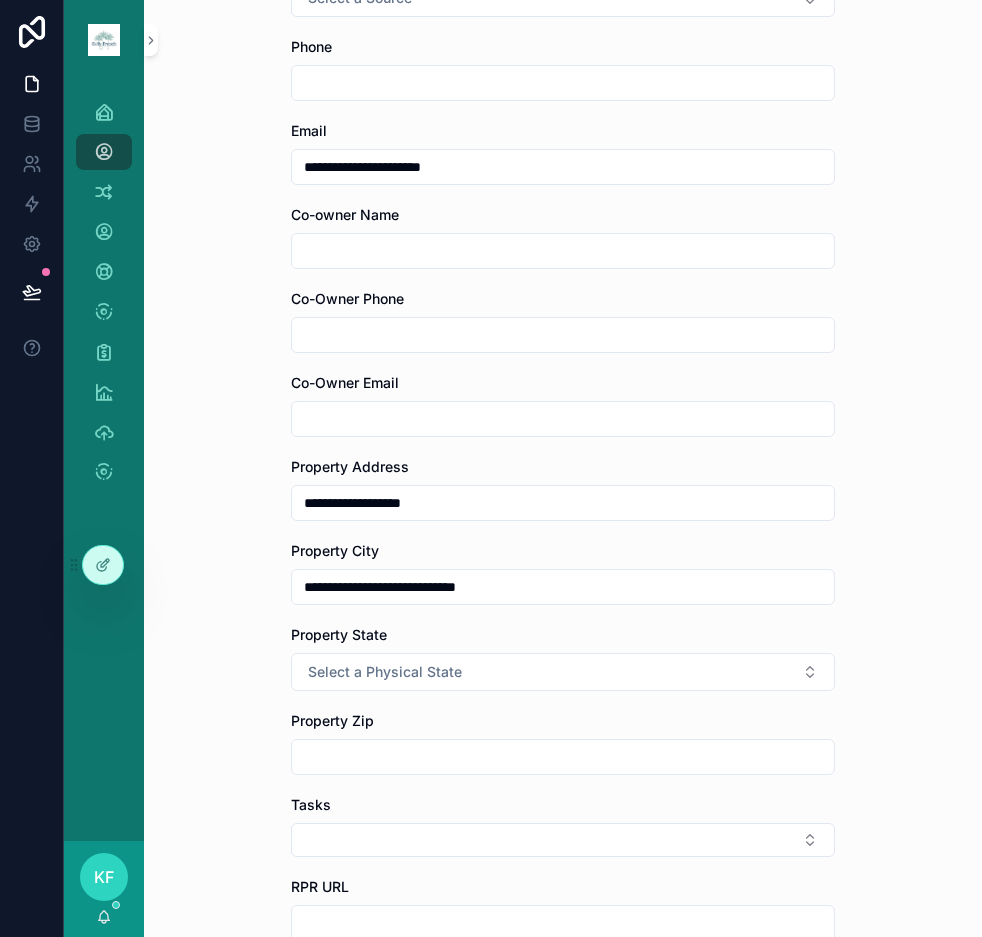 drag, startPoint x: 446, startPoint y: 593, endPoint x: 794, endPoint y: 607, distance: 348.2815 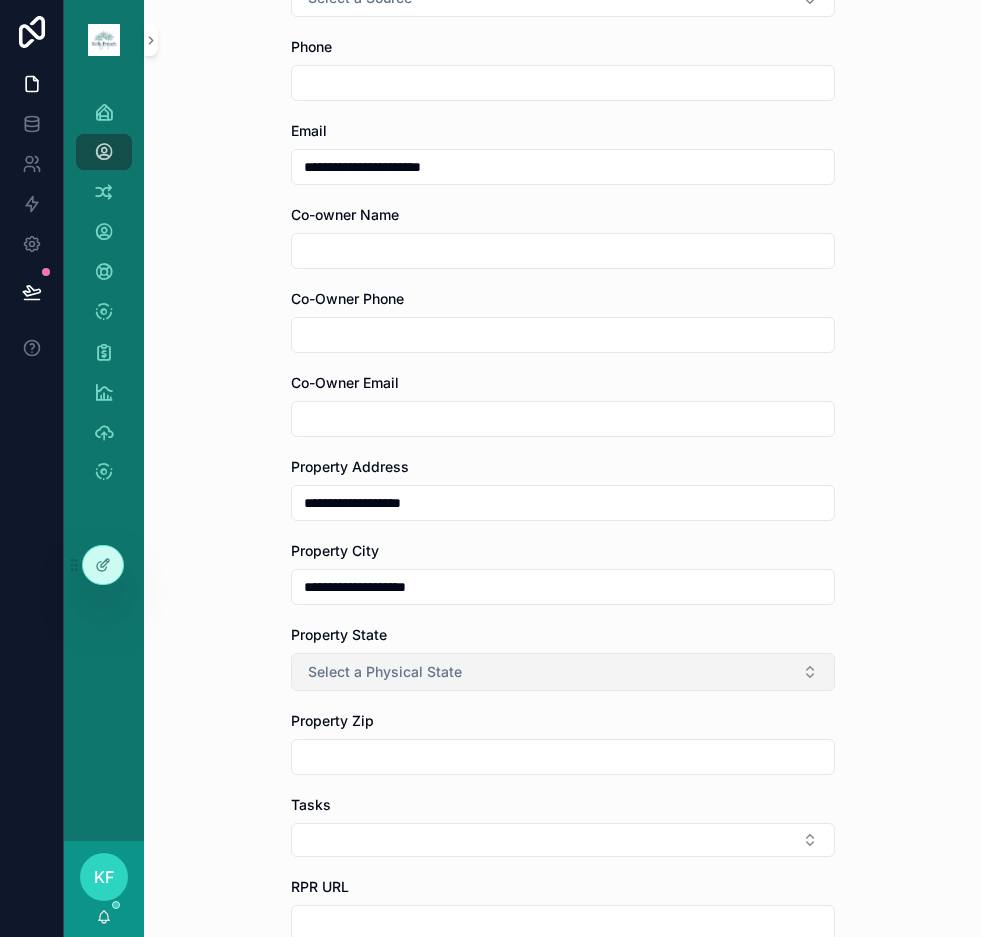type on "**********" 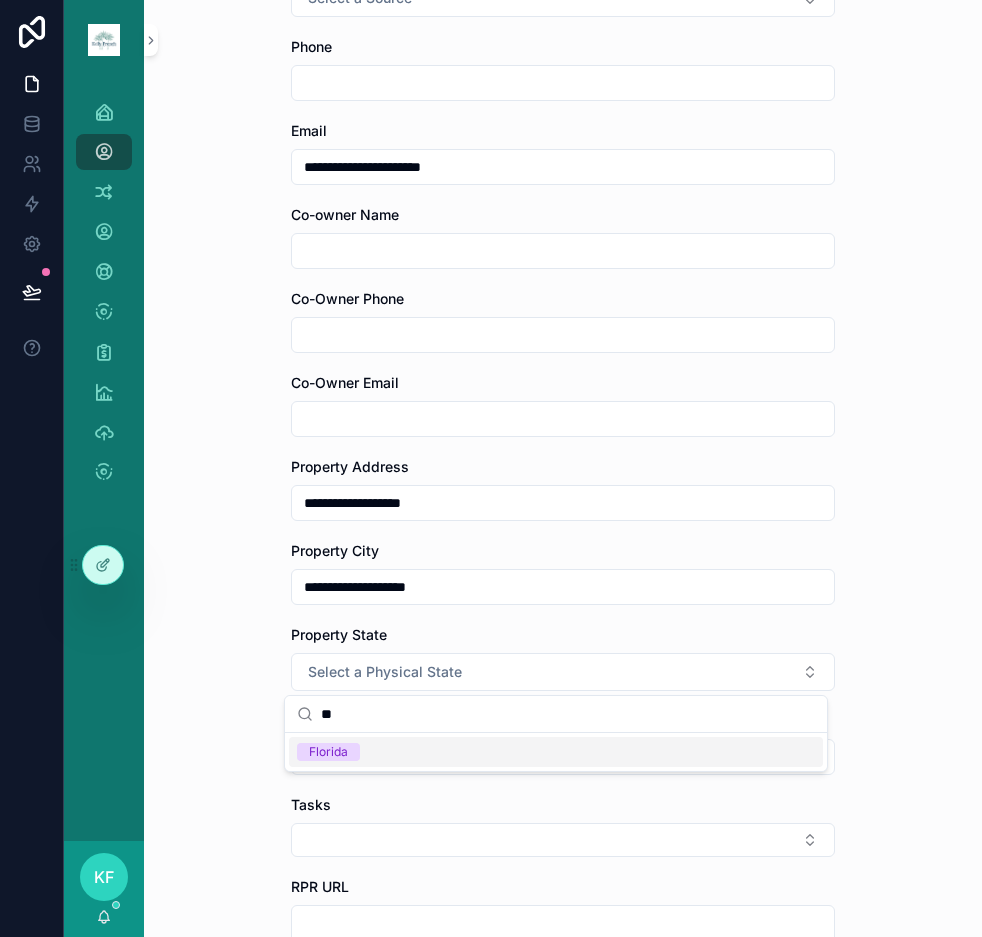 type on "**" 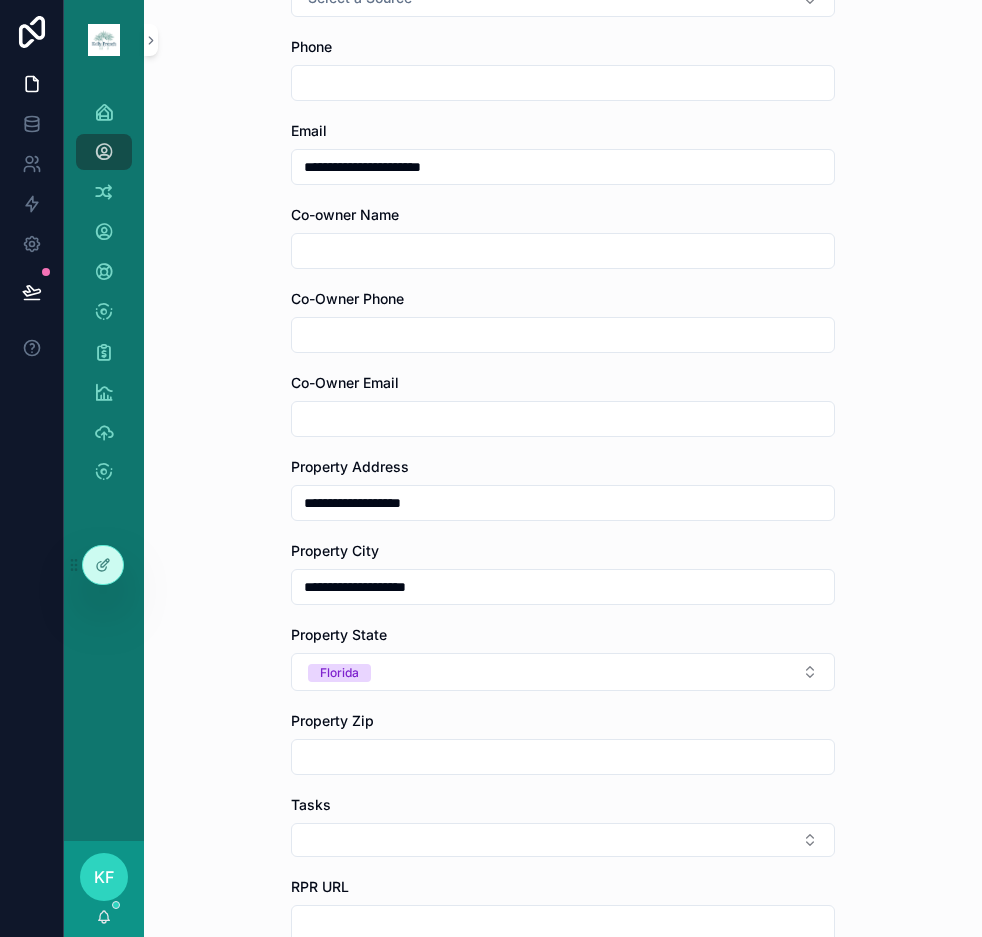 click at bounding box center [563, 757] 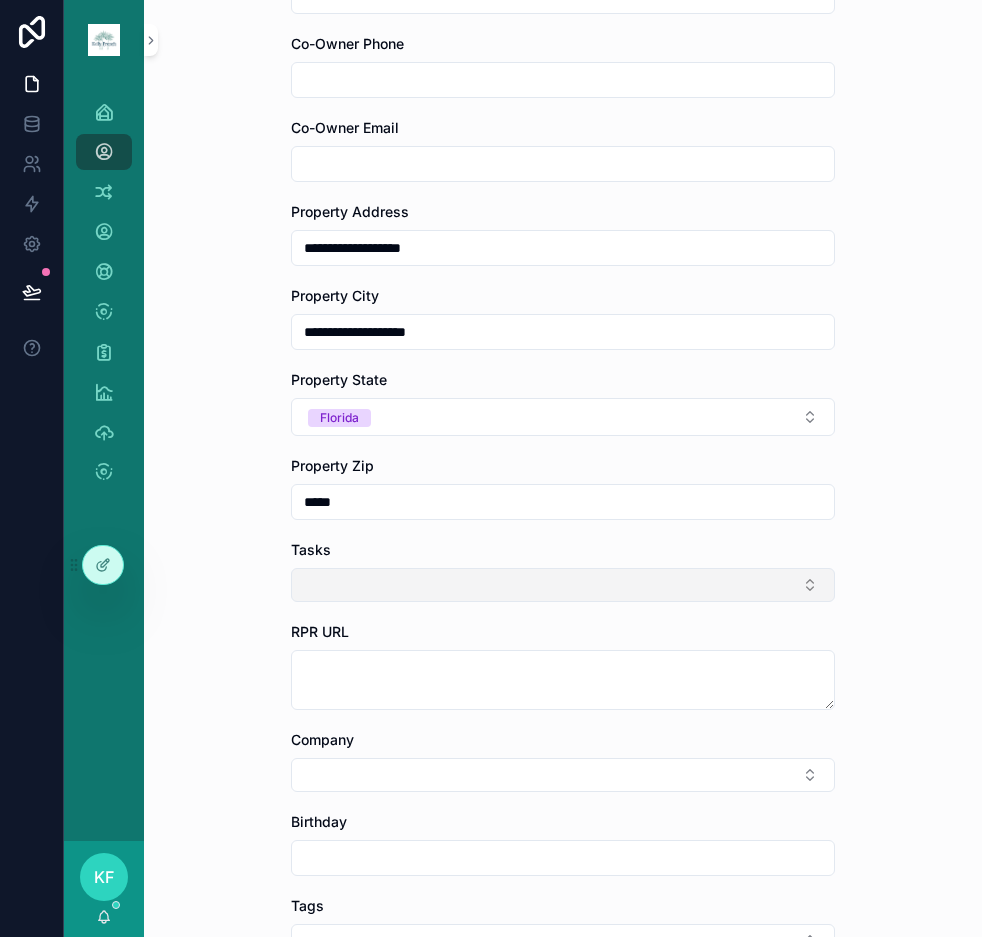scroll, scrollTop: 922, scrollLeft: 0, axis: vertical 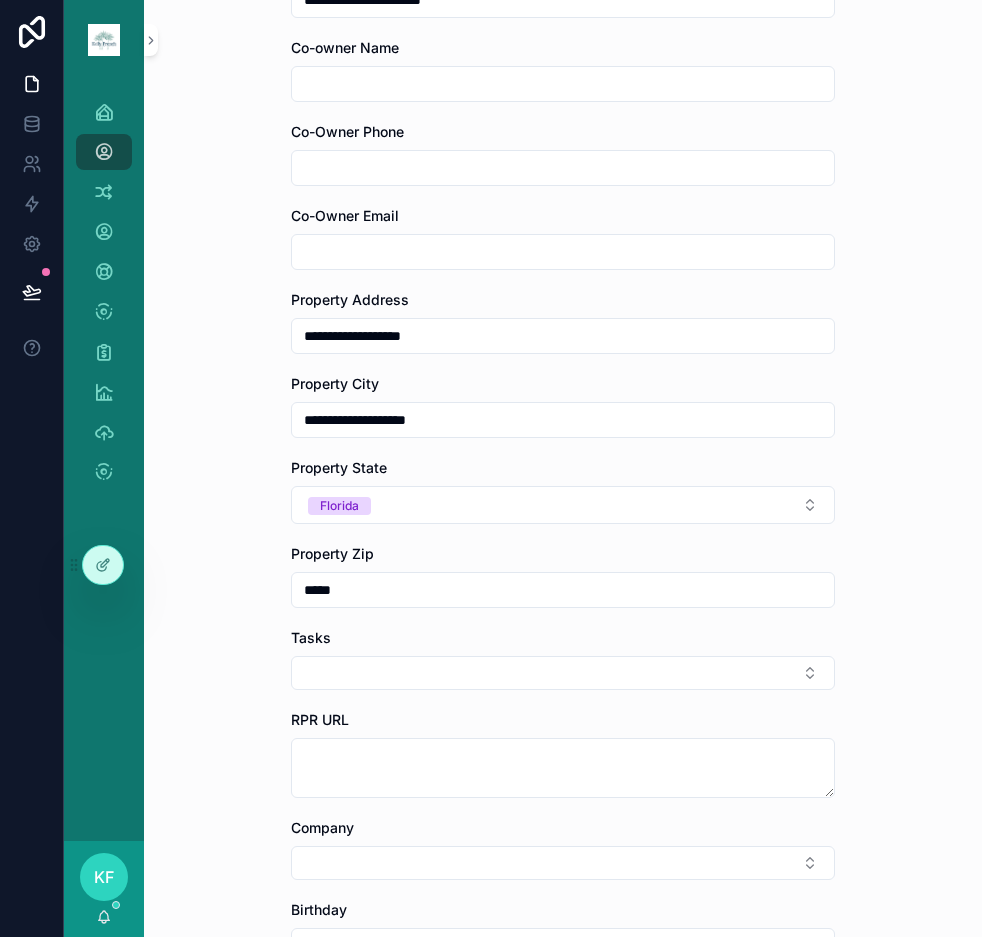 type on "*****" 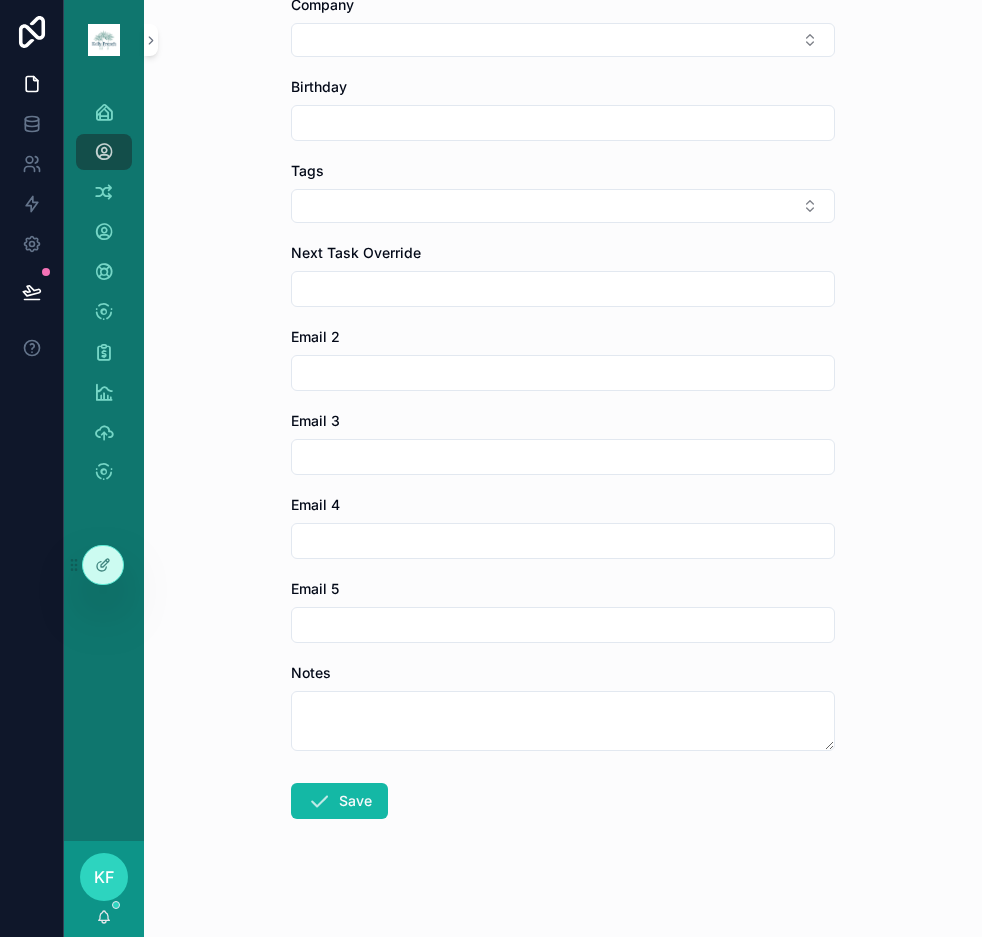 scroll, scrollTop: 1755, scrollLeft: 0, axis: vertical 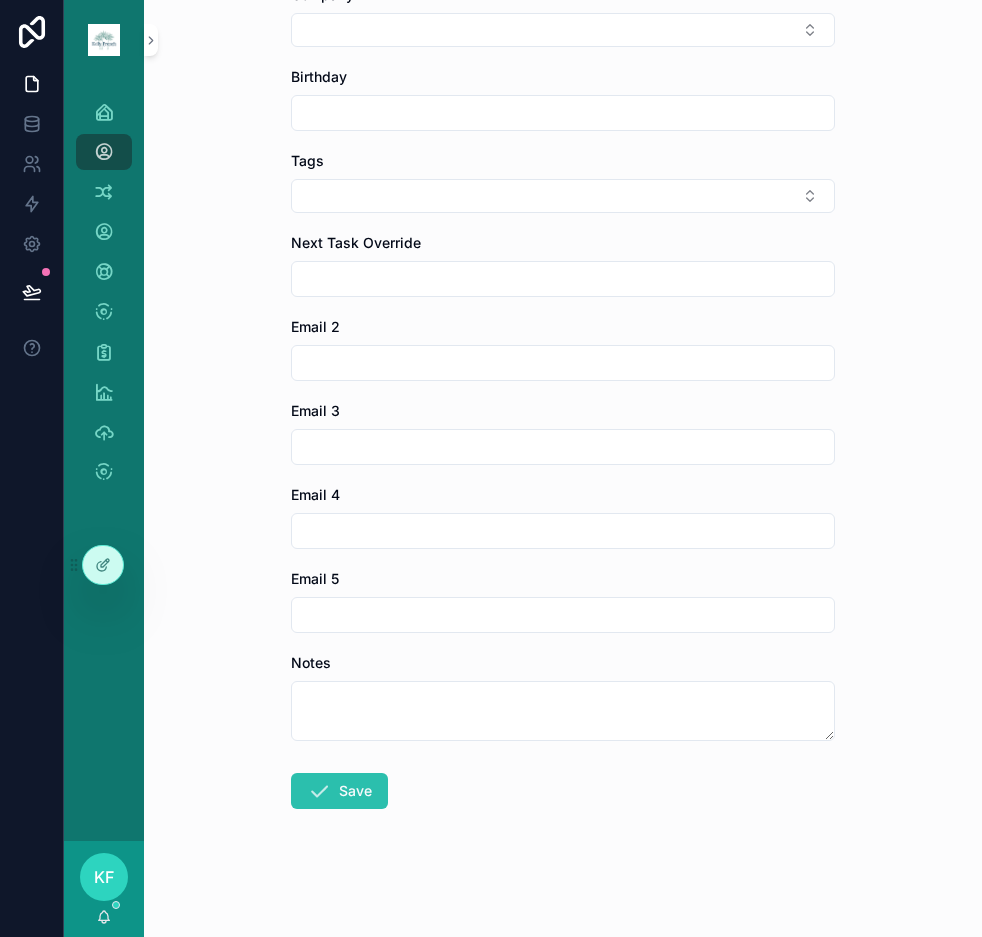 type on "**********" 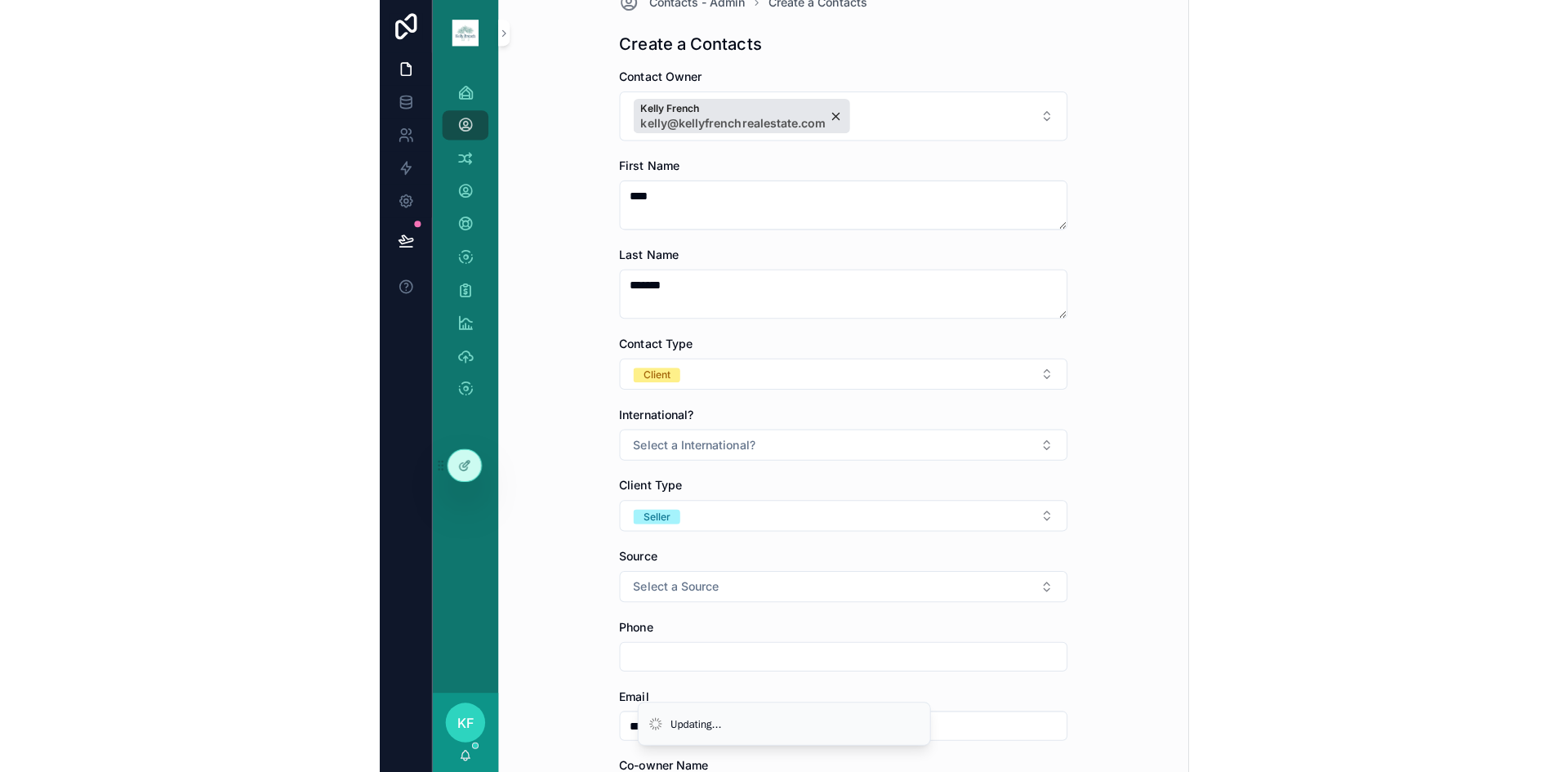 scroll, scrollTop: 0, scrollLeft: 0, axis: both 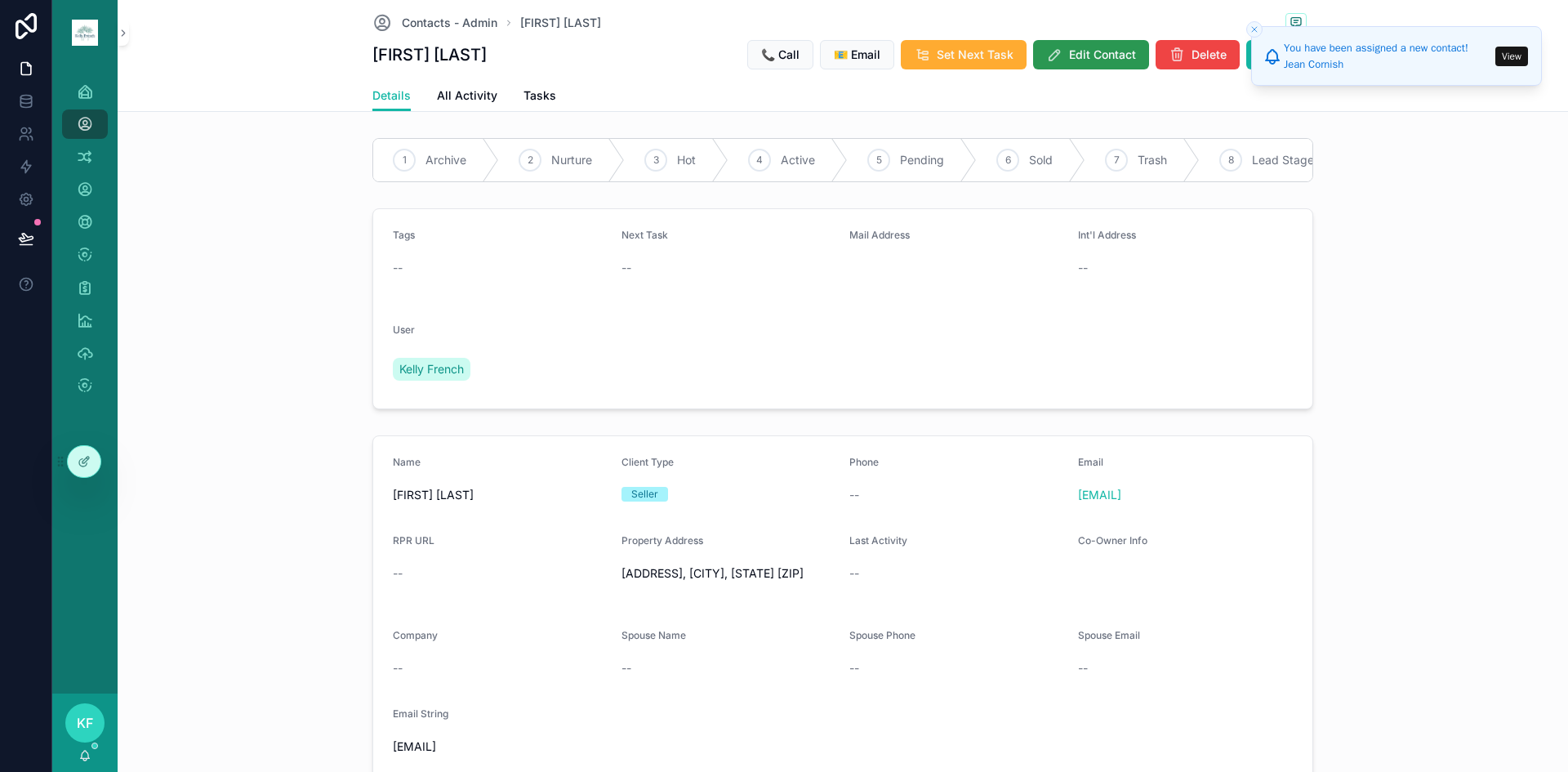 click on "Edit Contact" at bounding box center (1091, 55) 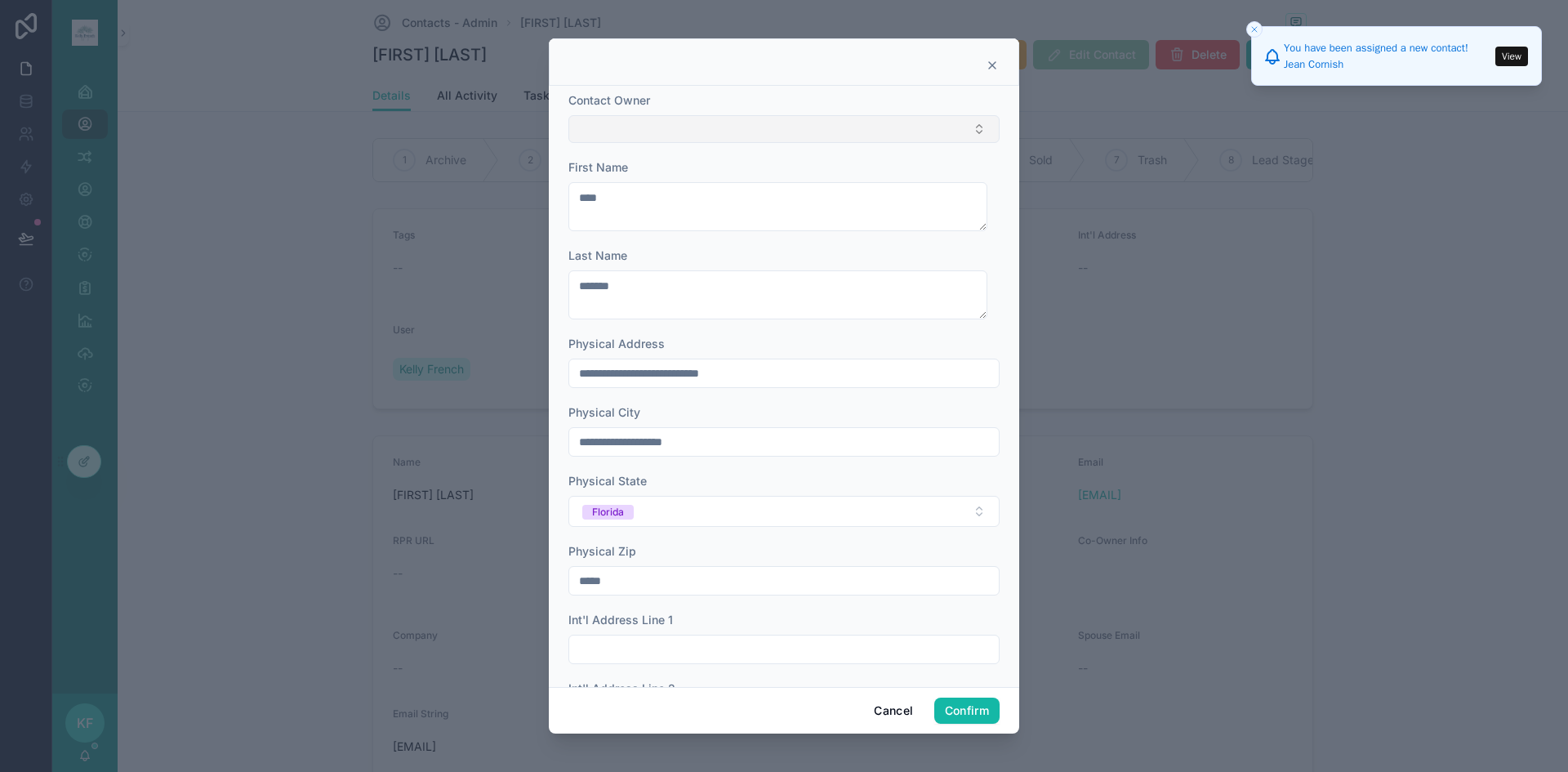 click at bounding box center (784, 129) 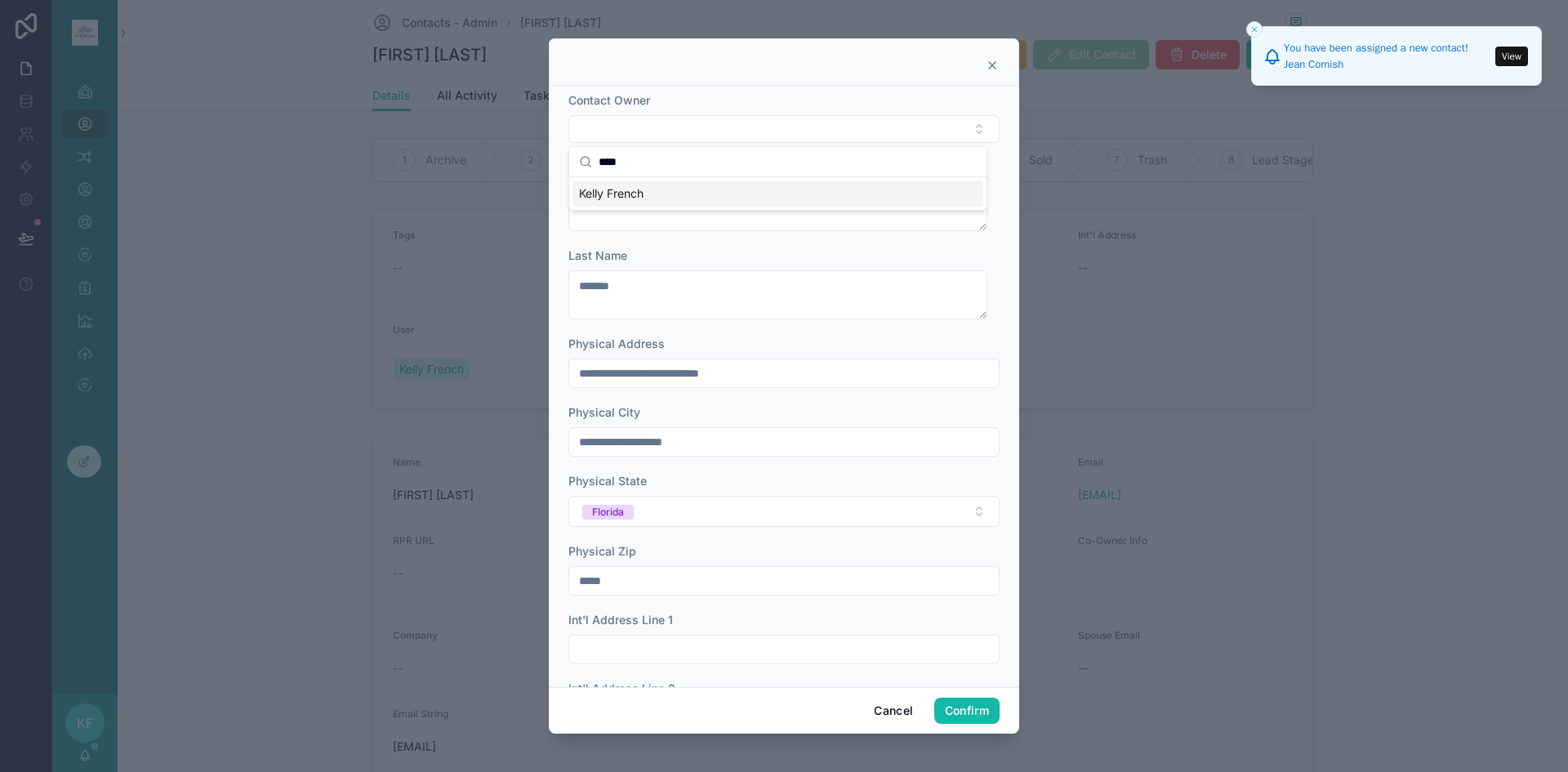 type on "****" 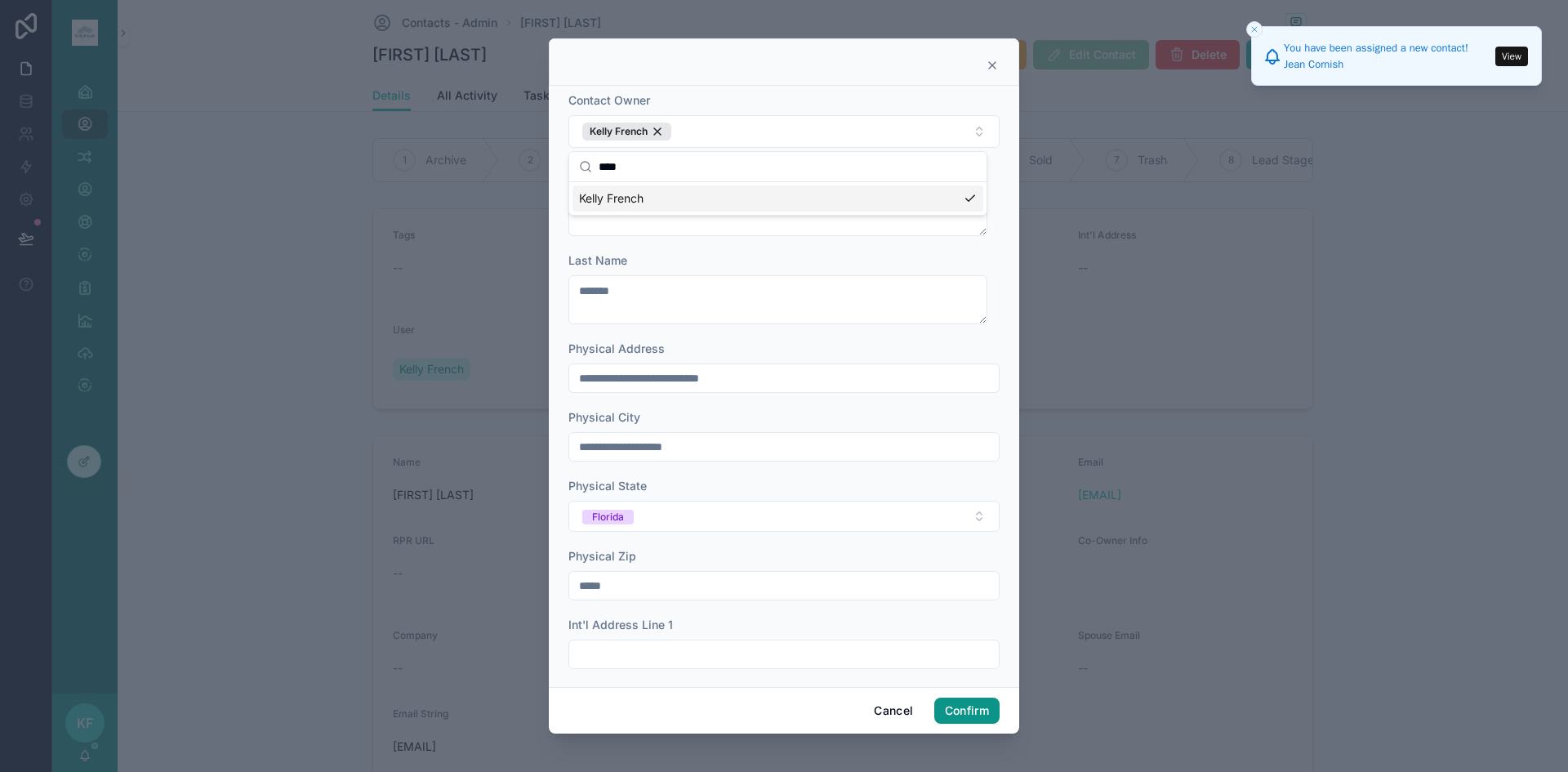 click on "Confirm" at bounding box center (967, 711) 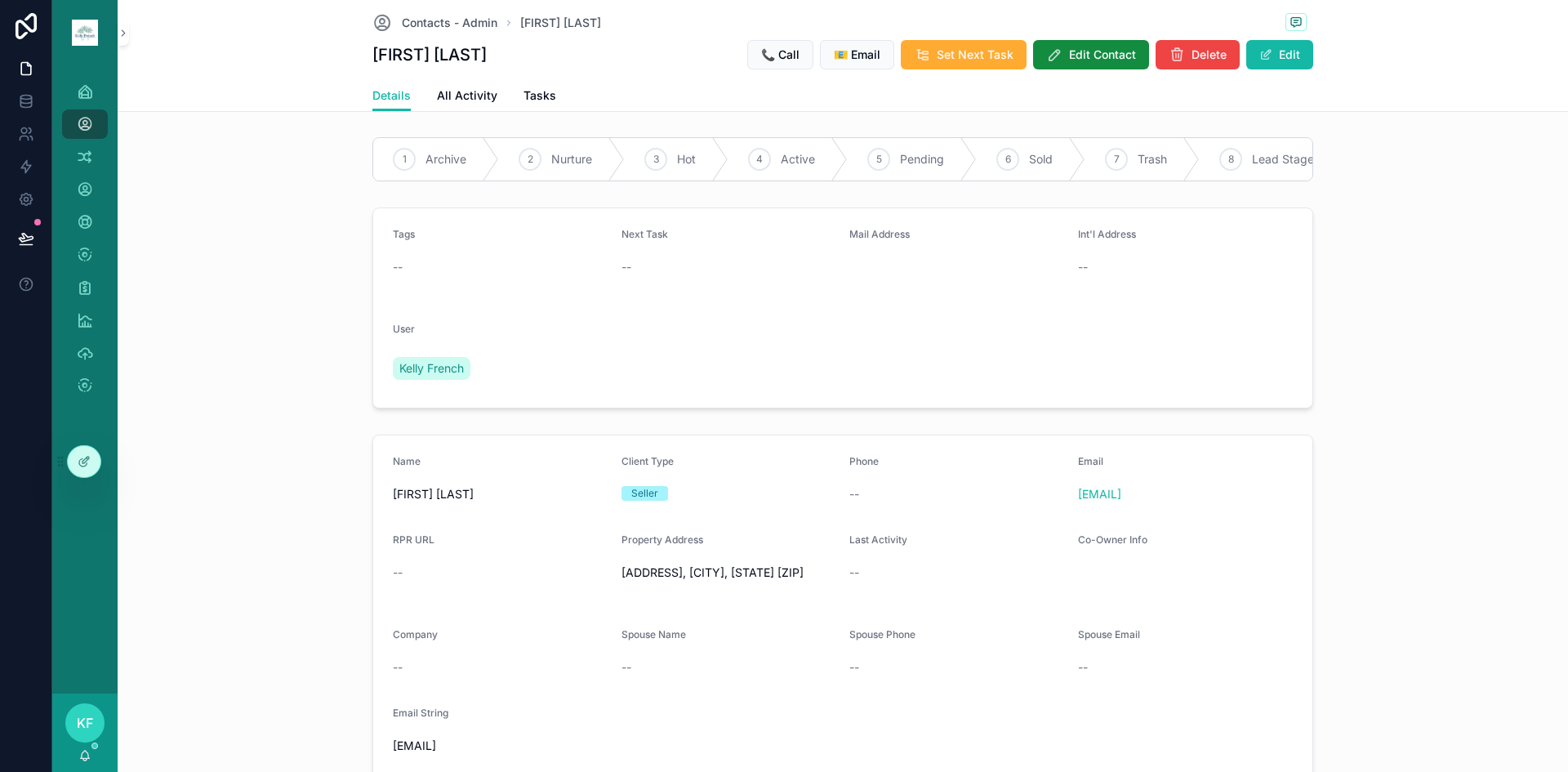 scroll, scrollTop: 0, scrollLeft: 0, axis: both 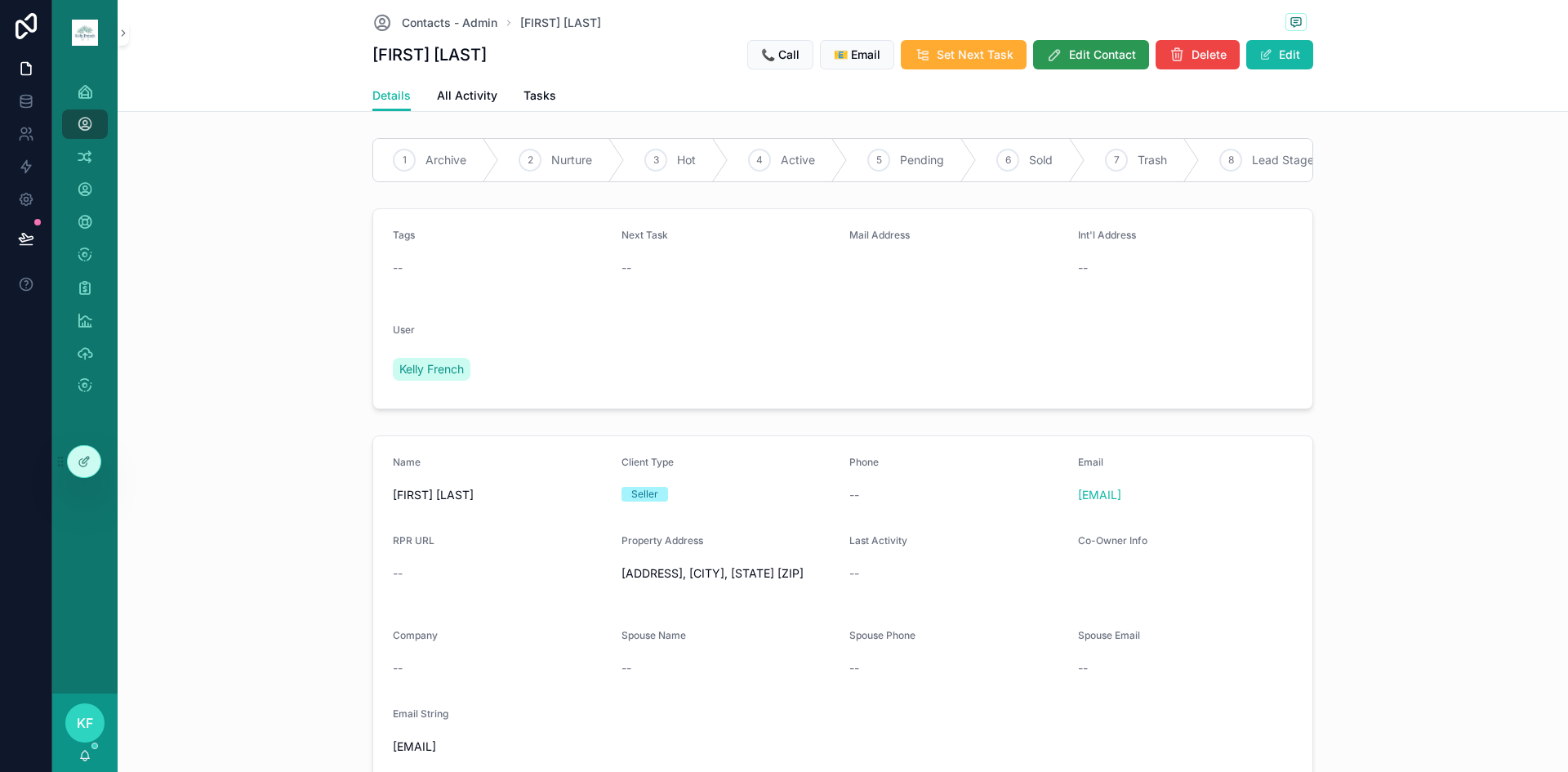 click on "Edit Contact" at bounding box center [1102, 55] 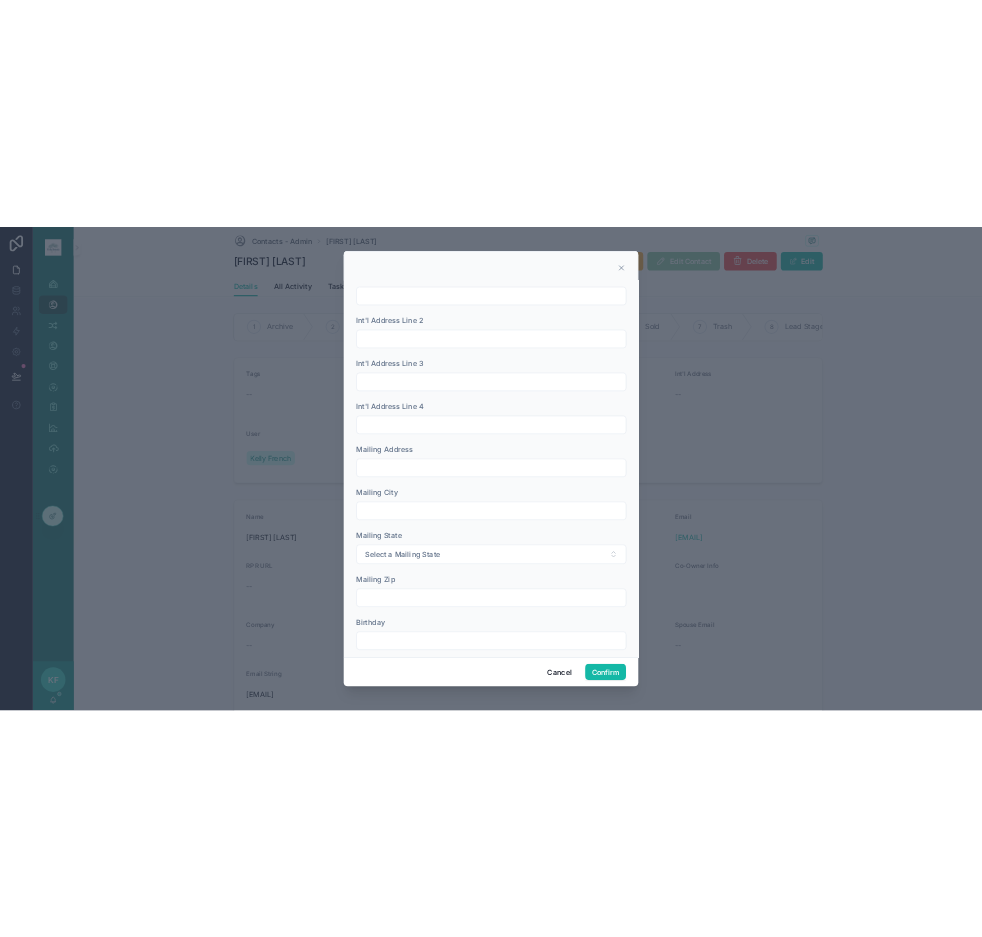scroll, scrollTop: 688, scrollLeft: 0, axis: vertical 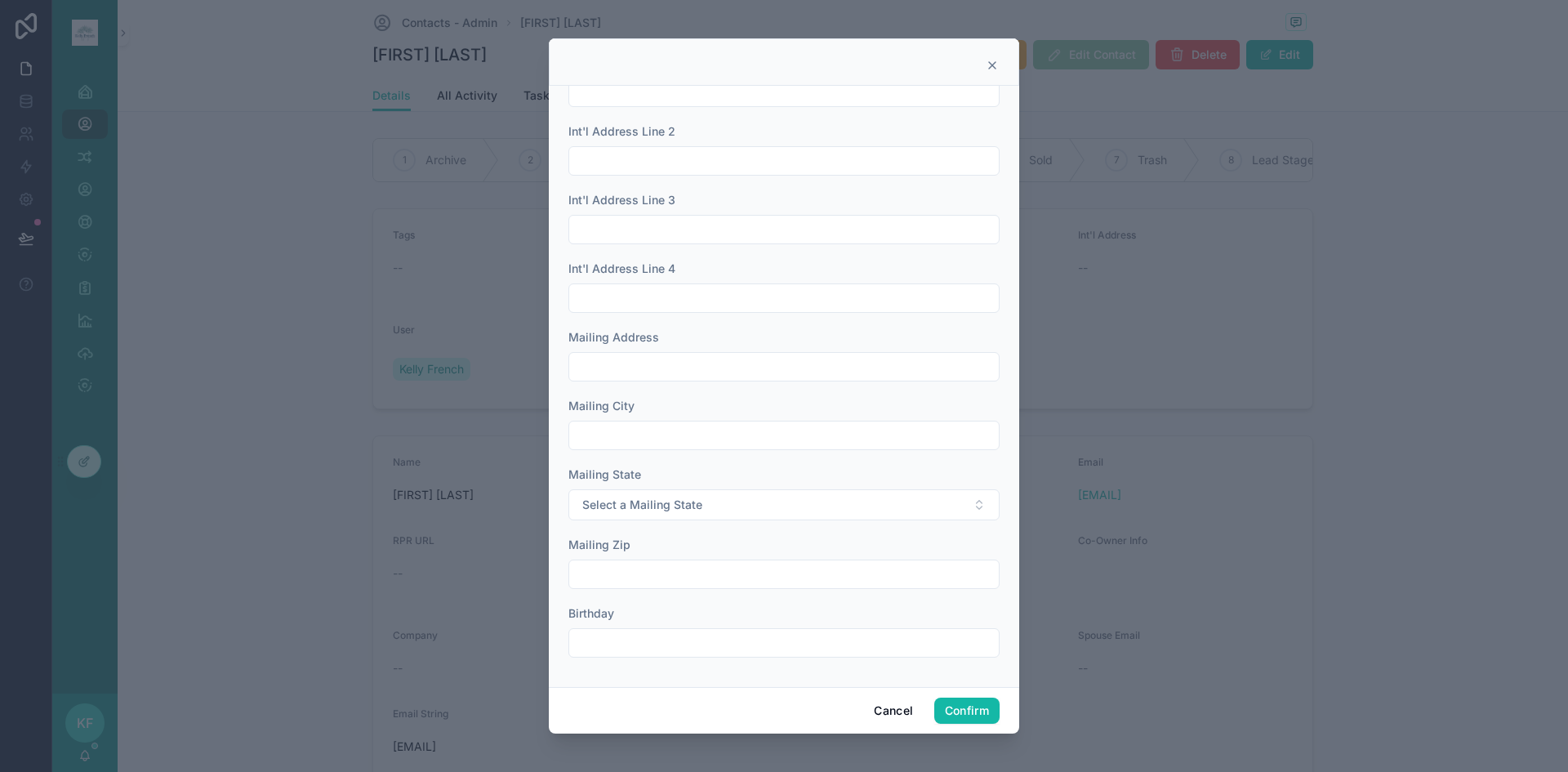 click at bounding box center (784, 386) 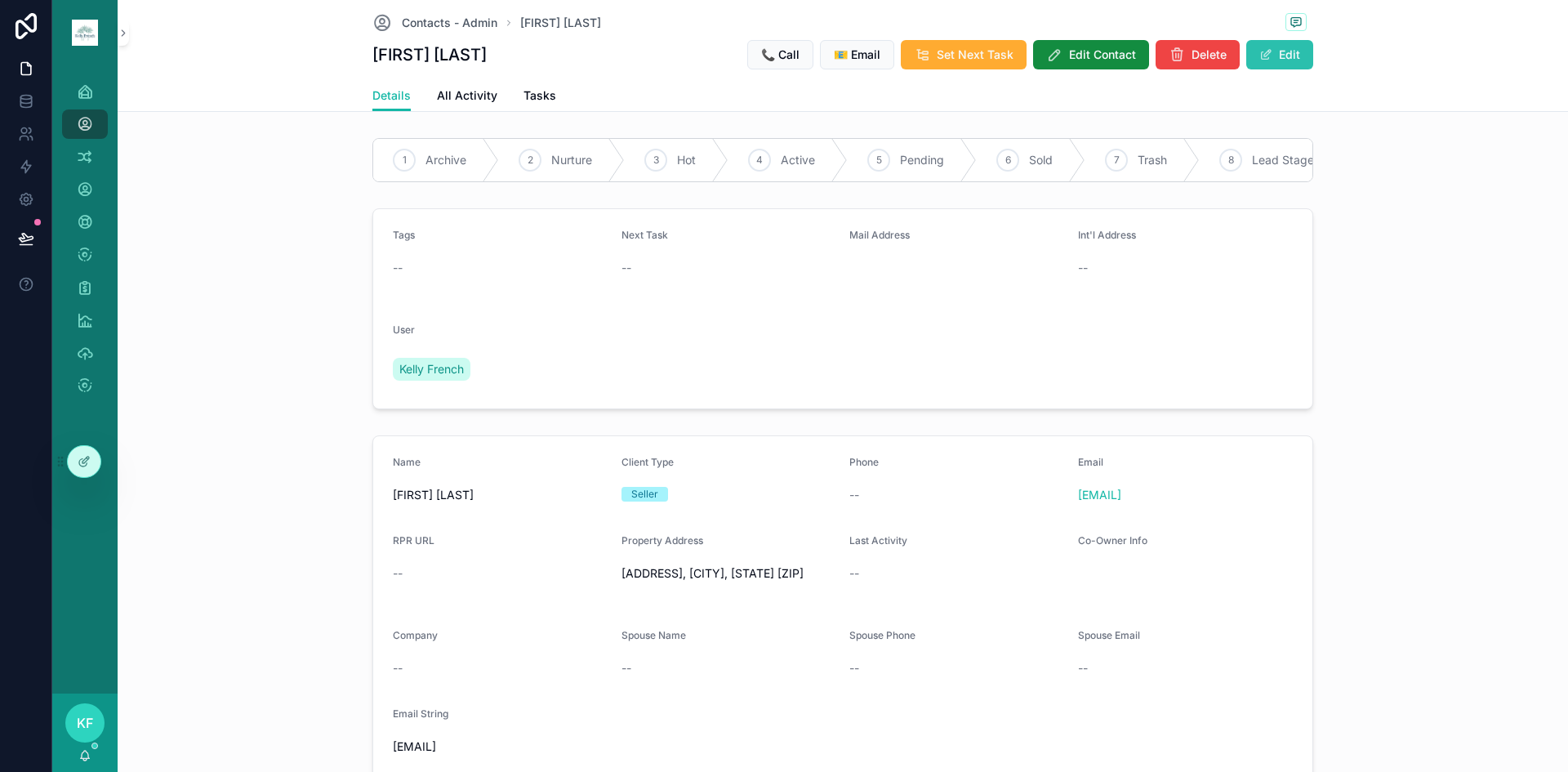 click at bounding box center (1266, 55) 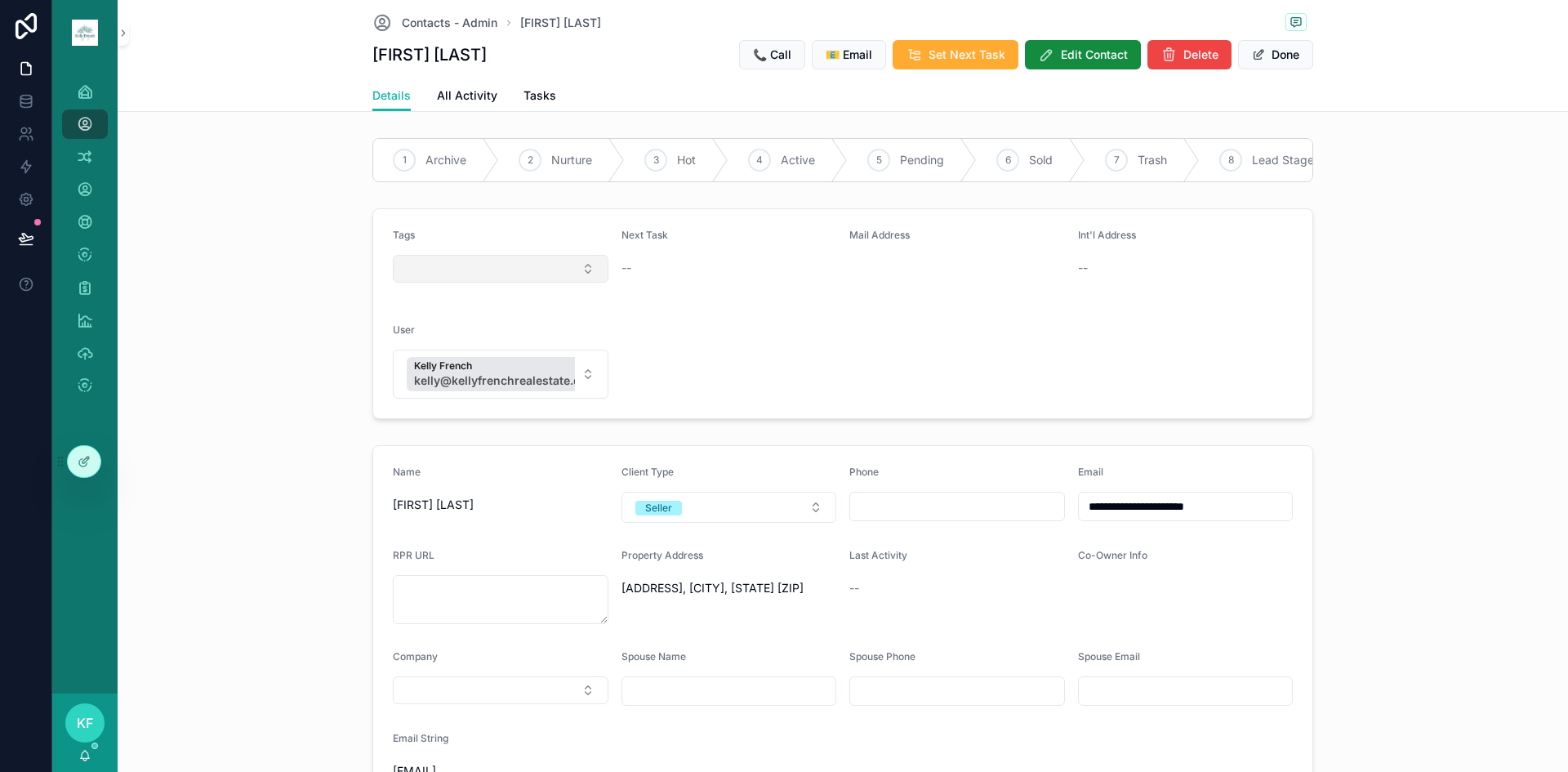 click at bounding box center (501, 269) 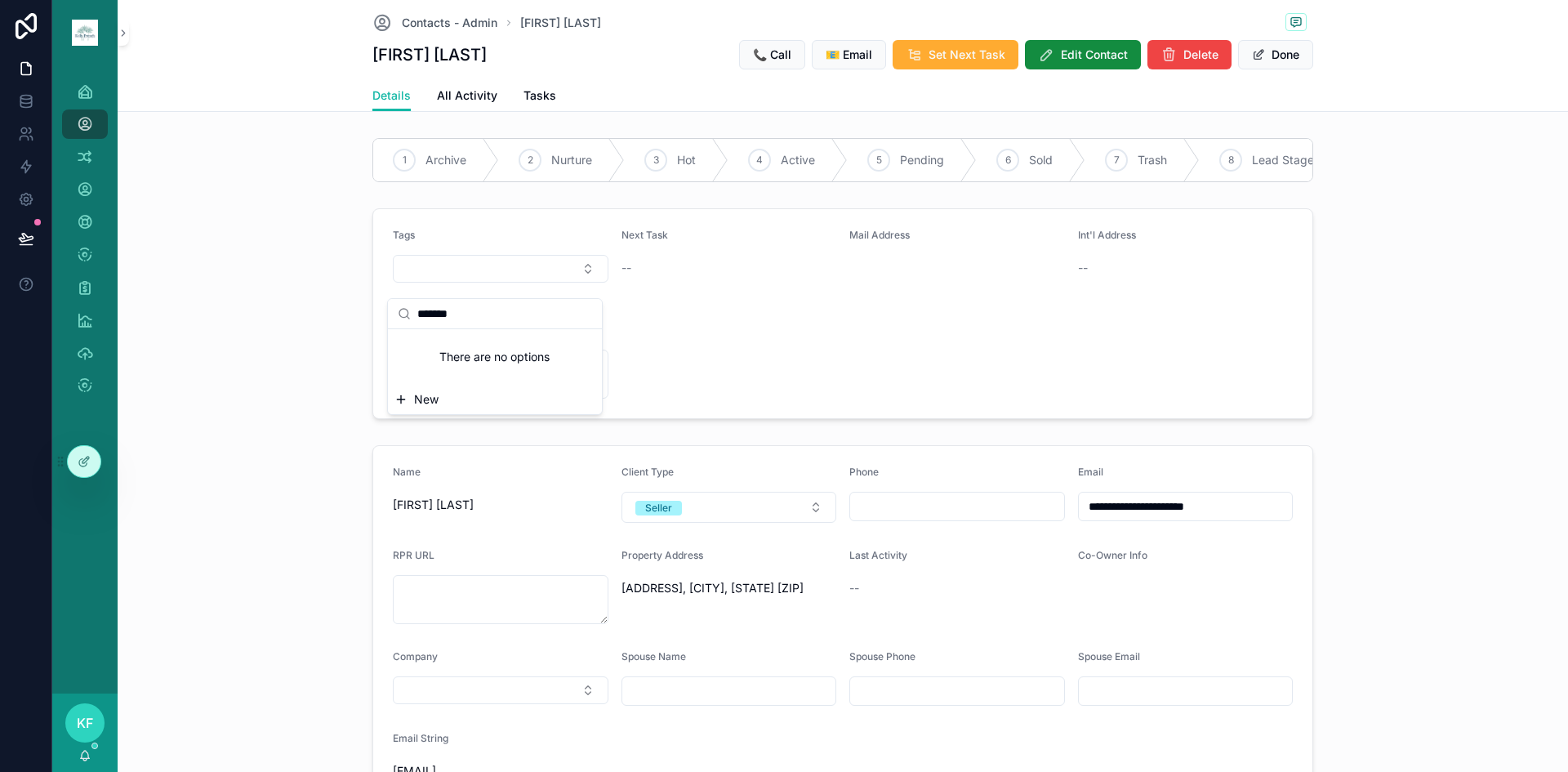 click on "*******" at bounding box center (505, 314) 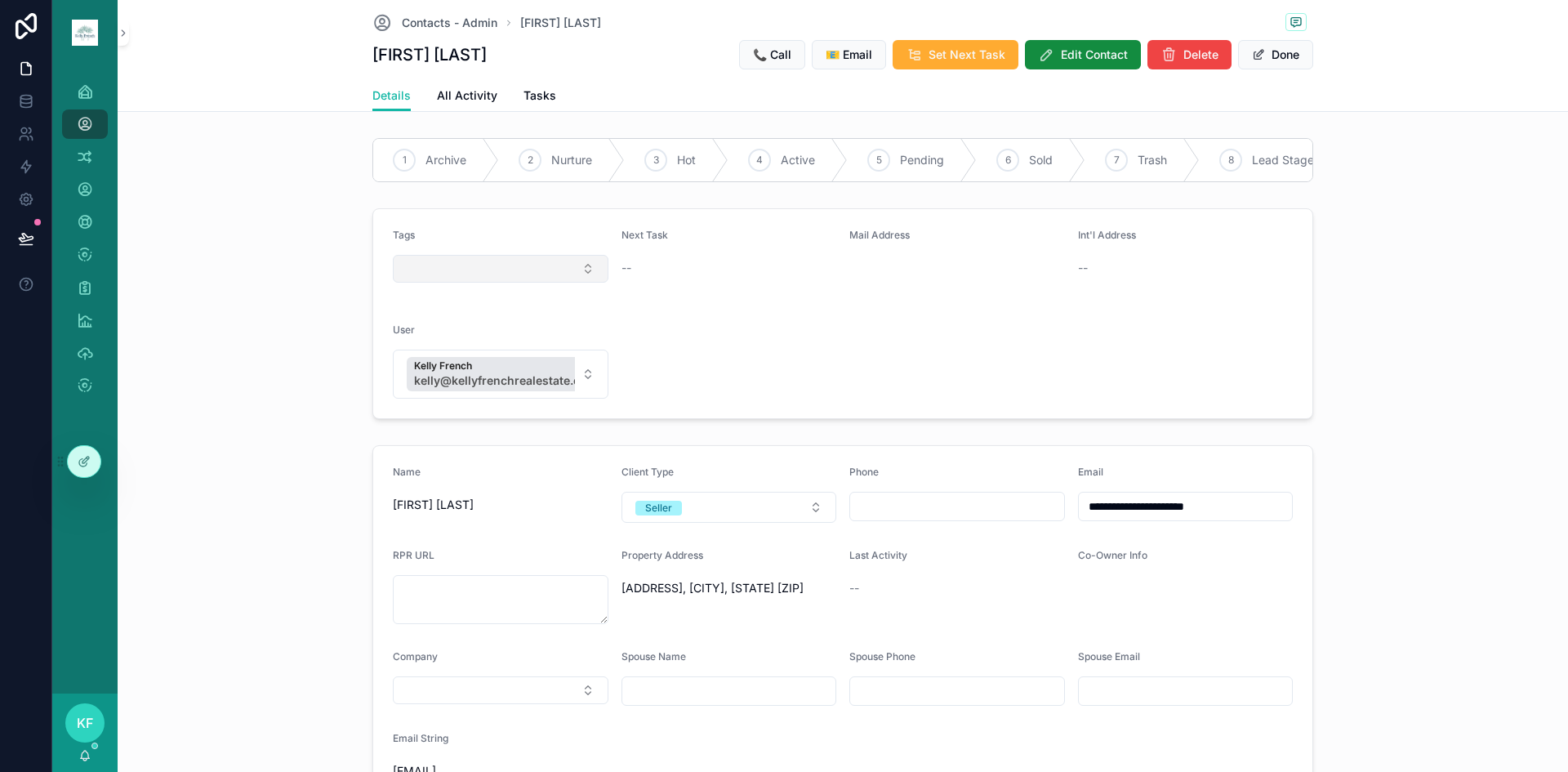 click at bounding box center [501, 269] 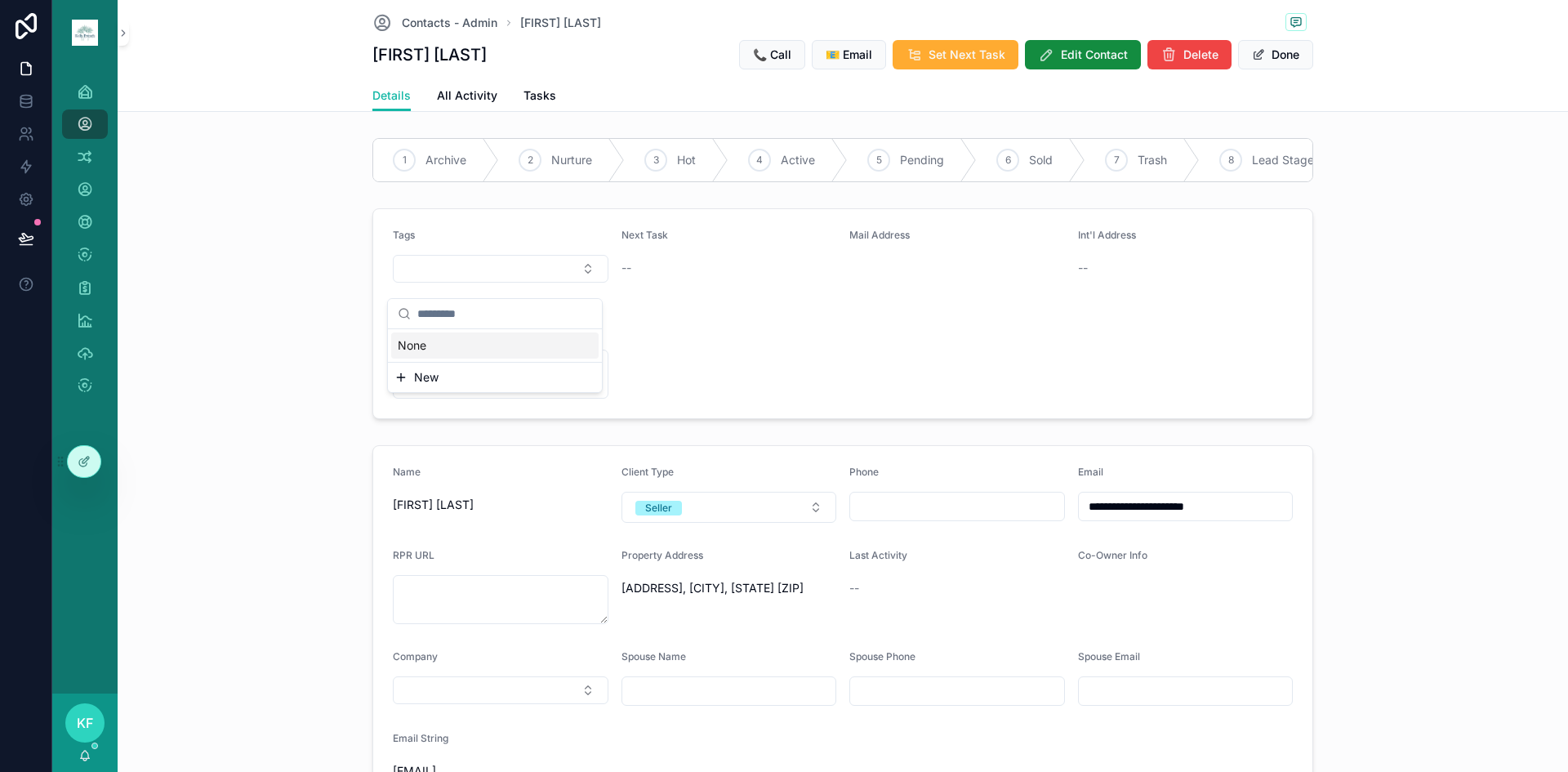 click on "--" at bounding box center (729, 268) 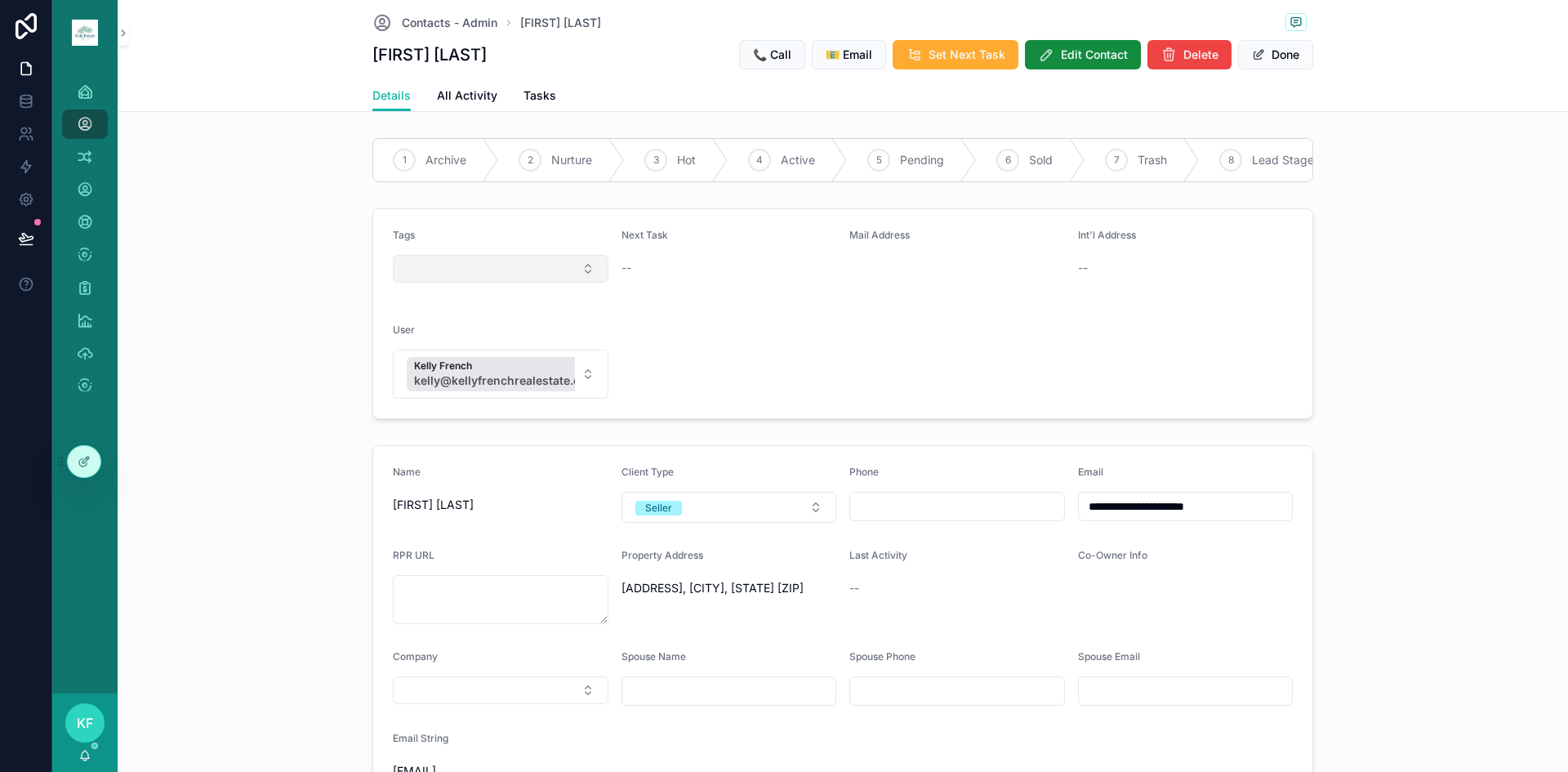 click at bounding box center (501, 269) 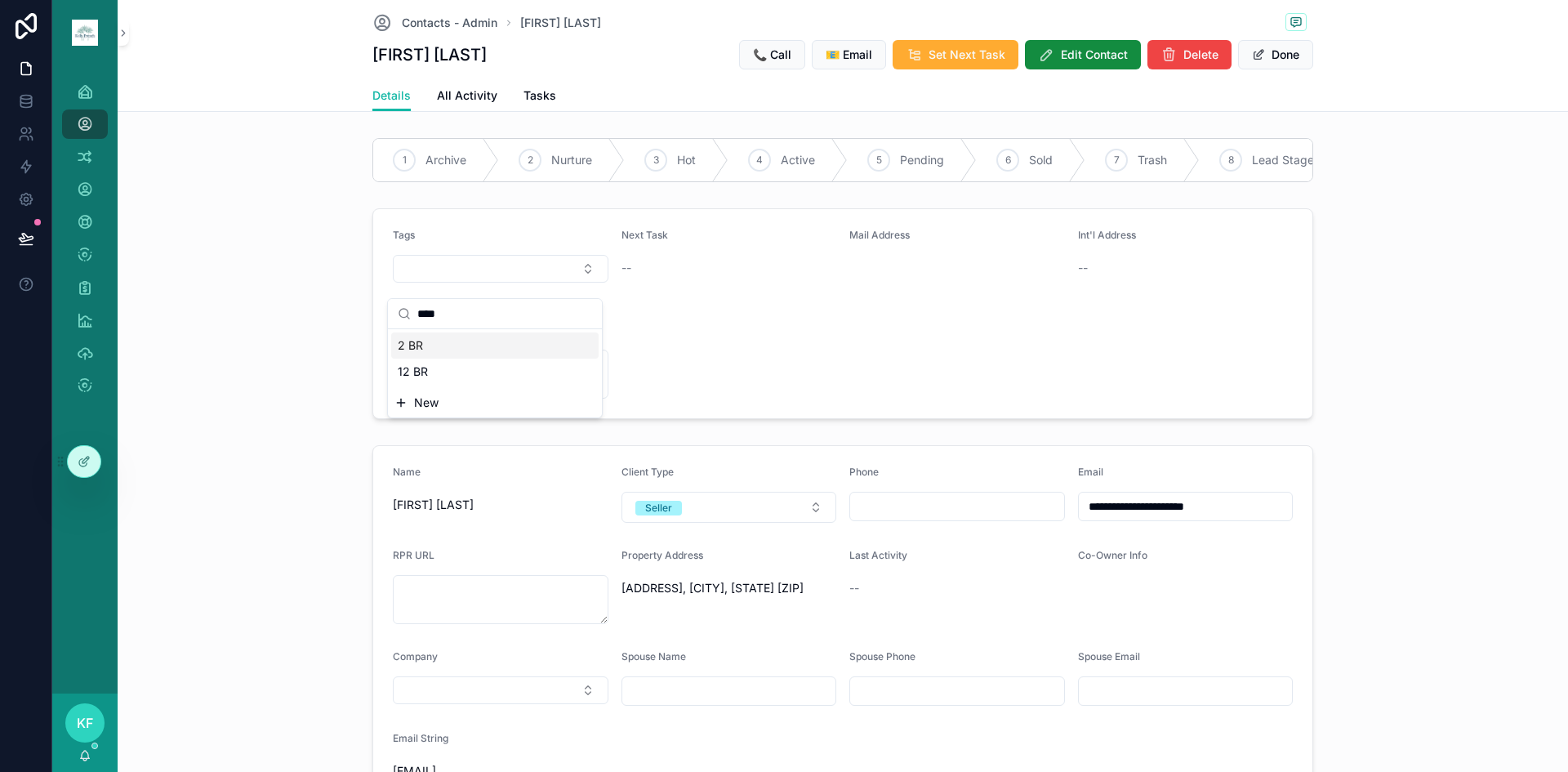 type on "****" 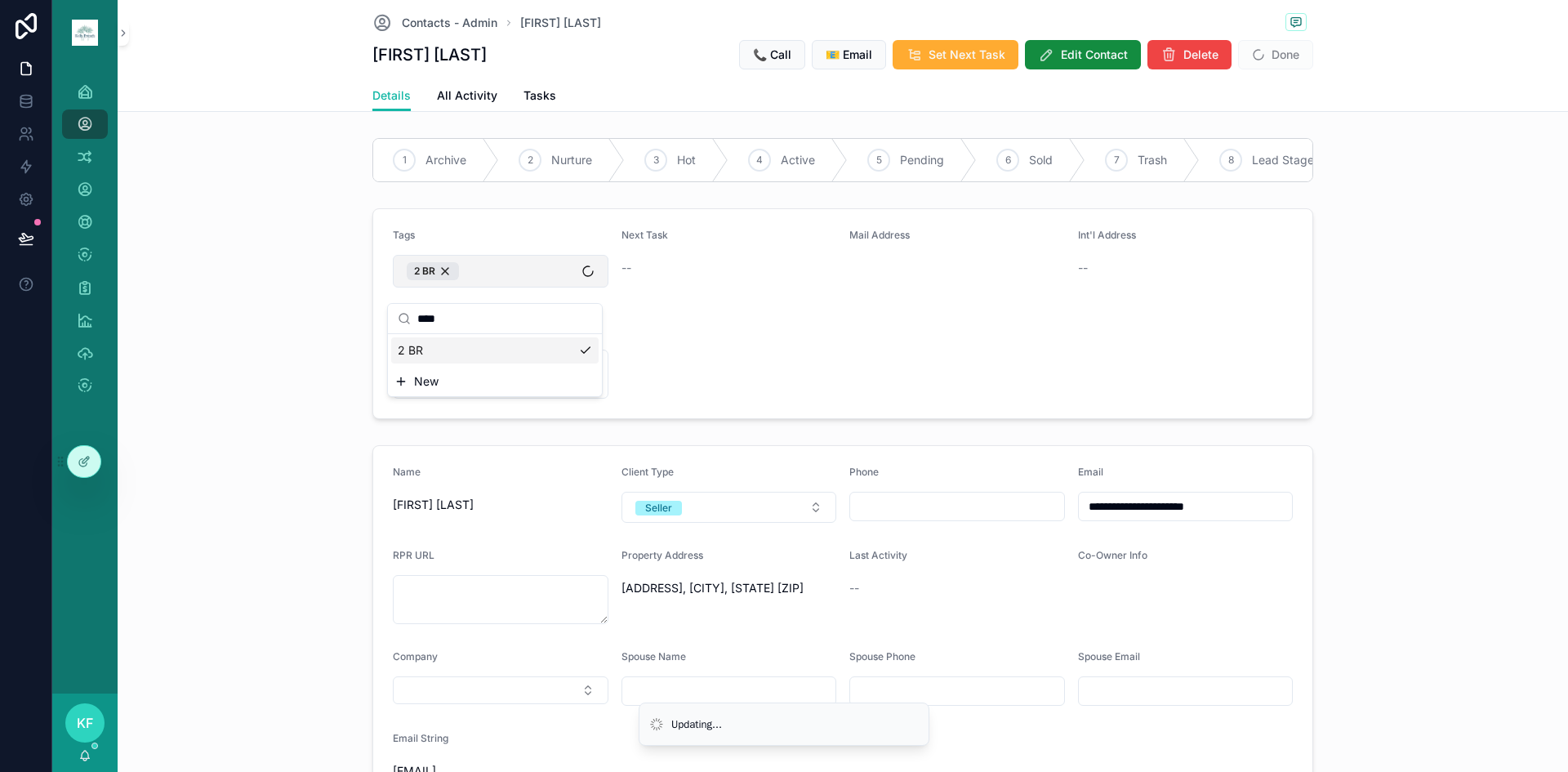 click on "2 BR" at bounding box center (501, 271) 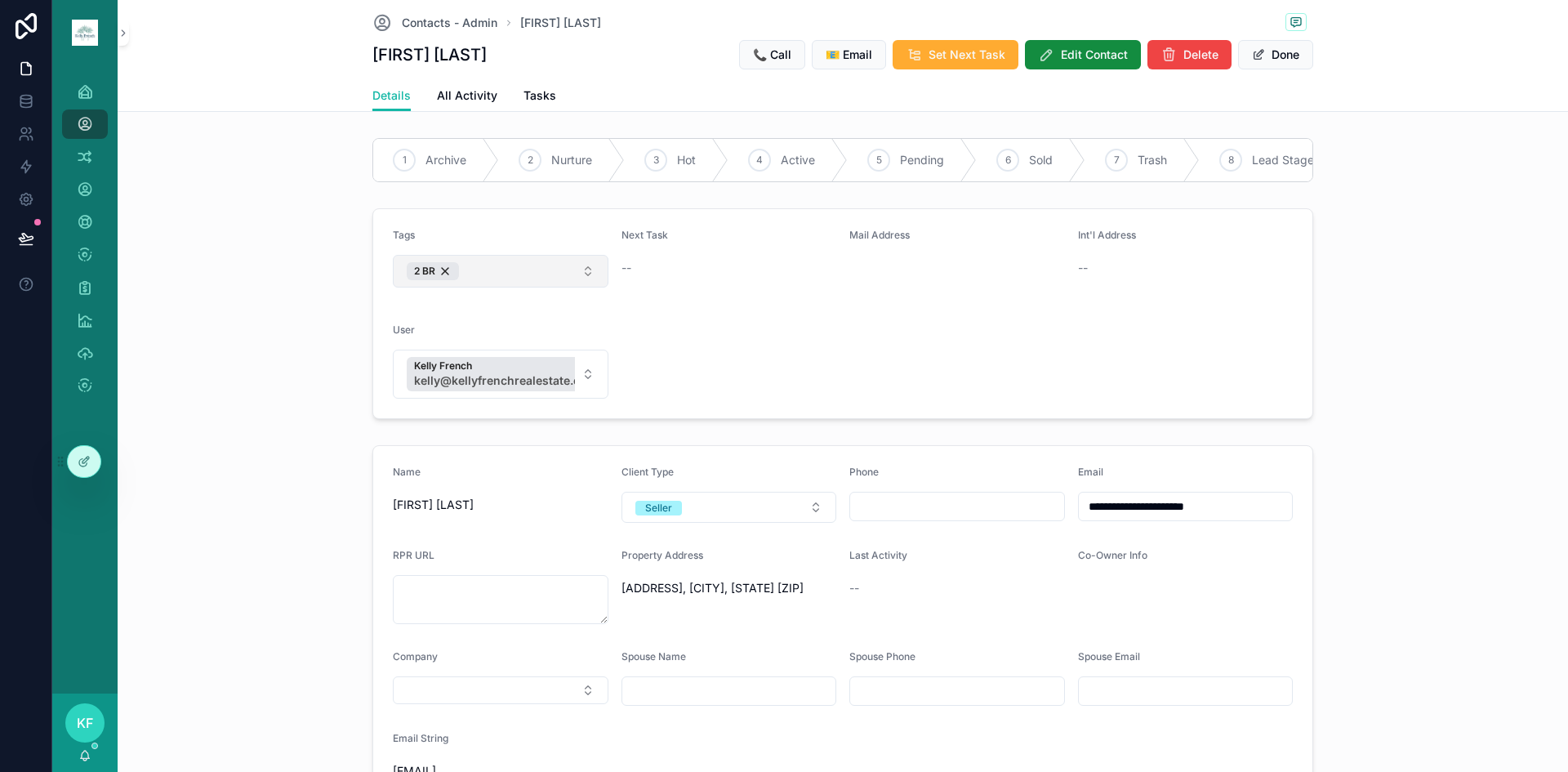 click on "2 BR" at bounding box center (501, 271) 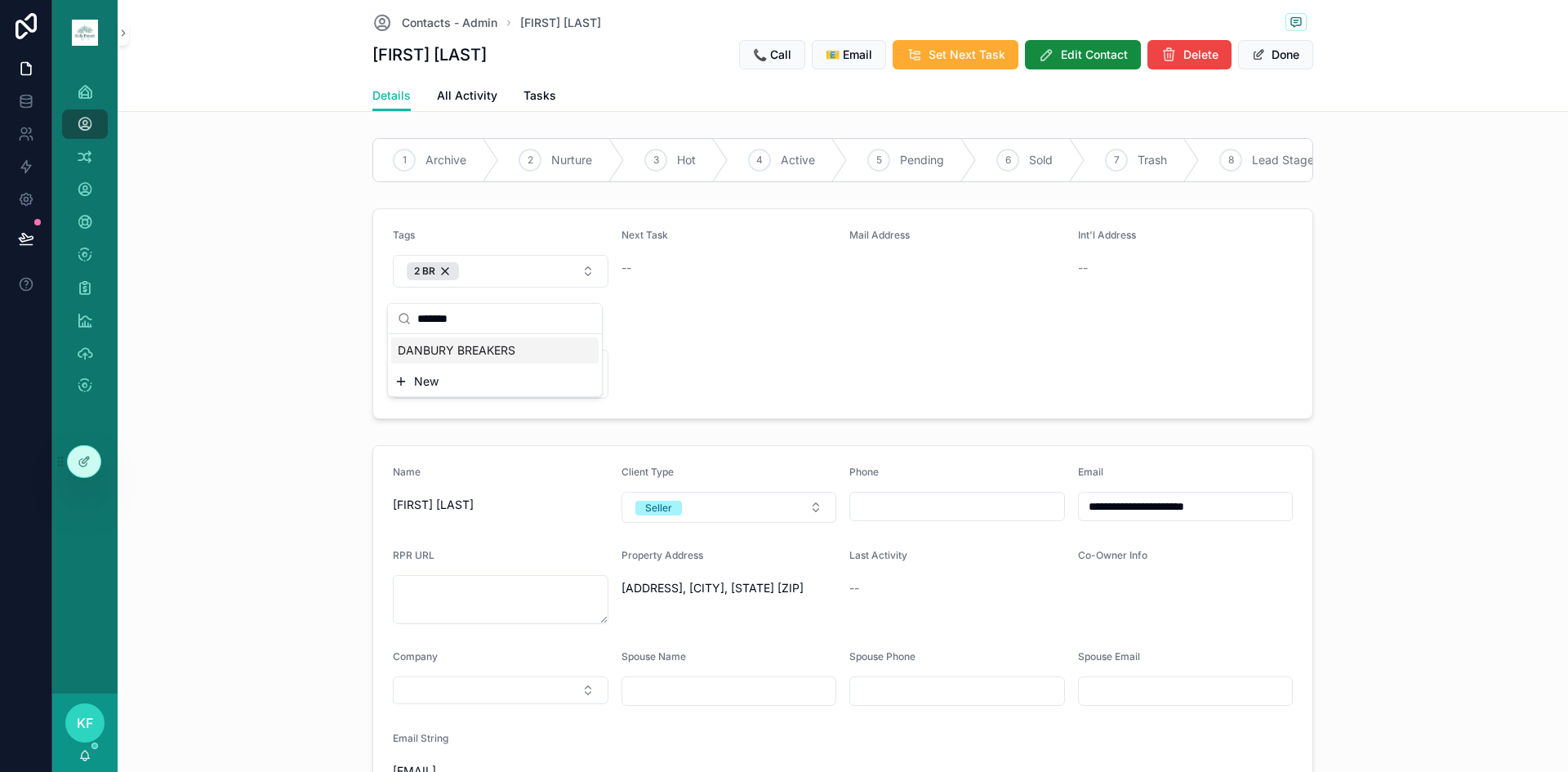 type on "*******" 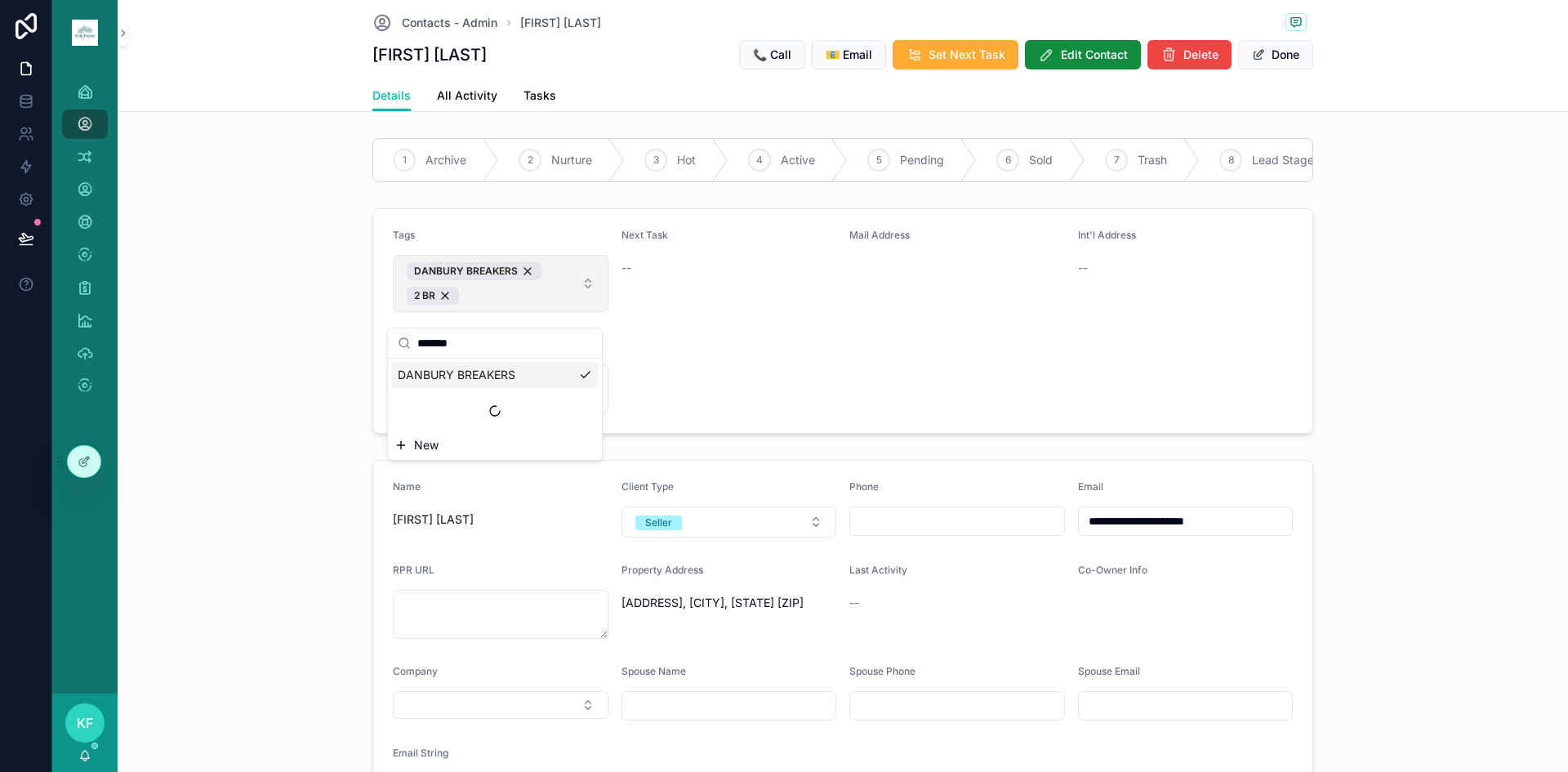 click on "DANBURY BREAKERS 2 BR" at bounding box center [501, 283] 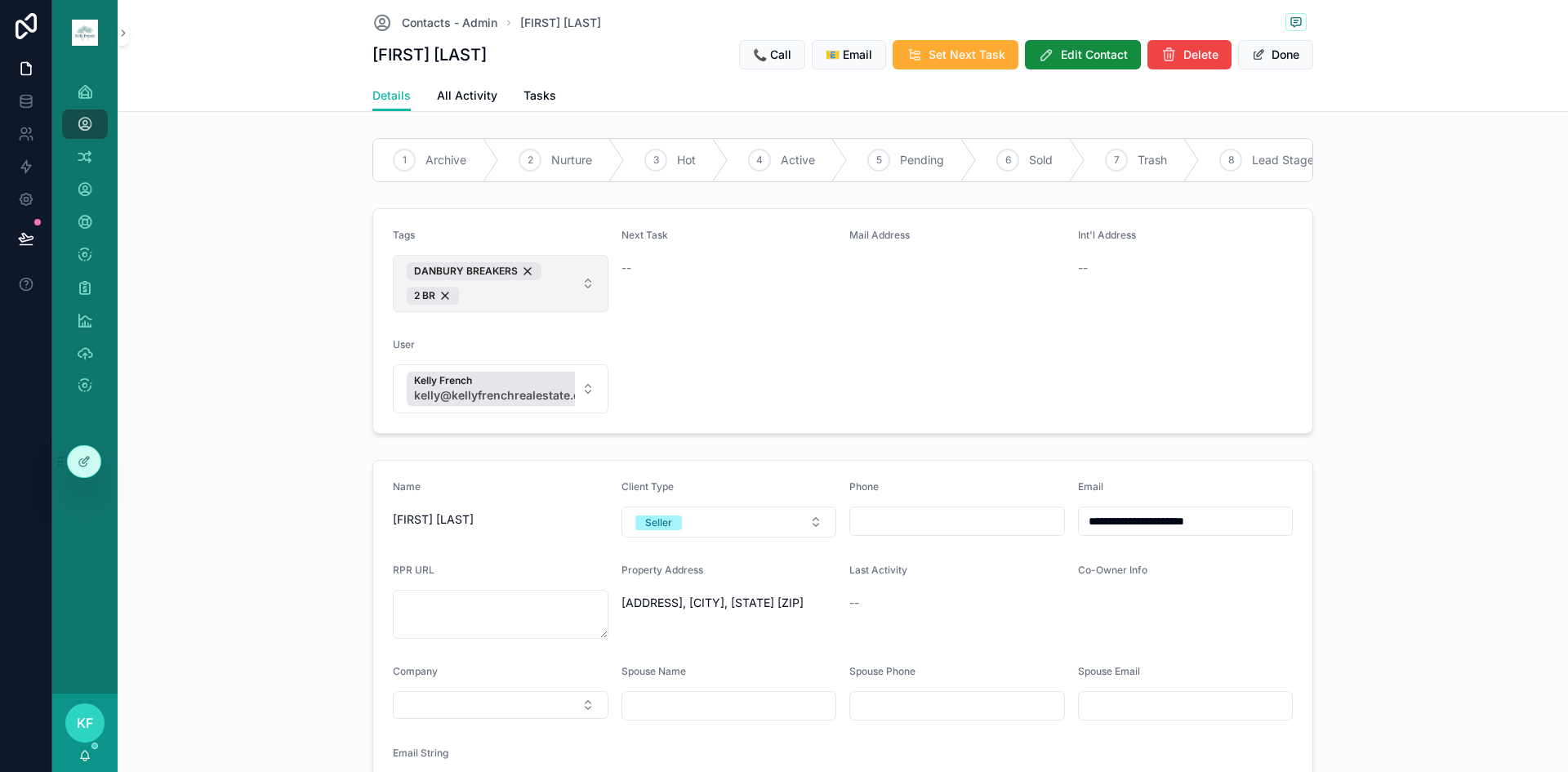 click on "DANBURY BREAKERS 2 BR" at bounding box center (491, 283) 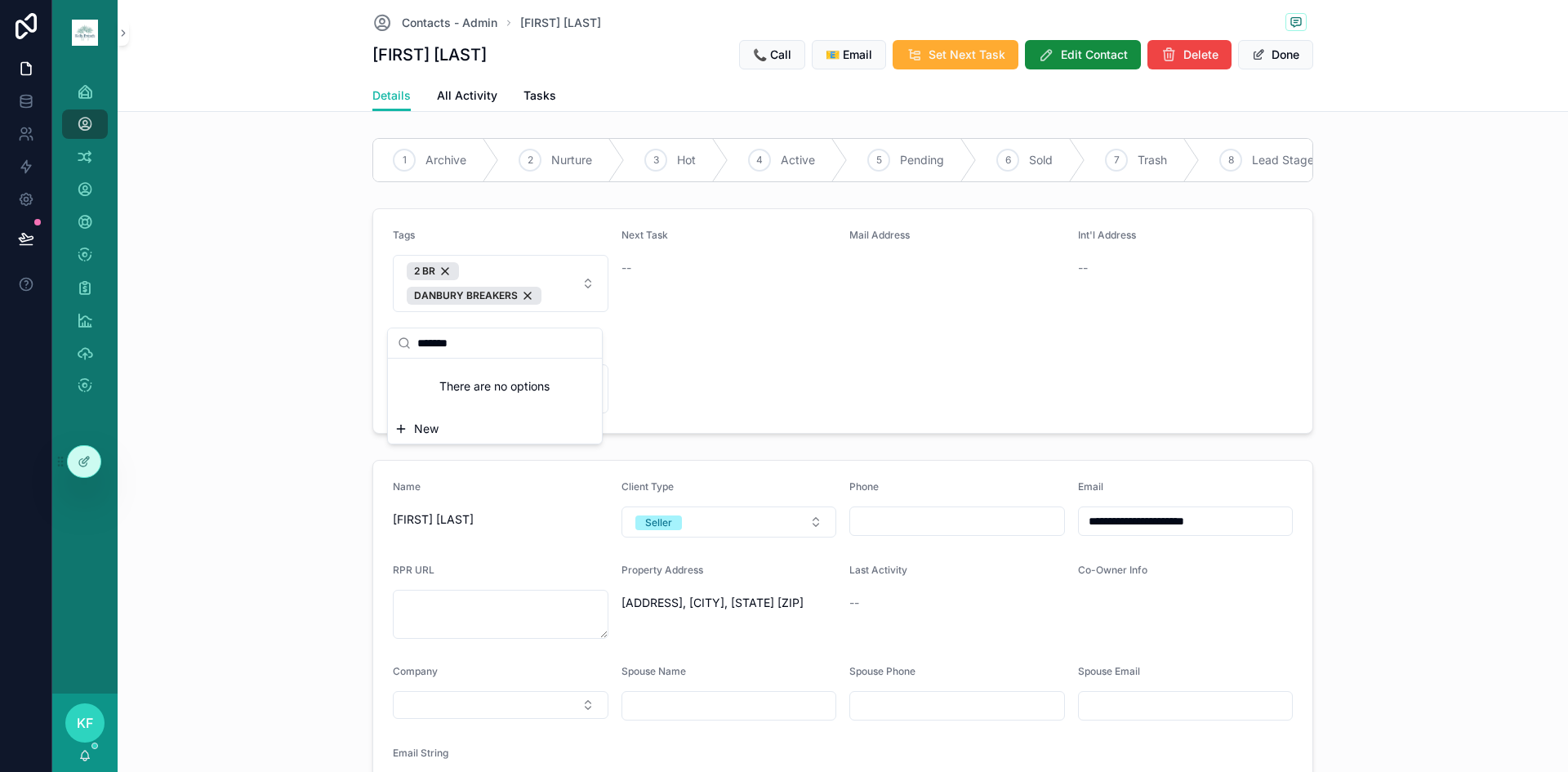 type on "*******" 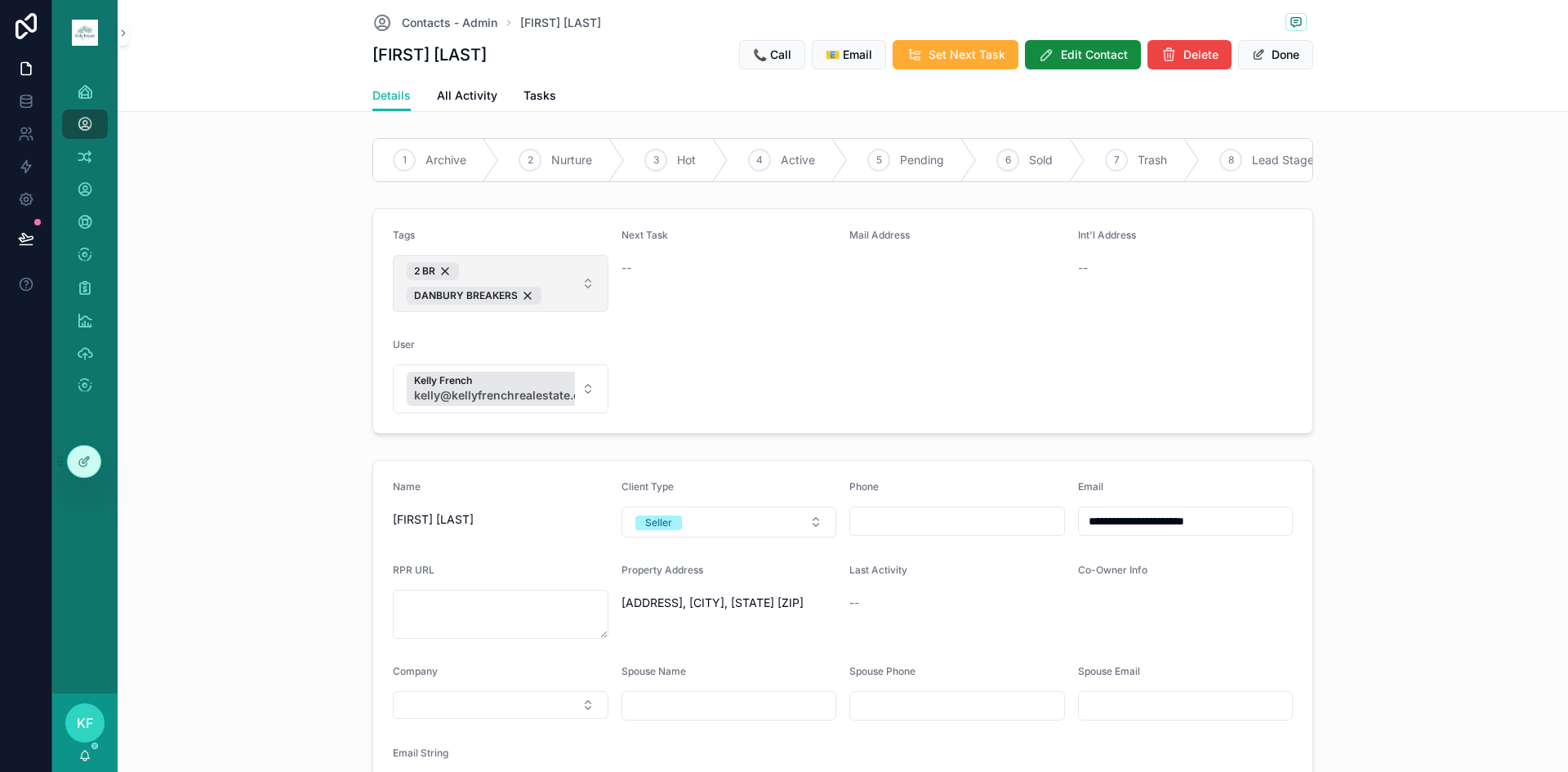 click on "2 BR DANBURY BREAKERS" at bounding box center (491, 283) 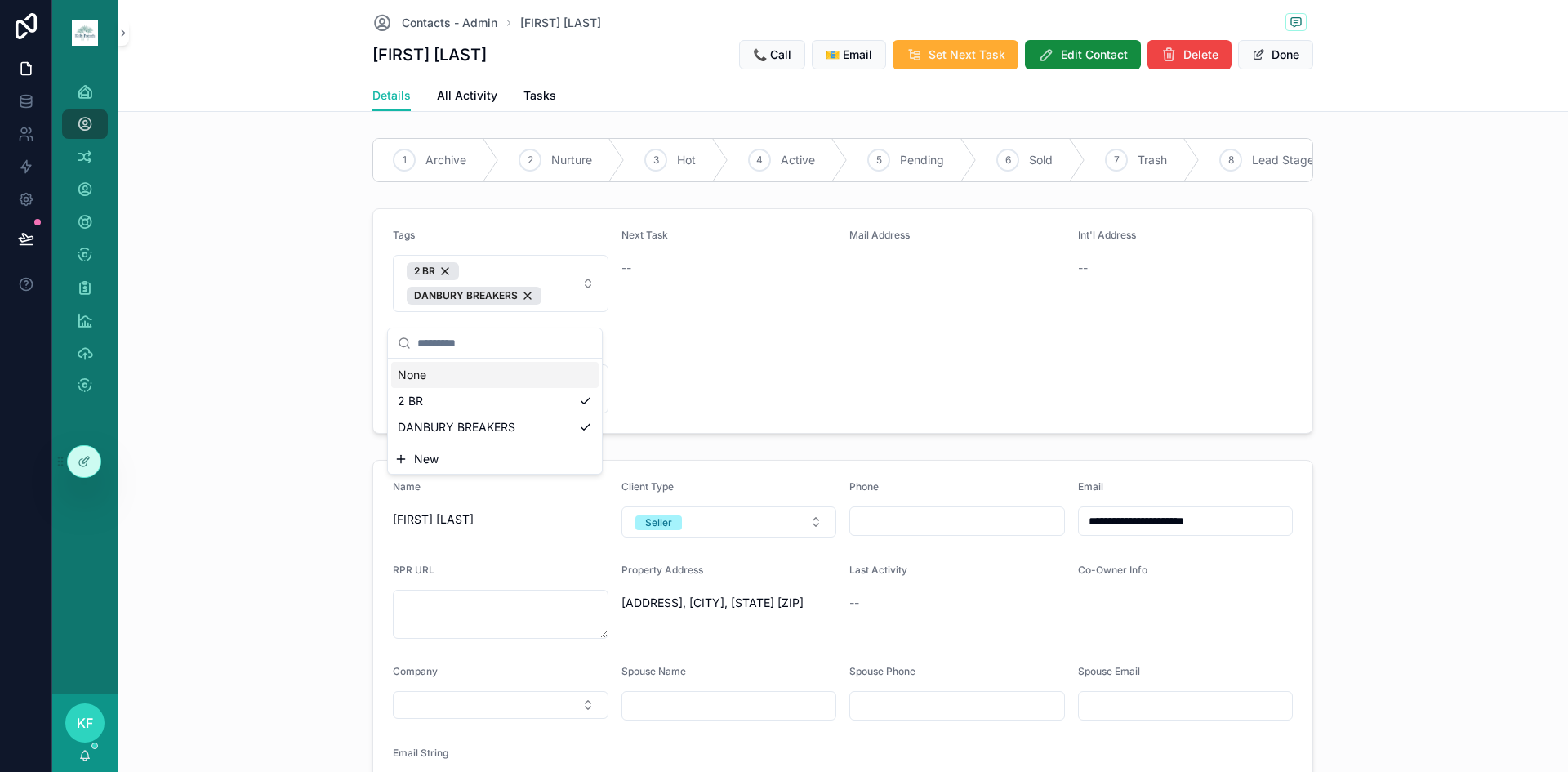 click on "Tags 2 BR DANBURY BREAKERS Next Task -- Mail Address
Int'l Address -- User Kelly French kelly@[DOMAIN]" at bounding box center [843, 321] 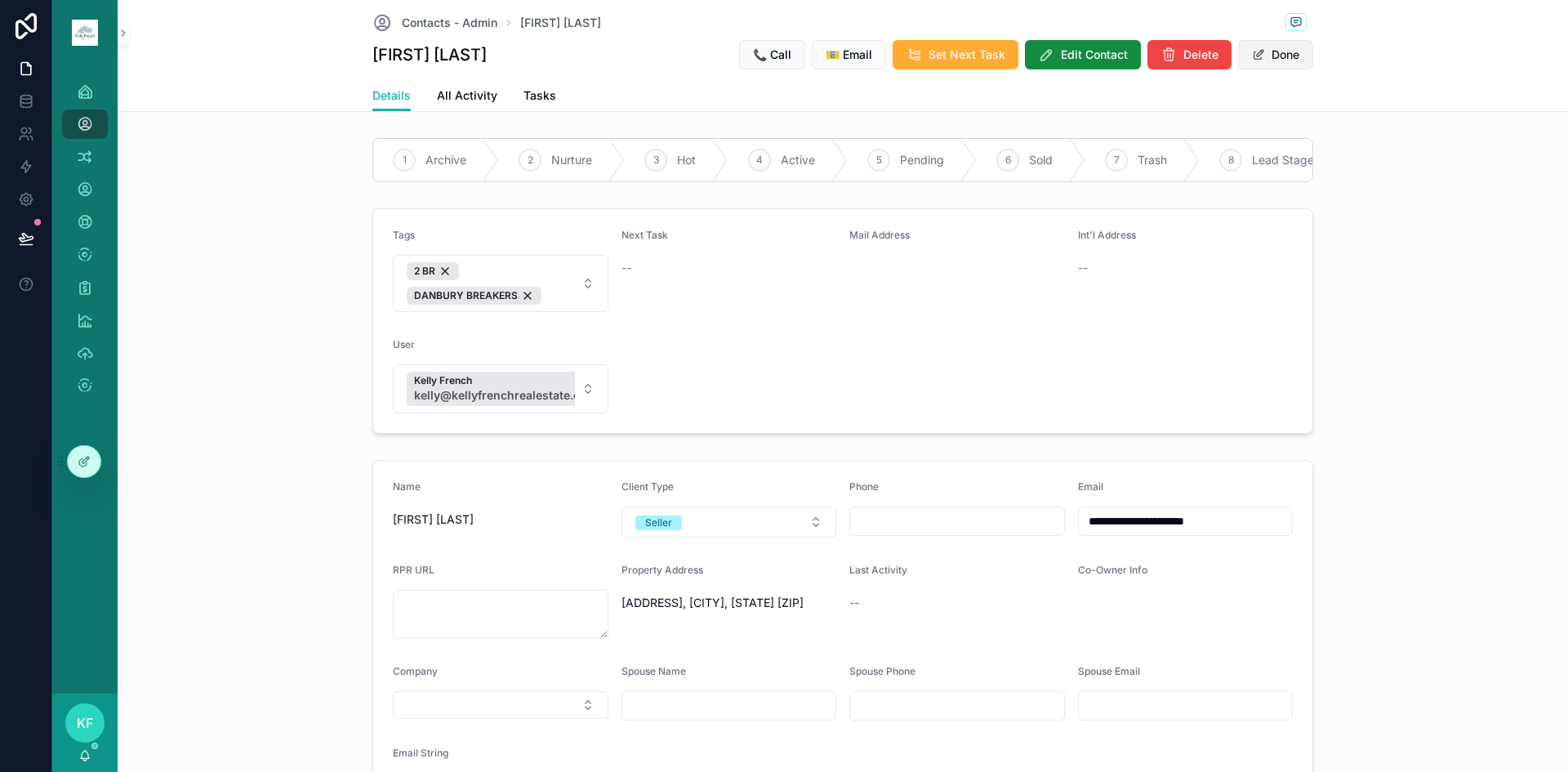 click on "Done" at bounding box center [1276, 55] 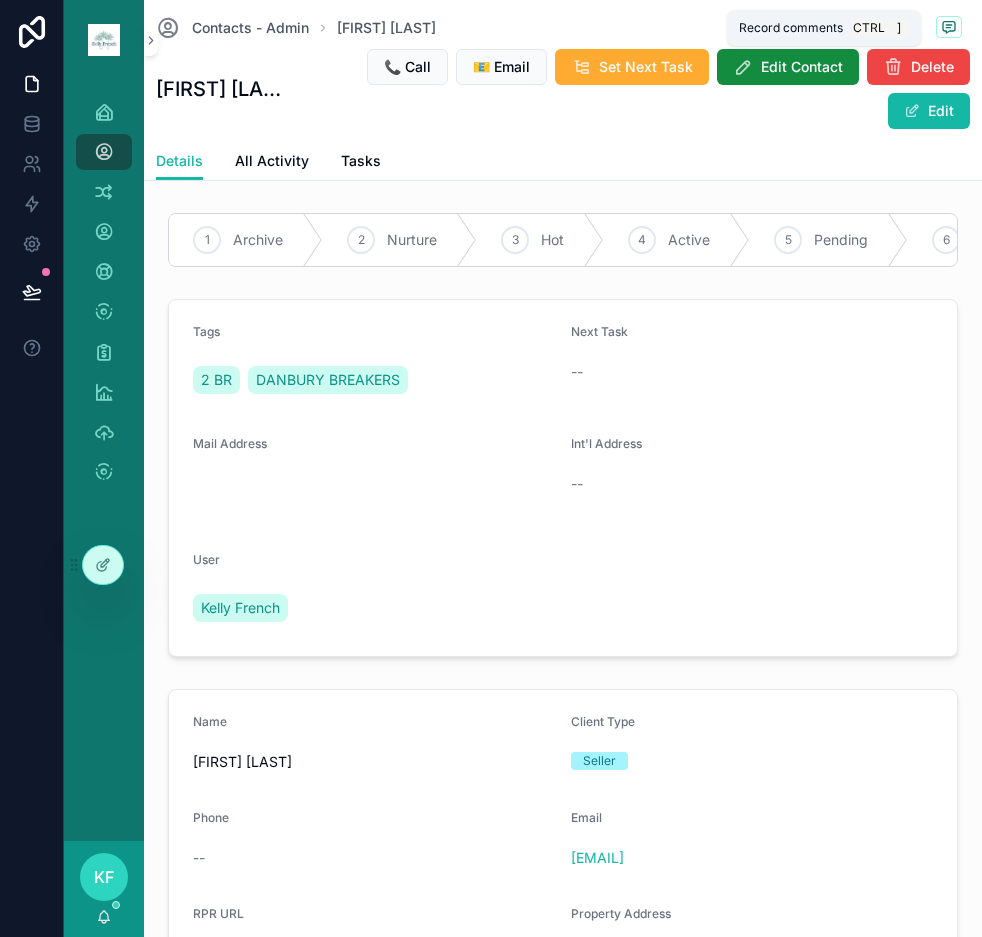 click 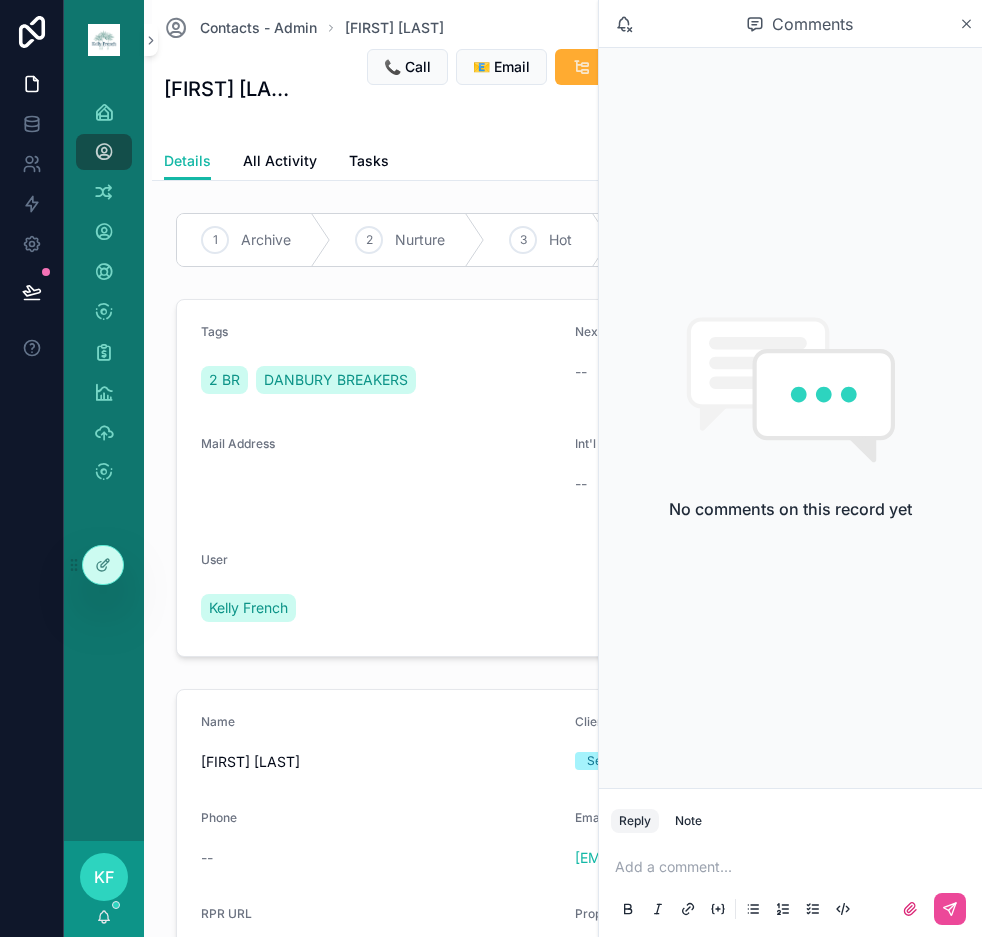 click at bounding box center [794, 867] 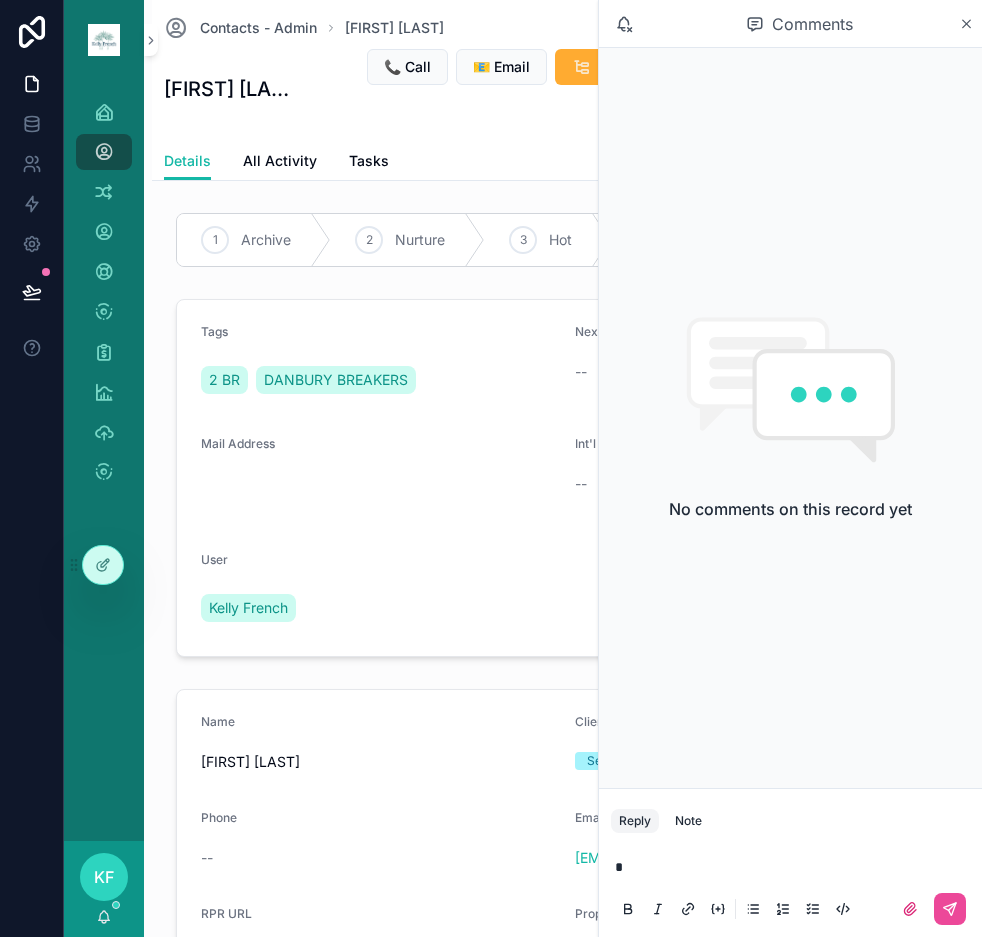 type 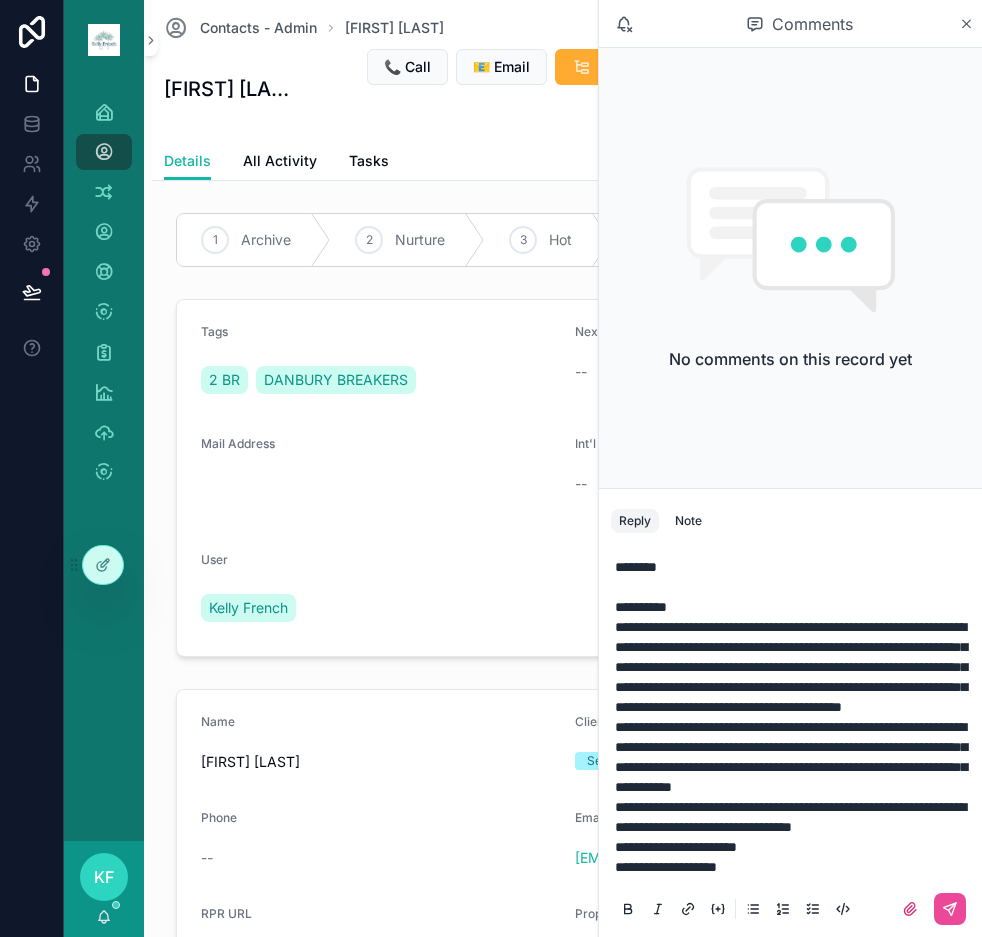 click on "**********" at bounding box center (794, 867) 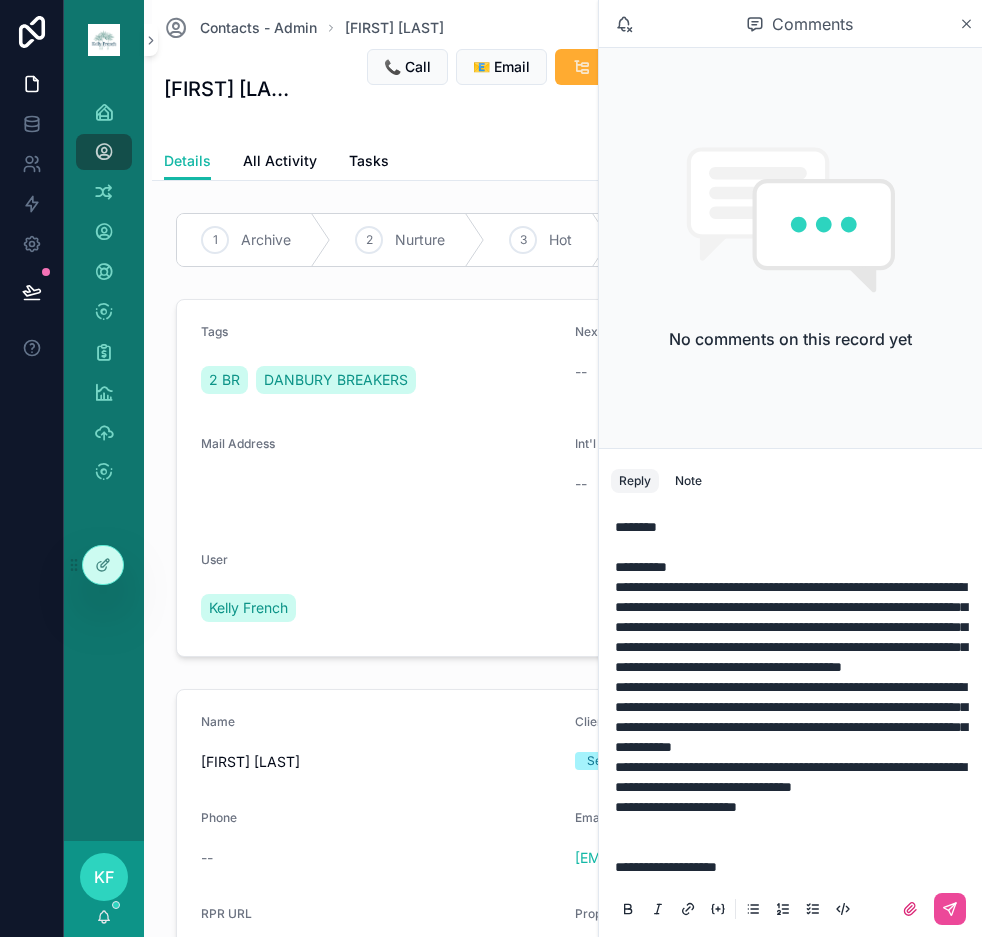 click on "**********" at bounding box center (794, 777) 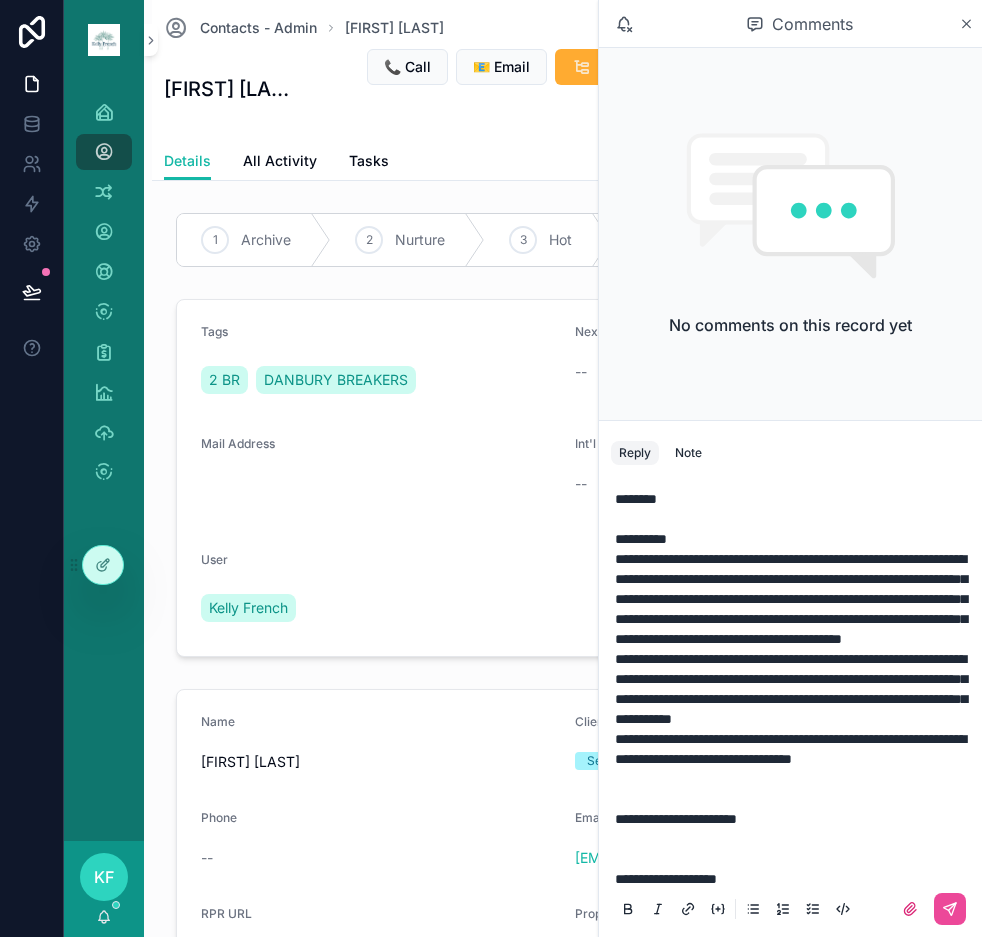 click on "********* *********" at bounding box center [794, 519] 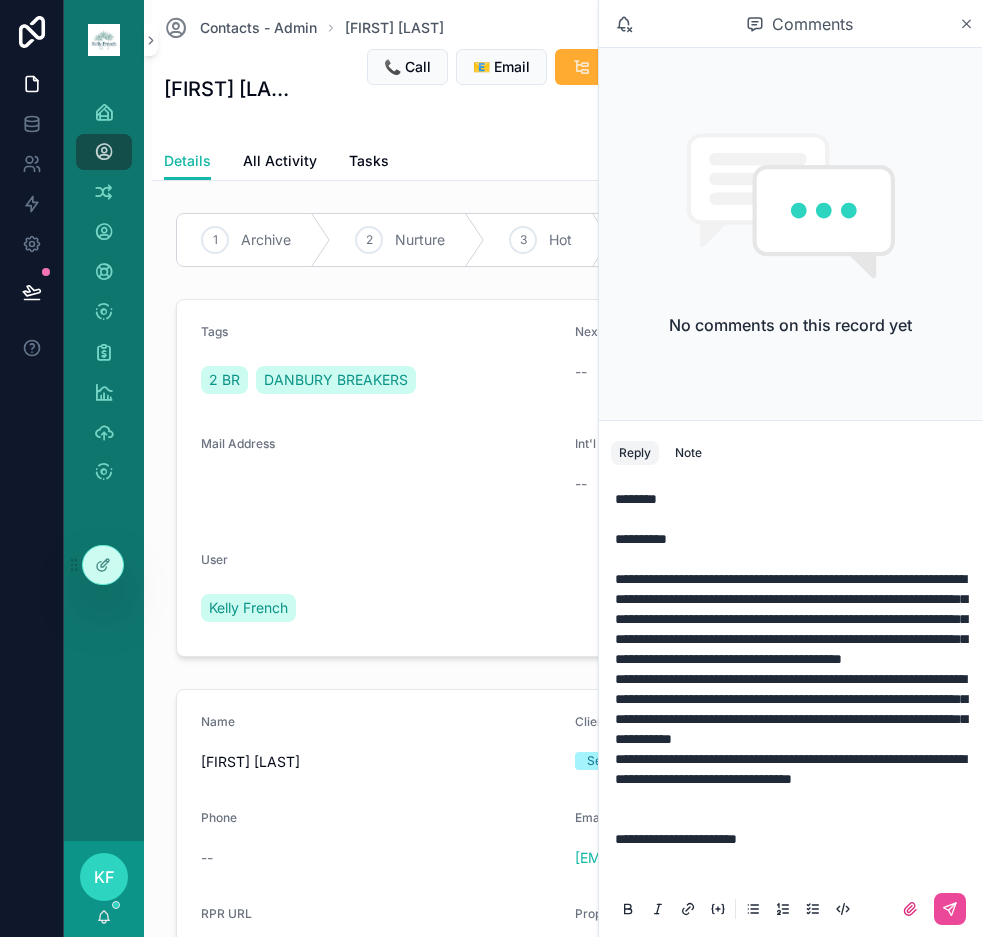 scroll, scrollTop: 91, scrollLeft: 0, axis: vertical 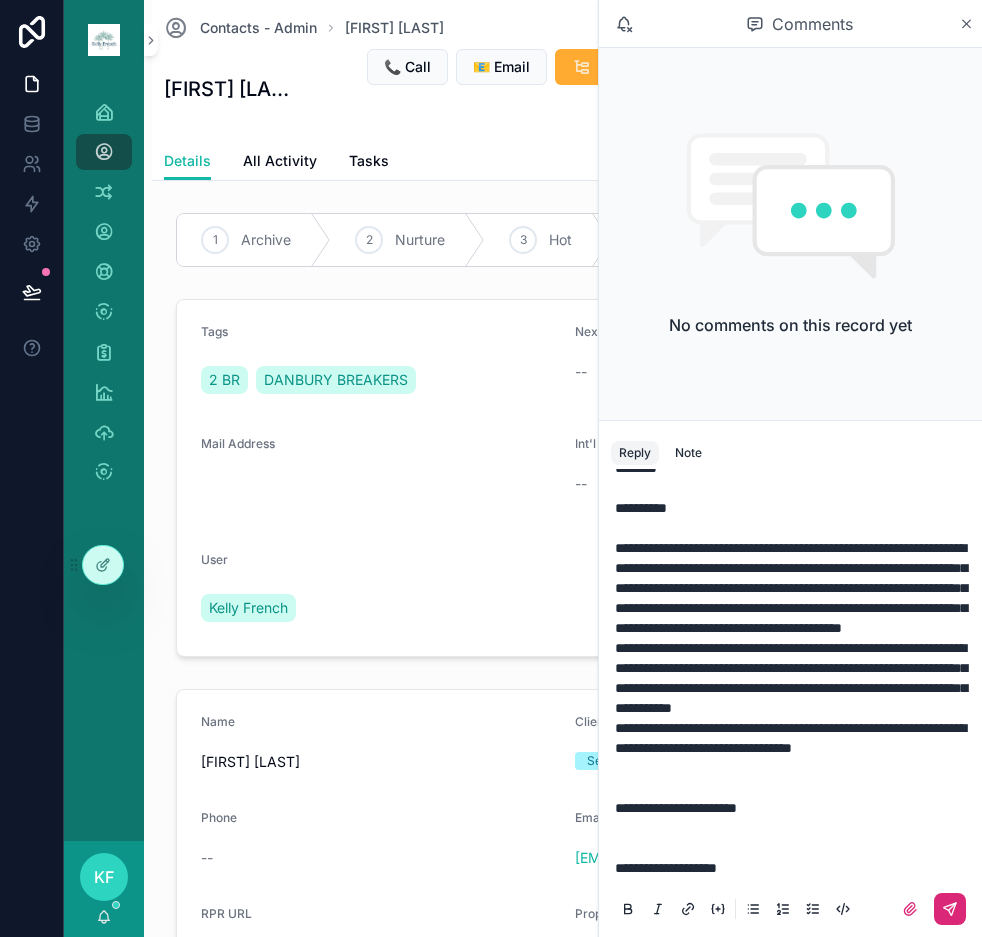 click at bounding box center [950, 909] 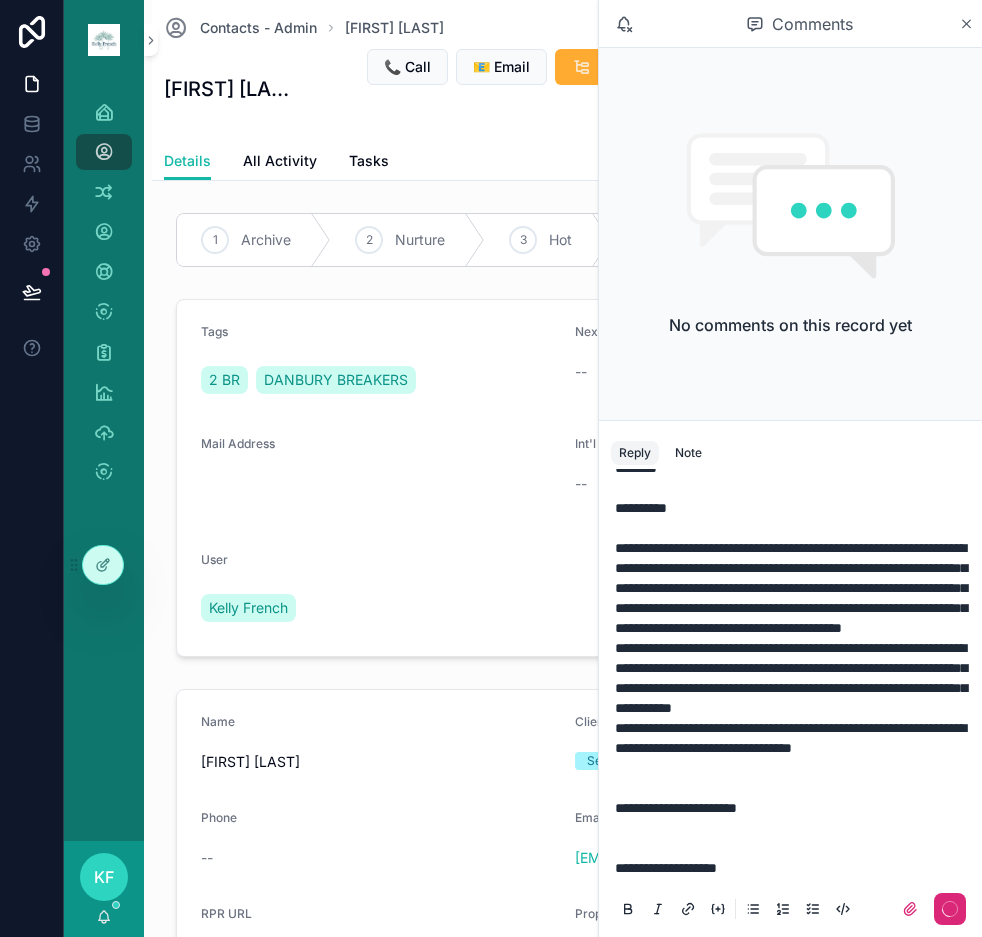 scroll, scrollTop: 0, scrollLeft: 0, axis: both 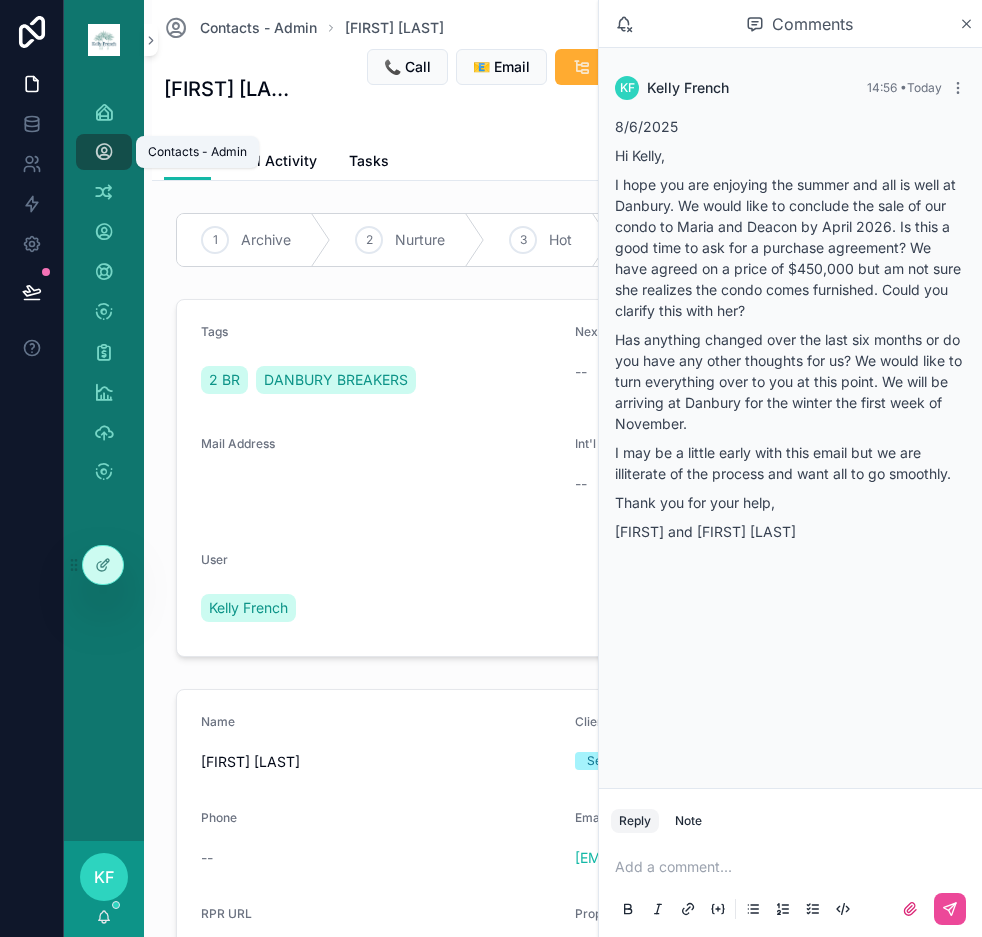 click at bounding box center (104, 152) 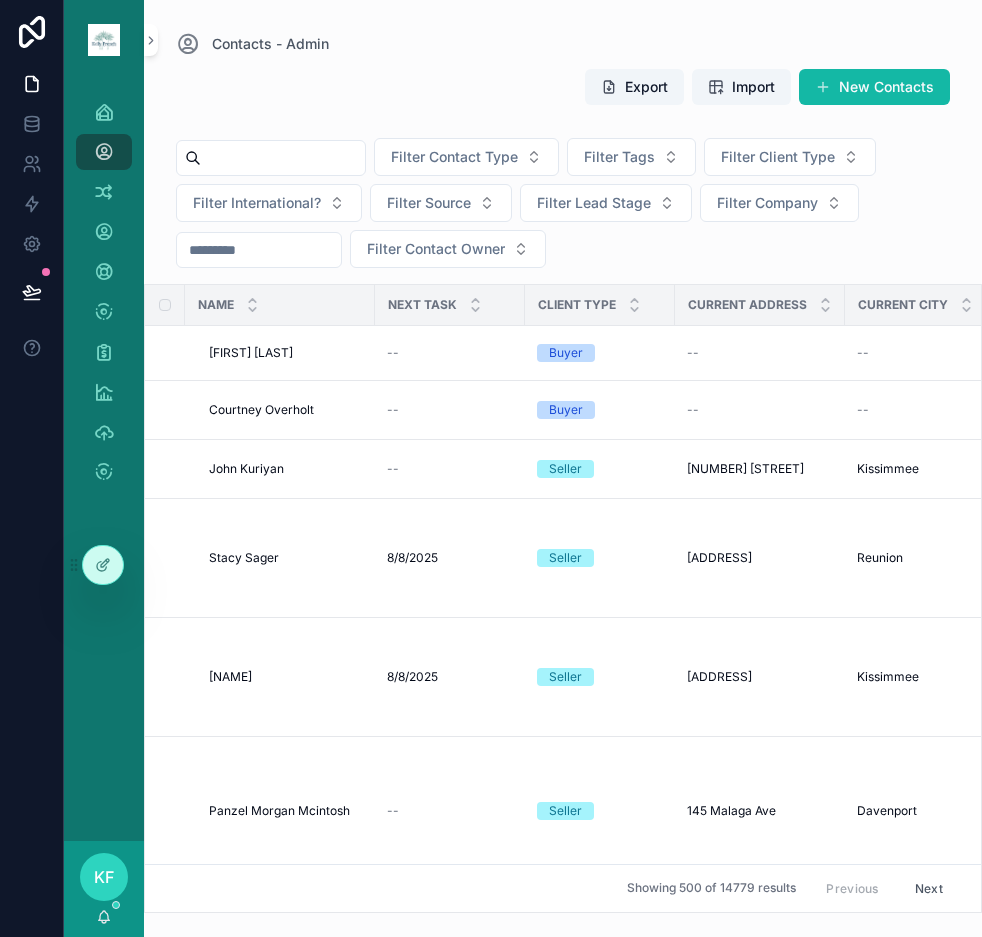 click at bounding box center [283, 158] 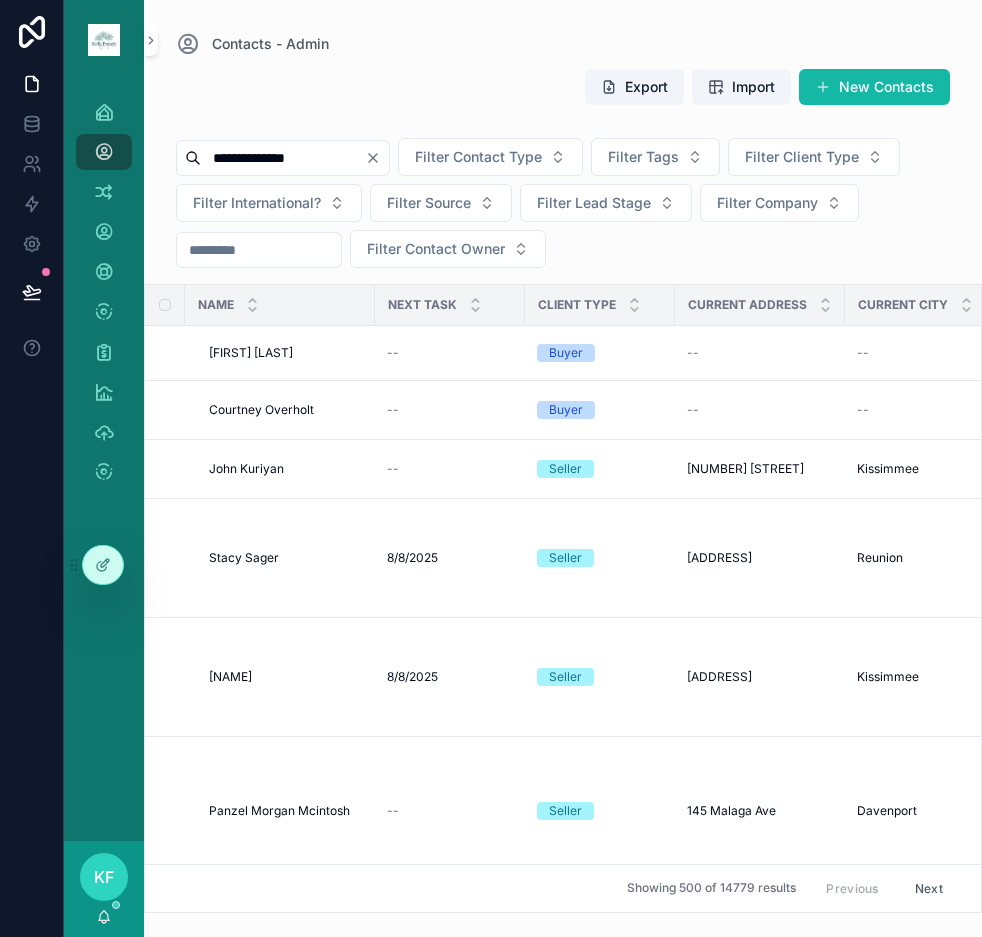 type on "**********" 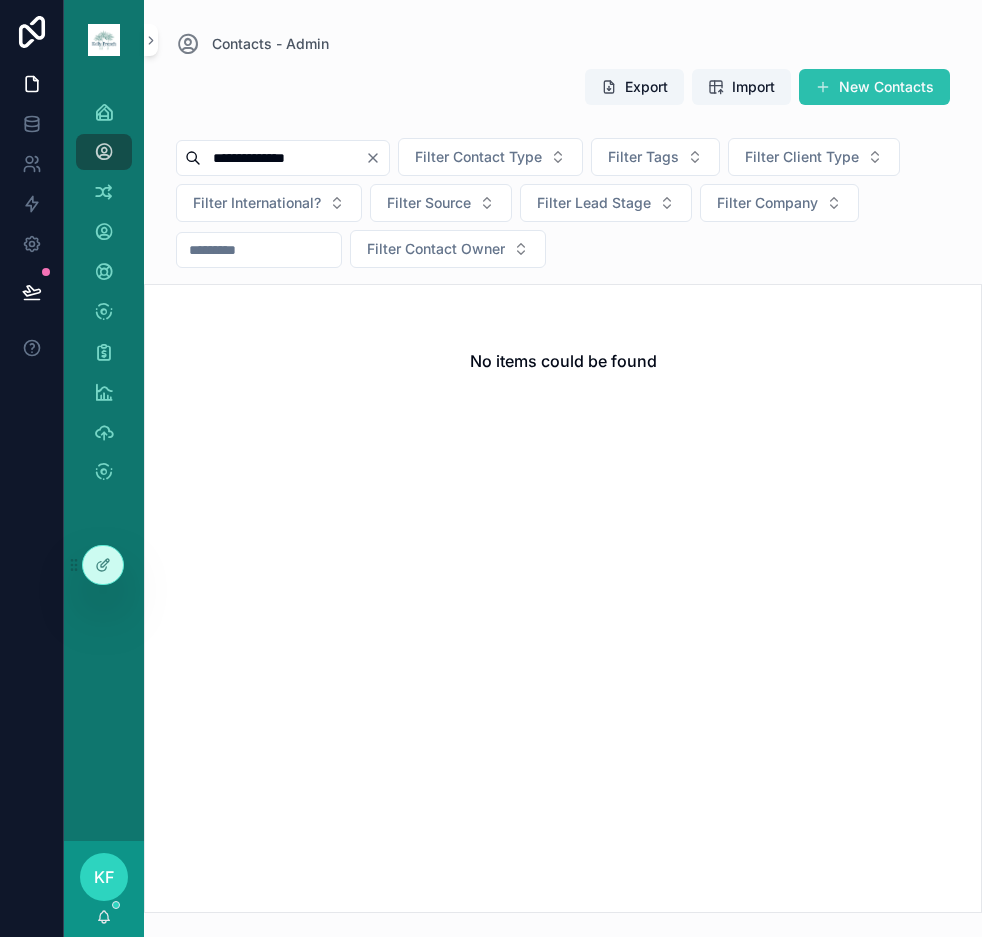 click on "New Contacts" at bounding box center [874, 87] 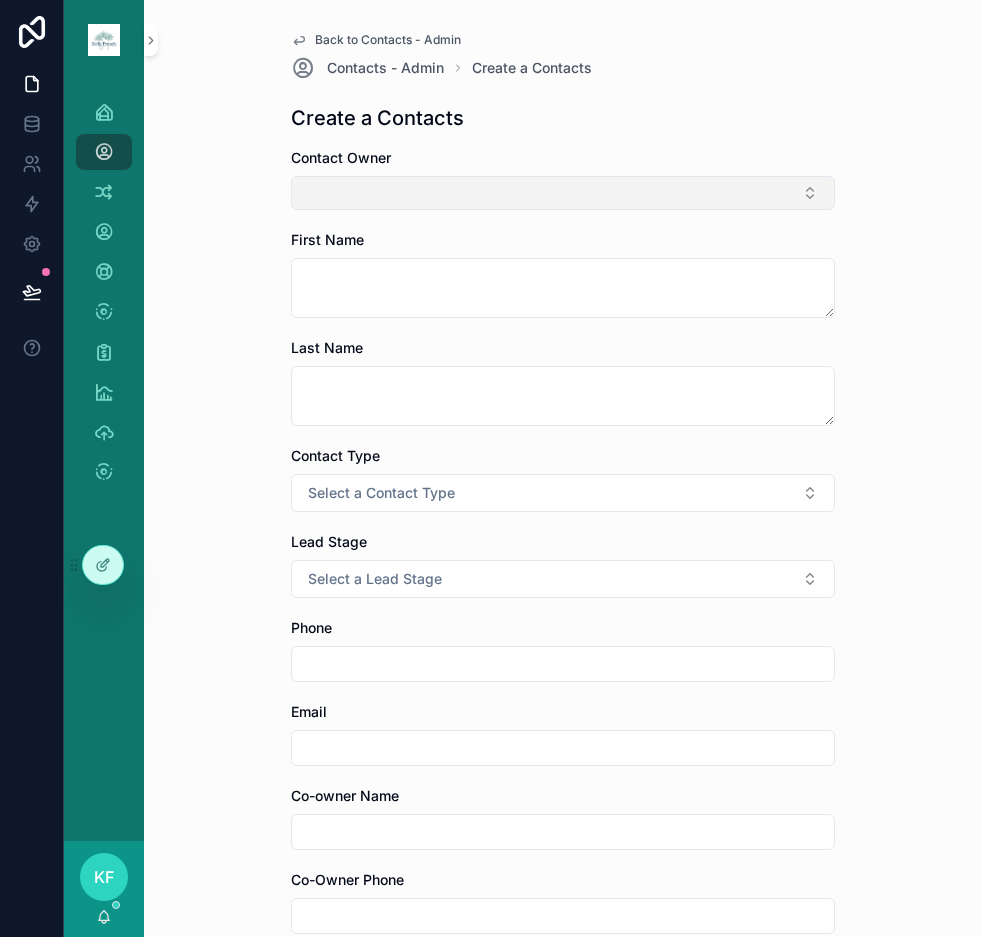 click at bounding box center (563, 193) 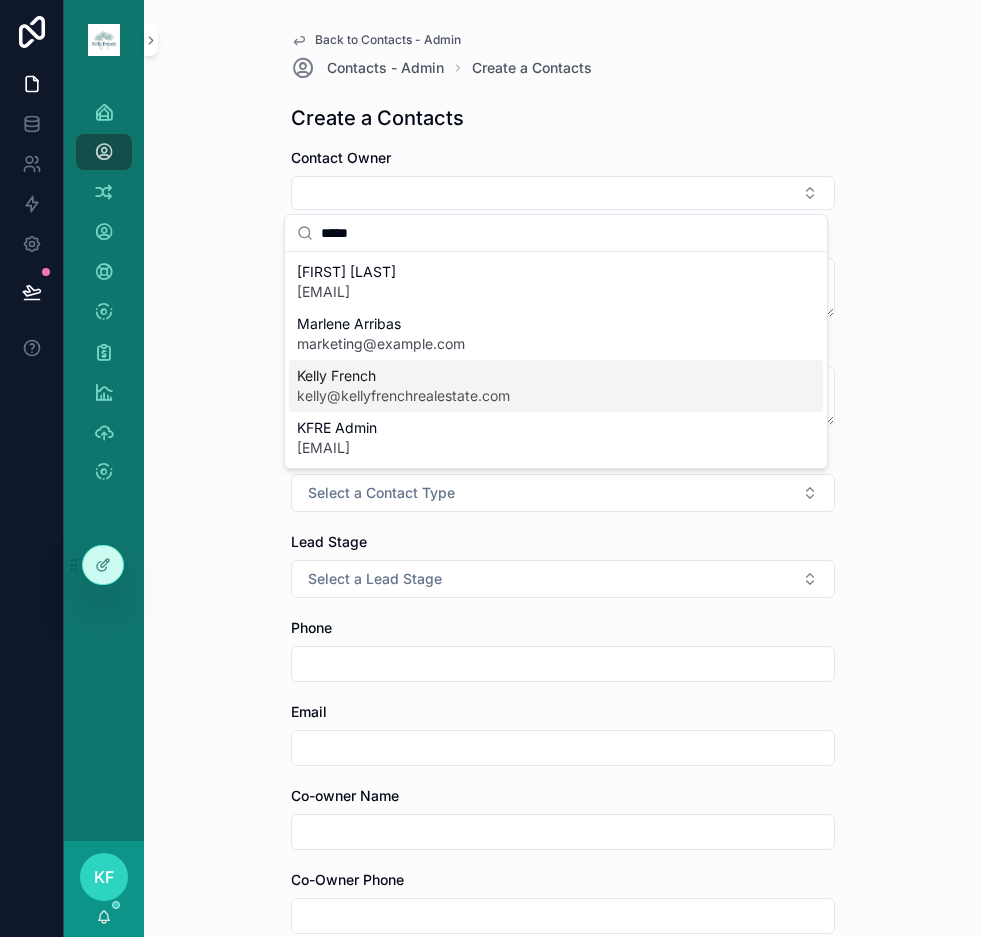 type on "*****" 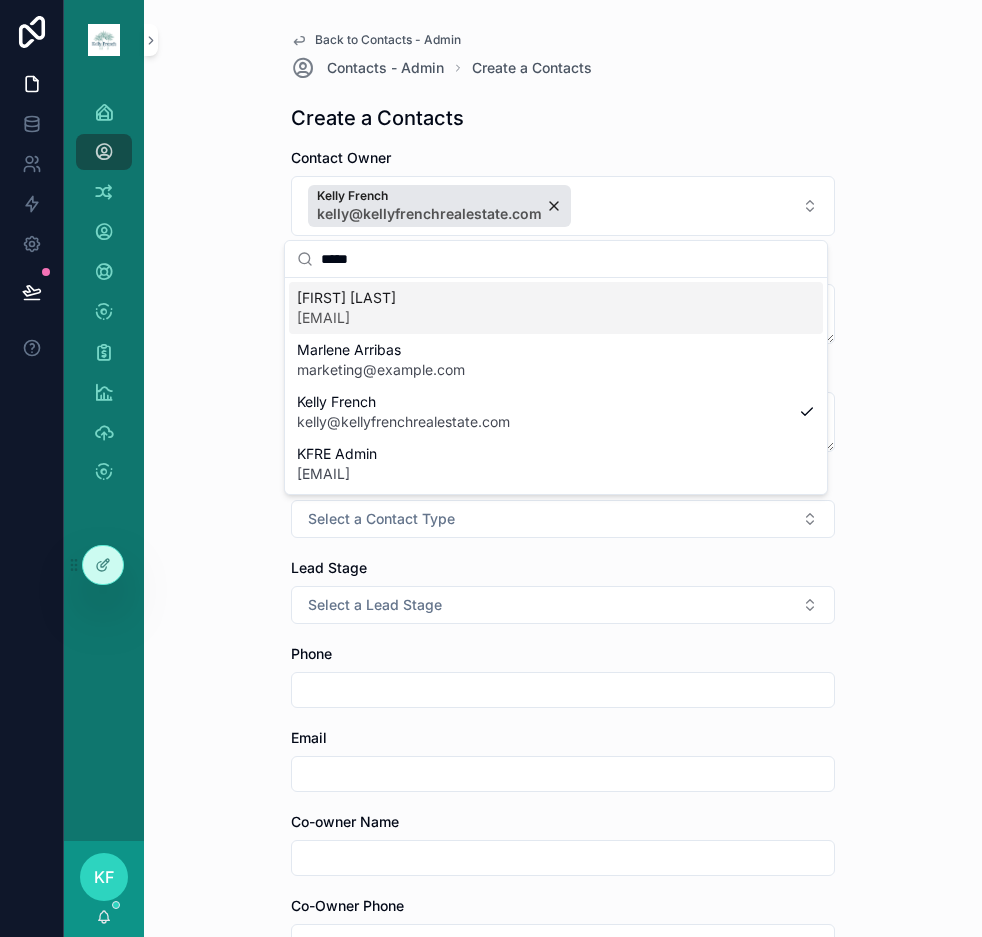 click on "Back to Contacts - Admin Contacts - Admin Create a Contacts Create a Contacts Contact Owner Kelly French kelly@kellyfrenchrealestate.com First Name [FIRST] Last Name [LAST] Contact Type Select a Contact Type Lead Stage Select a Lead Stage Phone Email [EMAIL] Co-owner Name Co-Owner Phone Co-Owner Email Property Address [ADDRESS] Property City [CITY] Property State Select a Physical State Property Zip [ZIP] Tasks RPR URL Company Birthday Tags Next Task Override Email 2 Email 3 Email 4 Email 5 Notes Save" at bounding box center (563, 468) 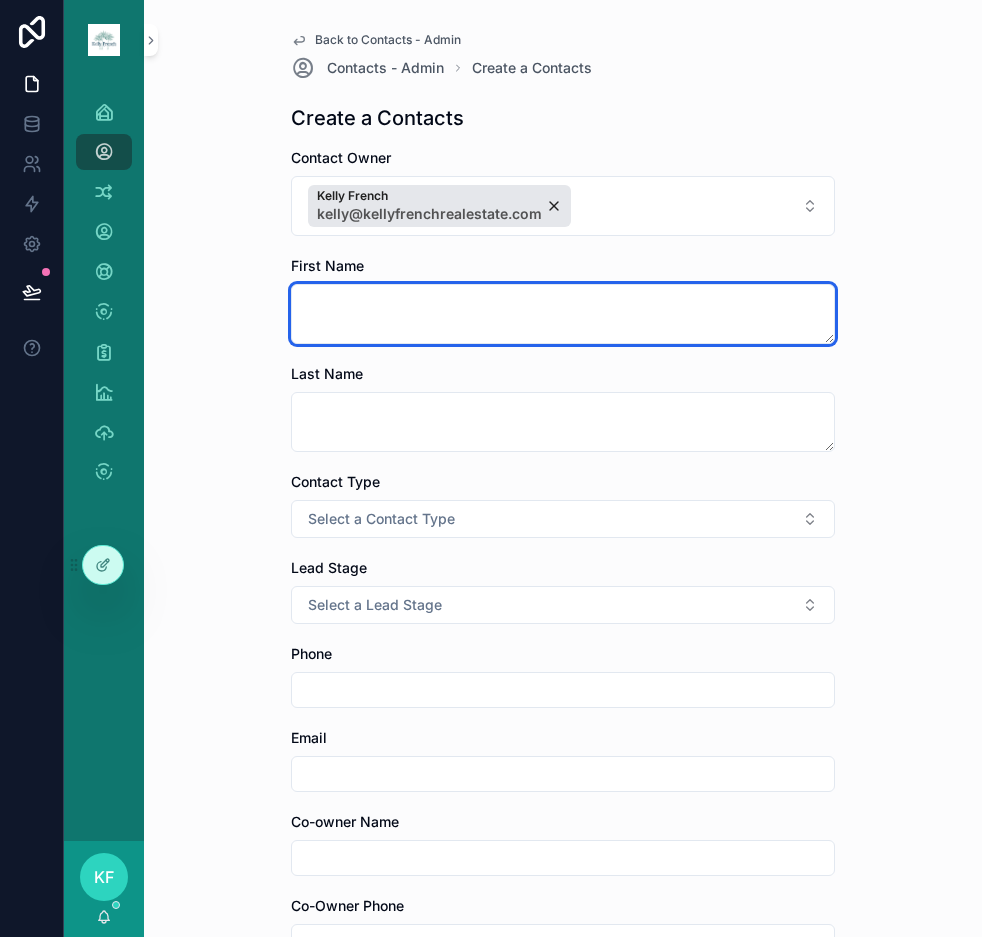 click at bounding box center (563, 314) 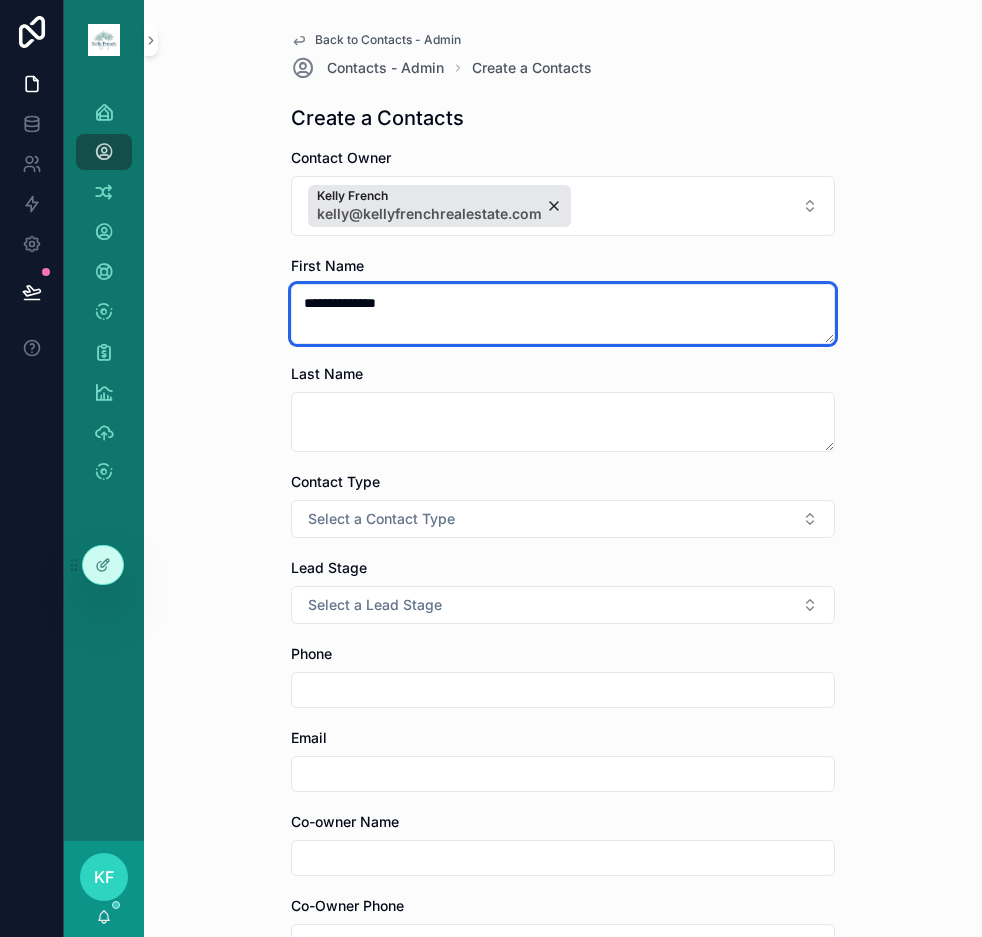 drag, startPoint x: 345, startPoint y: 302, endPoint x: 635, endPoint y: 294, distance: 290.11032 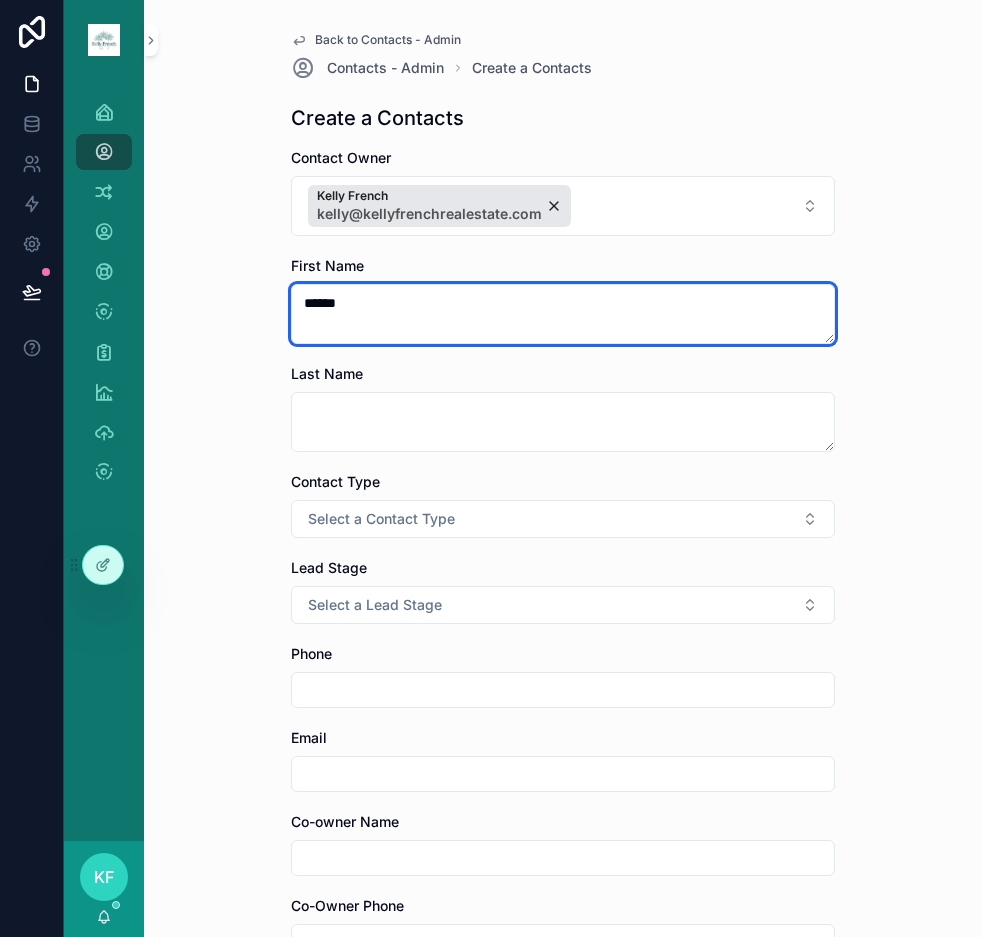 type on "******" 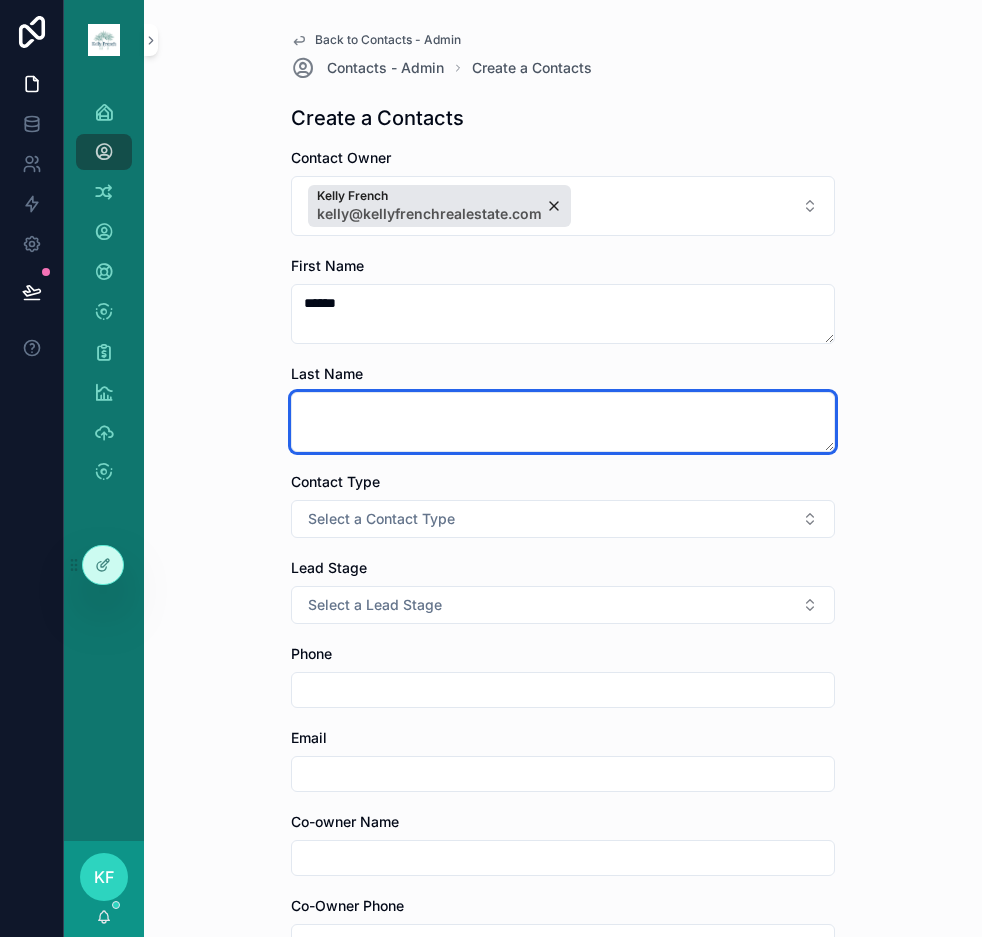 click at bounding box center [563, 422] 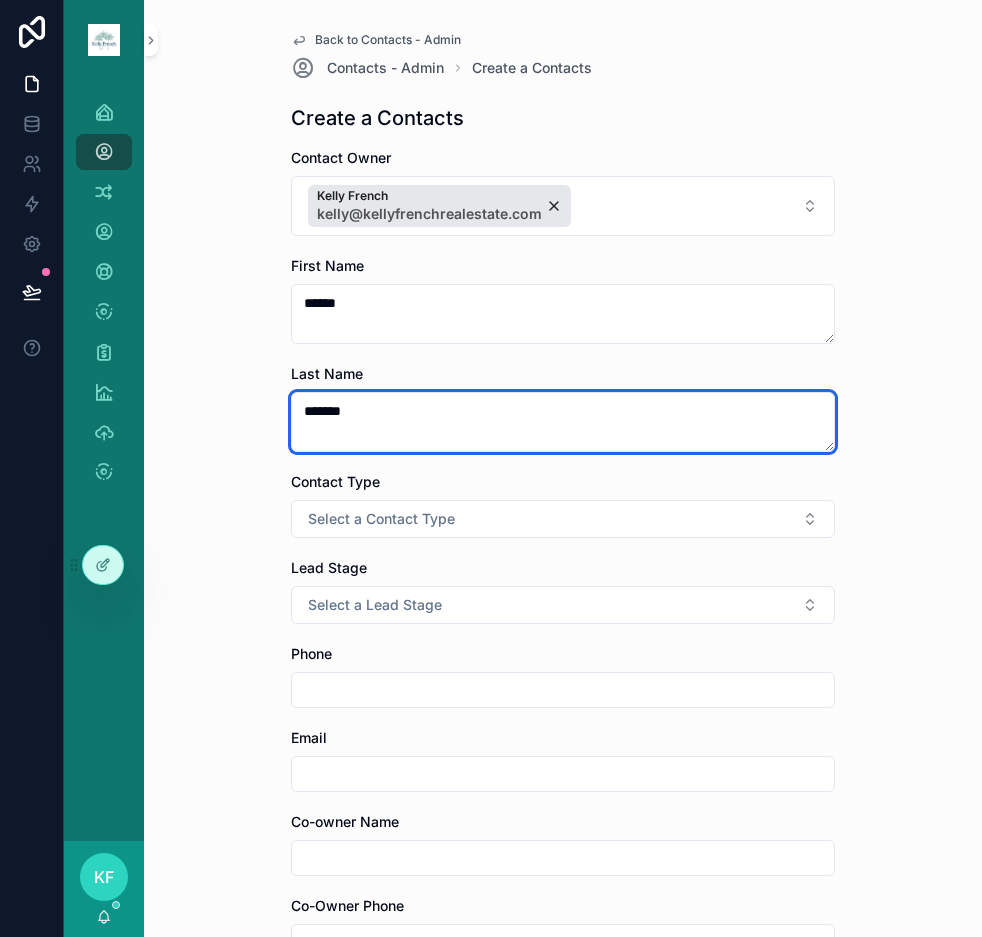 click on "*******" at bounding box center (563, 422) 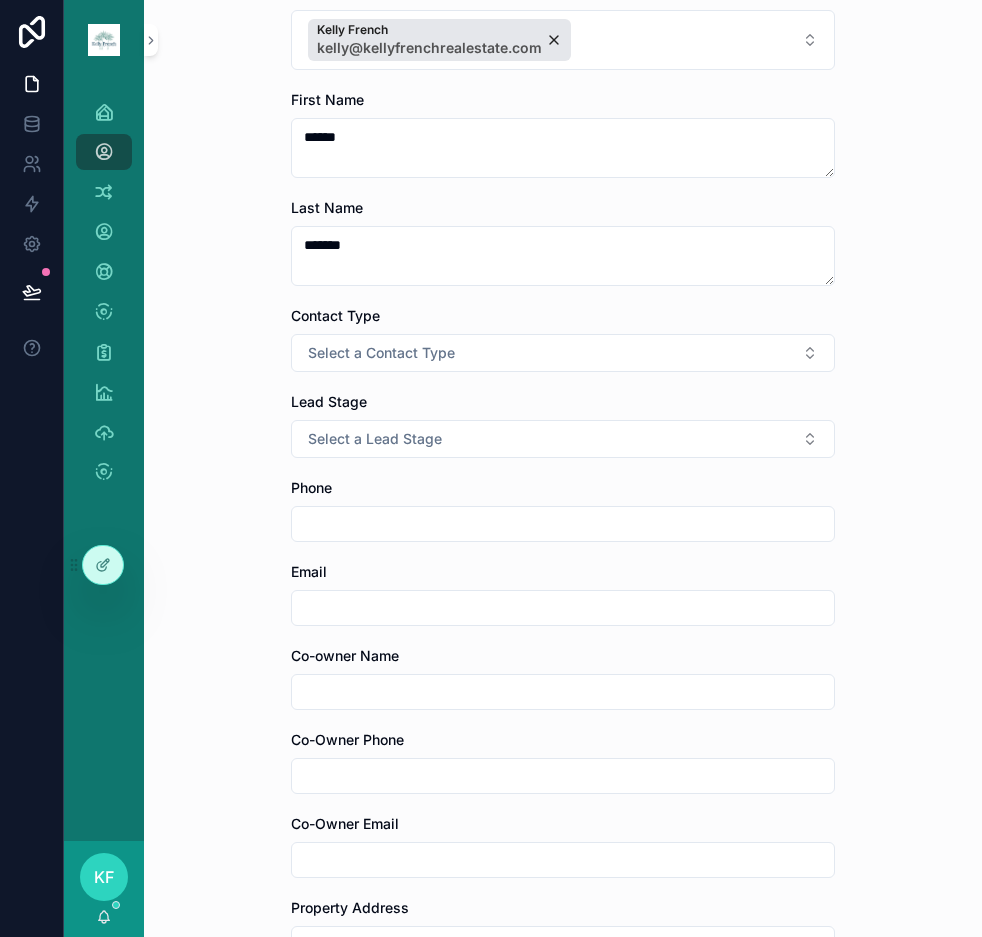 scroll, scrollTop: 167, scrollLeft: 0, axis: vertical 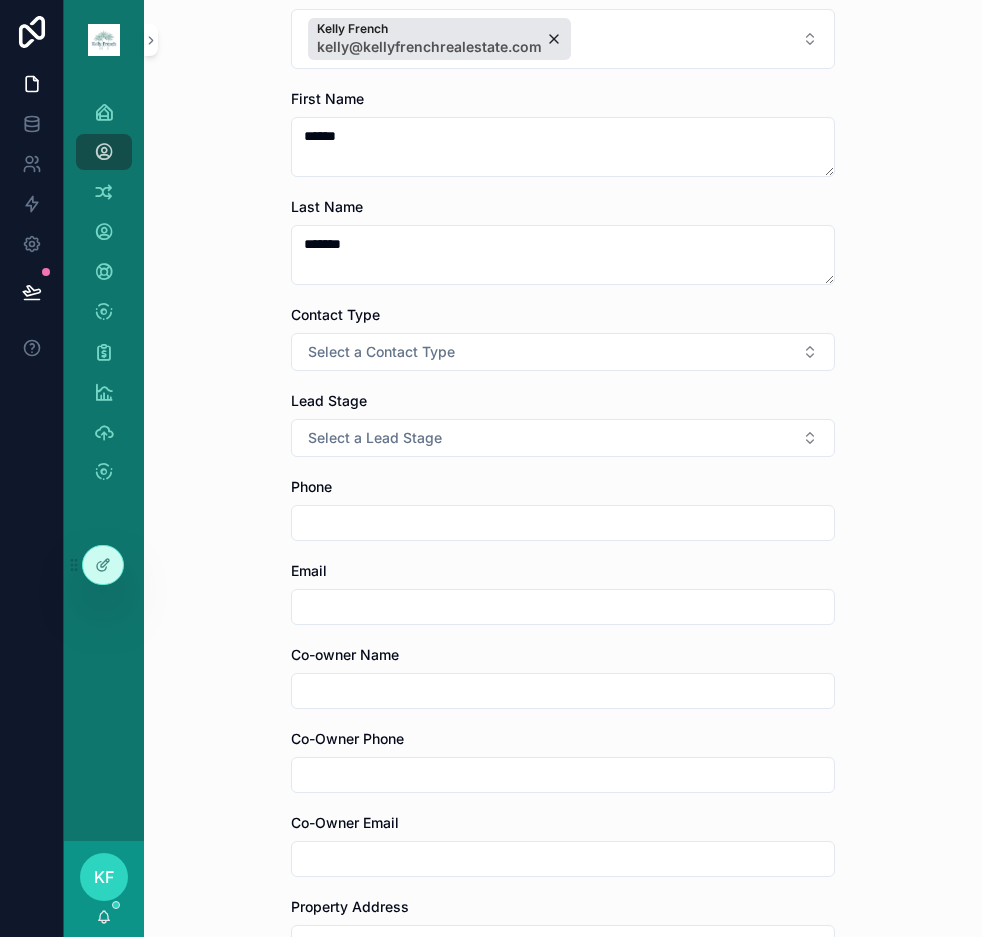 click at bounding box center [563, 607] 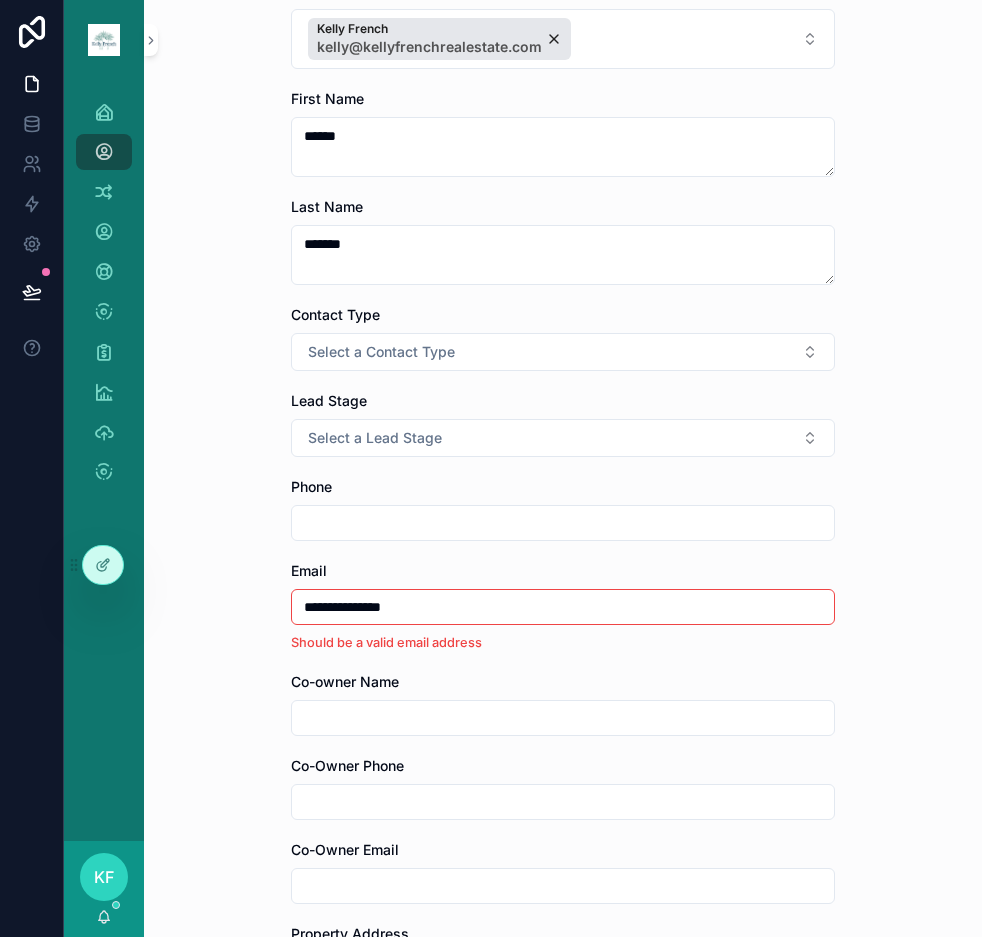 click on "**********" at bounding box center [563, 607] 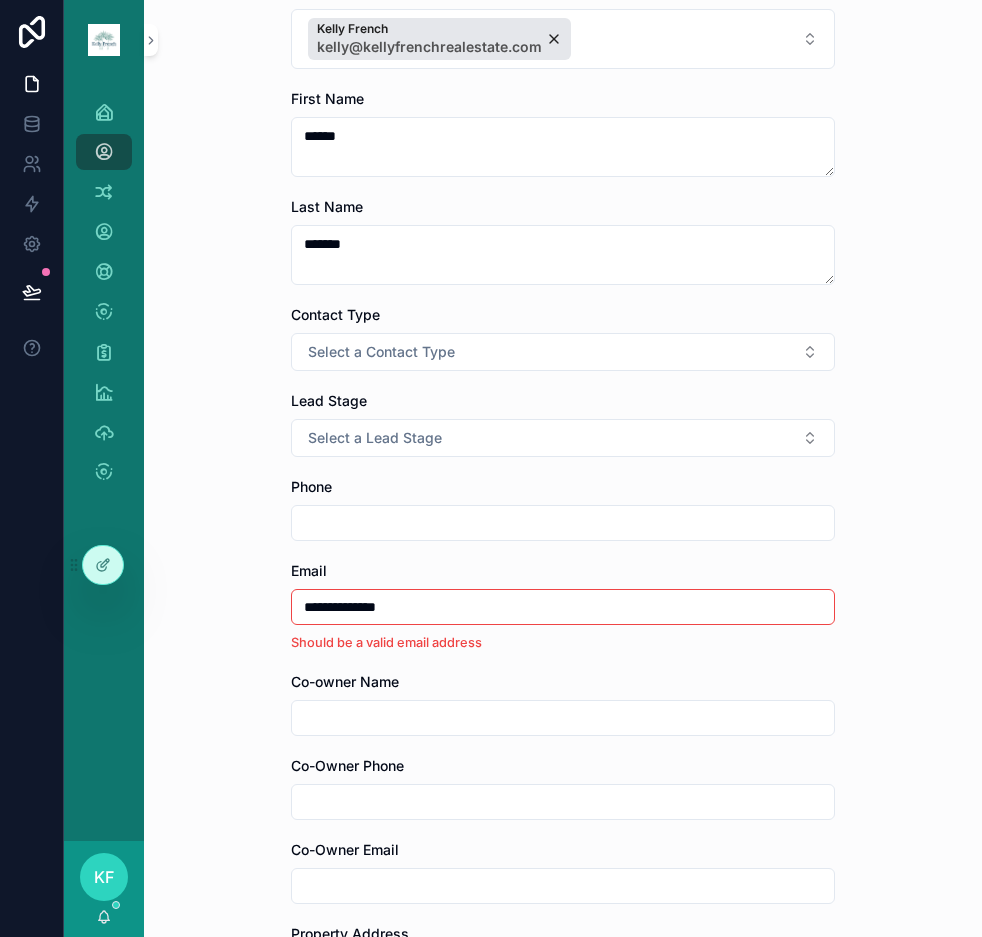 click on "**********" at bounding box center (563, 607) 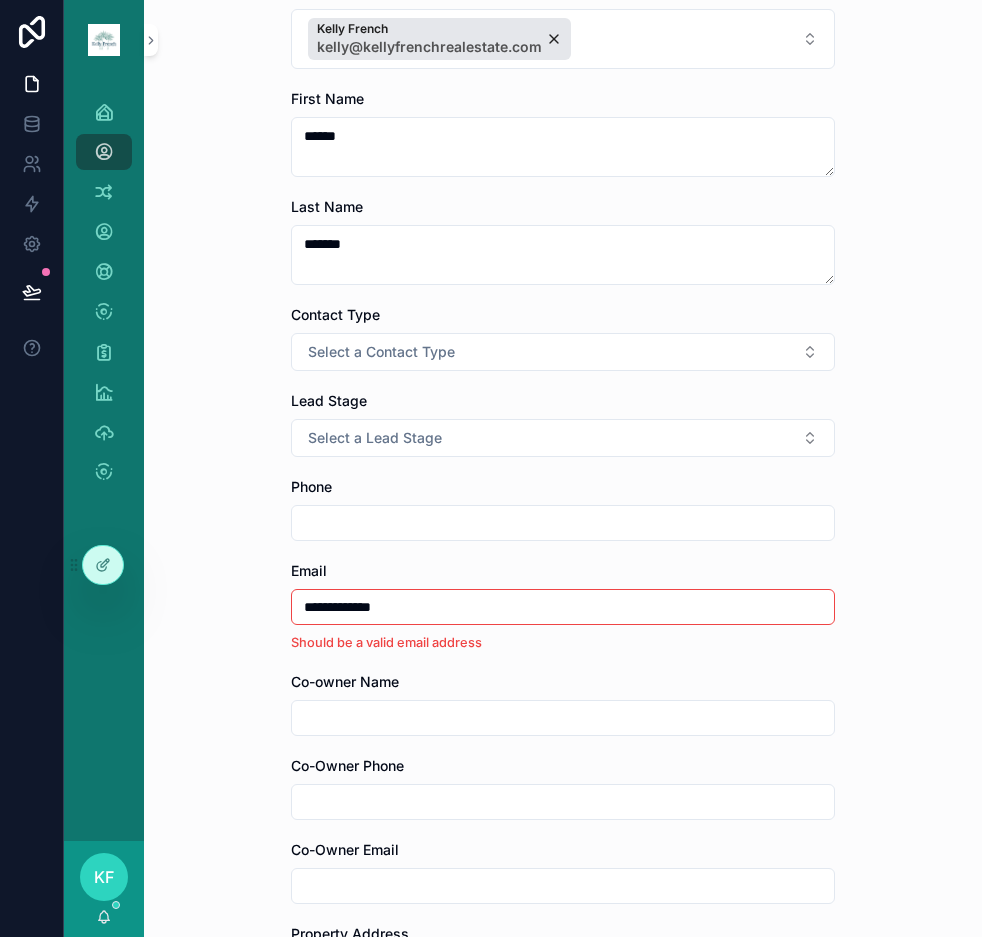 click on "**********" at bounding box center (563, 301) 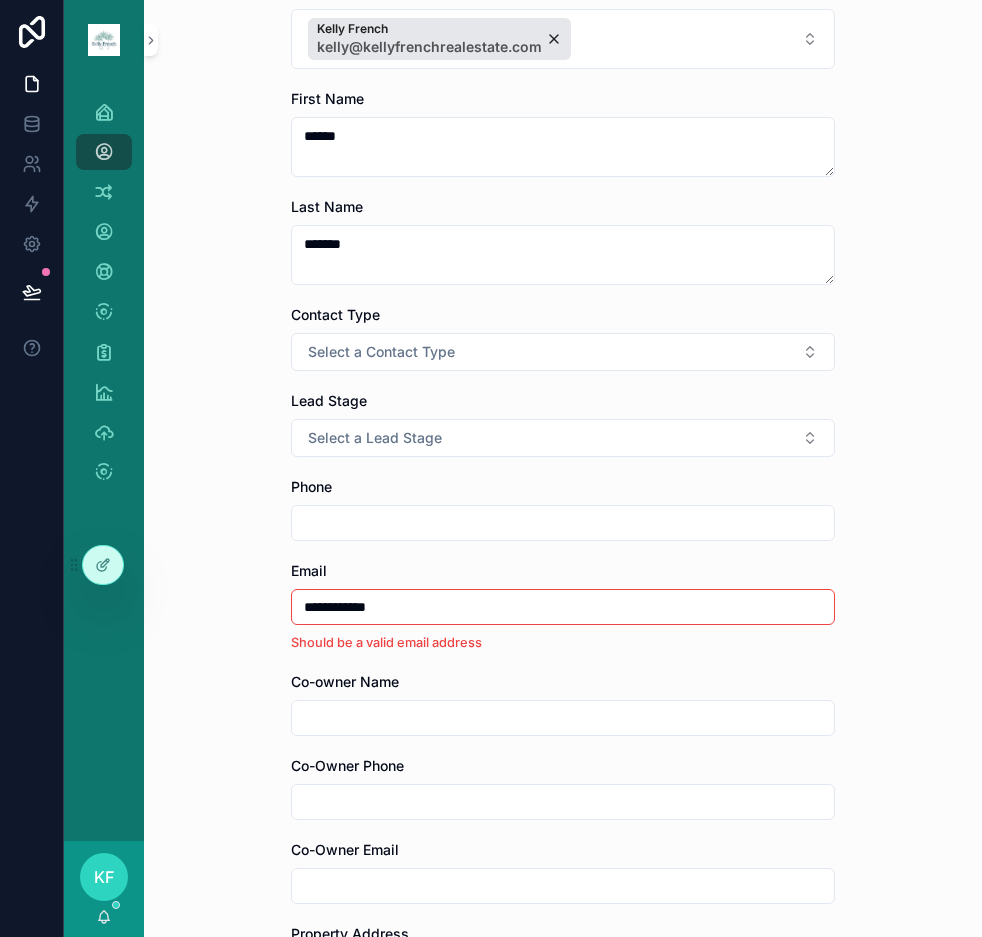 click on "**********" at bounding box center [563, 607] 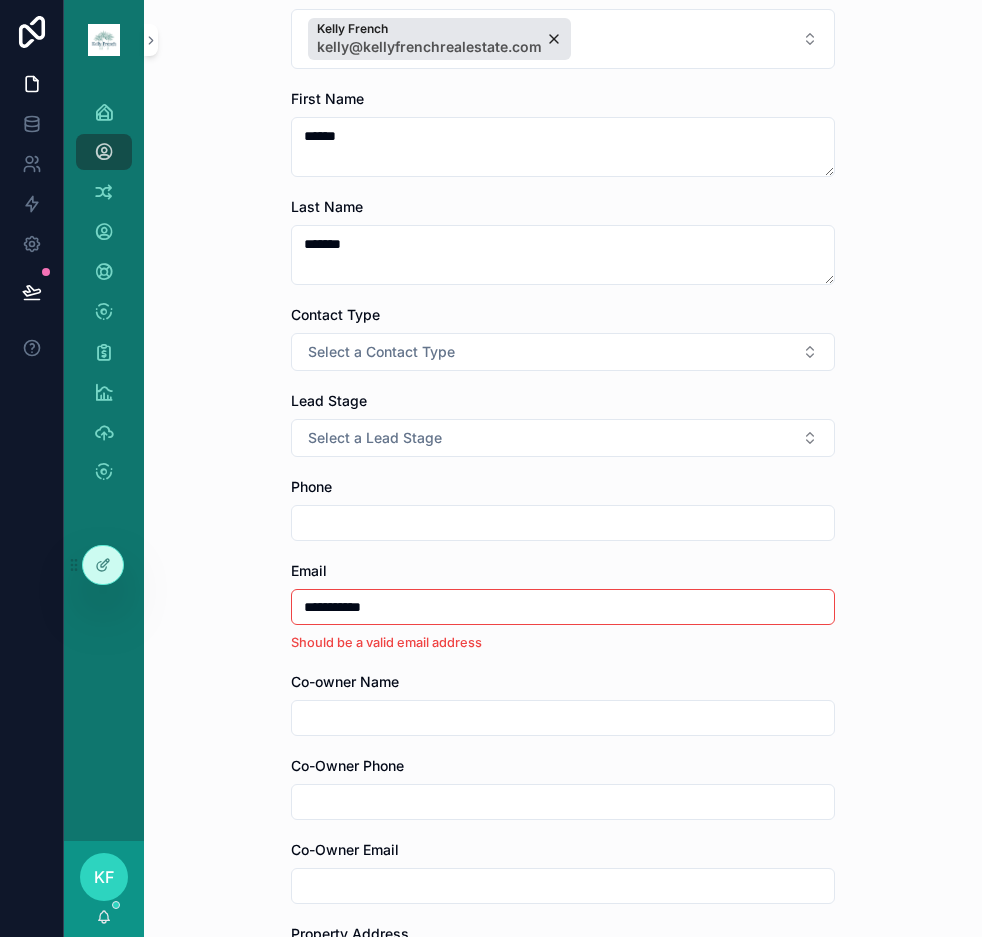 type on "**********" 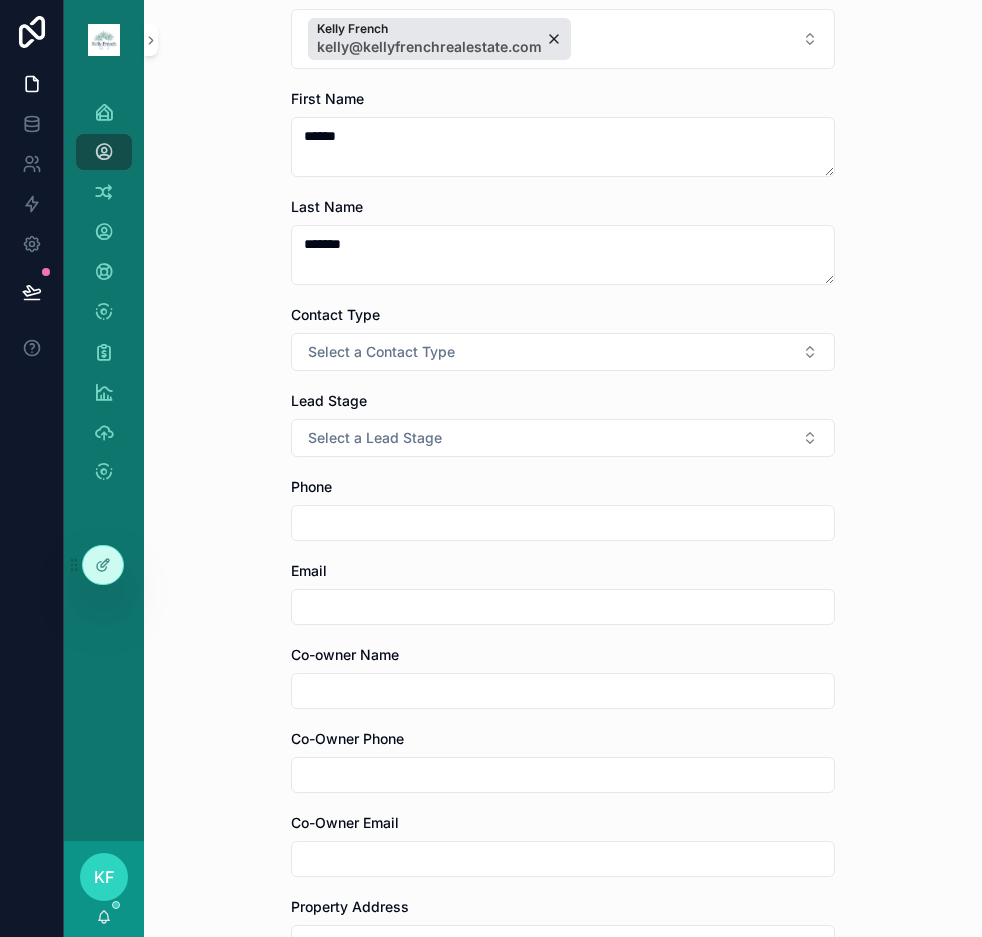 type 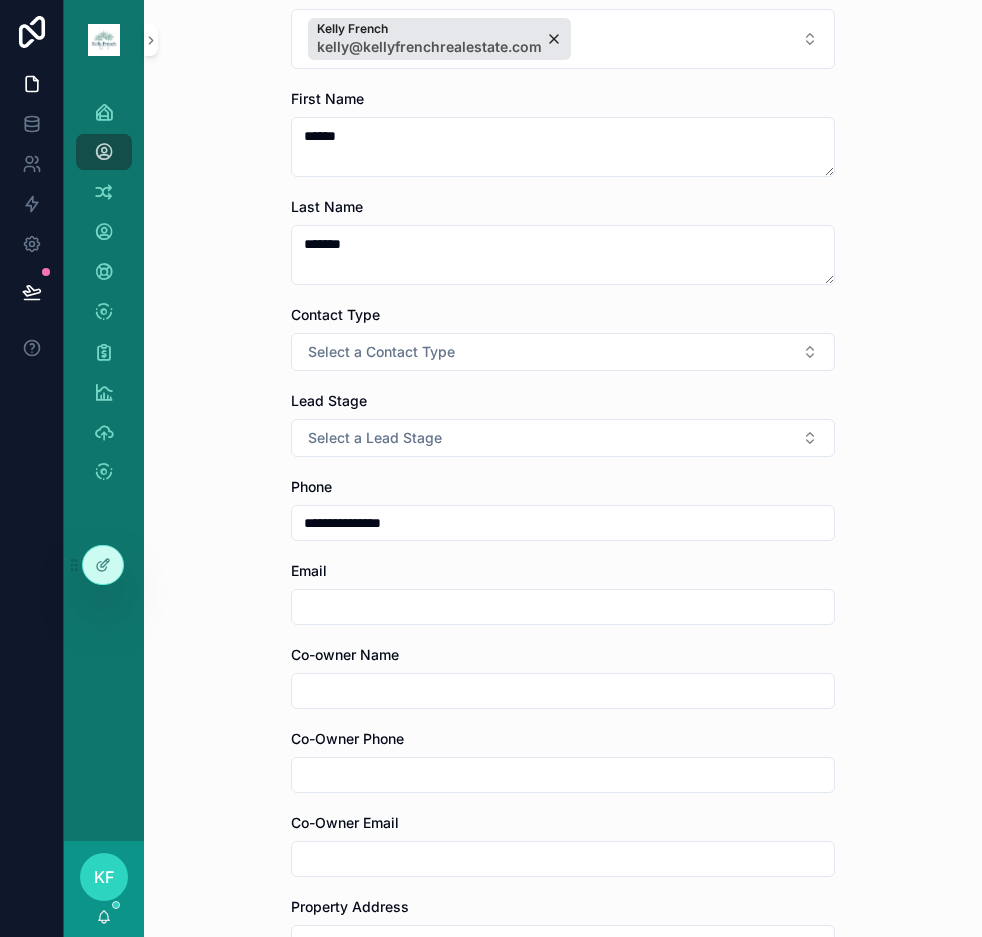 type on "**********" 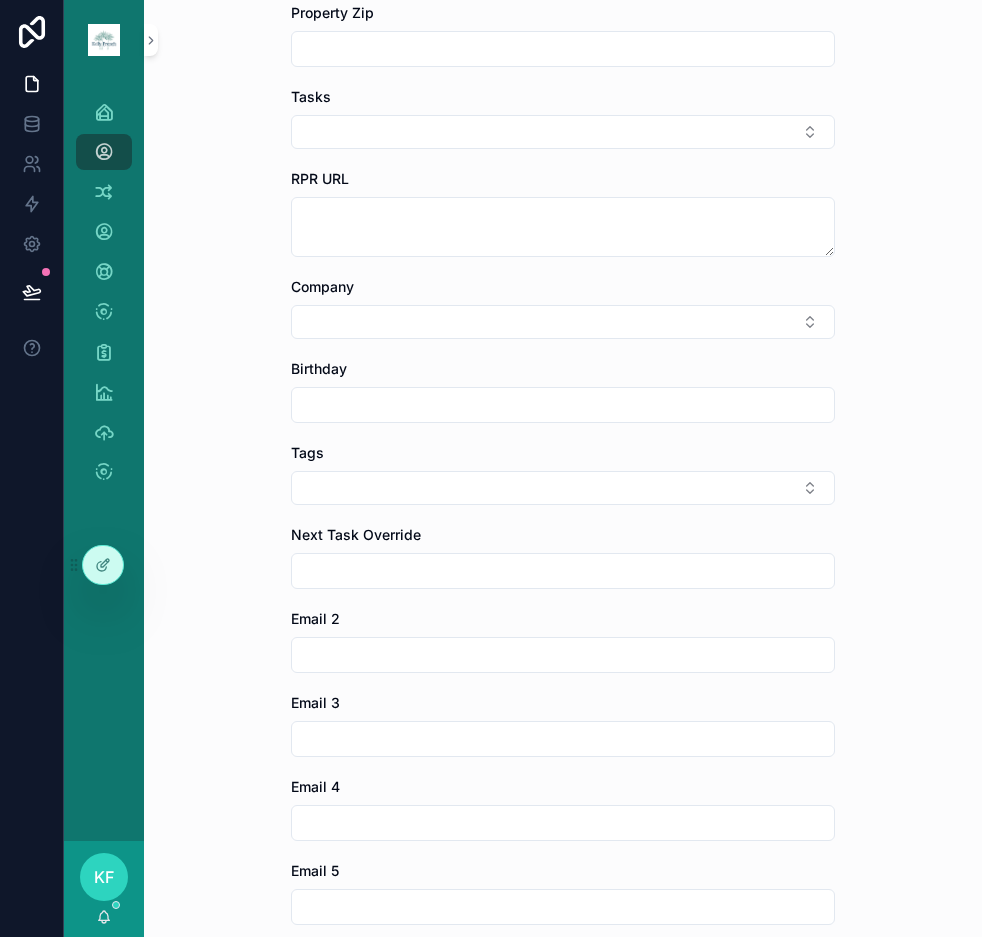 scroll, scrollTop: 1333, scrollLeft: 0, axis: vertical 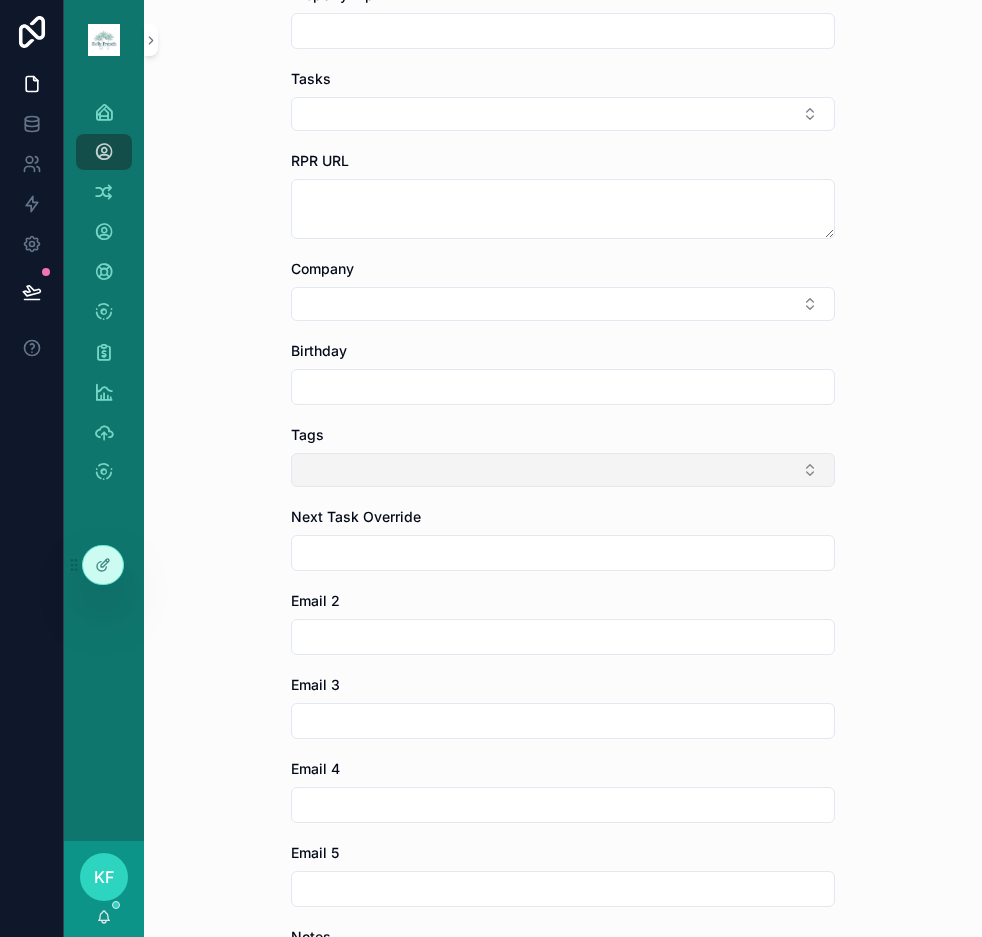 click at bounding box center (563, 470) 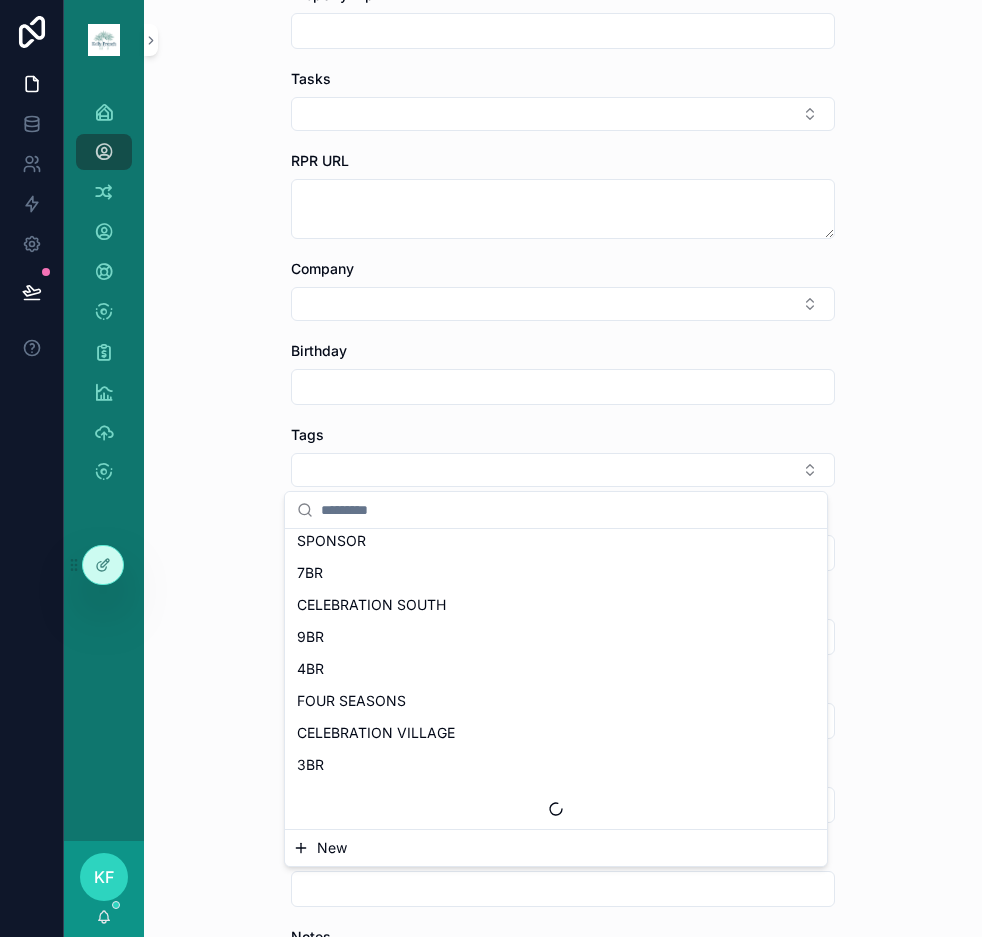 scroll, scrollTop: 2956, scrollLeft: 0, axis: vertical 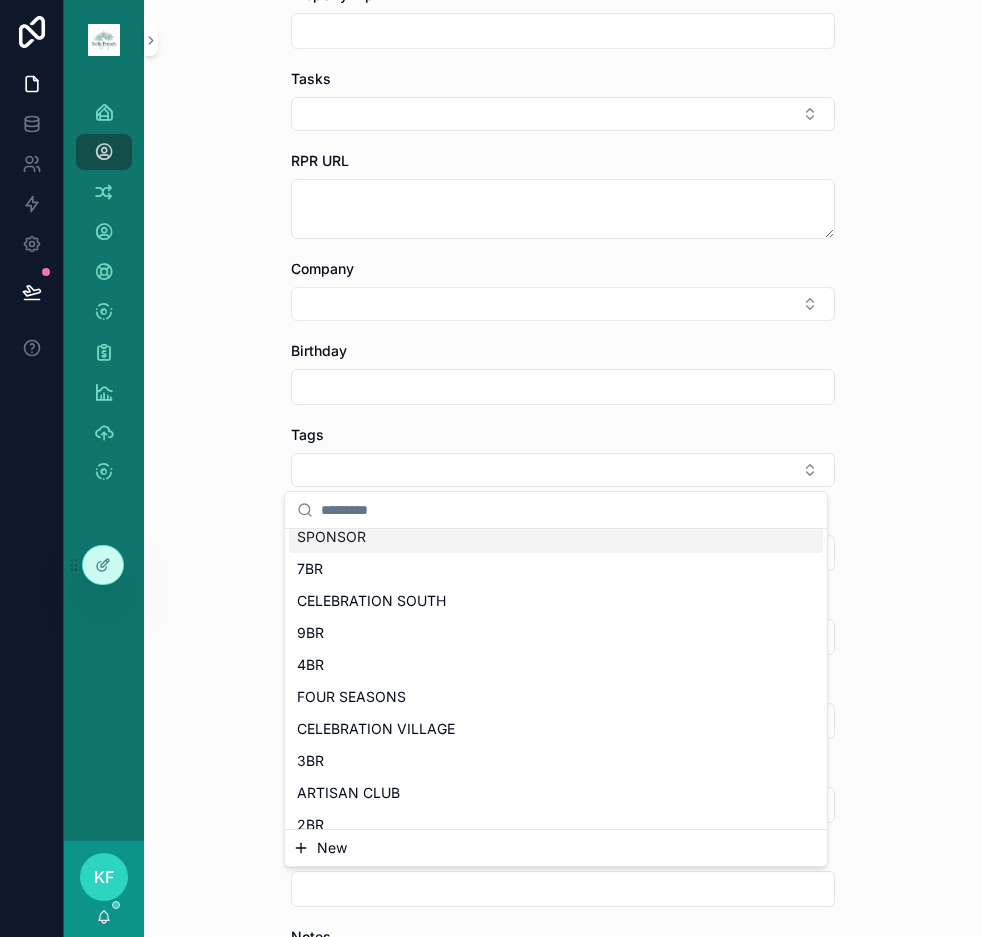 click on "**********" at bounding box center (563, 468) 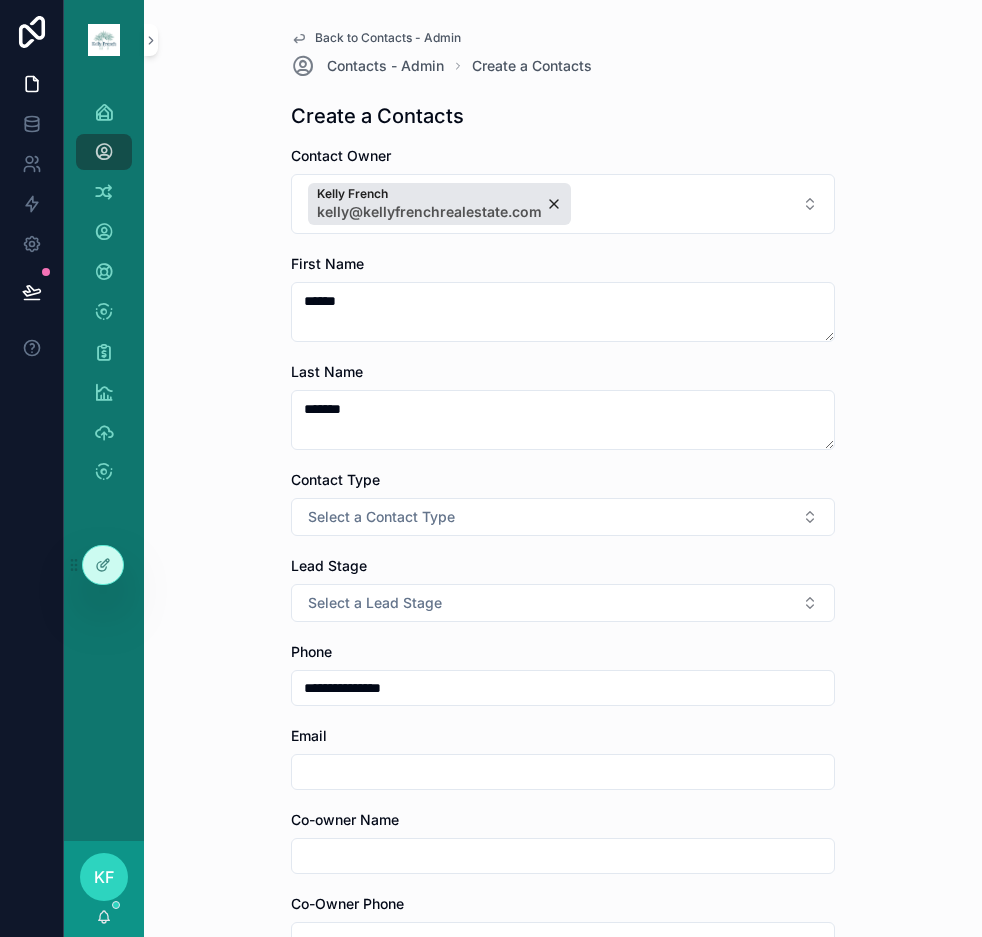 scroll, scrollTop: 0, scrollLeft: 0, axis: both 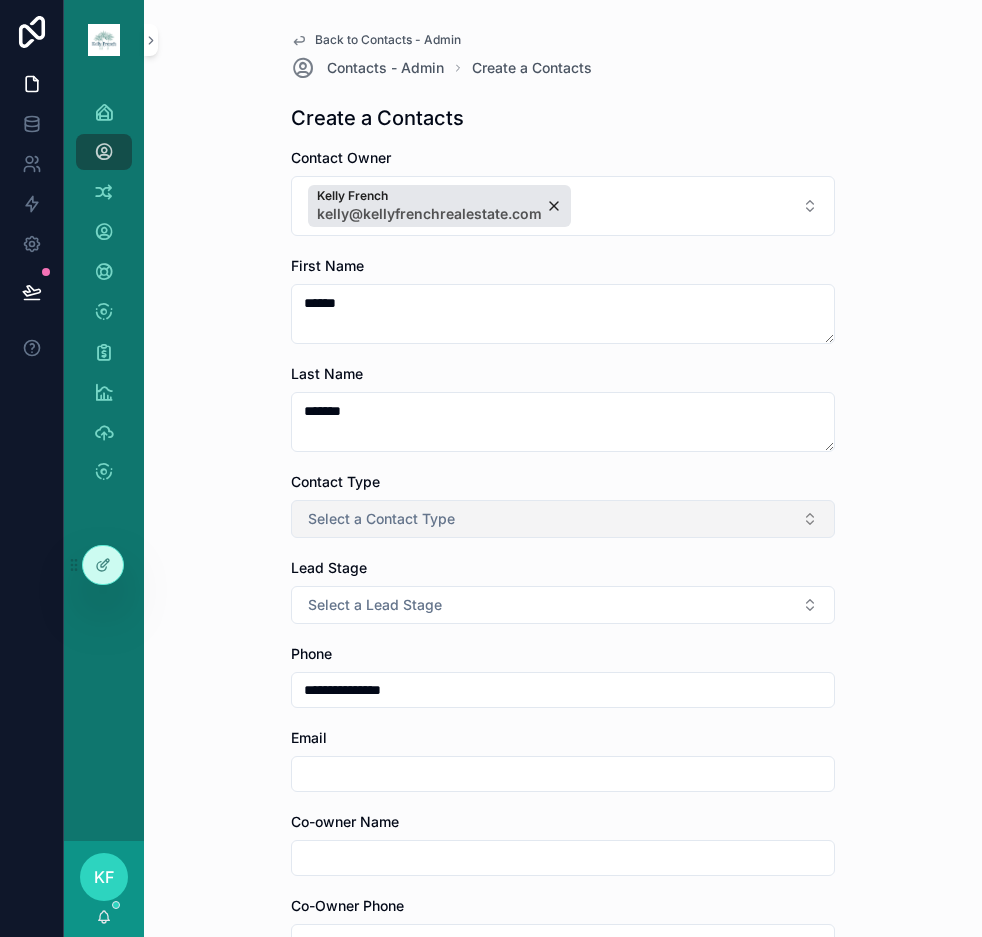 click on "Select a Contact Type" at bounding box center (563, 519) 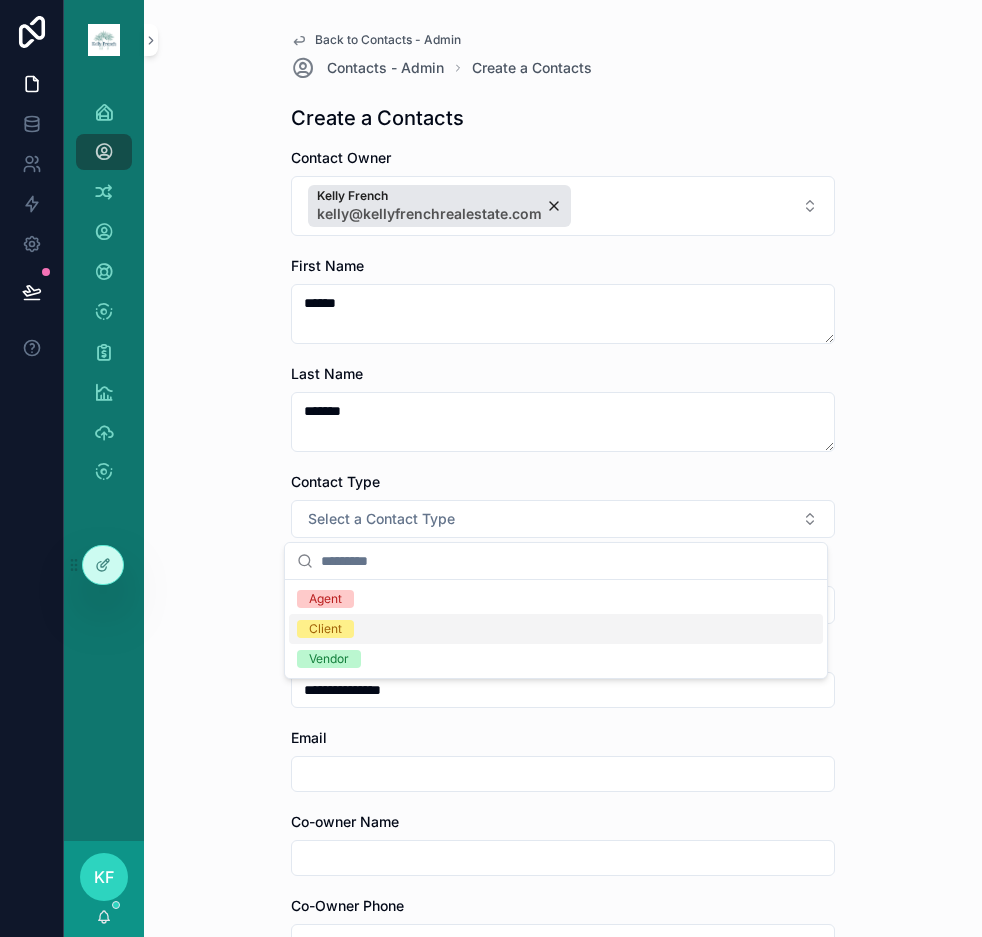 click on "Client" at bounding box center [556, 629] 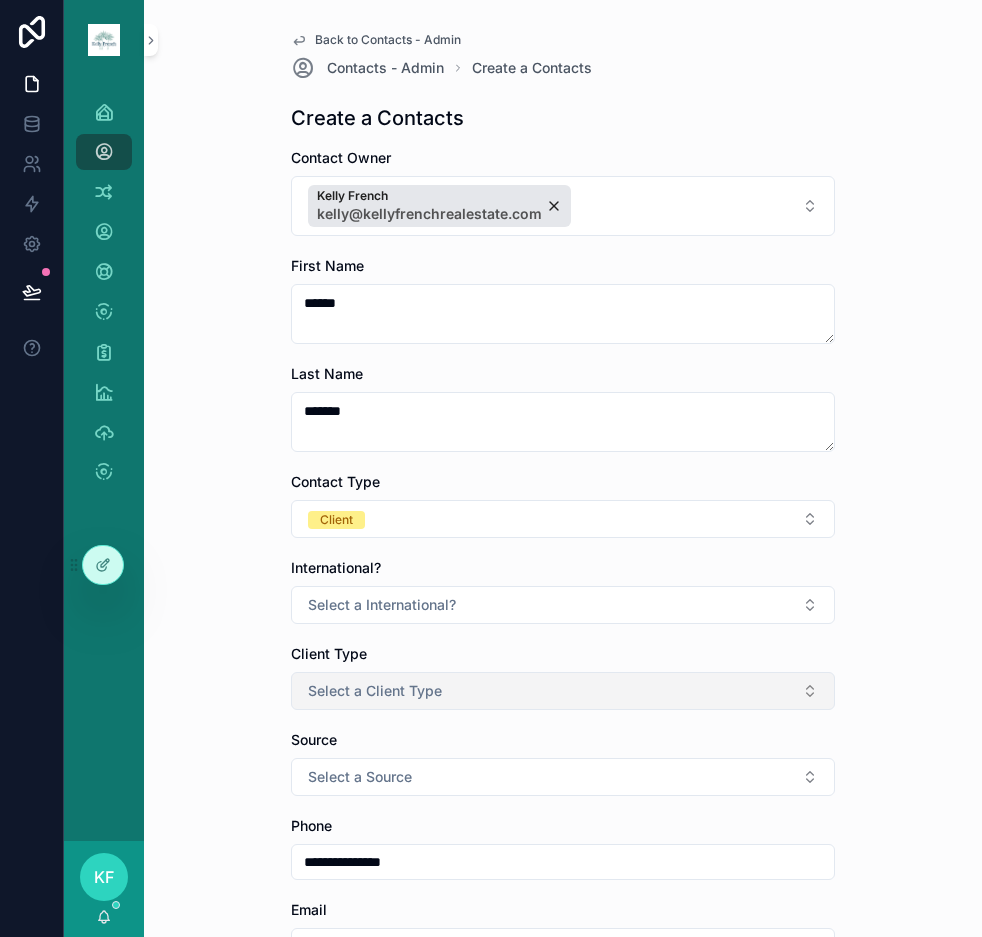 click on "Select a Client Type" at bounding box center (563, 691) 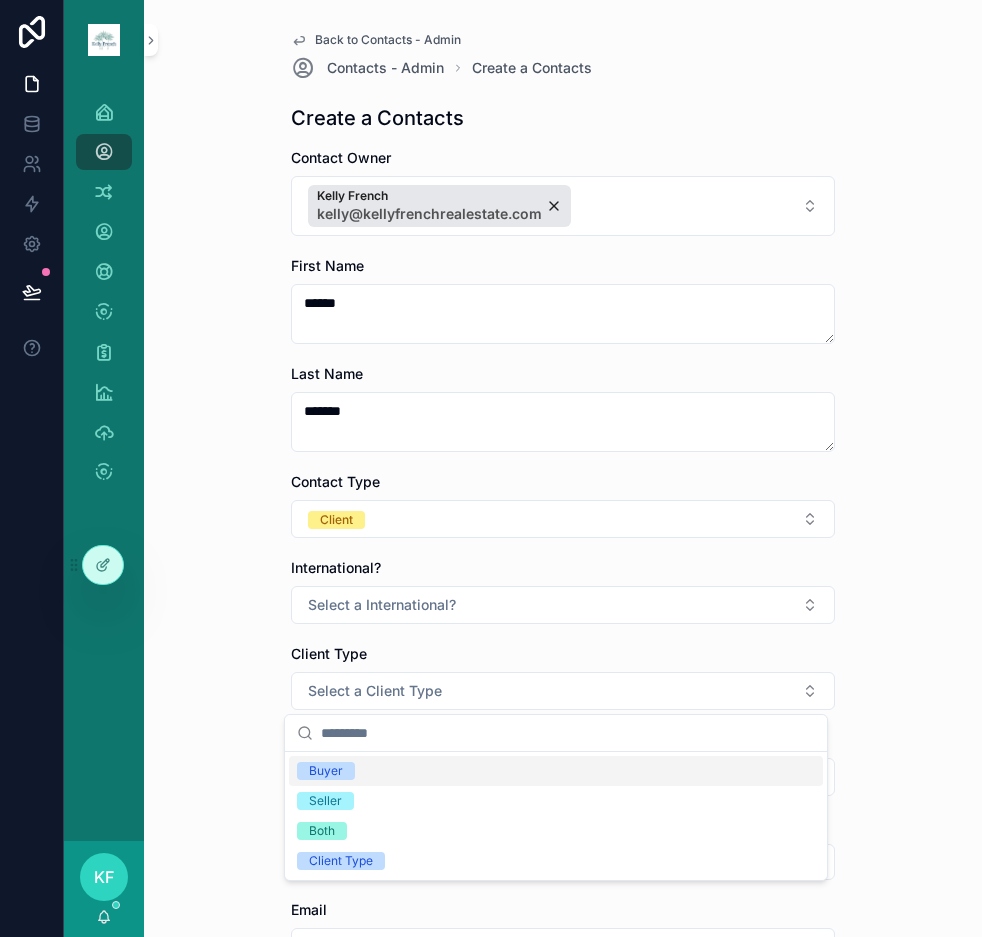 click on "Buyer Seller Both Client Type" at bounding box center [556, 816] 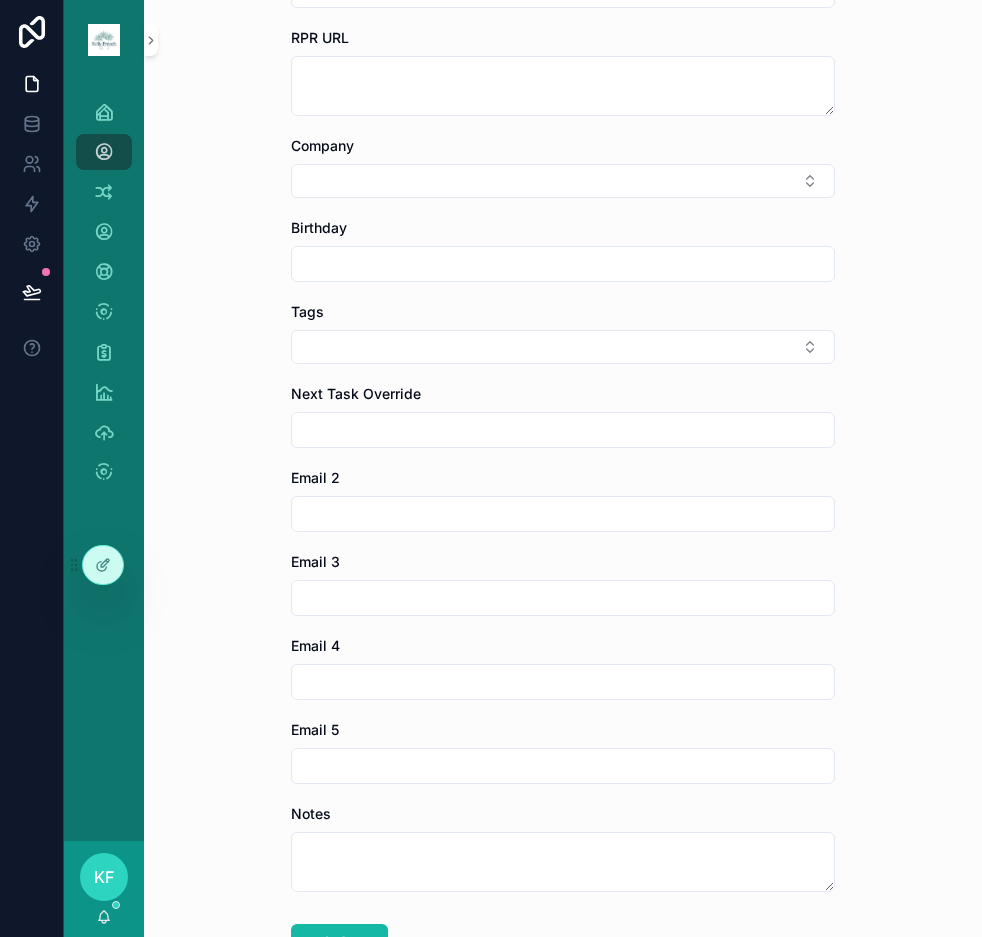 scroll, scrollTop: 1779, scrollLeft: 0, axis: vertical 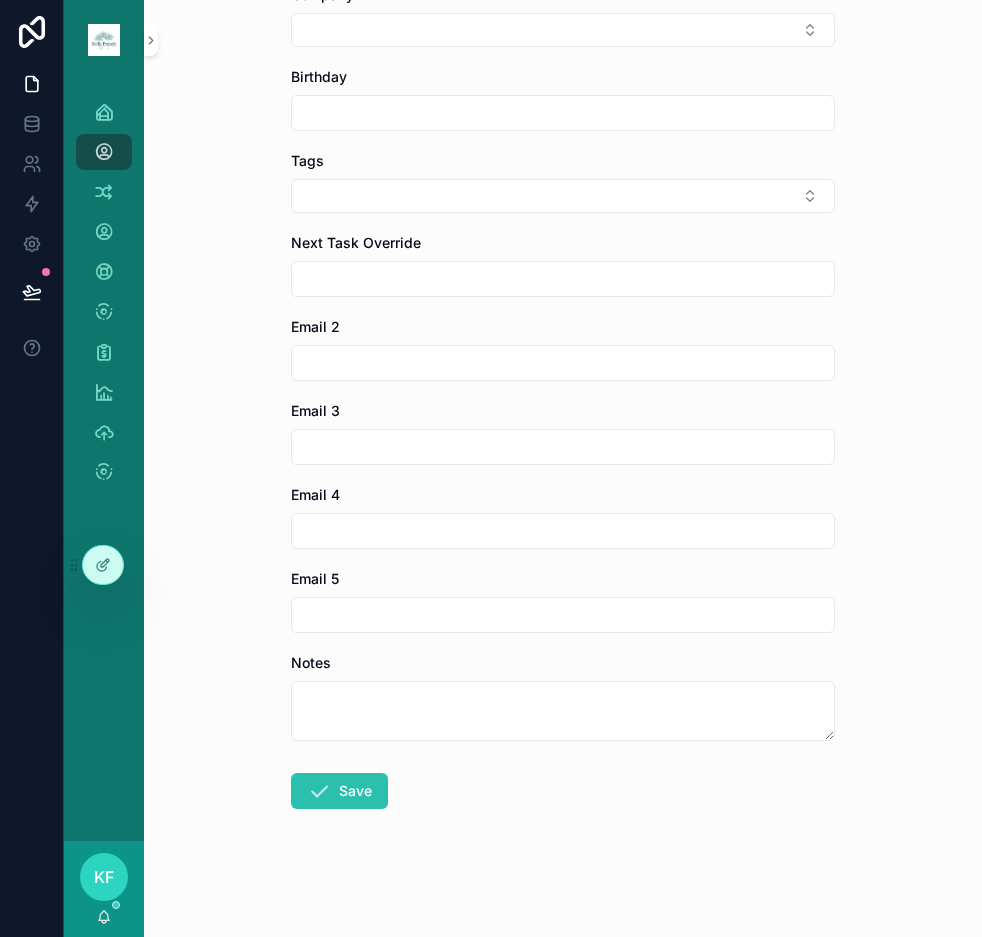 click on "Save" at bounding box center [339, 791] 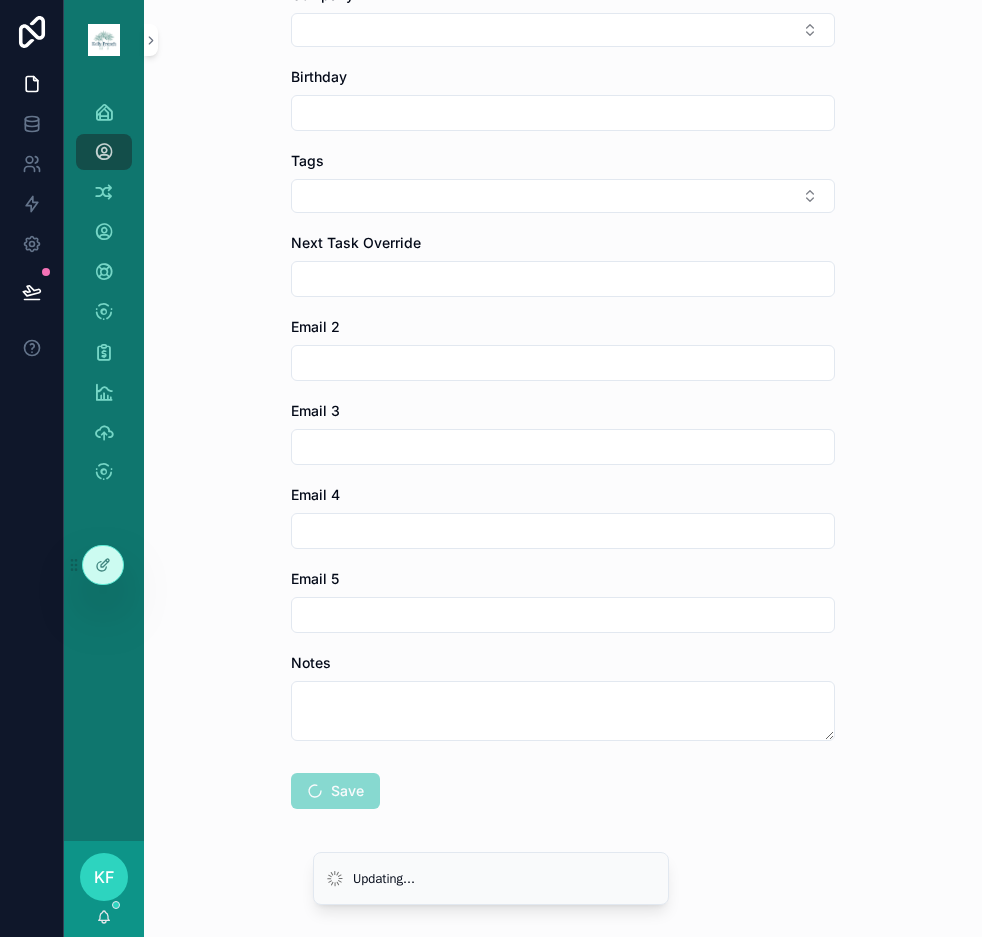 scroll, scrollTop: 0, scrollLeft: 0, axis: both 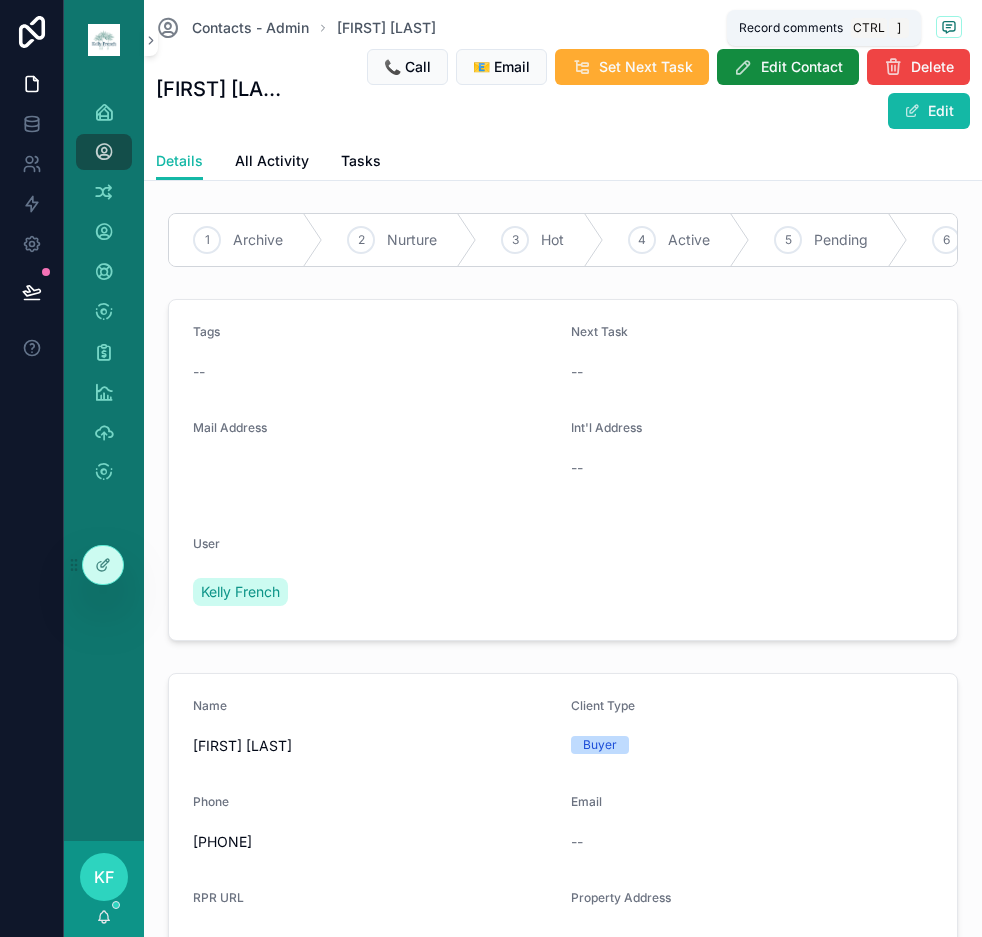 click 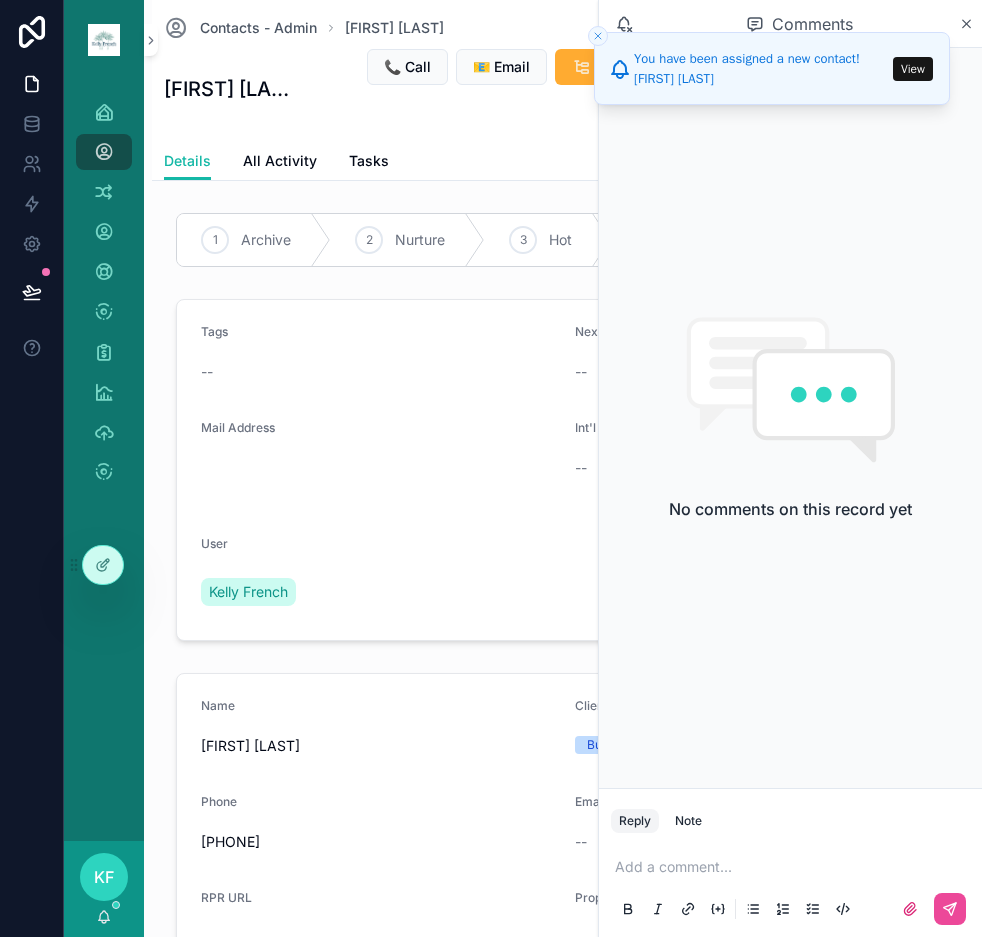 click at bounding box center (794, 867) 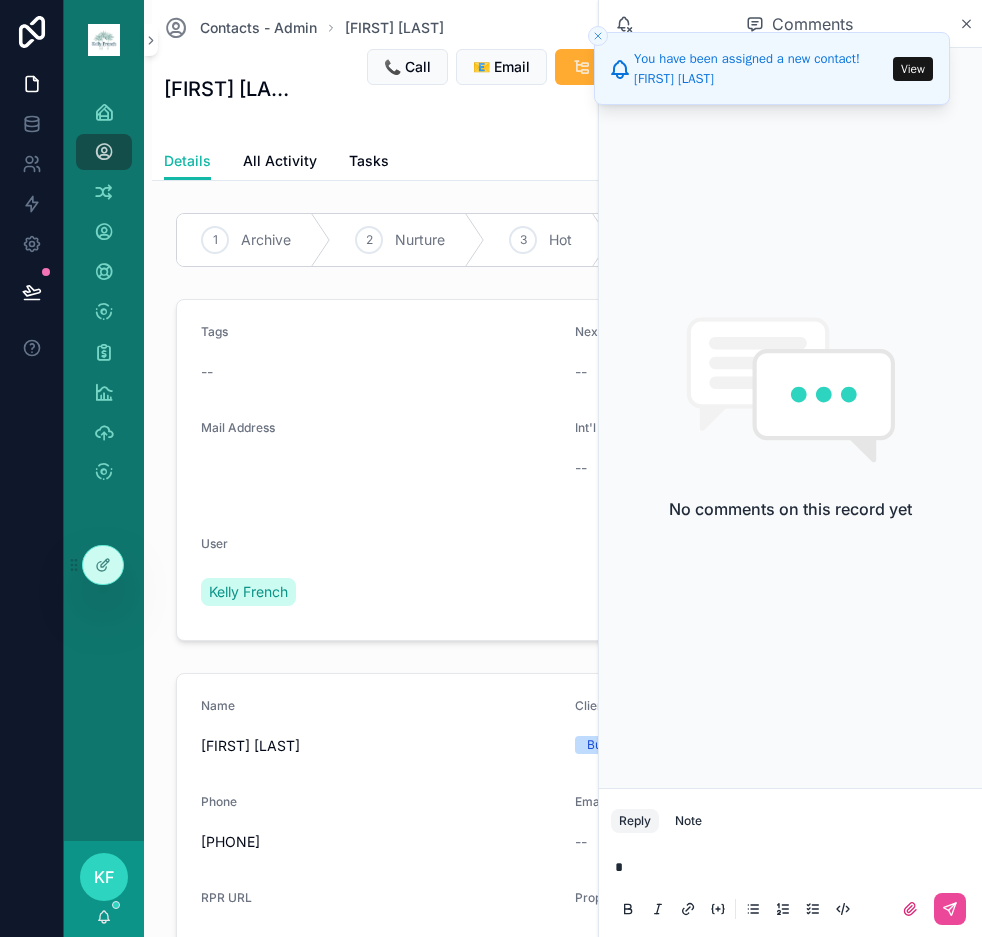 type 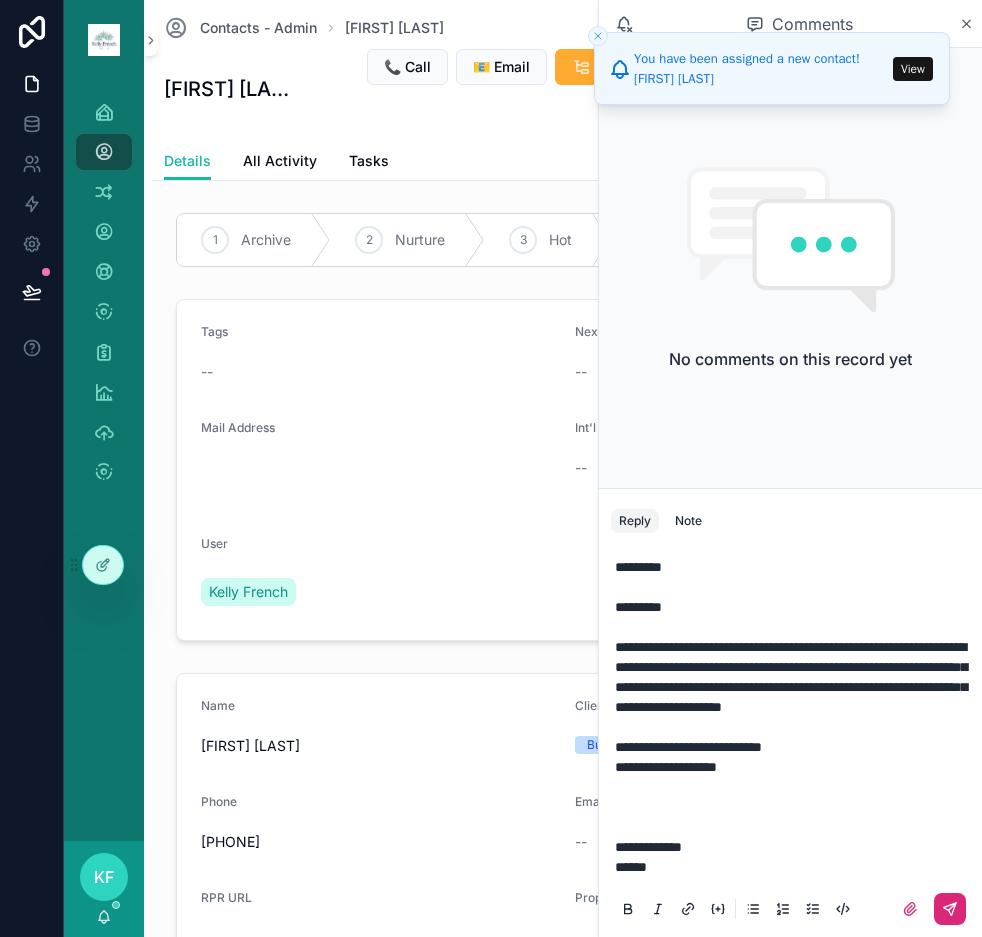 click 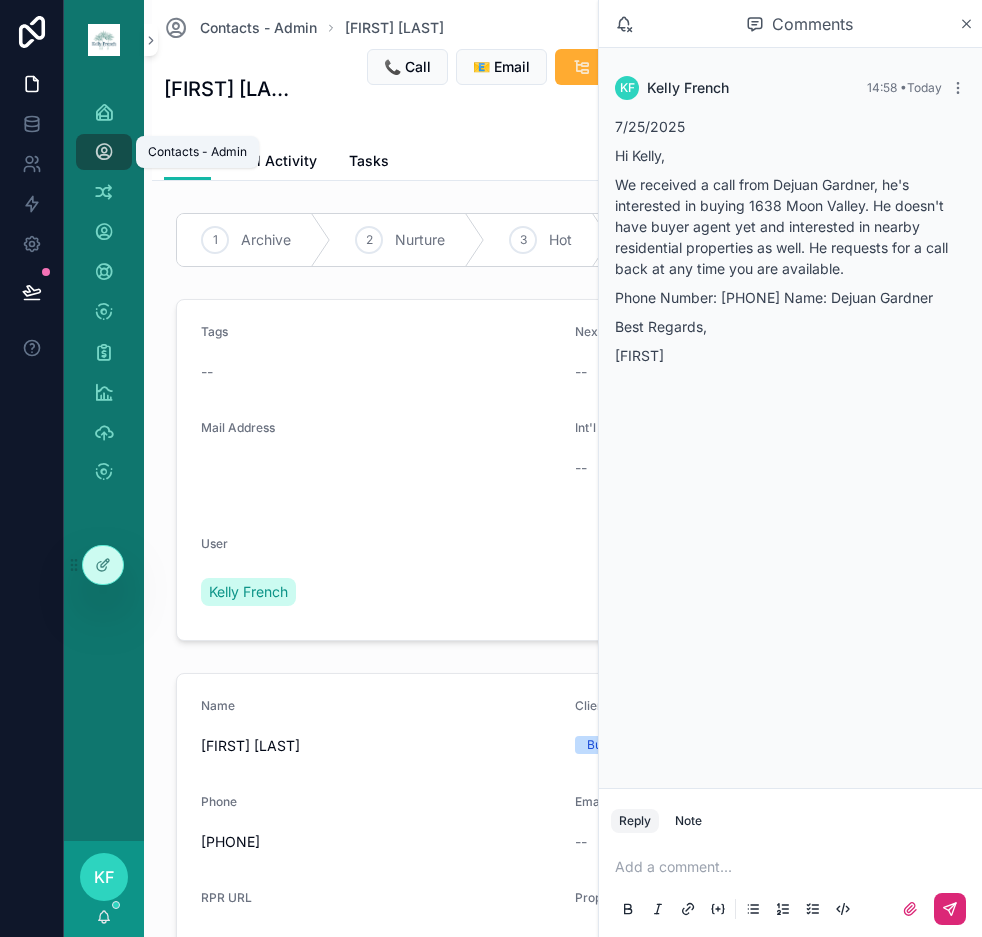 click on "Contacts - Admin" at bounding box center [104, 152] 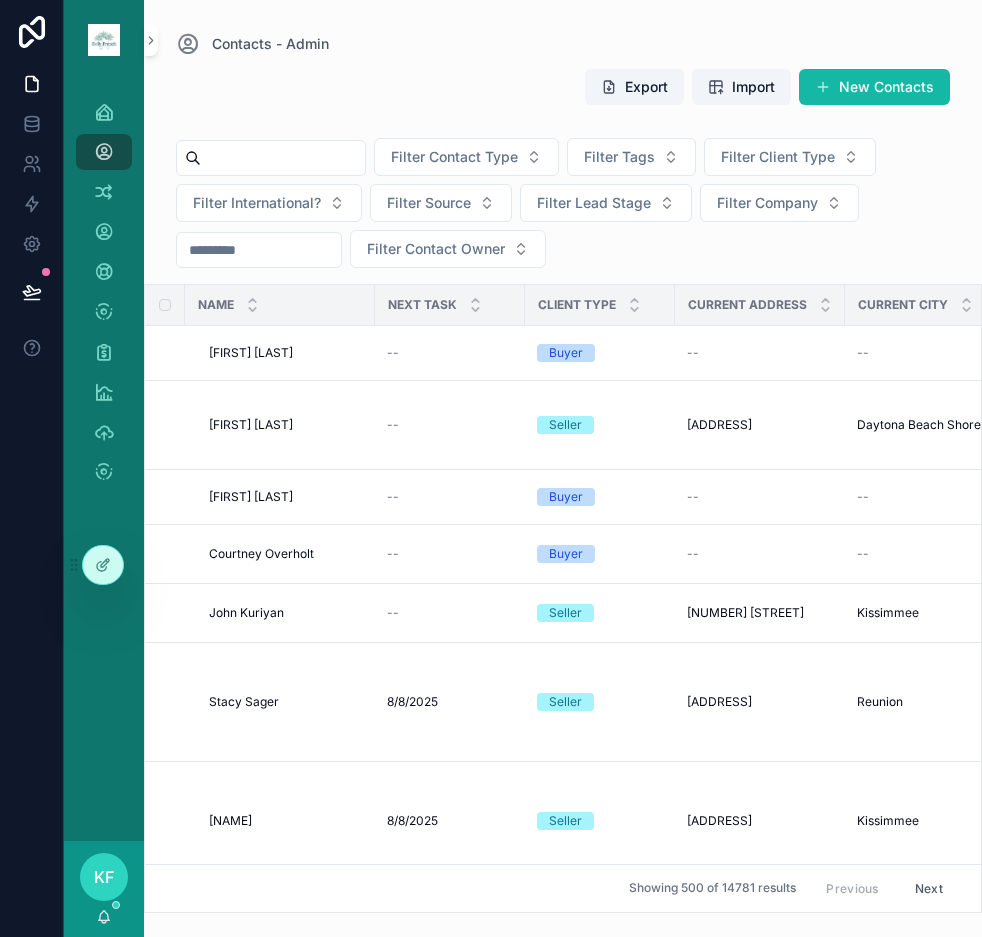 click at bounding box center (283, 158) 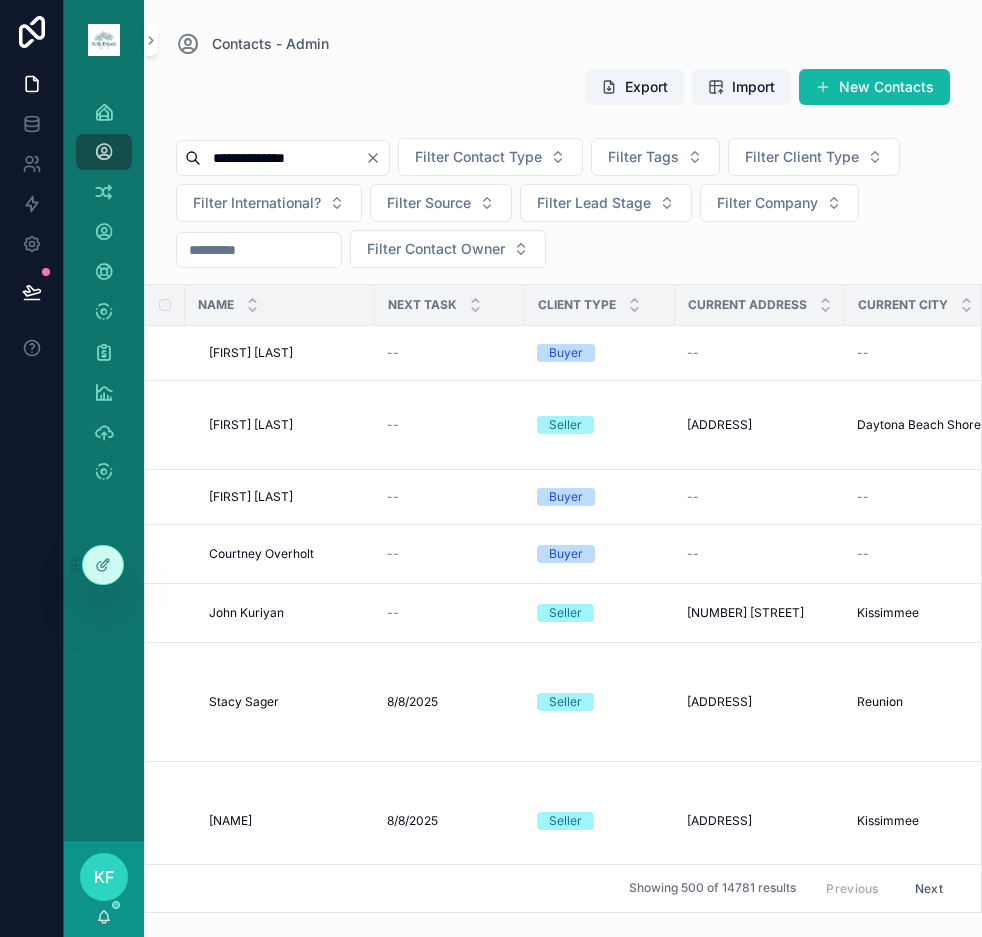 type on "**********" 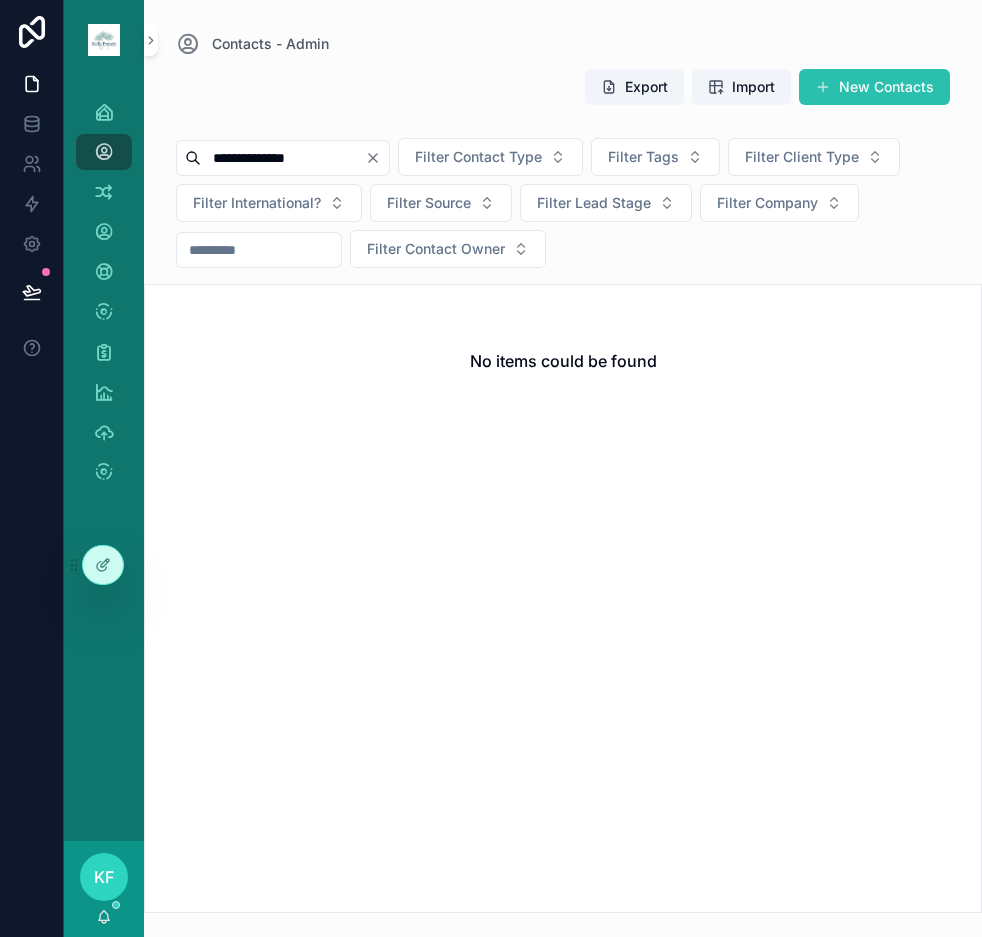 click on "New Contacts" at bounding box center (874, 87) 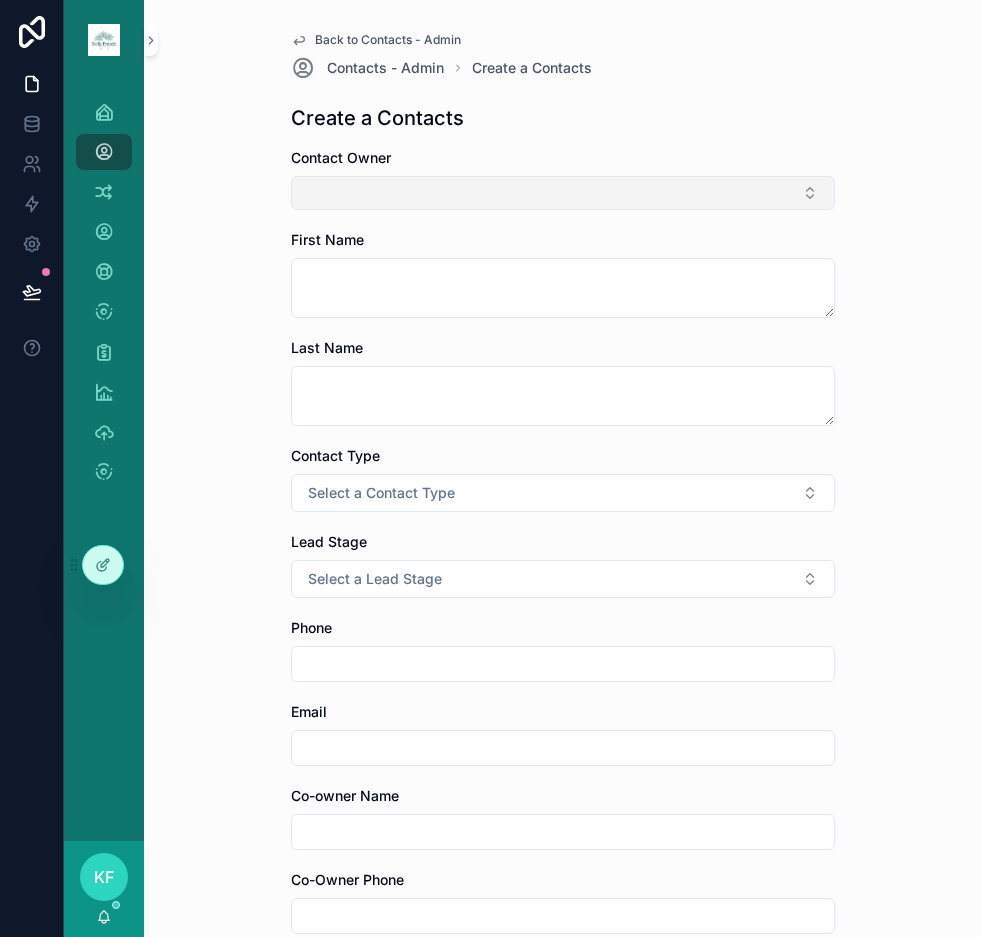 click at bounding box center (563, 193) 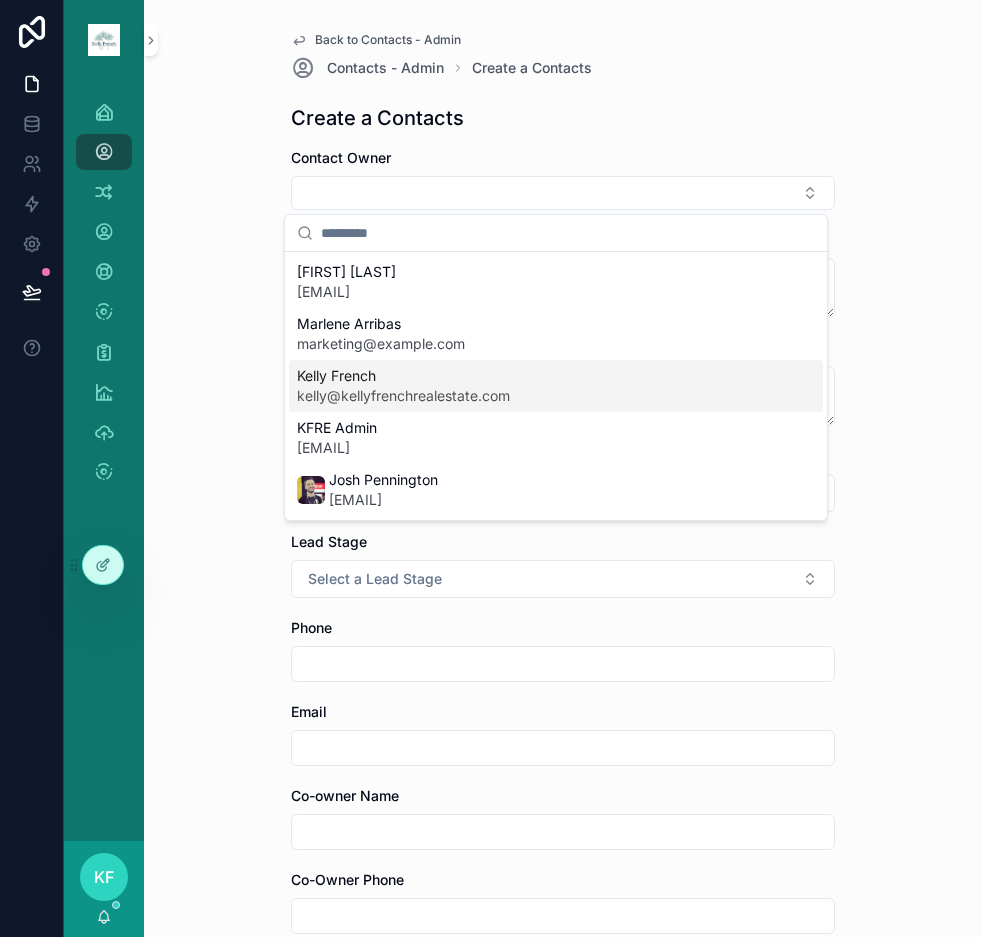 click on "Kelly French" at bounding box center (403, 376) 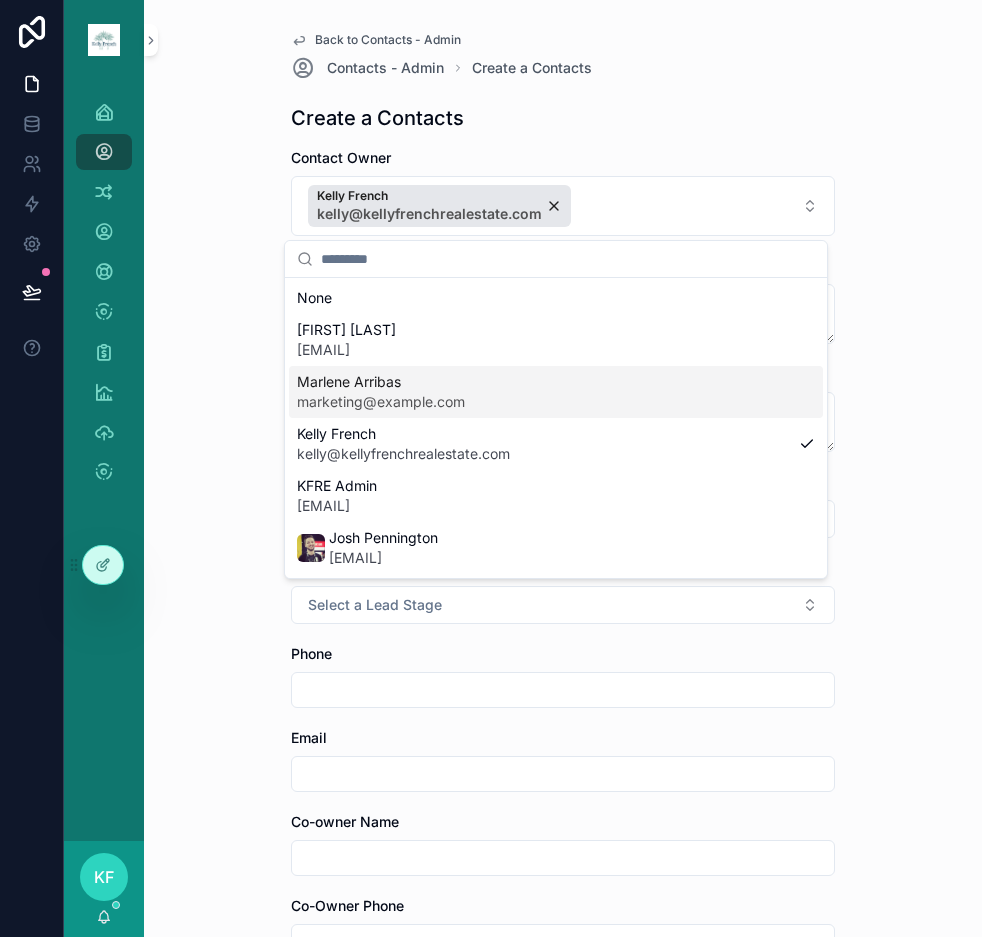 click on "Marlene Arribas" at bounding box center [381, 382] 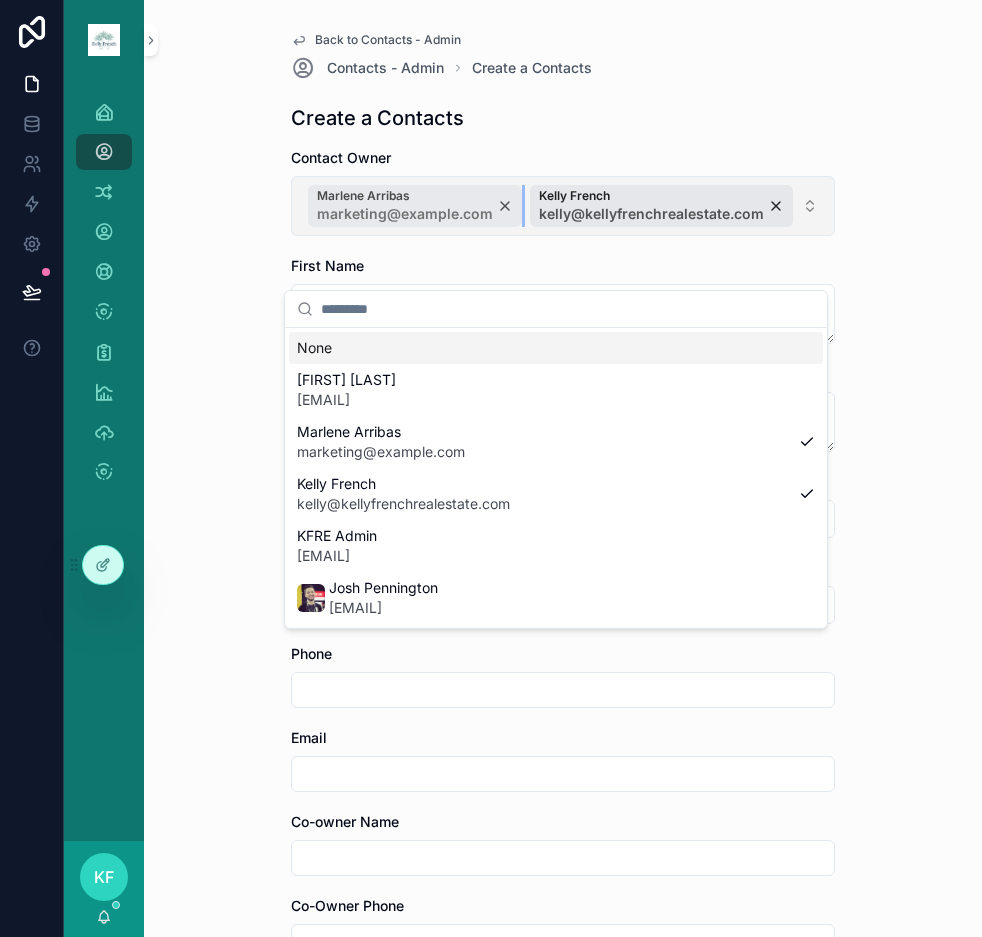 click on "Marlene Arribas marketing@example.com" at bounding box center (415, 206) 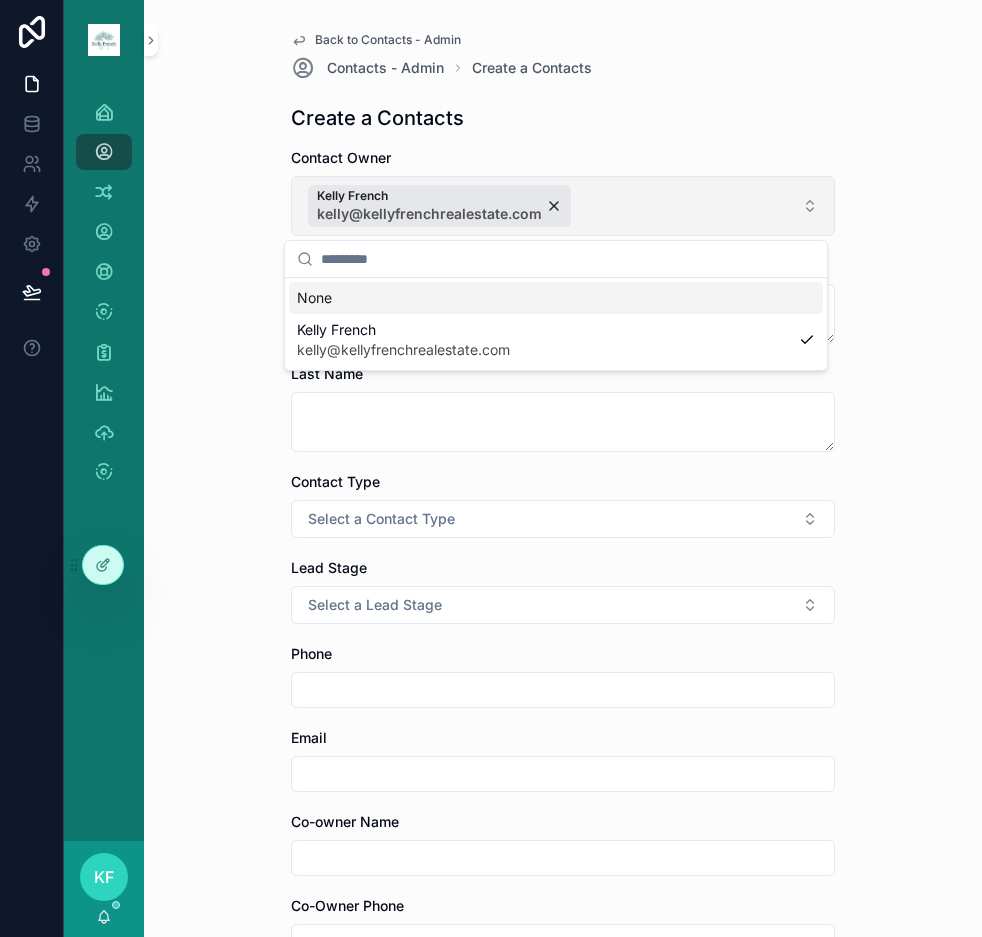 click on "Back to Contacts - Admin Contacts - Admin Create a Contacts Create a Contacts Contact Owner Kelly French kelly@kellyfrenchrealestate.com First Name [FIRST] Last Name [LAST] Contact Type Select a Contact Type Lead Stage Select a Lead Stage Phone Email [EMAIL] Co-owner Name Co-Owner Phone Co-Owner Email Property Address [ADDRESS] Property City [CITY] Property State Select a Physical State Property Zip [ZIP] Tasks RPR URL Company Birthday Tags Next Task Override Email 2 Email 3 Email 4 Email 5 Notes Save" at bounding box center (563, 468) 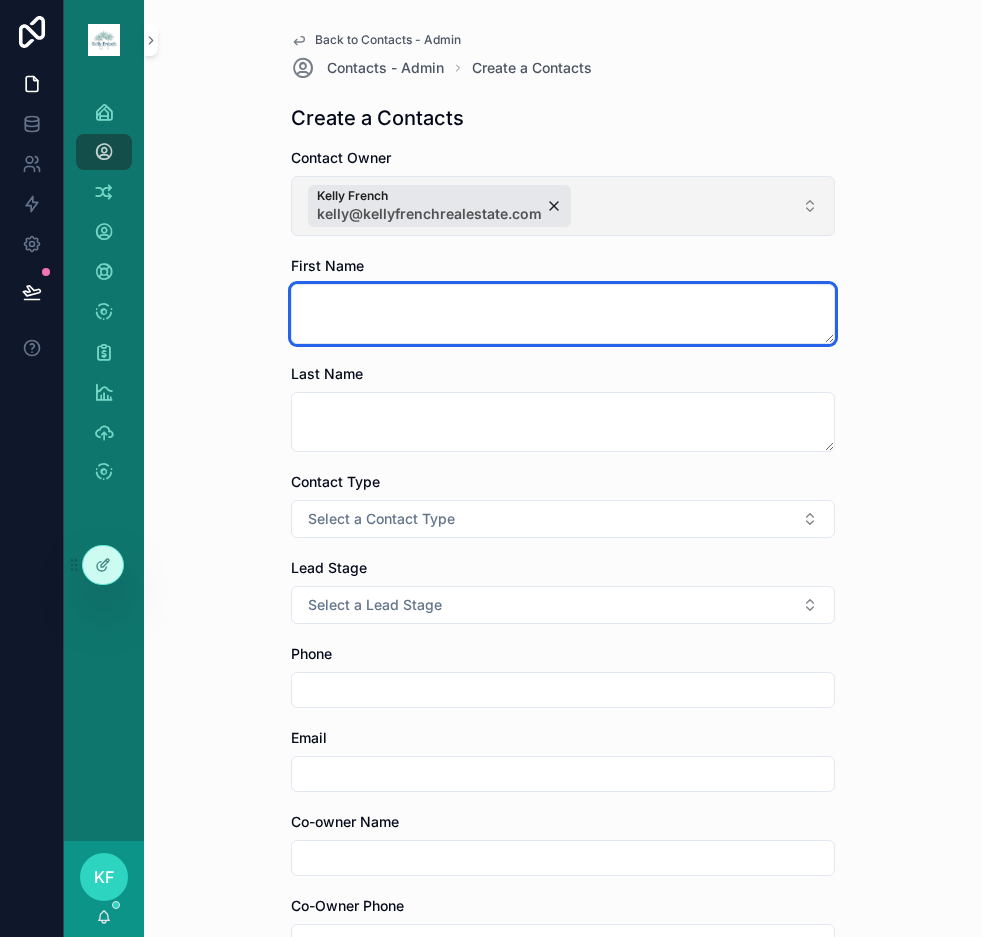 click at bounding box center (563, 314) 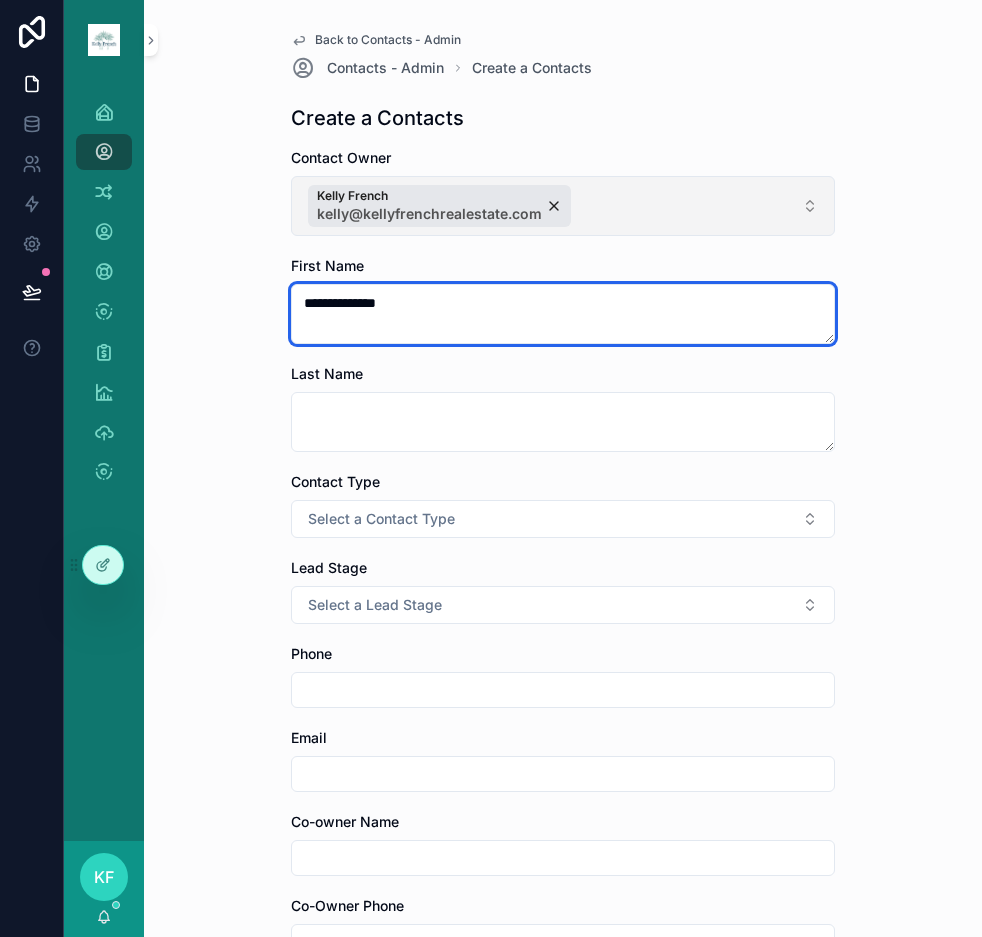 drag, startPoint x: 364, startPoint y: 299, endPoint x: 416, endPoint y: 301, distance: 52.03845 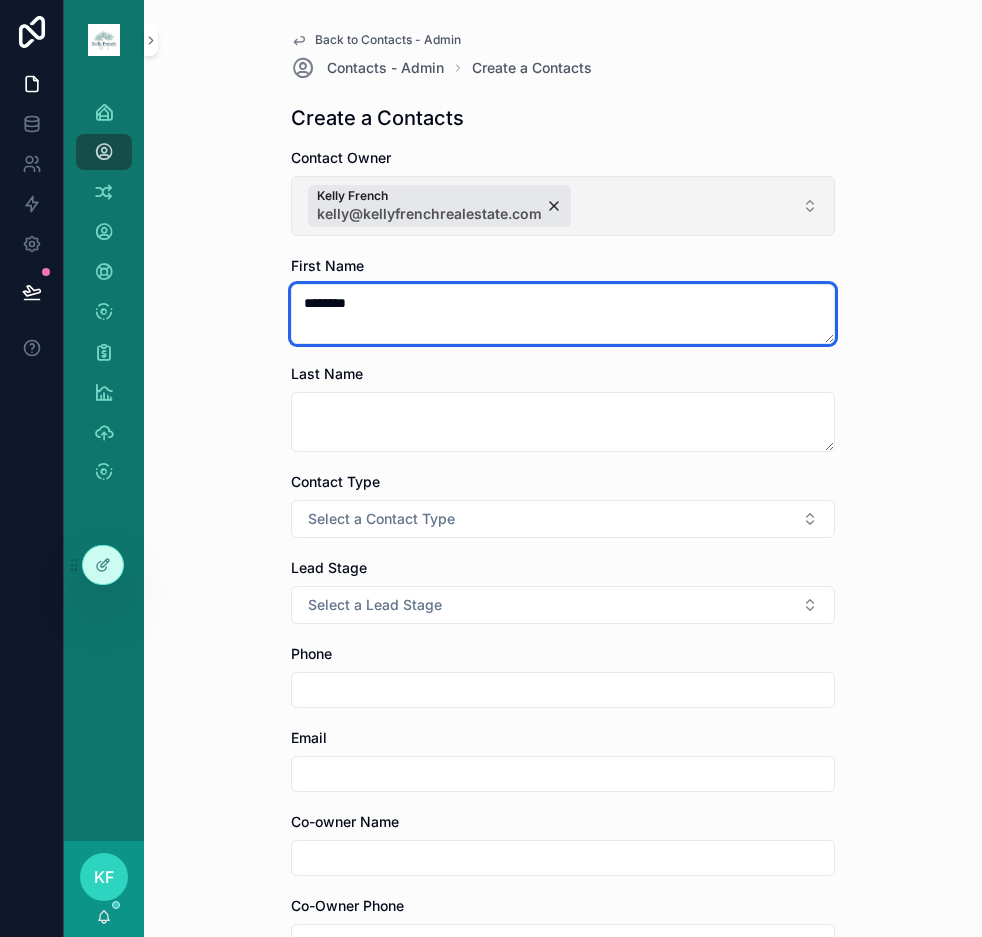 type on "********" 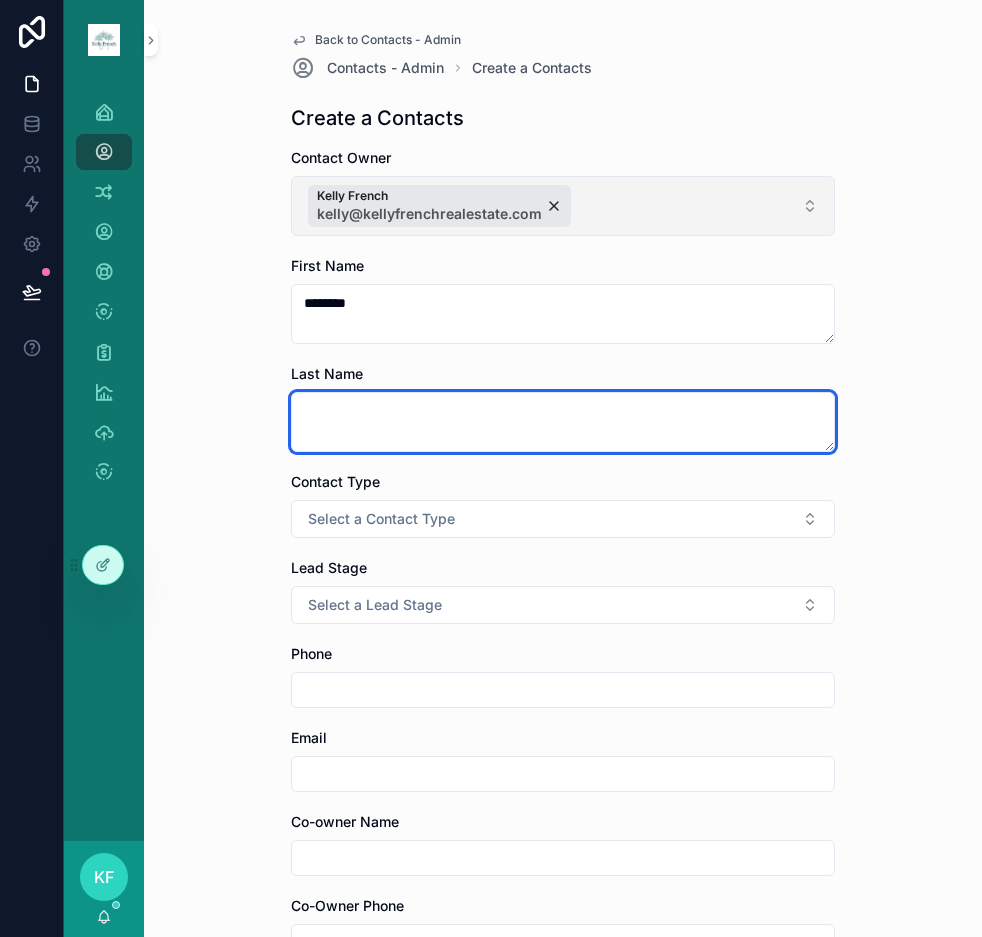 click at bounding box center (563, 422) 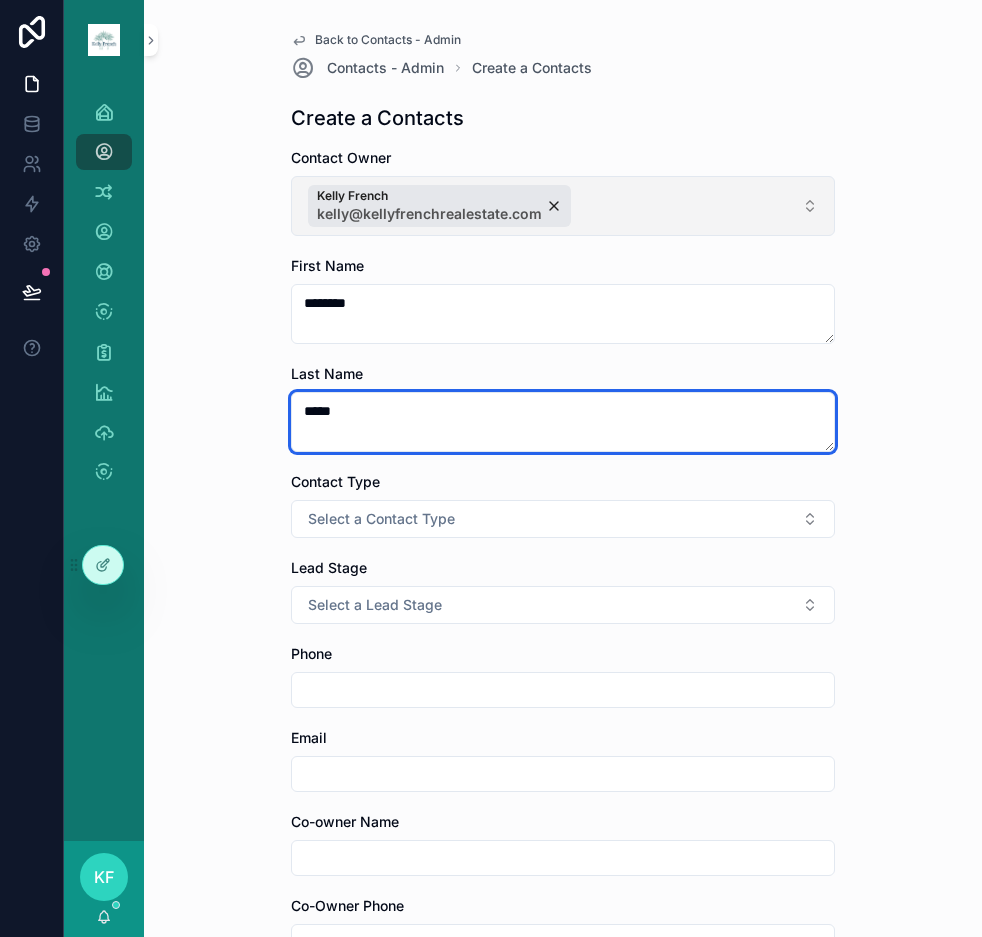 type on "*****" 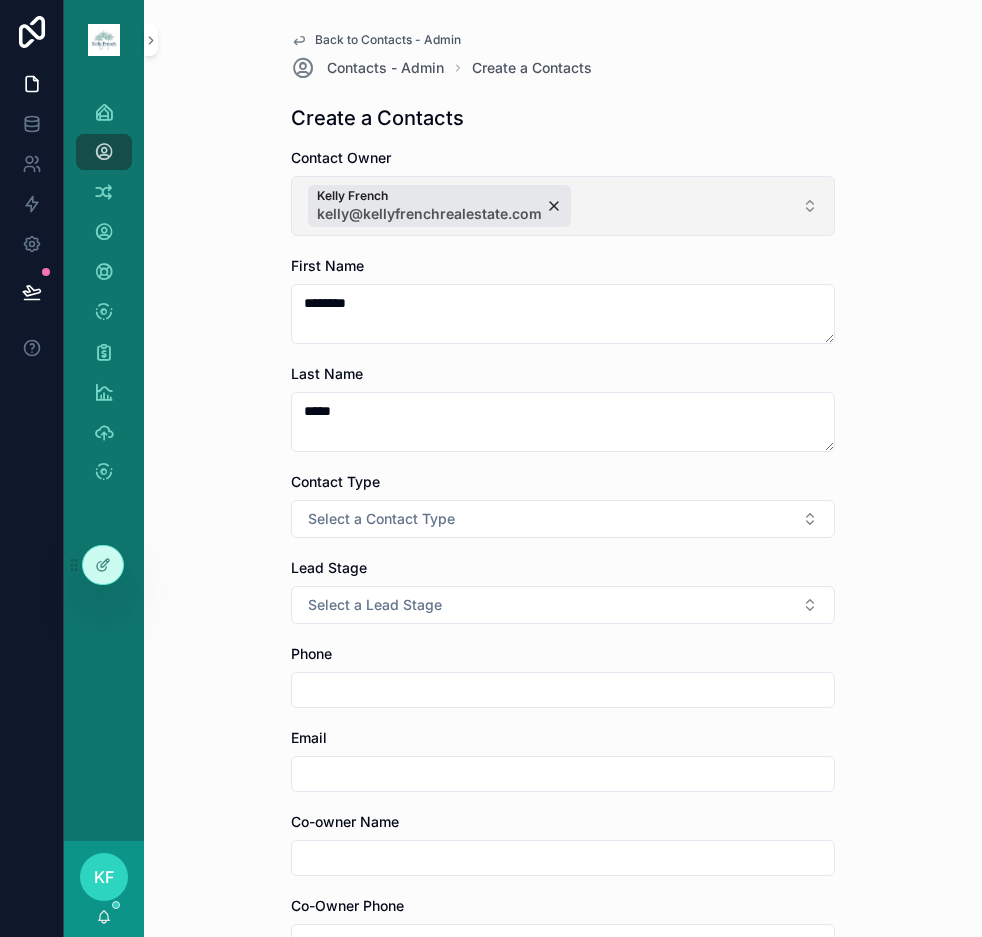 click at bounding box center [563, 690] 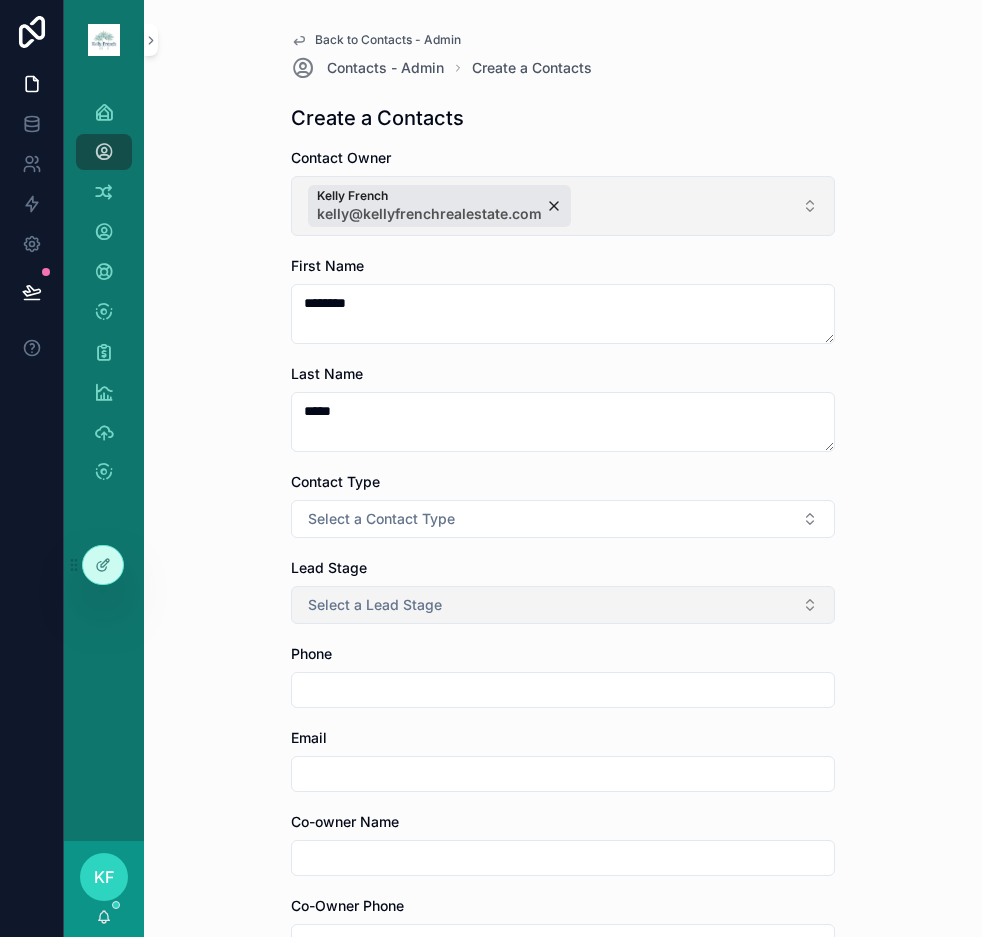 paste on "**********" 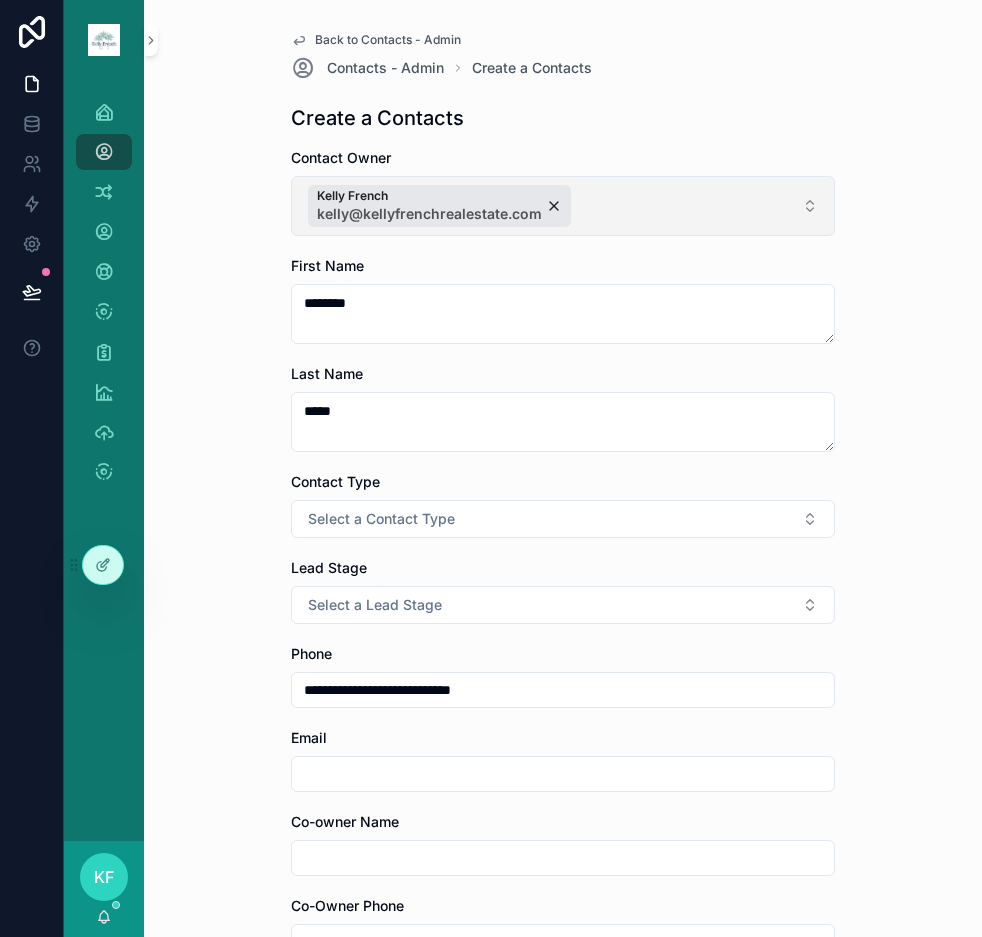 drag, startPoint x: 407, startPoint y: 694, endPoint x: -2, endPoint y: 660, distance: 410.41077 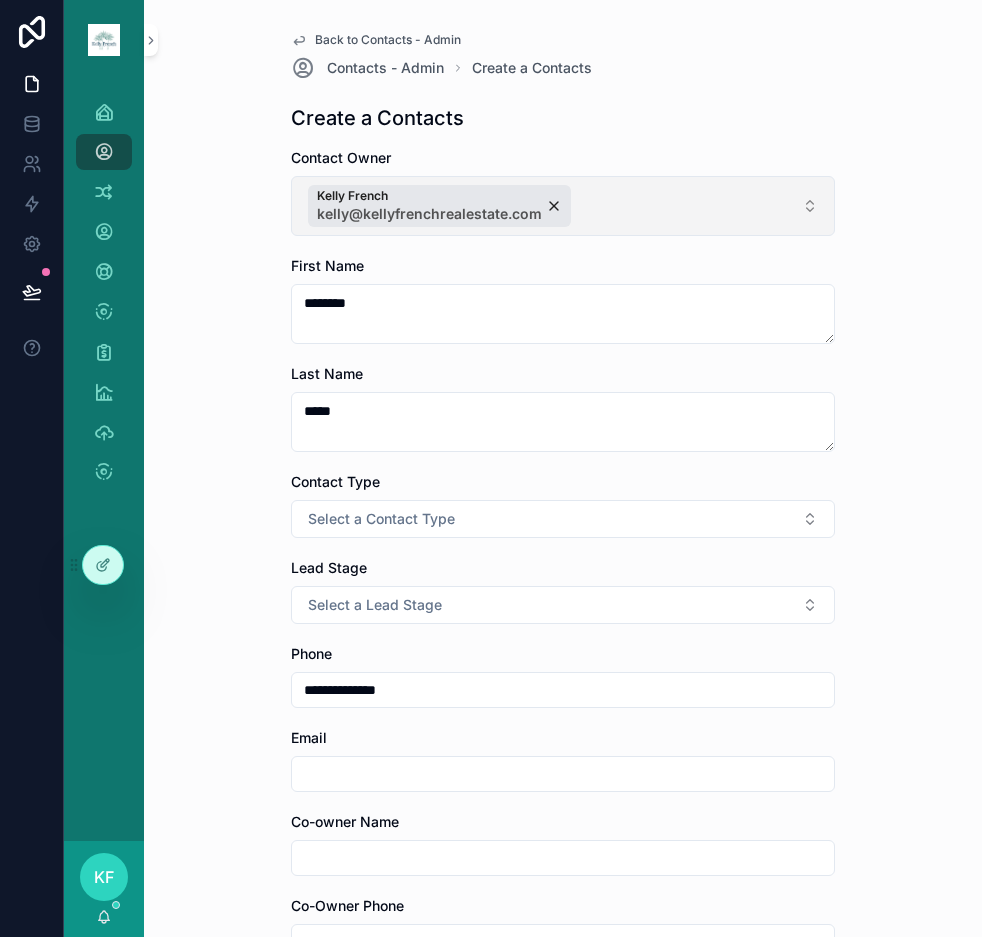 type on "**********" 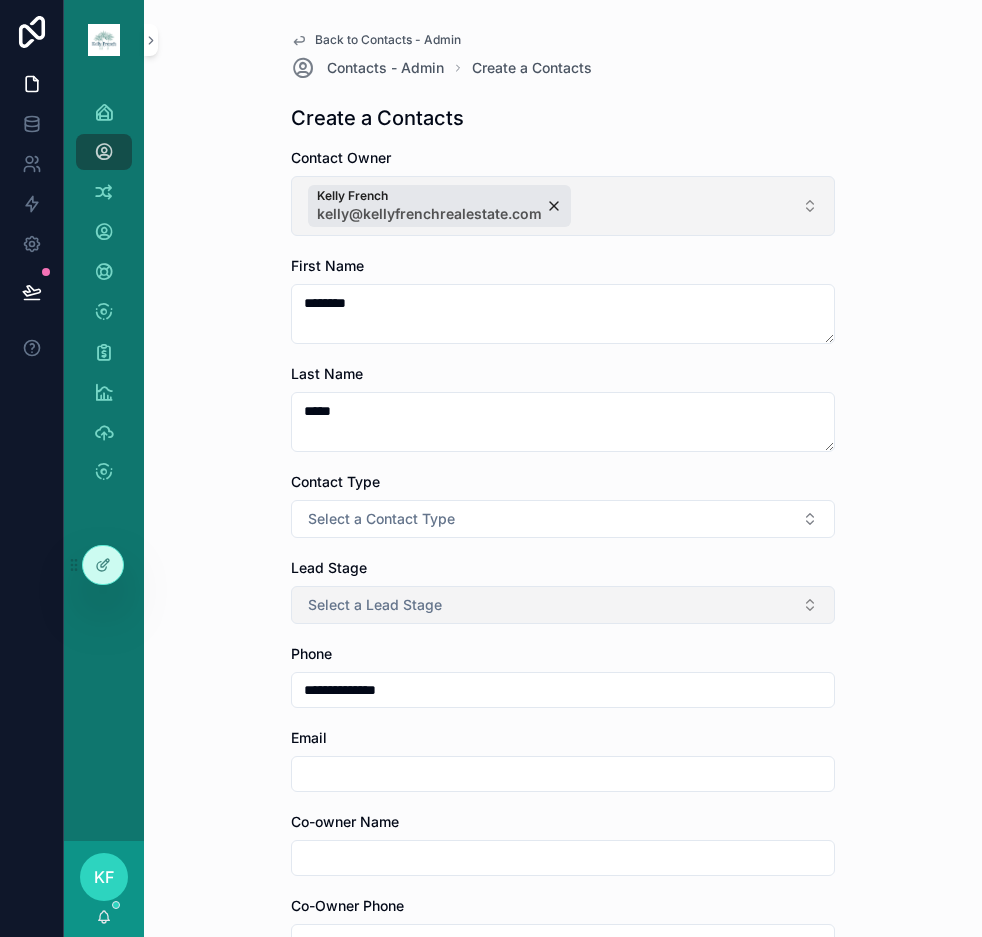 click on "Select a Lead Stage" at bounding box center (563, 605) 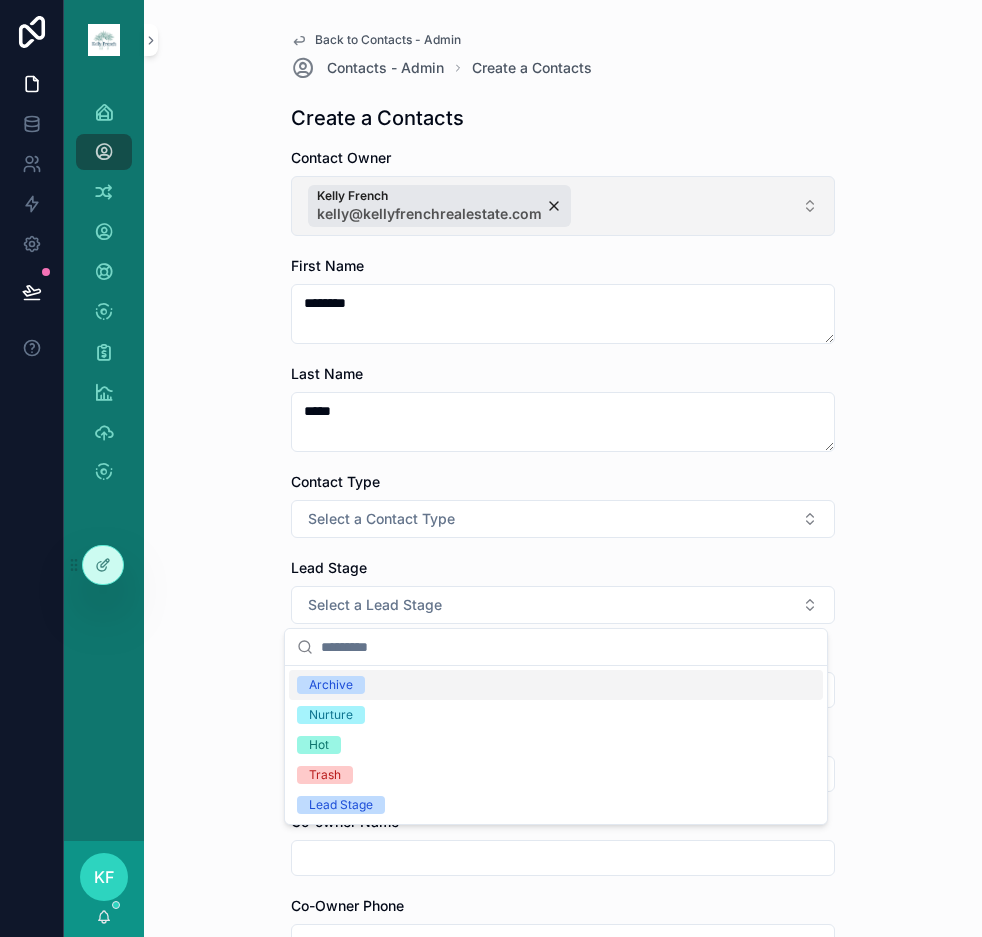 click on "Back to Contacts - Admin Contacts - Admin Create a Contacts Create a Contacts Contact Owner Kelly French [EMAIL] First Name ******** Last Name ***** Contact Type Select a Contact Type Lead Stage Select a Lead Stage Phone Email Co-owner Name Co-Owner Phone Co-Owner Email Property Address Property City Property State Select a Physical State Property Zip Tasks RPR URL Company Birthday Tags Next Task Override Email 2 Email 3 Email 4 Email 5 Notes Save" at bounding box center [563, 468] 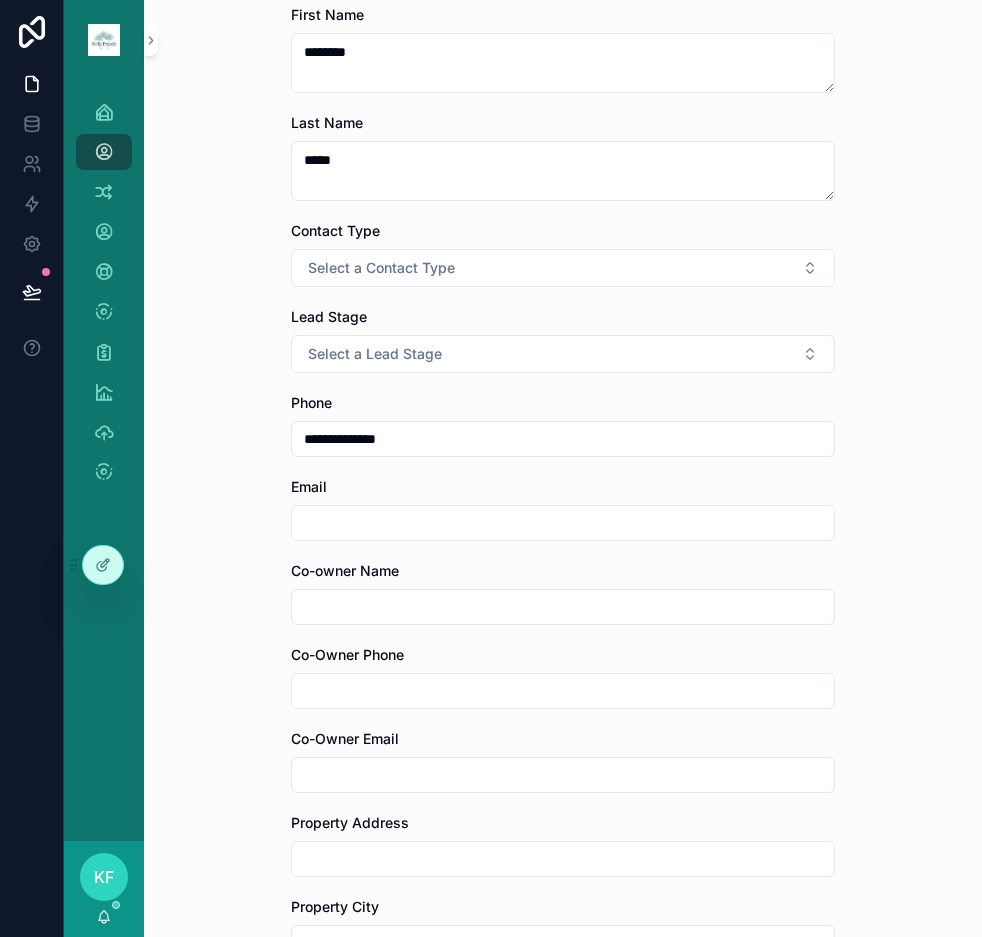 scroll, scrollTop: 333, scrollLeft: 0, axis: vertical 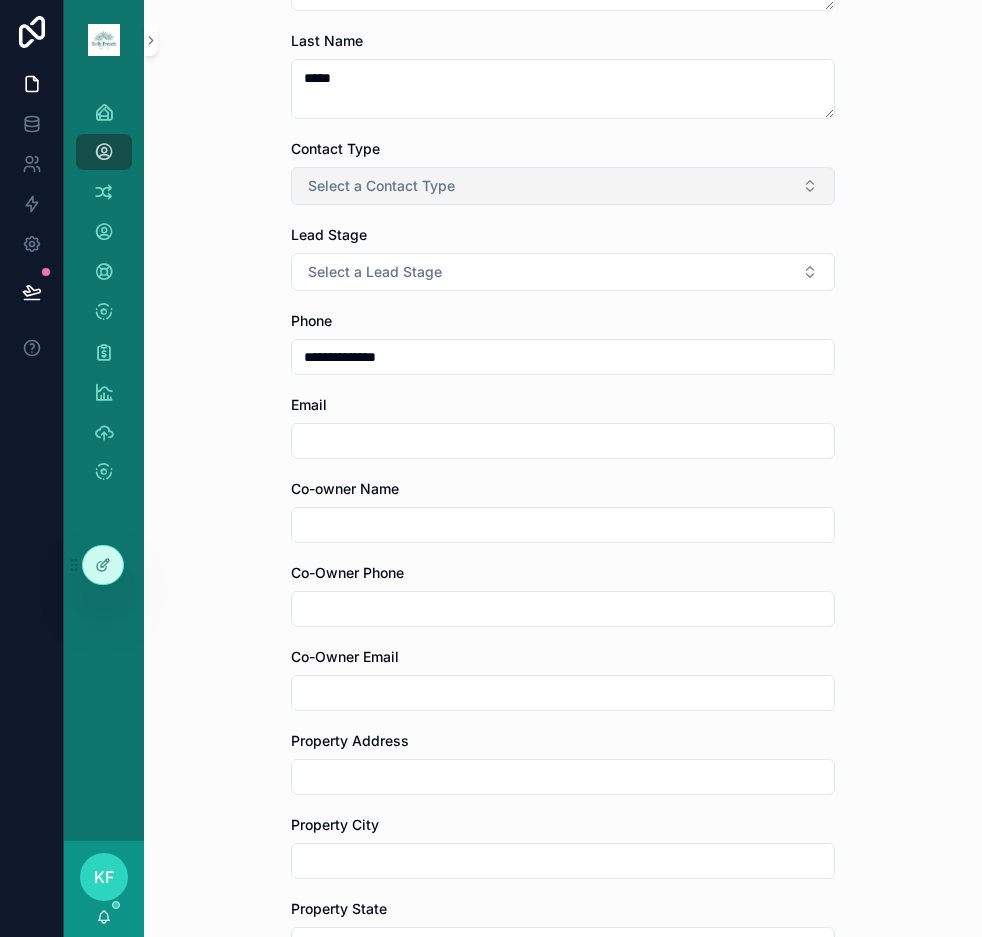 click on "Select a Contact Type" at bounding box center [563, 186] 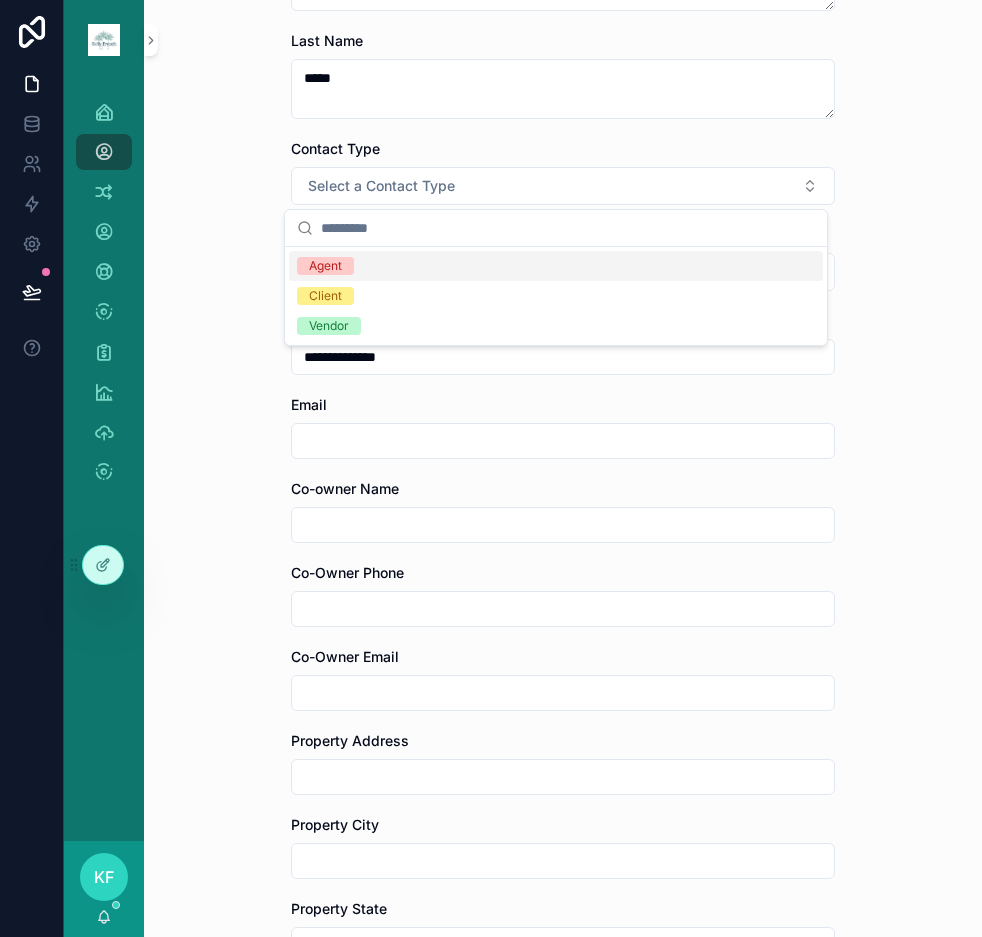 click on "Back to Contacts - Admin Contacts - Admin Create a Contacts Create a Contacts Contact Owner Kelly French [EMAIL] First Name ******** Last Name ***** Contact Type Select a Contact Type Lead Stage Select a Lead Stage Phone Email Co-owner Name Co-Owner Phone Co-Owner Email Property Address Property City Property State Select a Physical State Property Zip Tasks RPR URL Company Birthday Tags Next Task Override Email 2 Email 3 Email 4 Email 5 Notes Save" at bounding box center (563, 135) 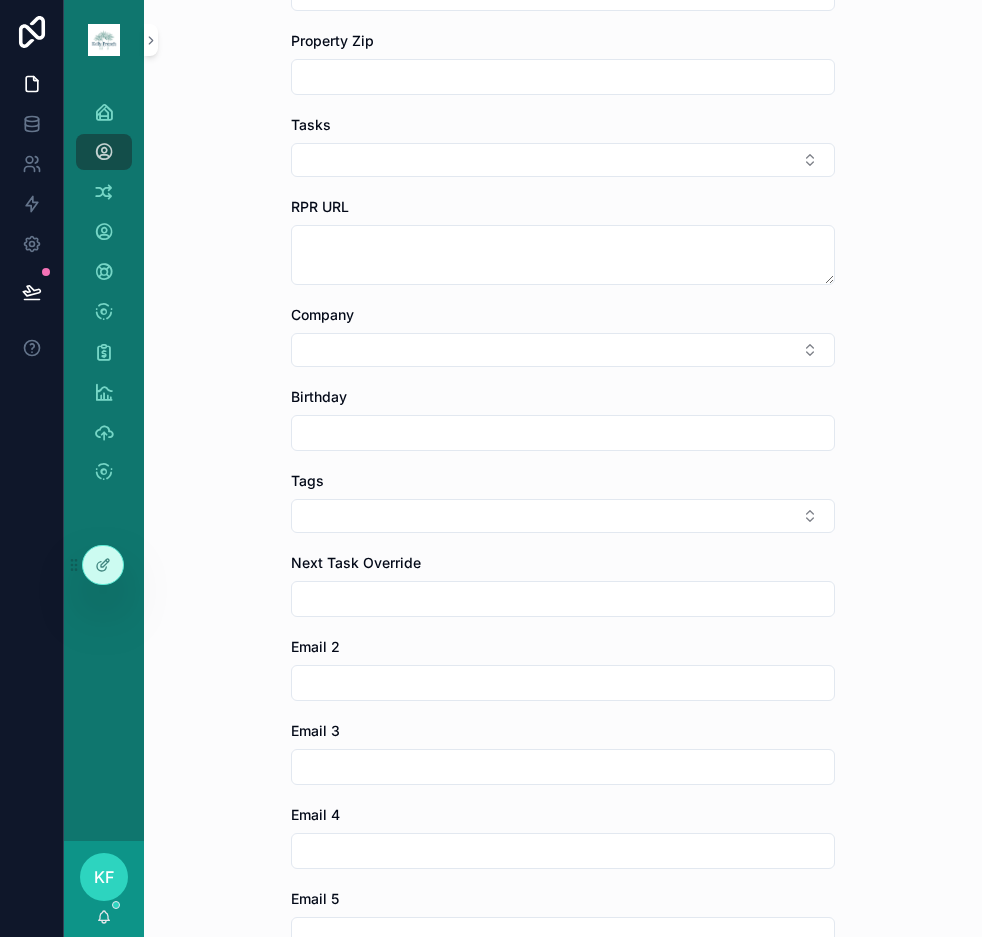 scroll, scrollTop: 1607, scrollLeft: 0, axis: vertical 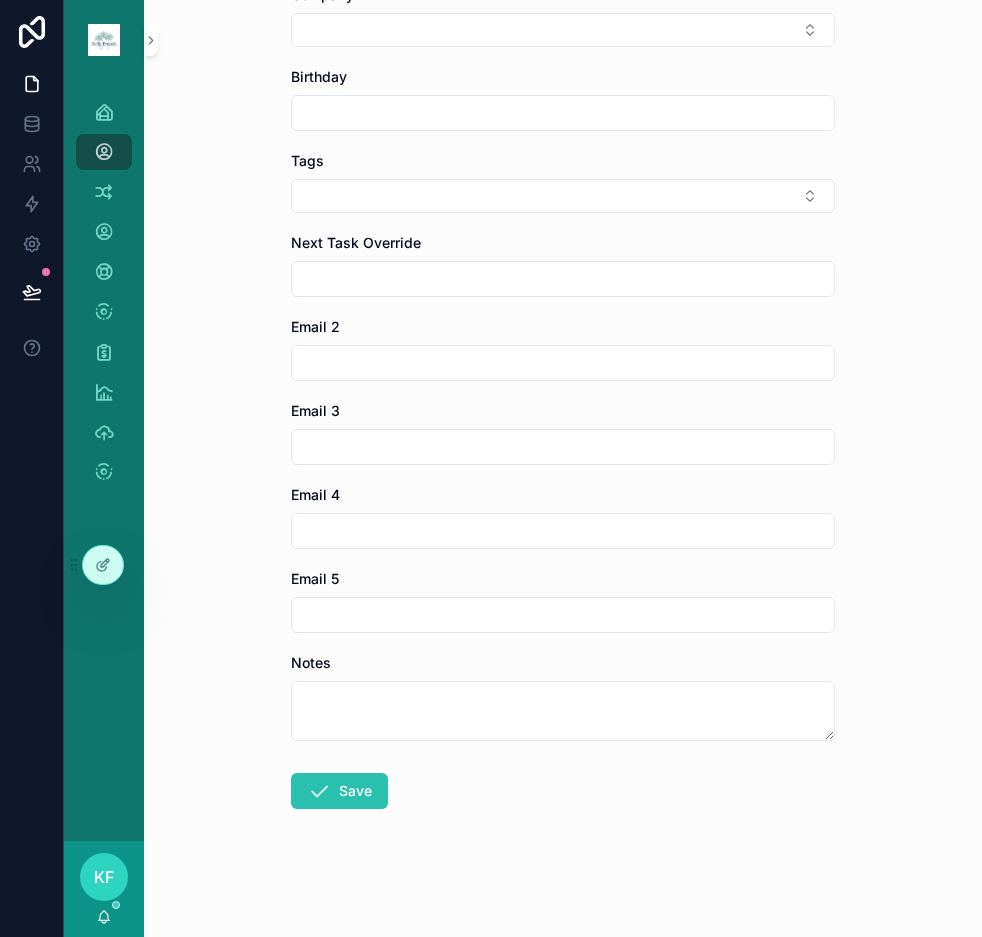 click on "Save" at bounding box center (339, 791) 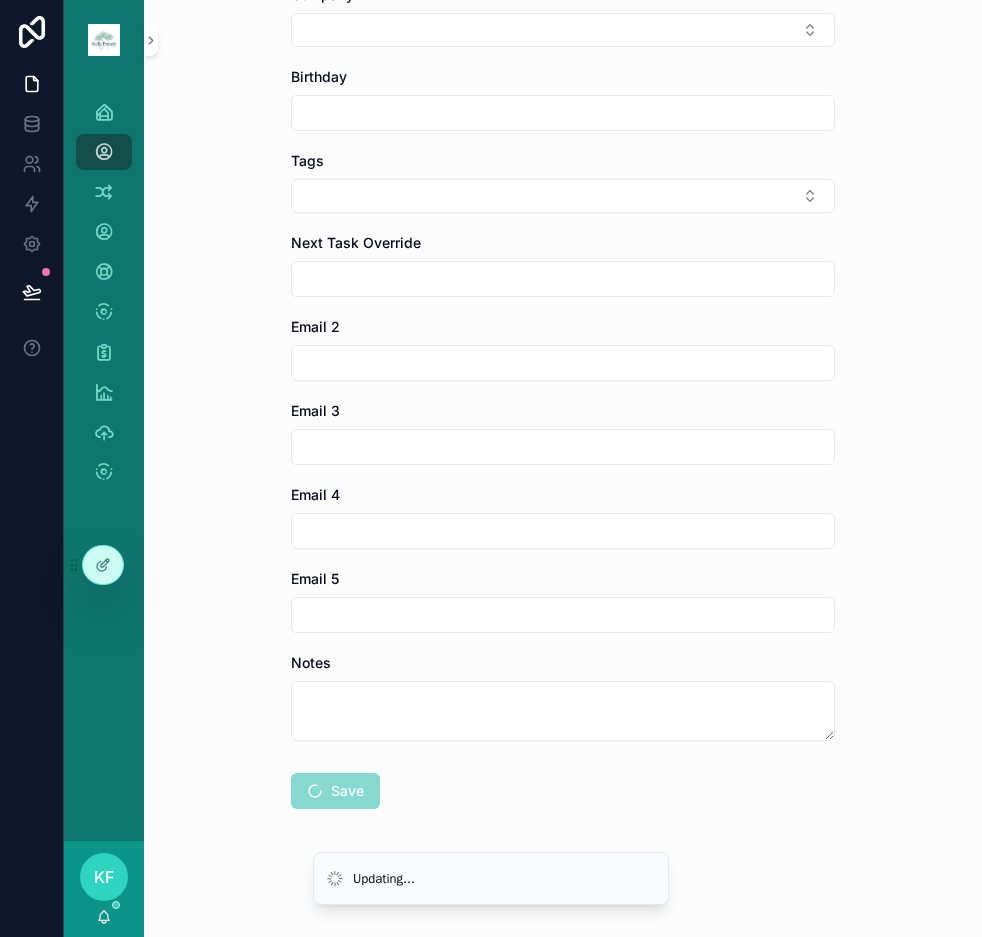 scroll, scrollTop: 0, scrollLeft: 0, axis: both 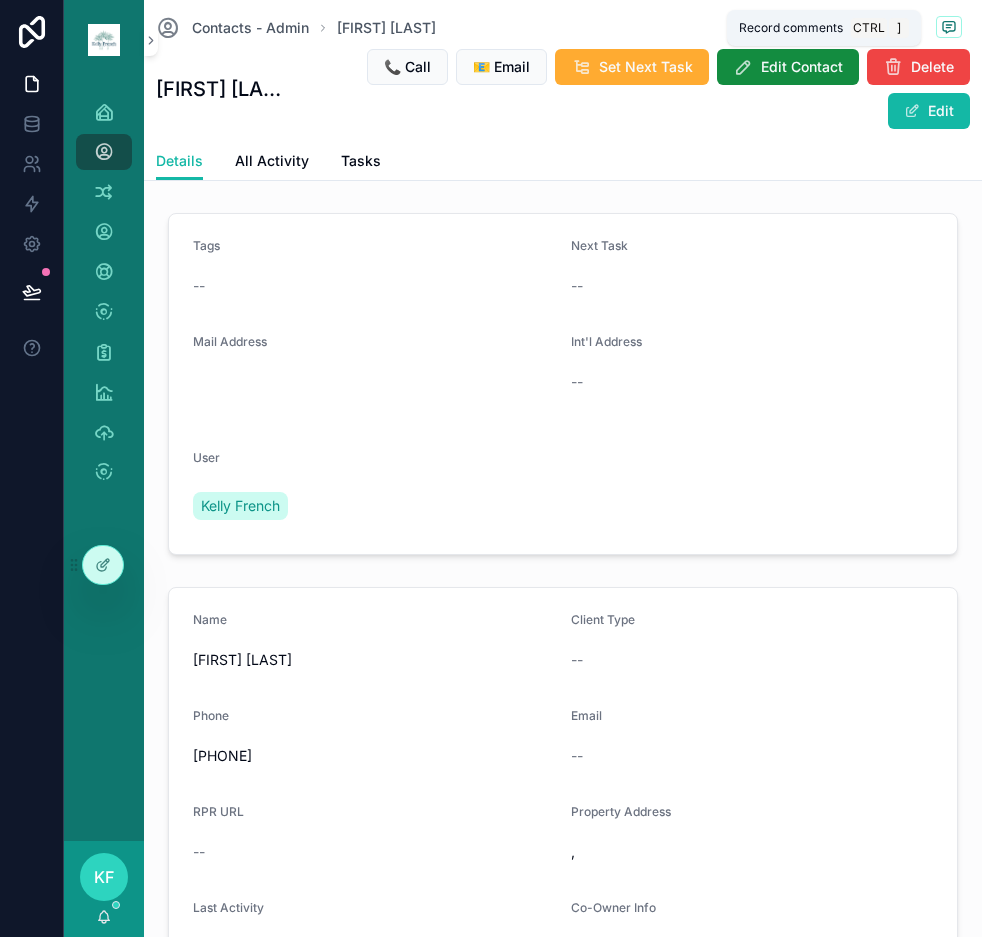 click 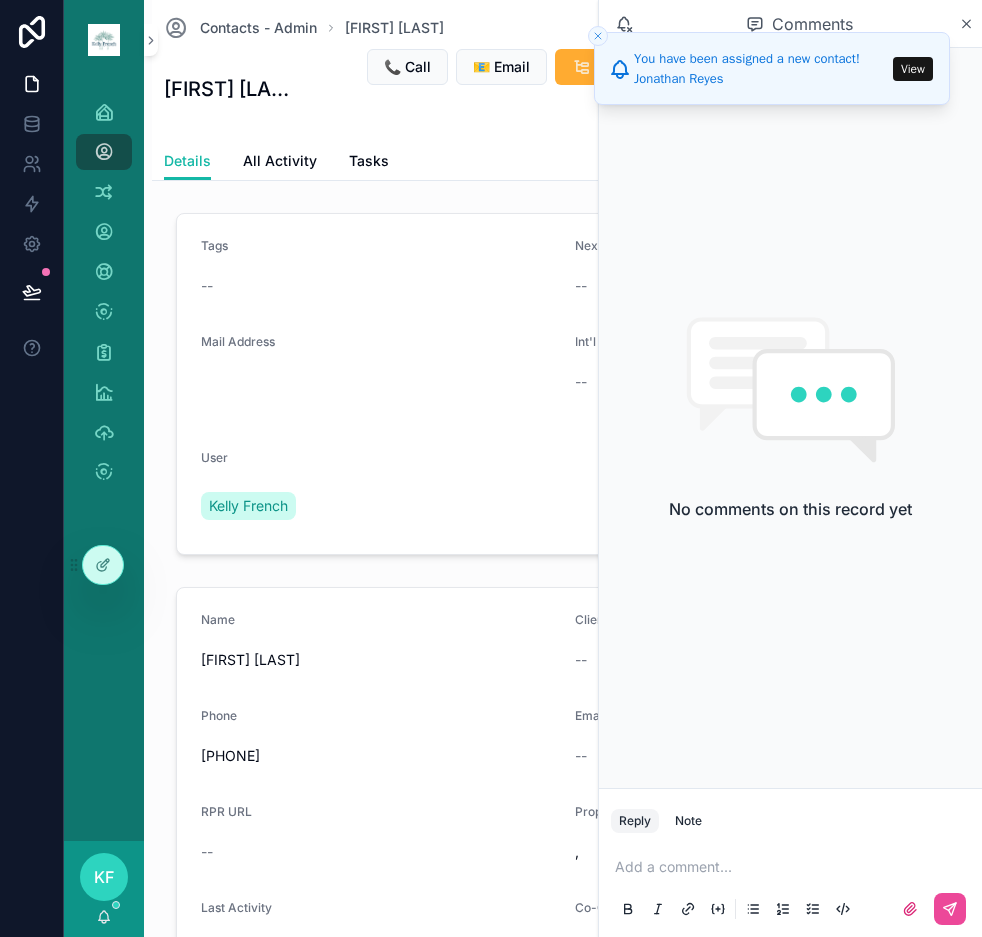 click at bounding box center [794, 867] 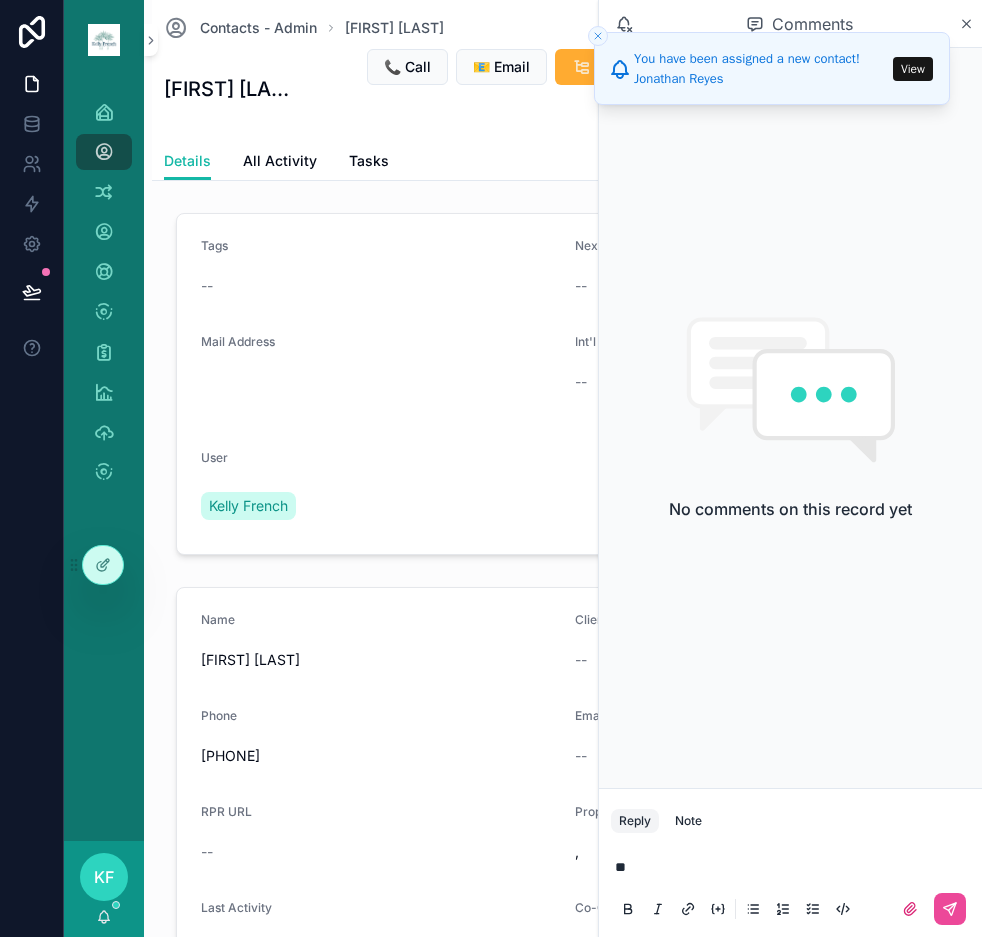 type 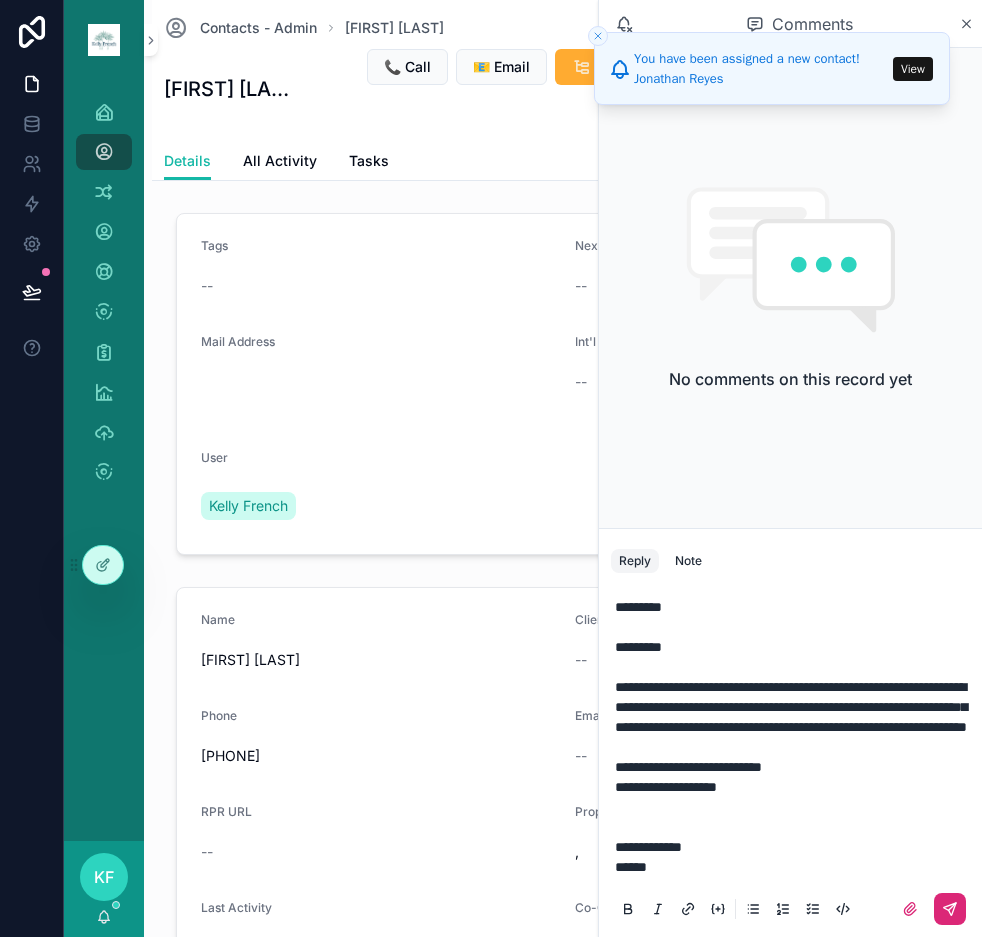 click 